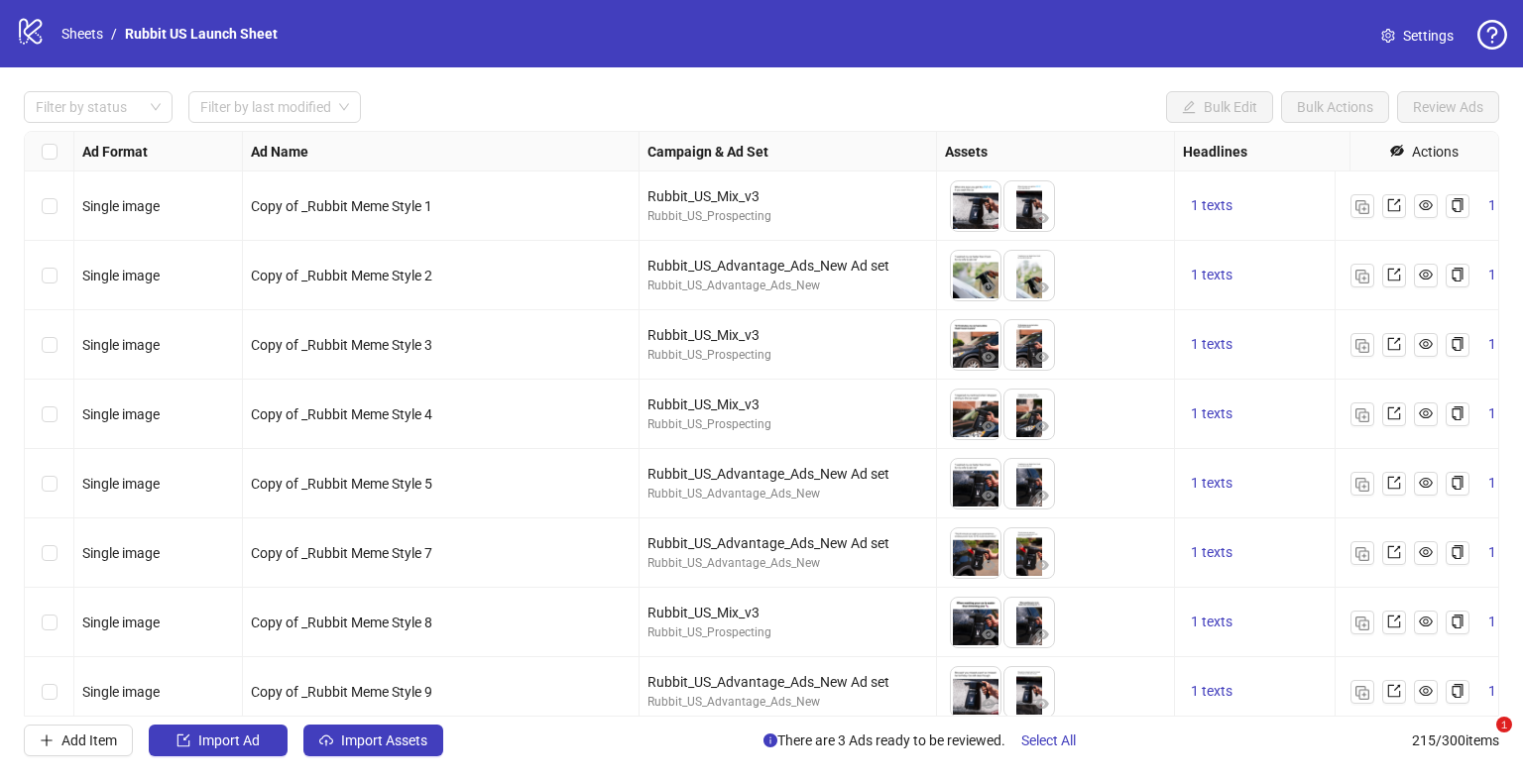 scroll, scrollTop: 0, scrollLeft: 0, axis: both 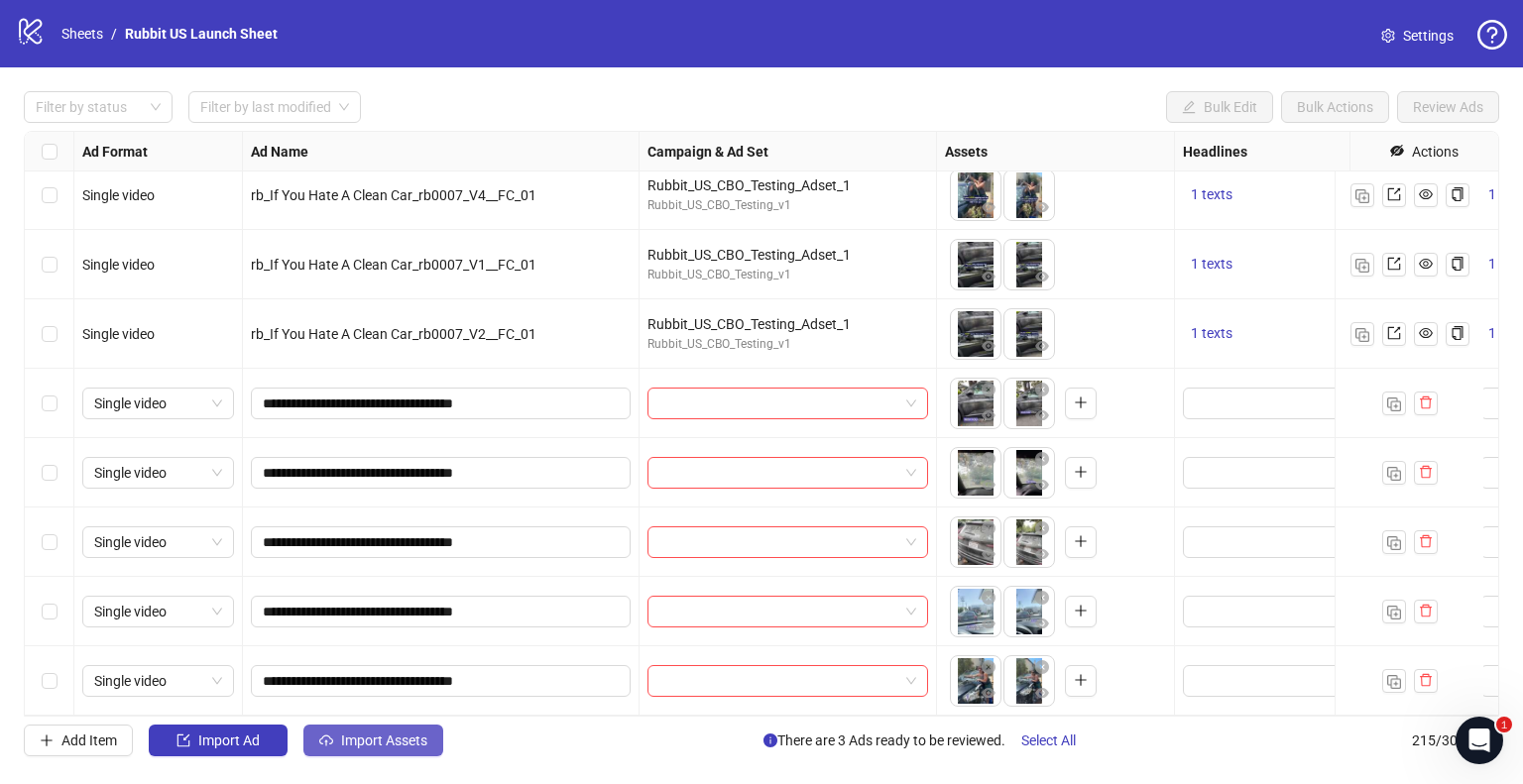 click on "Import Assets" at bounding box center [384, 740] 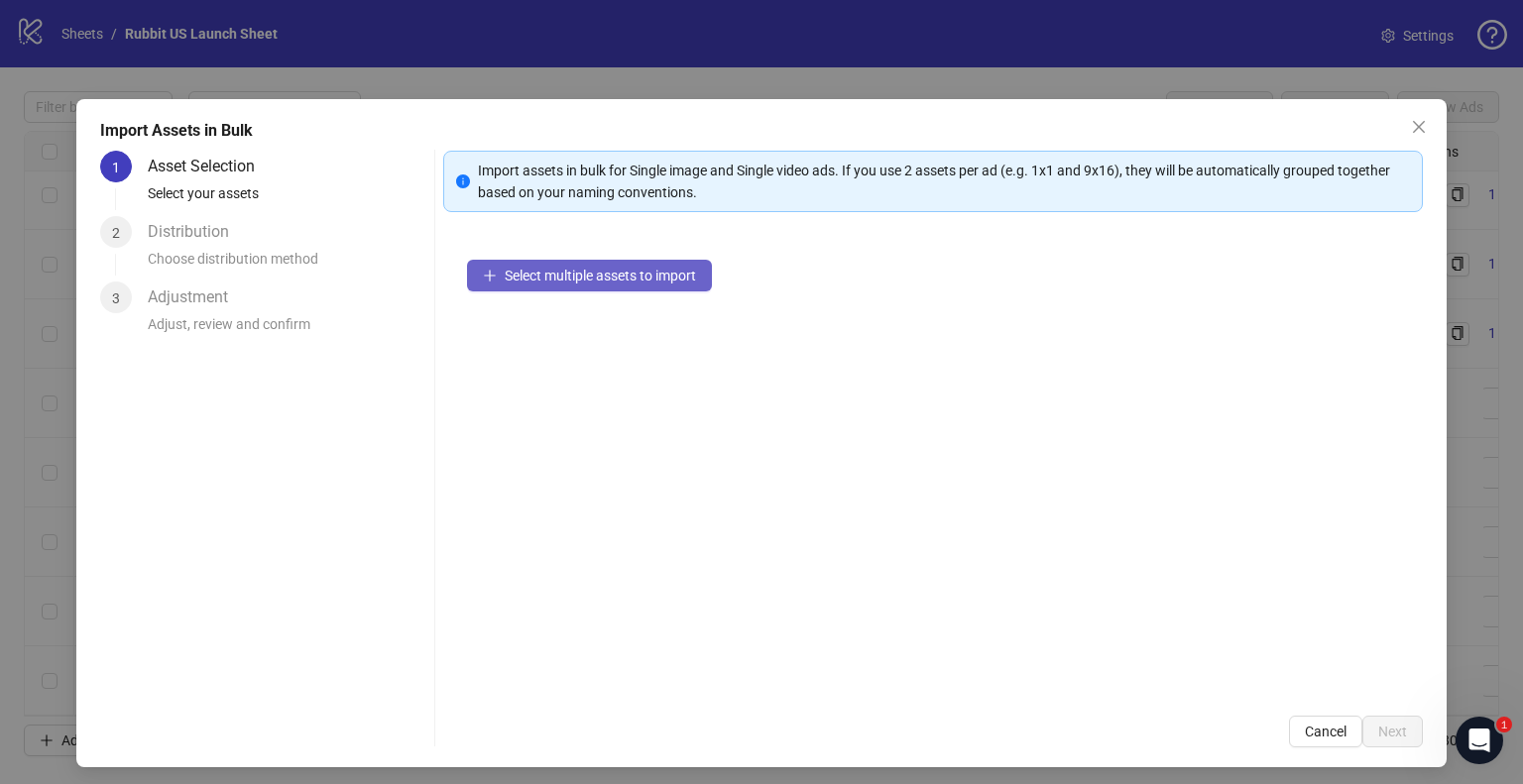 click on "Select multiple assets to import" at bounding box center (600, 276) 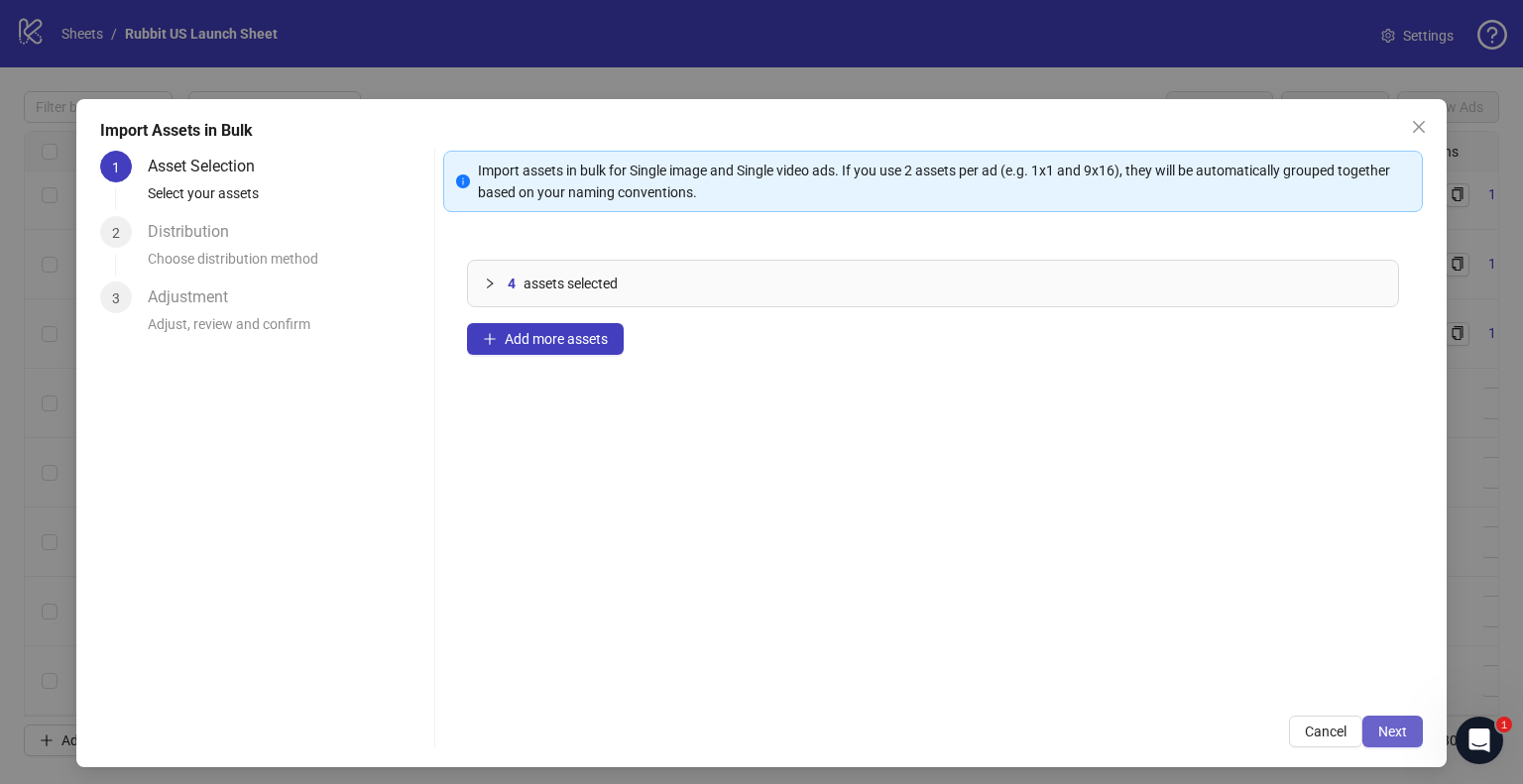 click on "Next" at bounding box center (1392, 731) 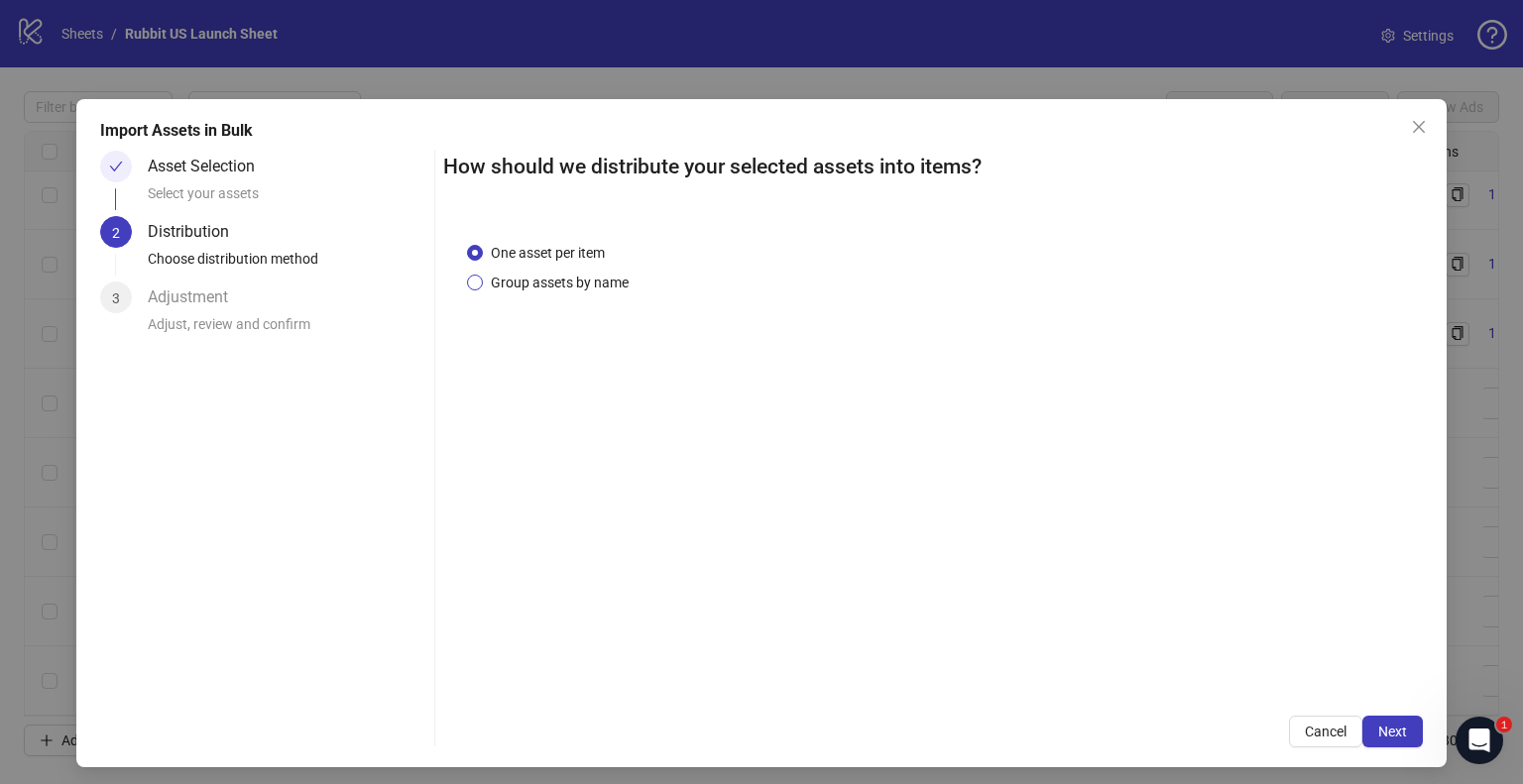click on "Group assets by name" at bounding box center (559, 282) 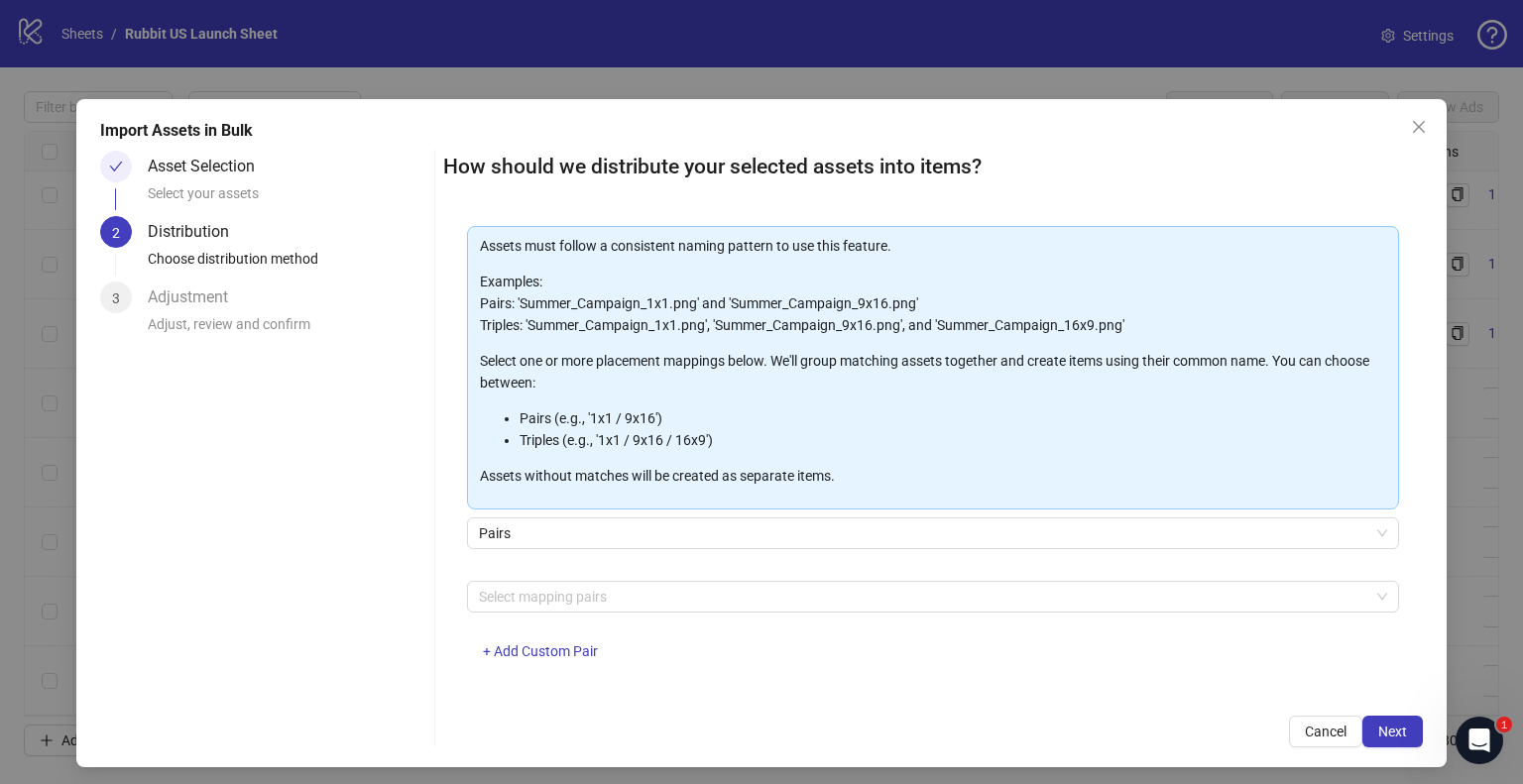 scroll, scrollTop: 91, scrollLeft: 0, axis: vertical 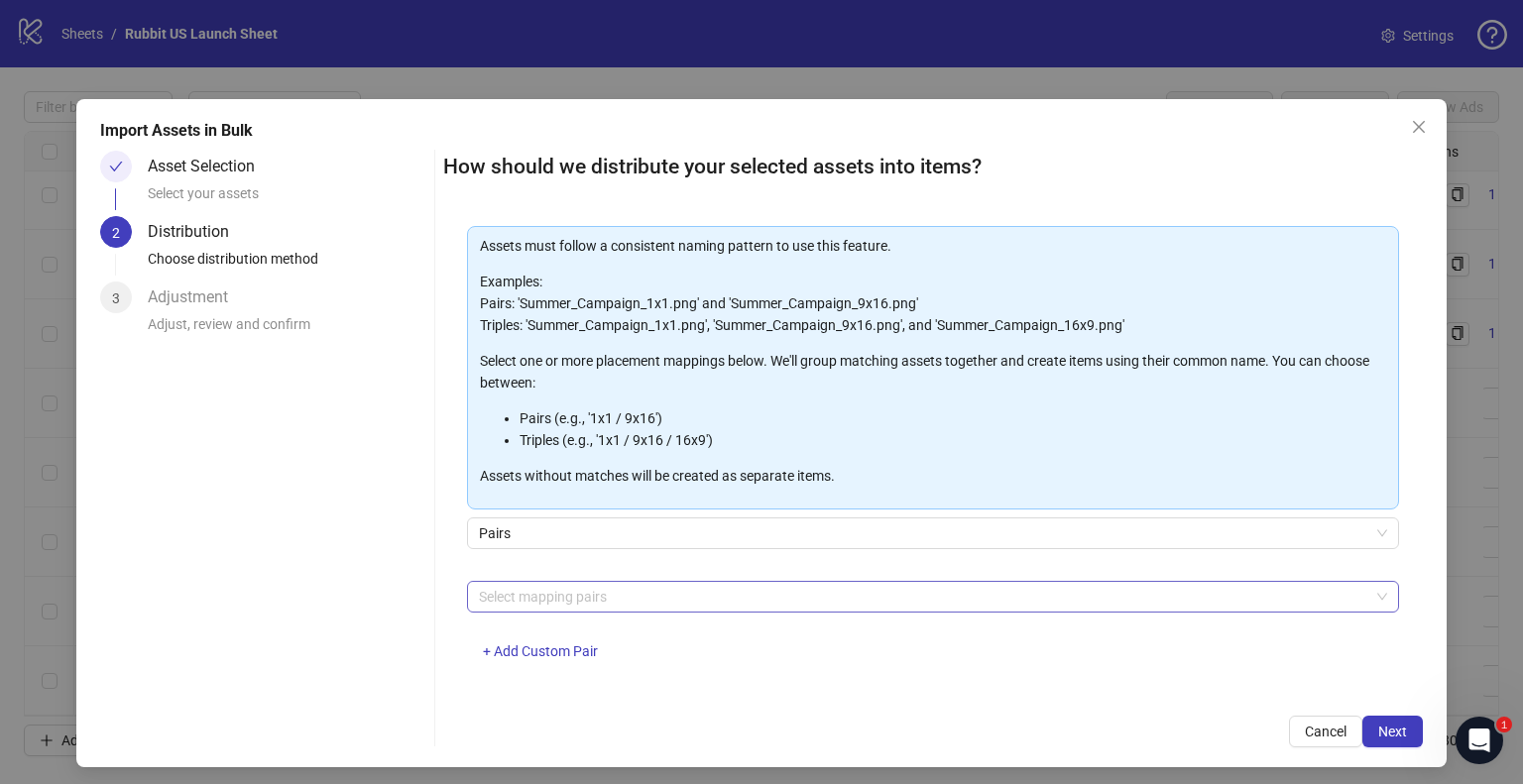 click at bounding box center [922, 597] 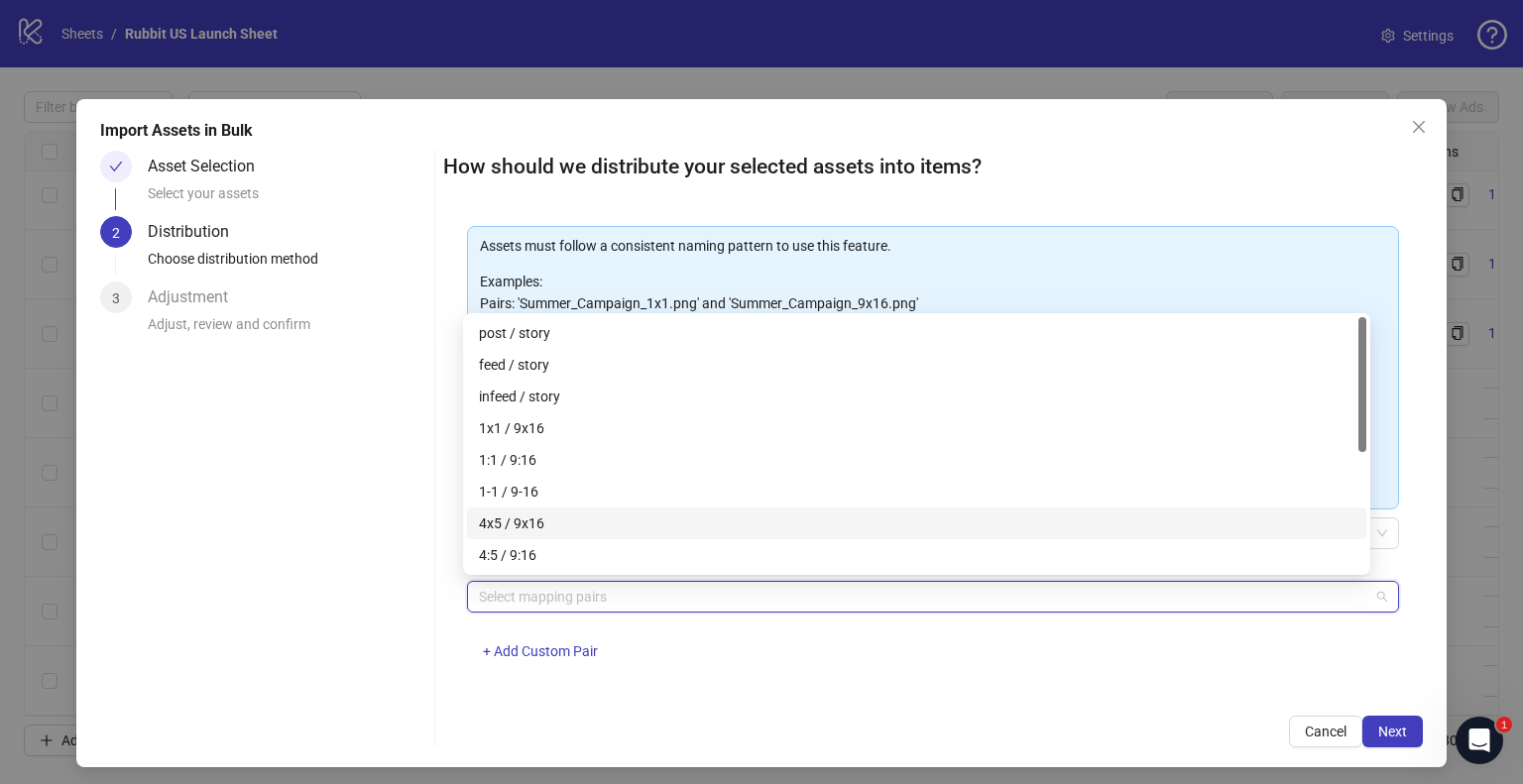 click on "4x5 / 9x16" at bounding box center [916, 523] 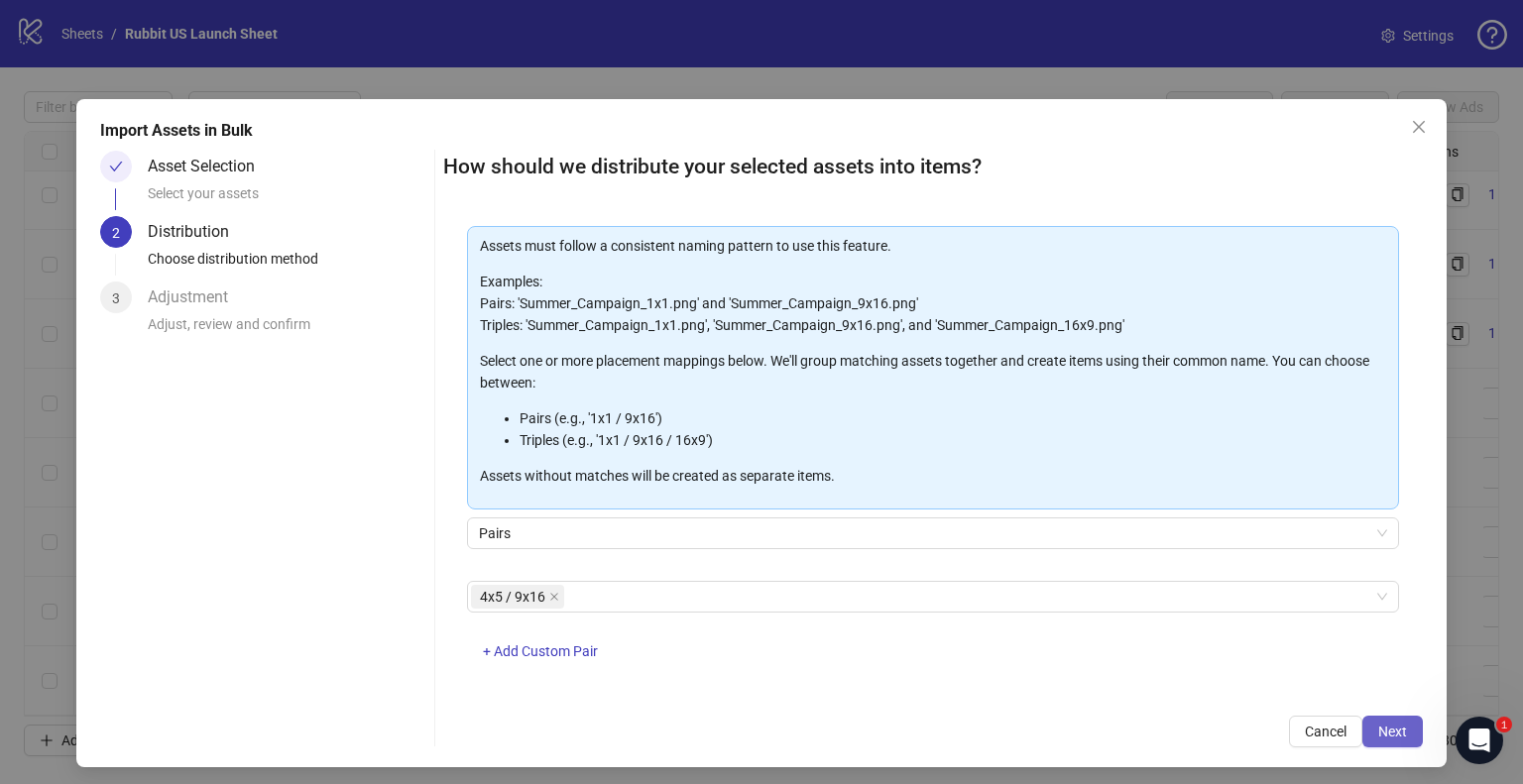 click on "Next" at bounding box center [1392, 731] 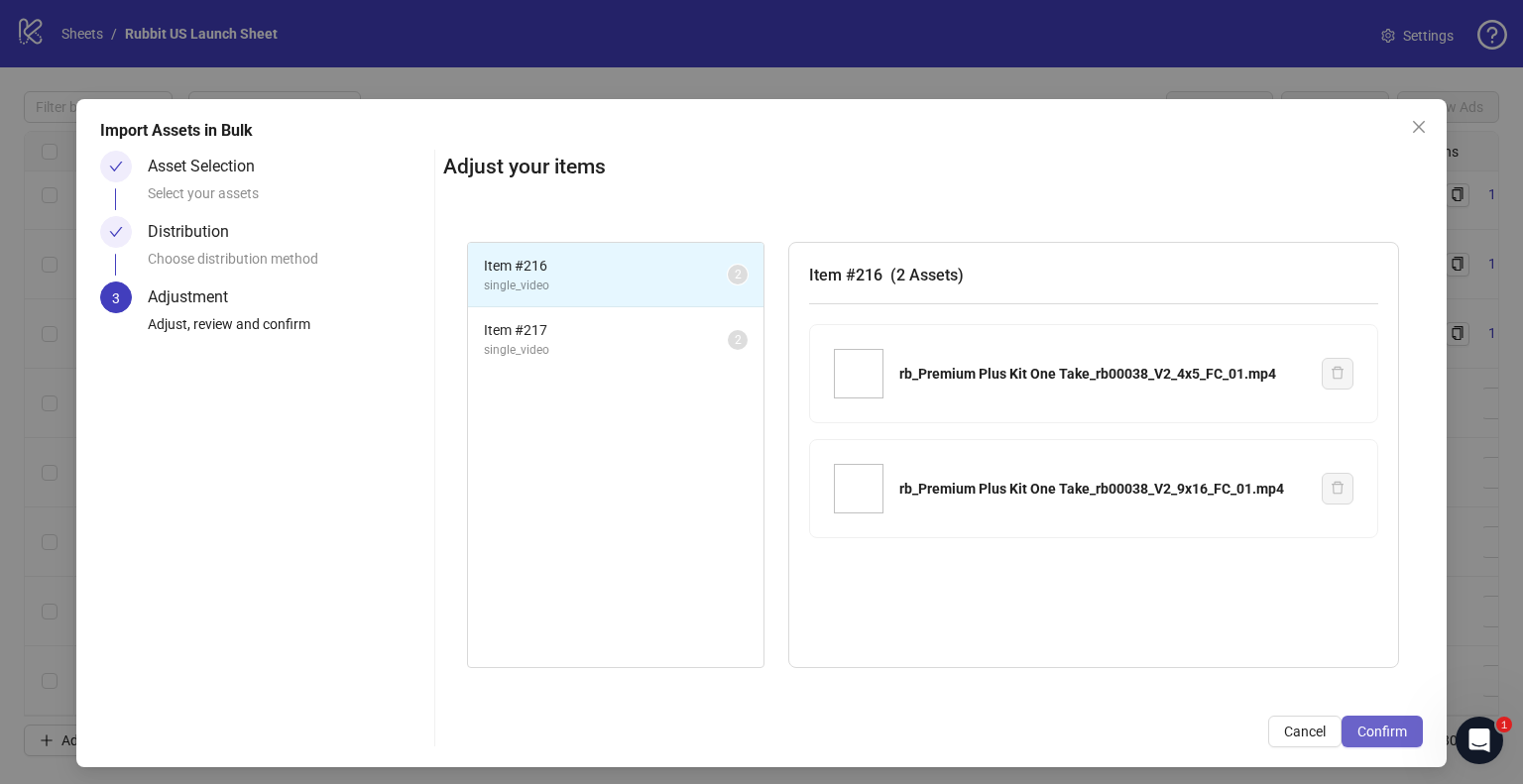 click on "Confirm" at bounding box center [1382, 731] 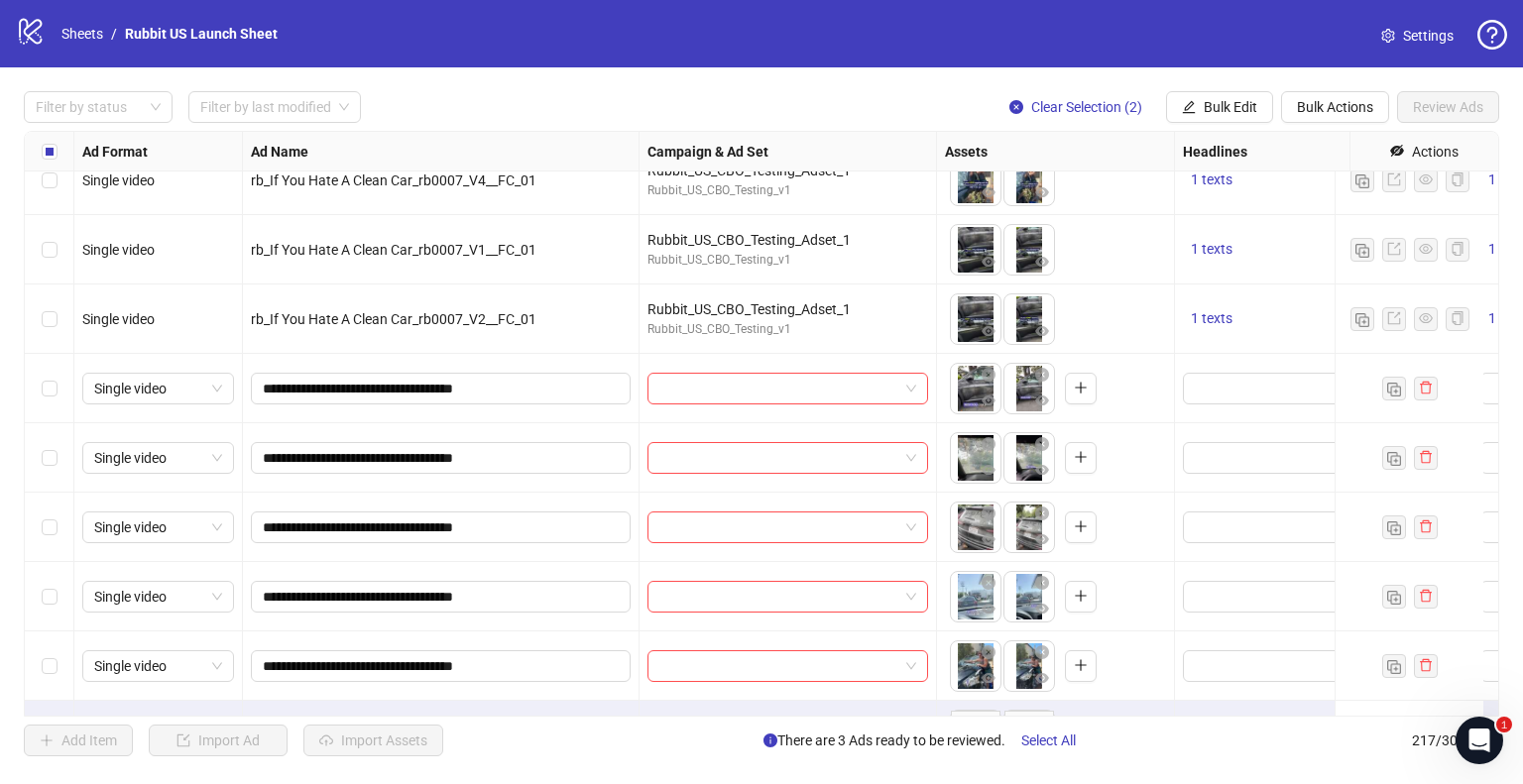 scroll, scrollTop: 14526, scrollLeft: 0, axis: vertical 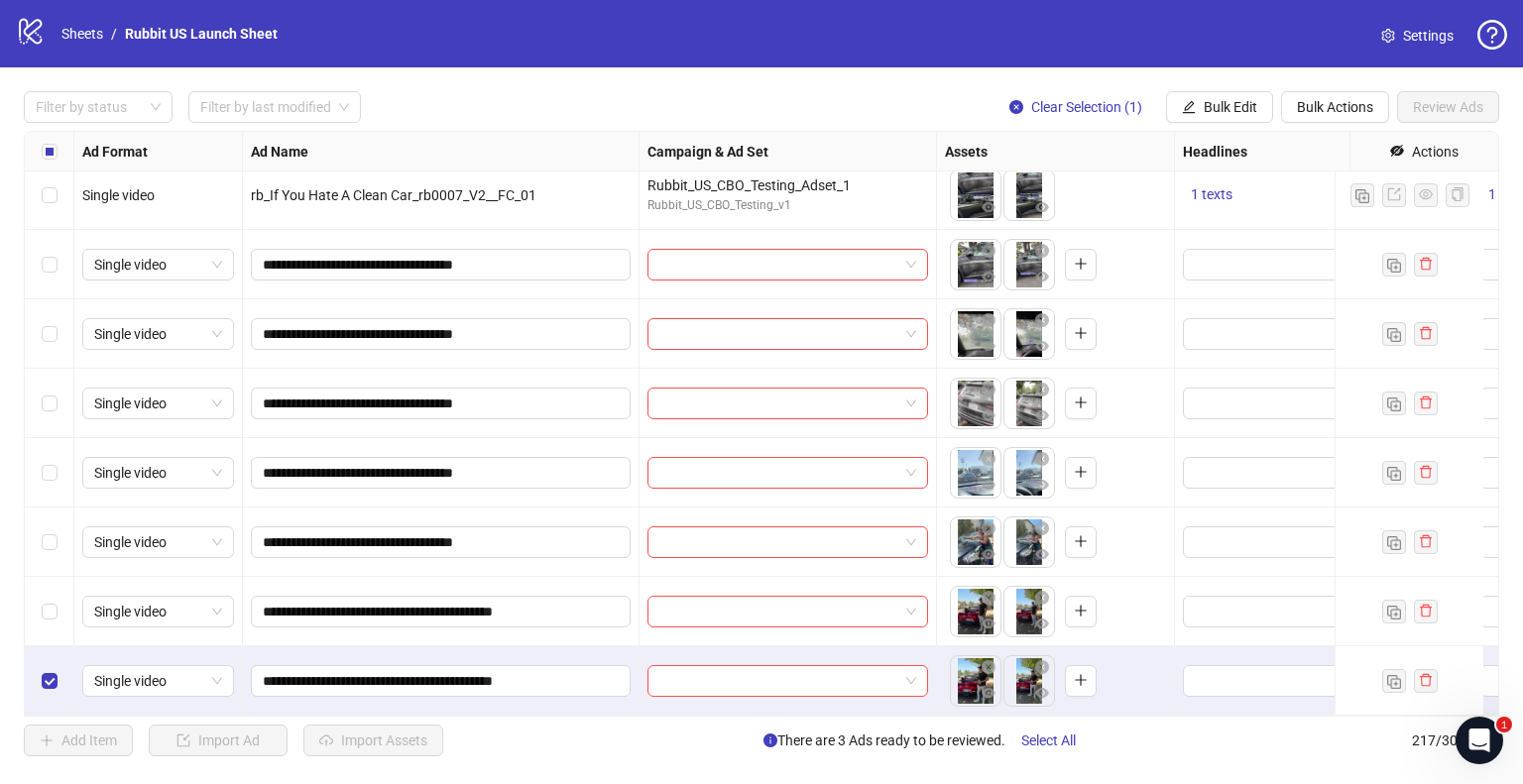 click at bounding box center [50, 681] 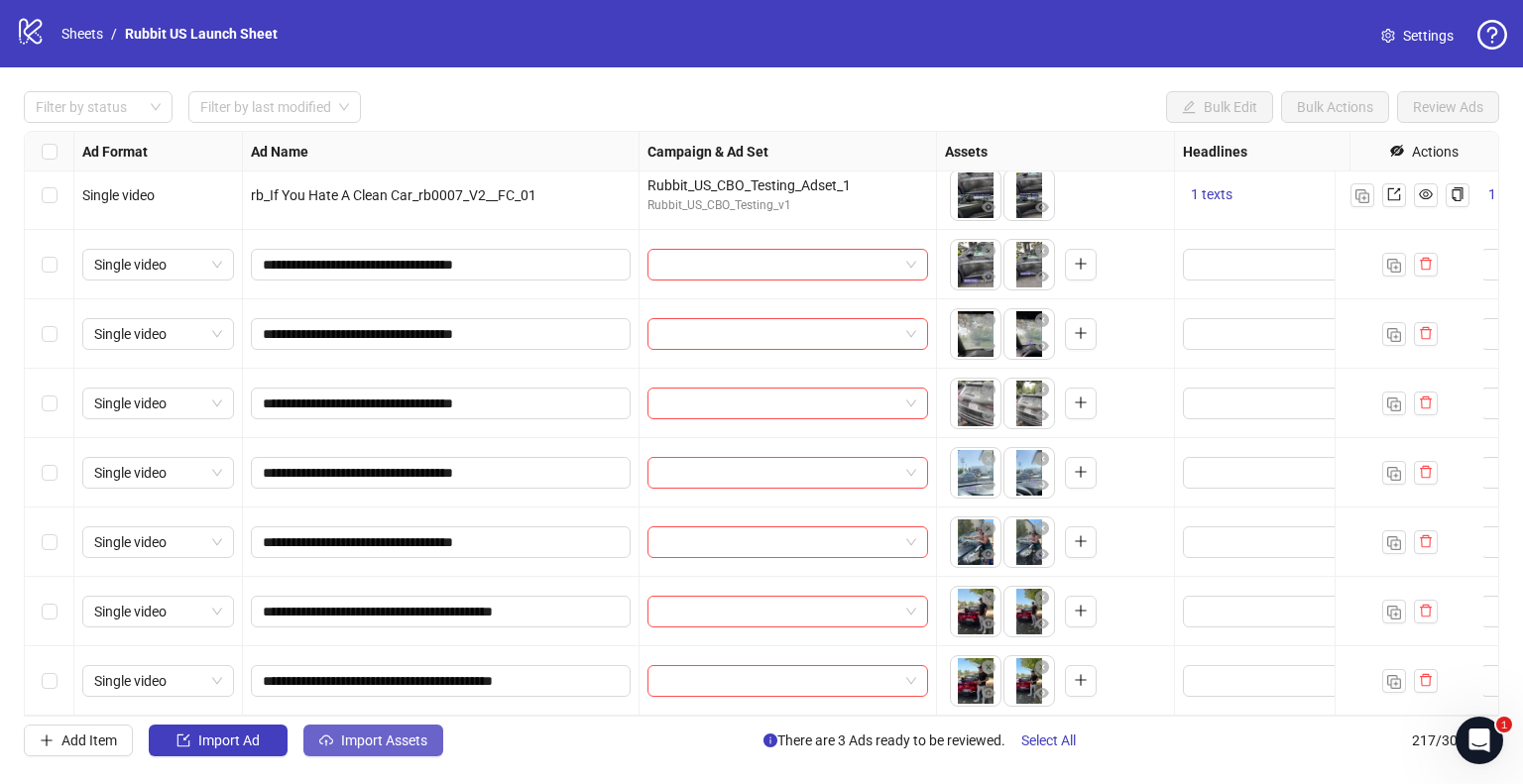 click on "Import Assets" at bounding box center [384, 740] 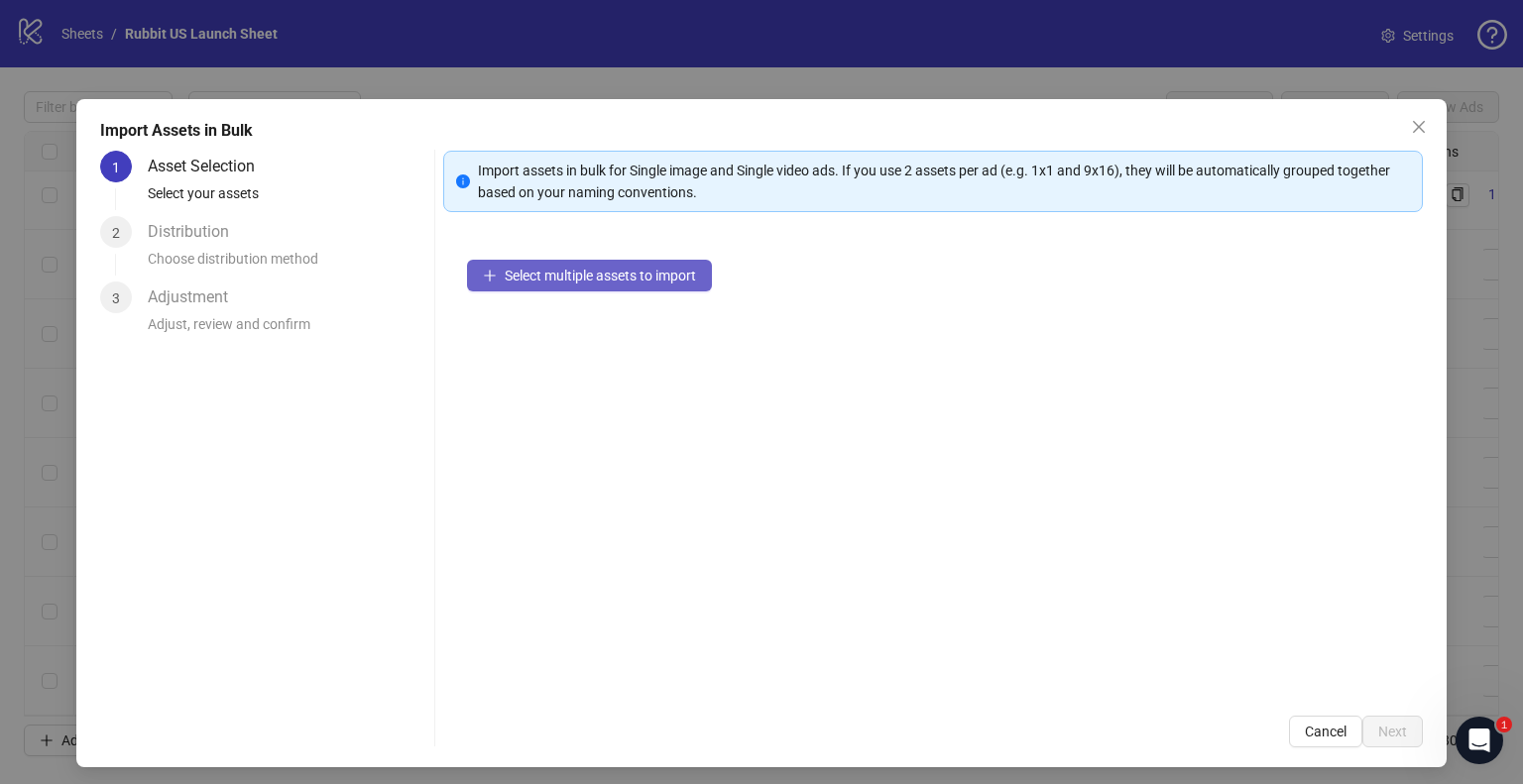 click on "Select multiple assets to import" at bounding box center [589, 276] 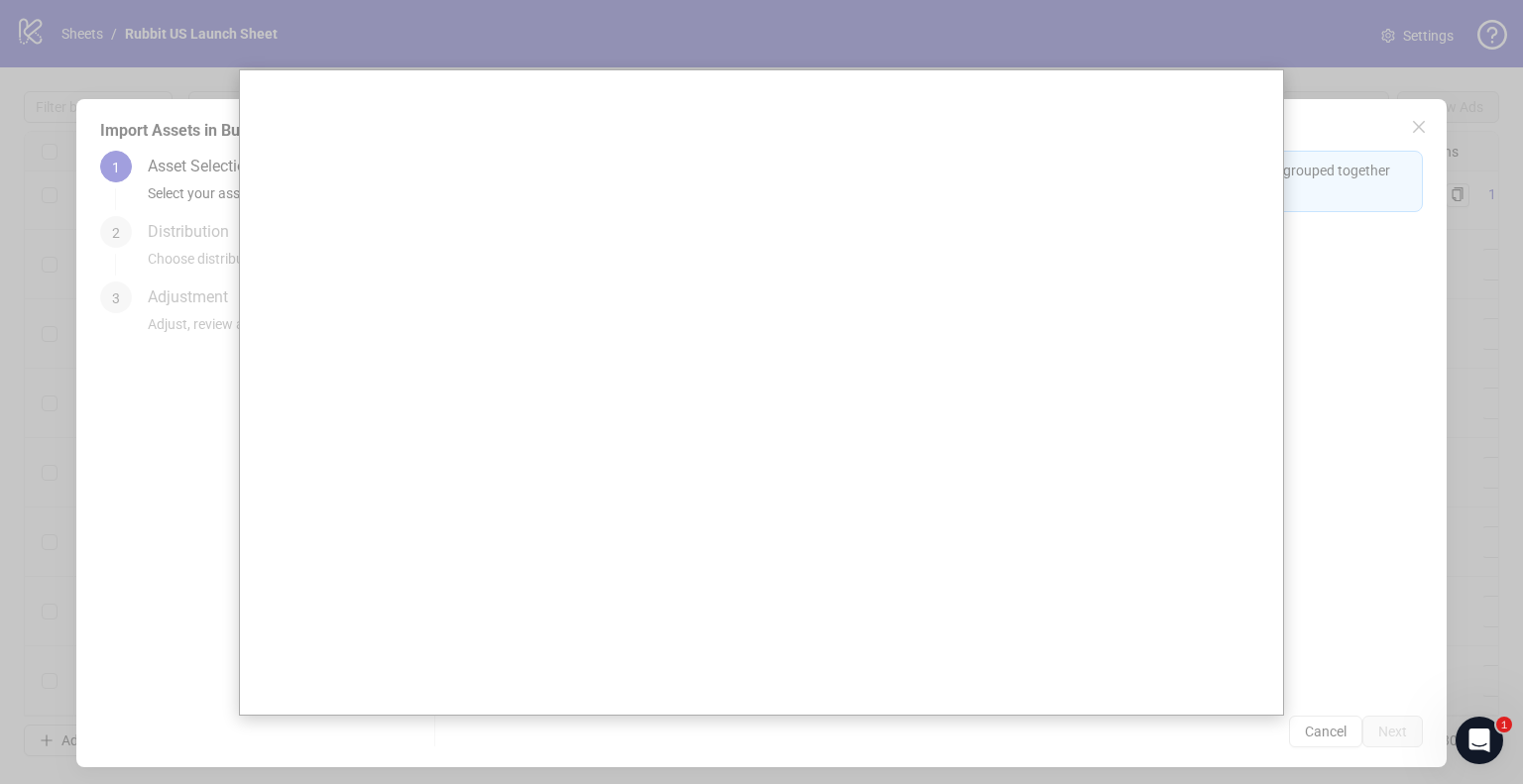 click at bounding box center (762, 392) 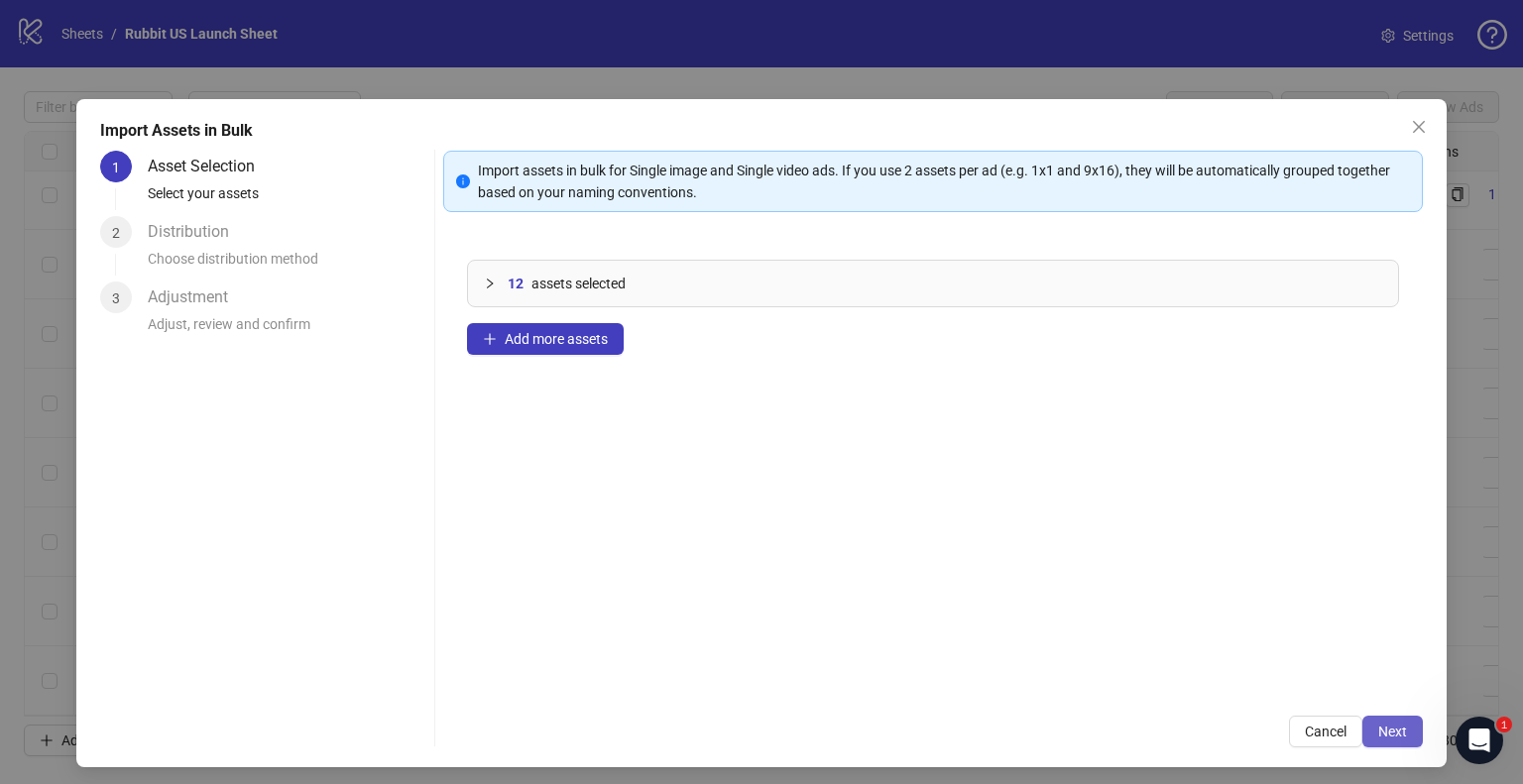 click on "Next" at bounding box center [1392, 731] 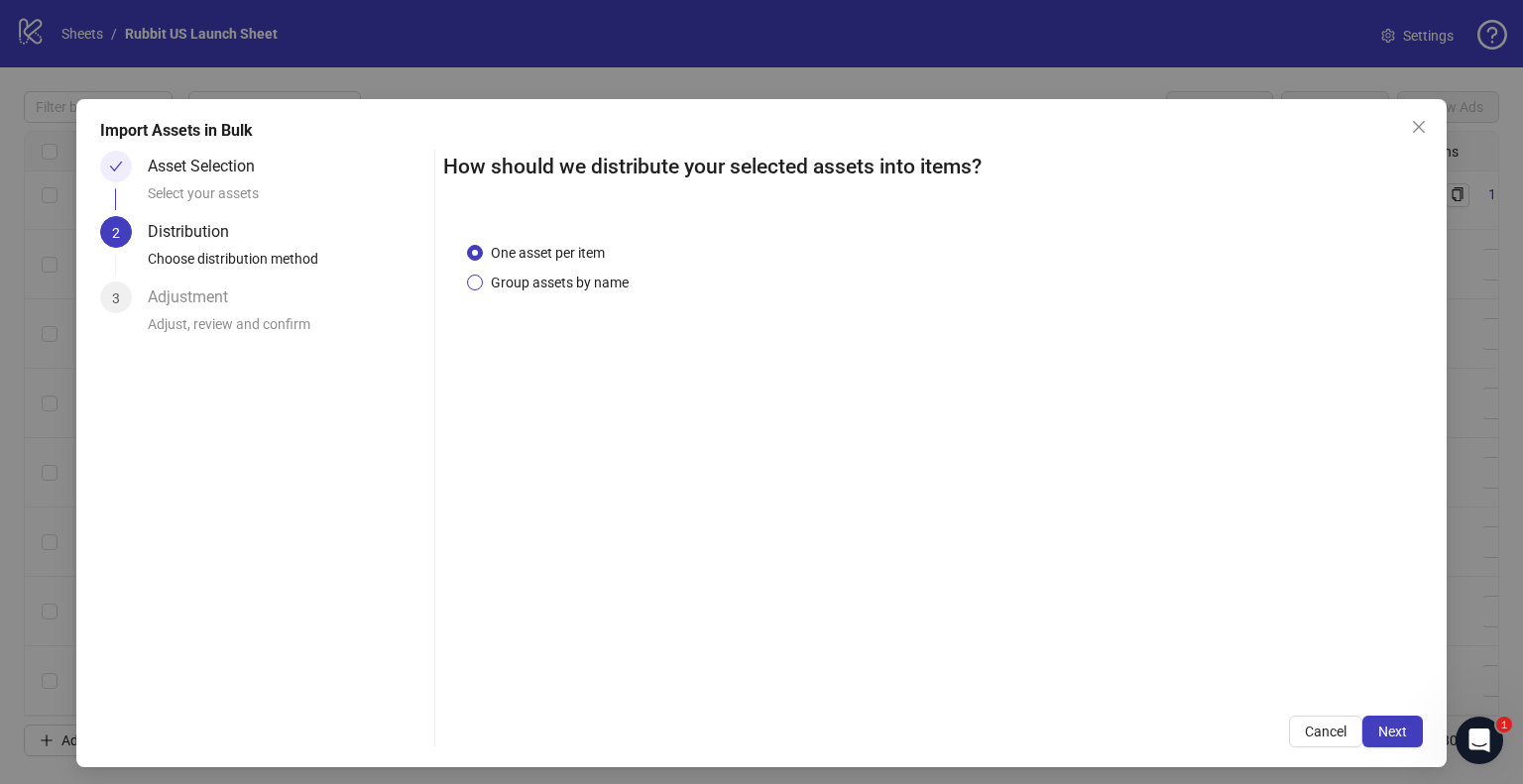 click on "Group assets by name" at bounding box center (559, 282) 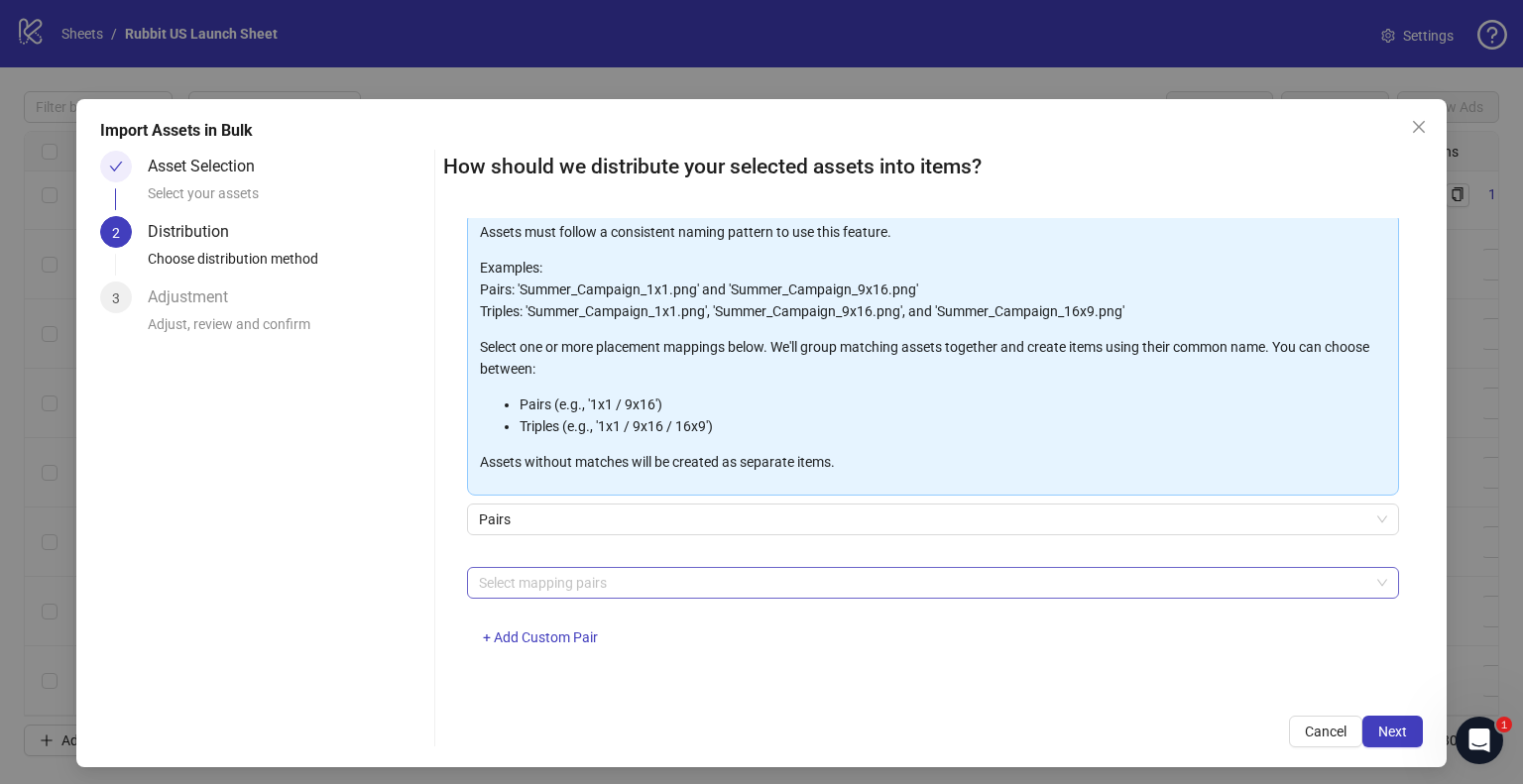 scroll, scrollTop: 104, scrollLeft: 0, axis: vertical 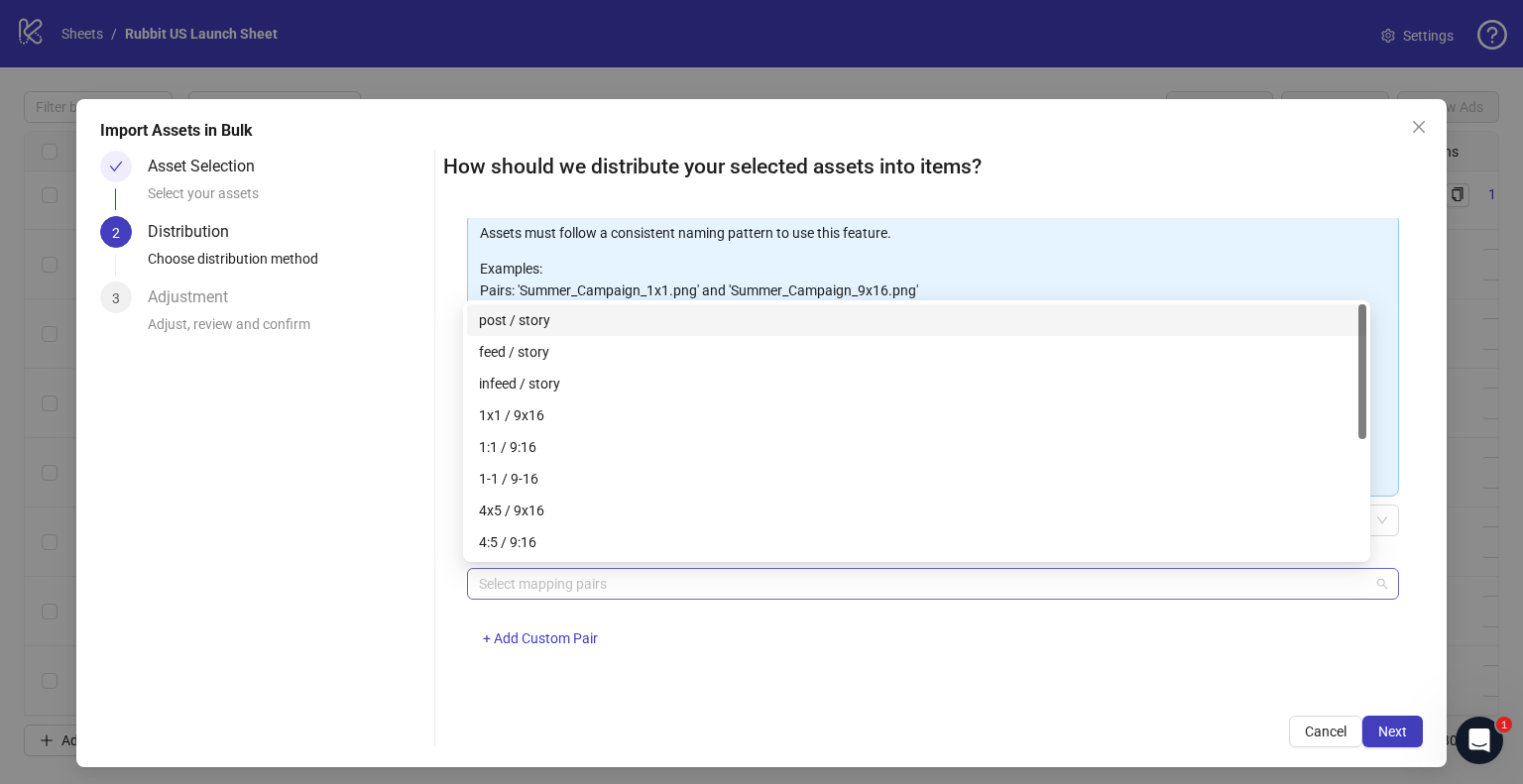 click on "Select mapping pairs" at bounding box center (933, 584) 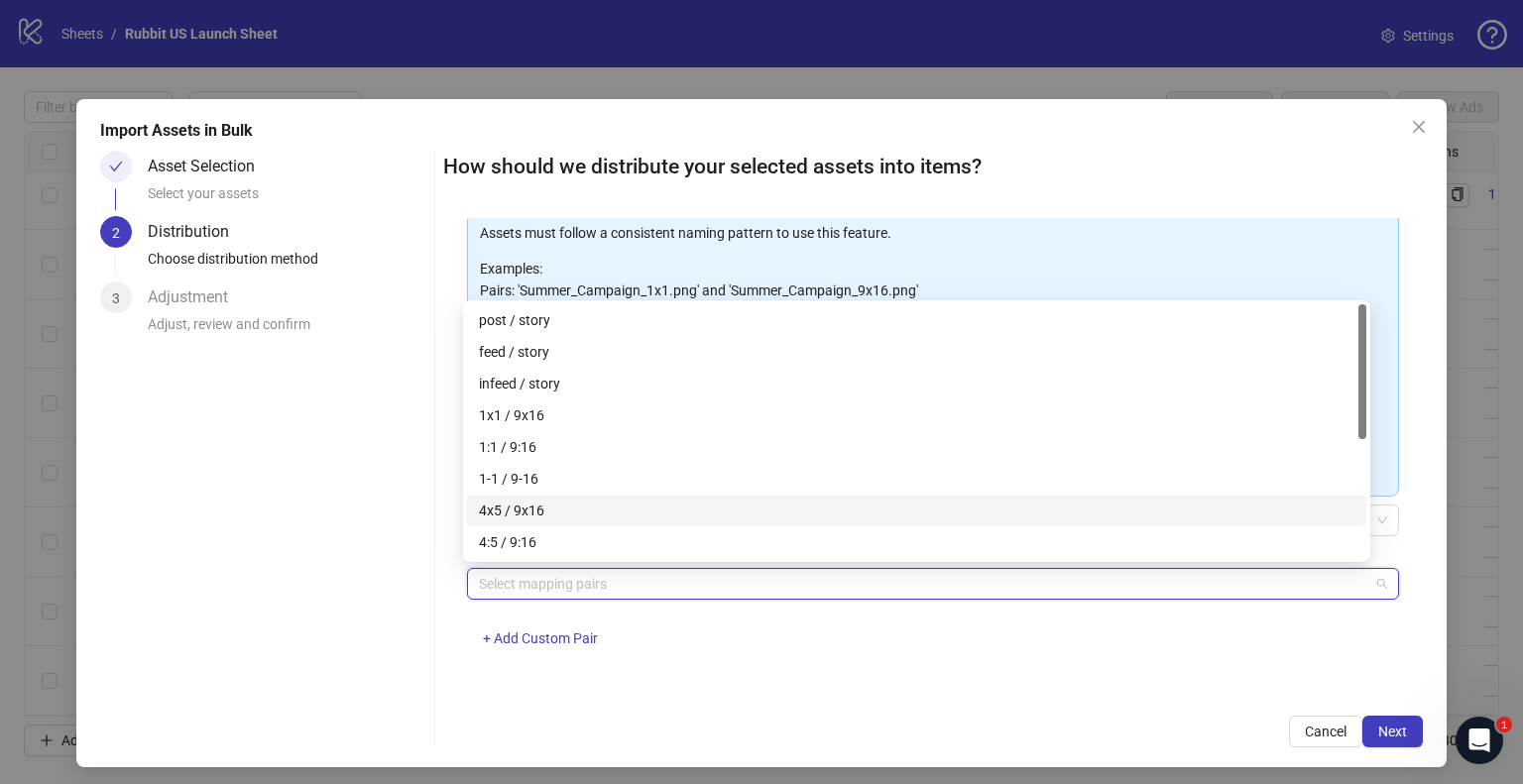 click on "4x5 / 9x16" at bounding box center (916, 510) 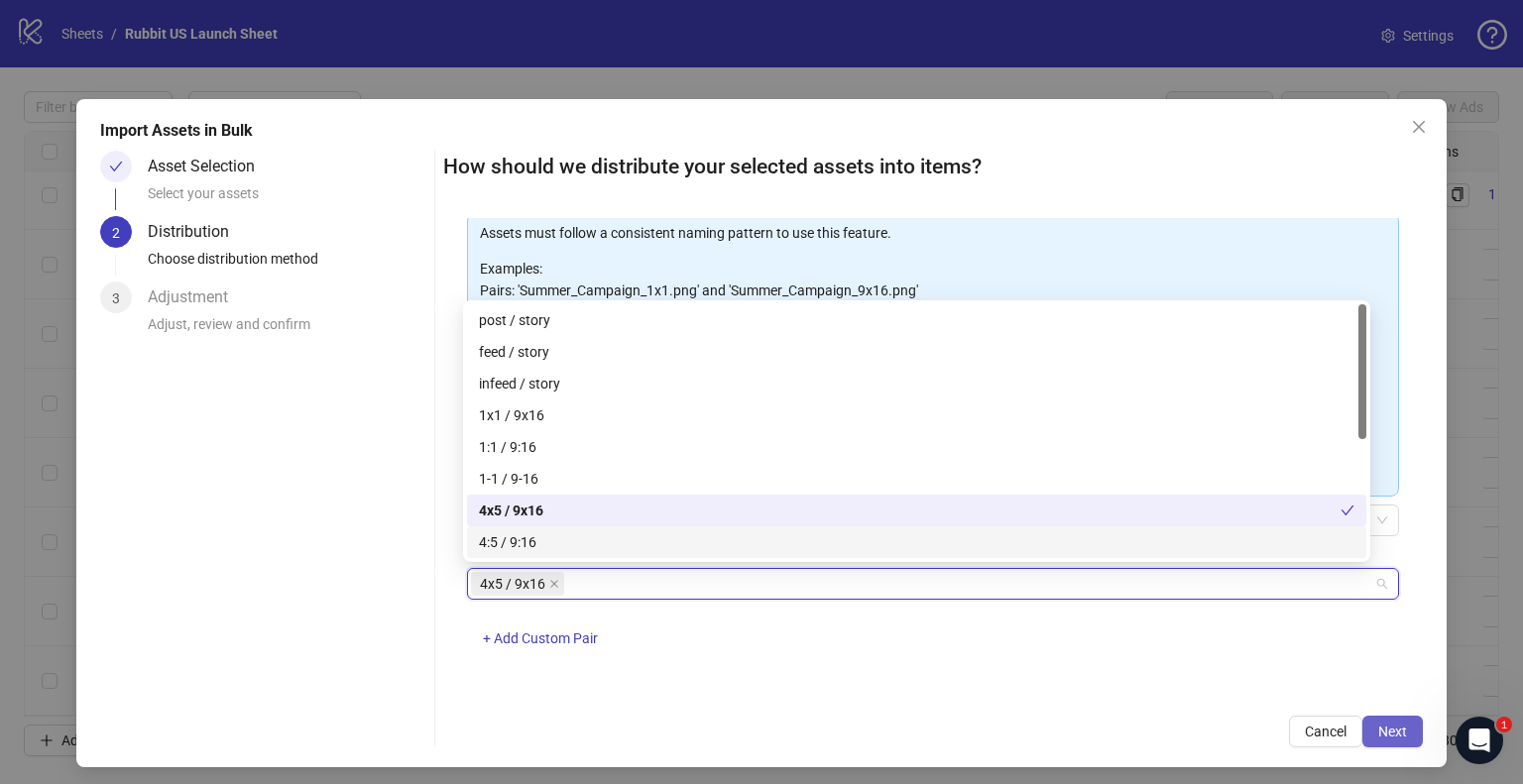 click on "Next" at bounding box center [1392, 731] 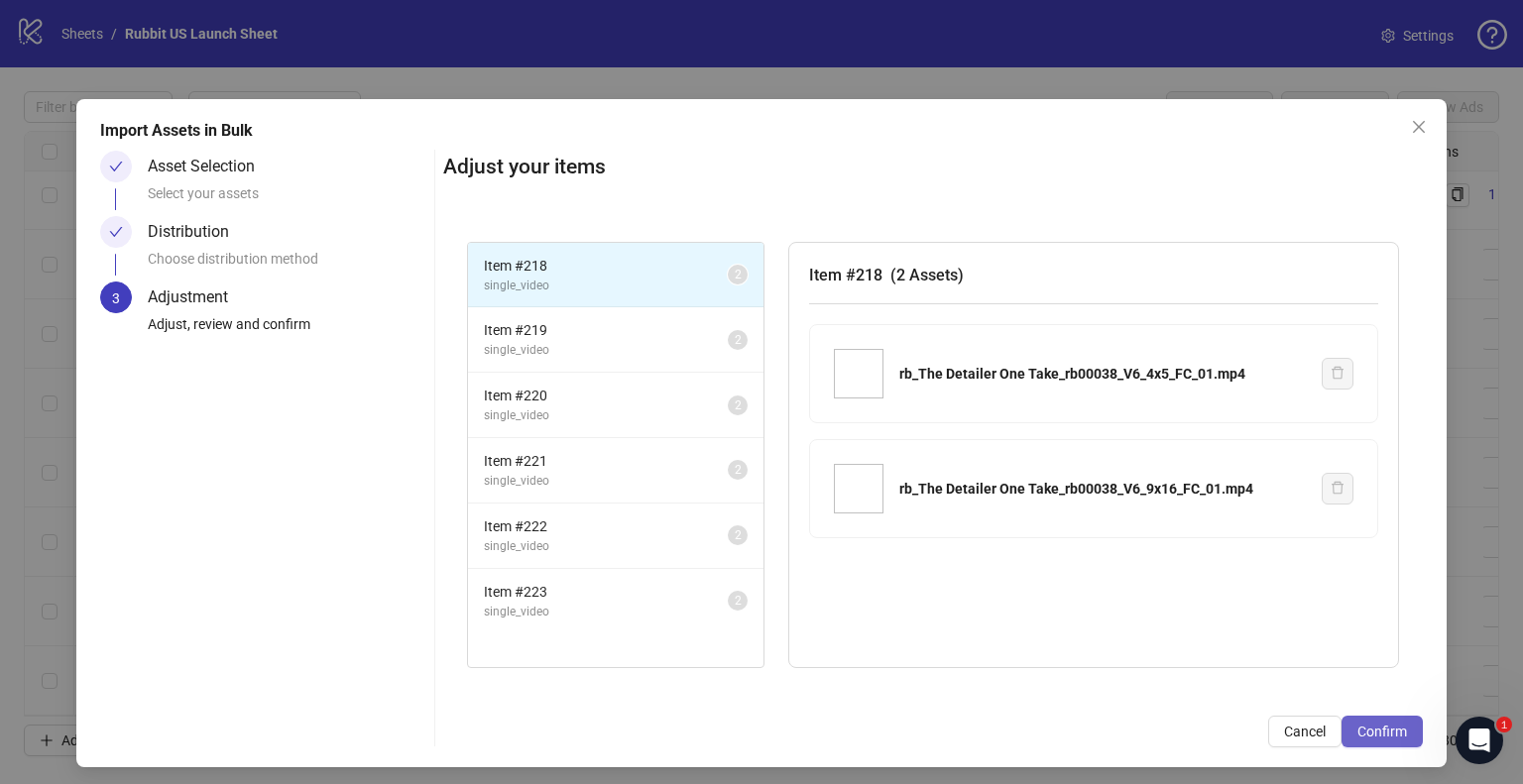 click on "Confirm" at bounding box center [1382, 731] 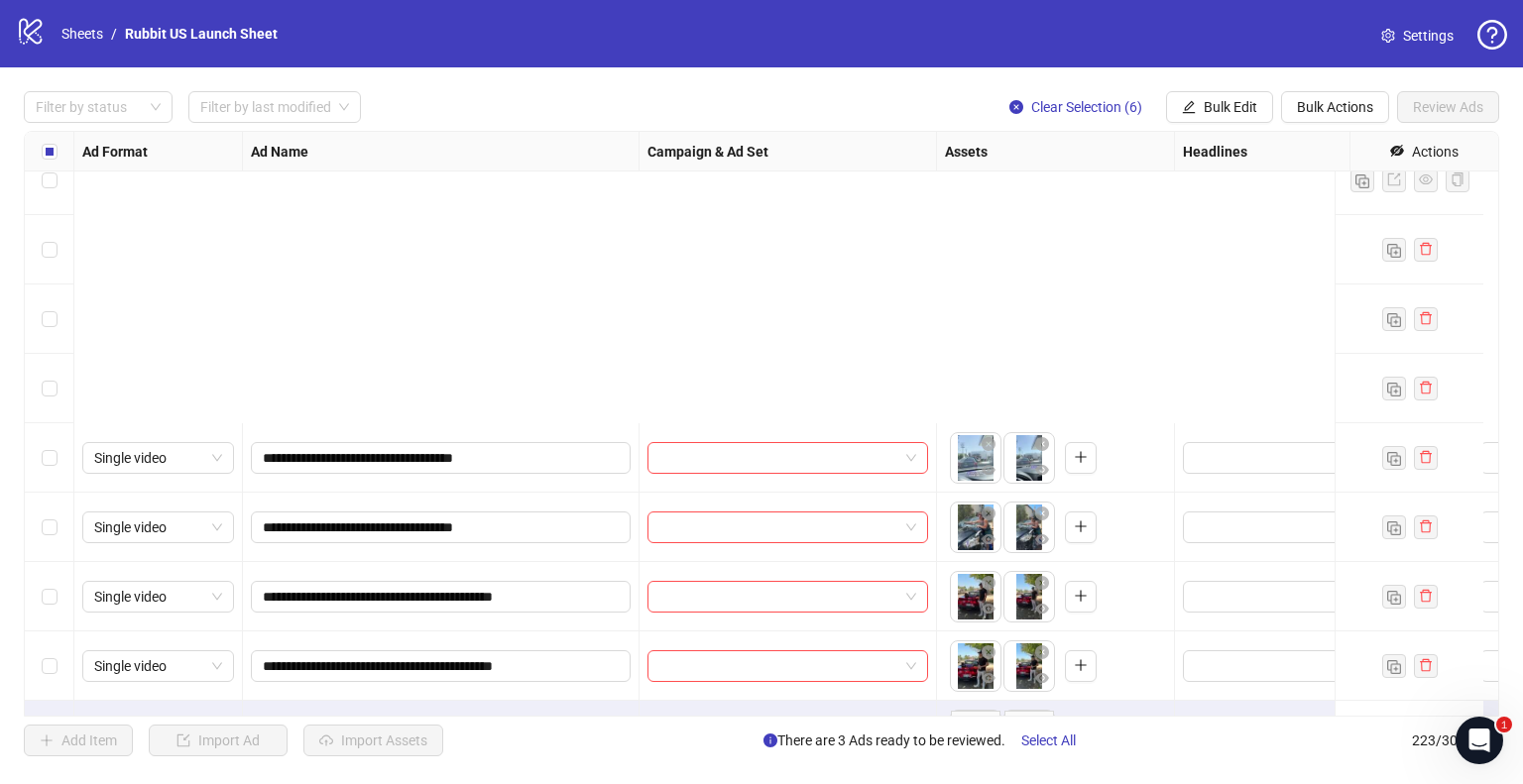 scroll, scrollTop: 14943, scrollLeft: 0, axis: vertical 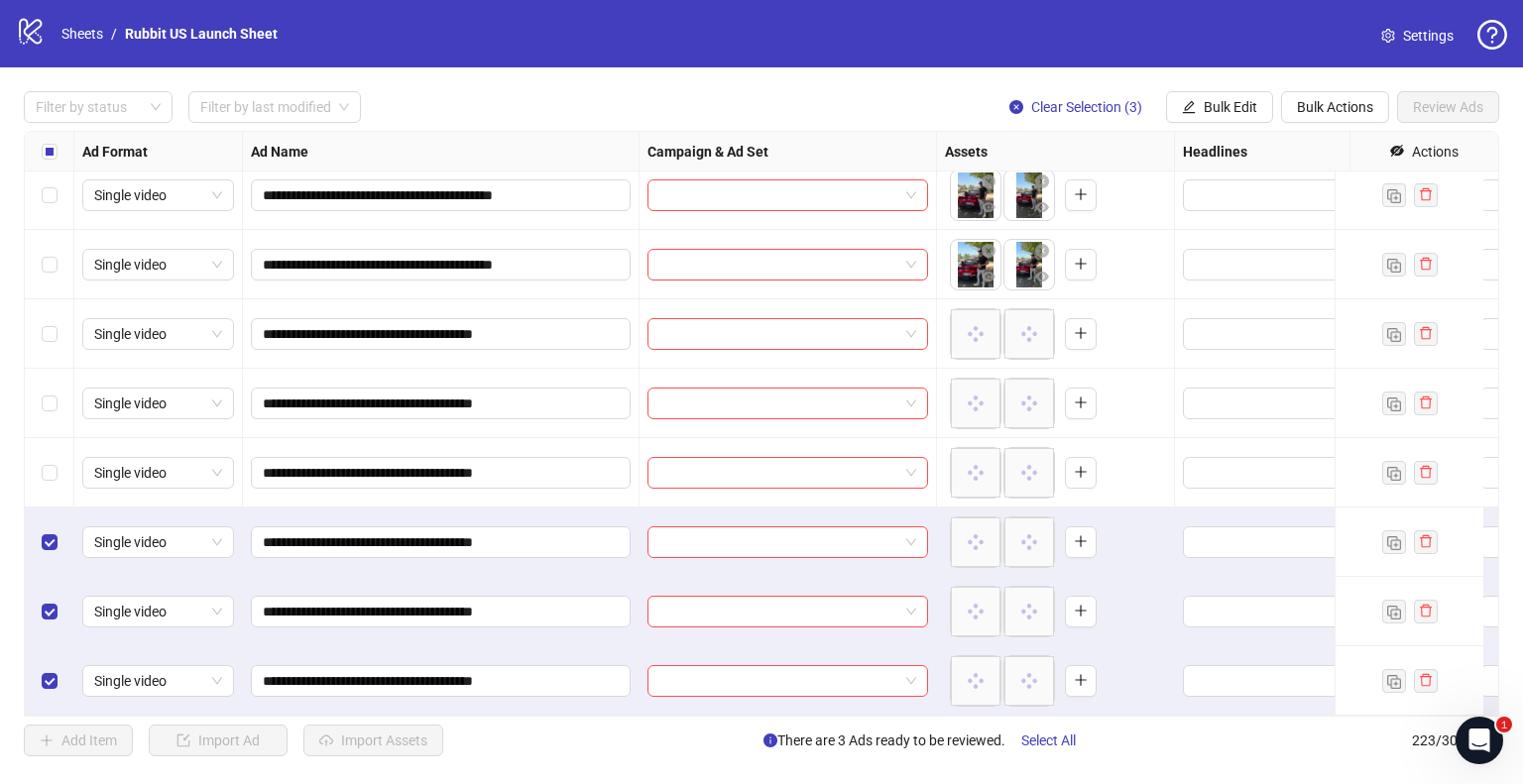 click at bounding box center (50, 542) 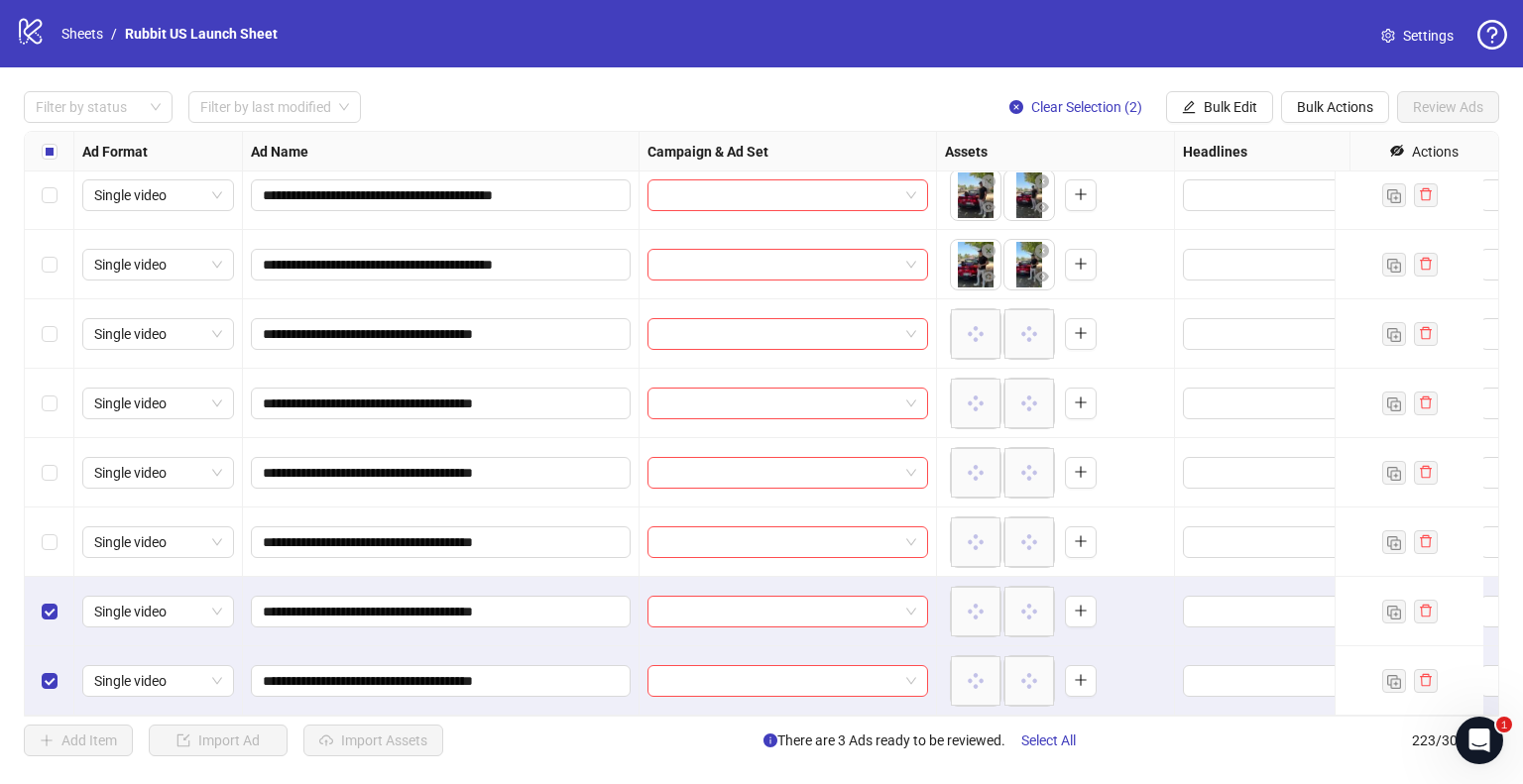click at bounding box center (50, 612) 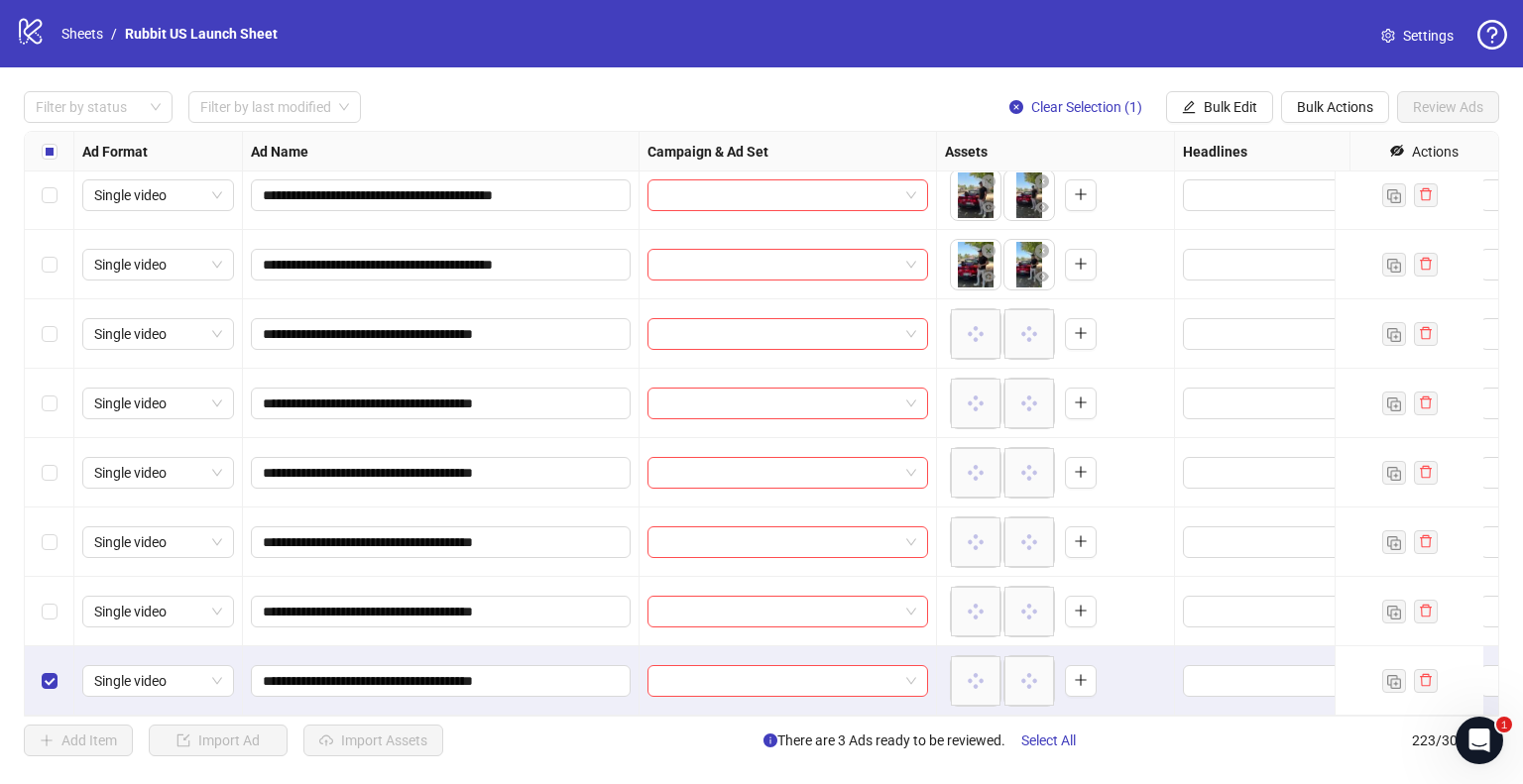 click at bounding box center (50, 681) 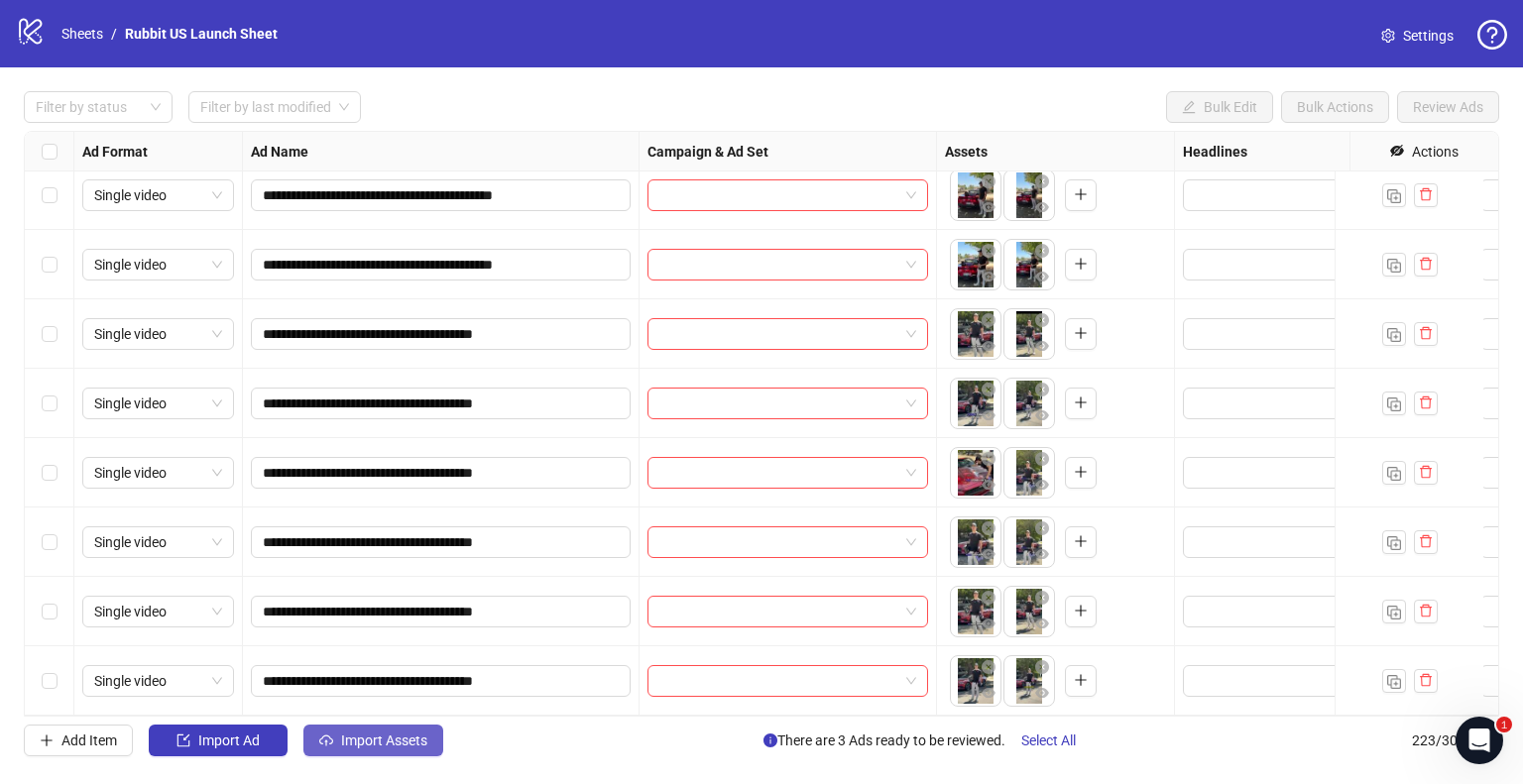 click on "Import Assets" at bounding box center [373, 740] 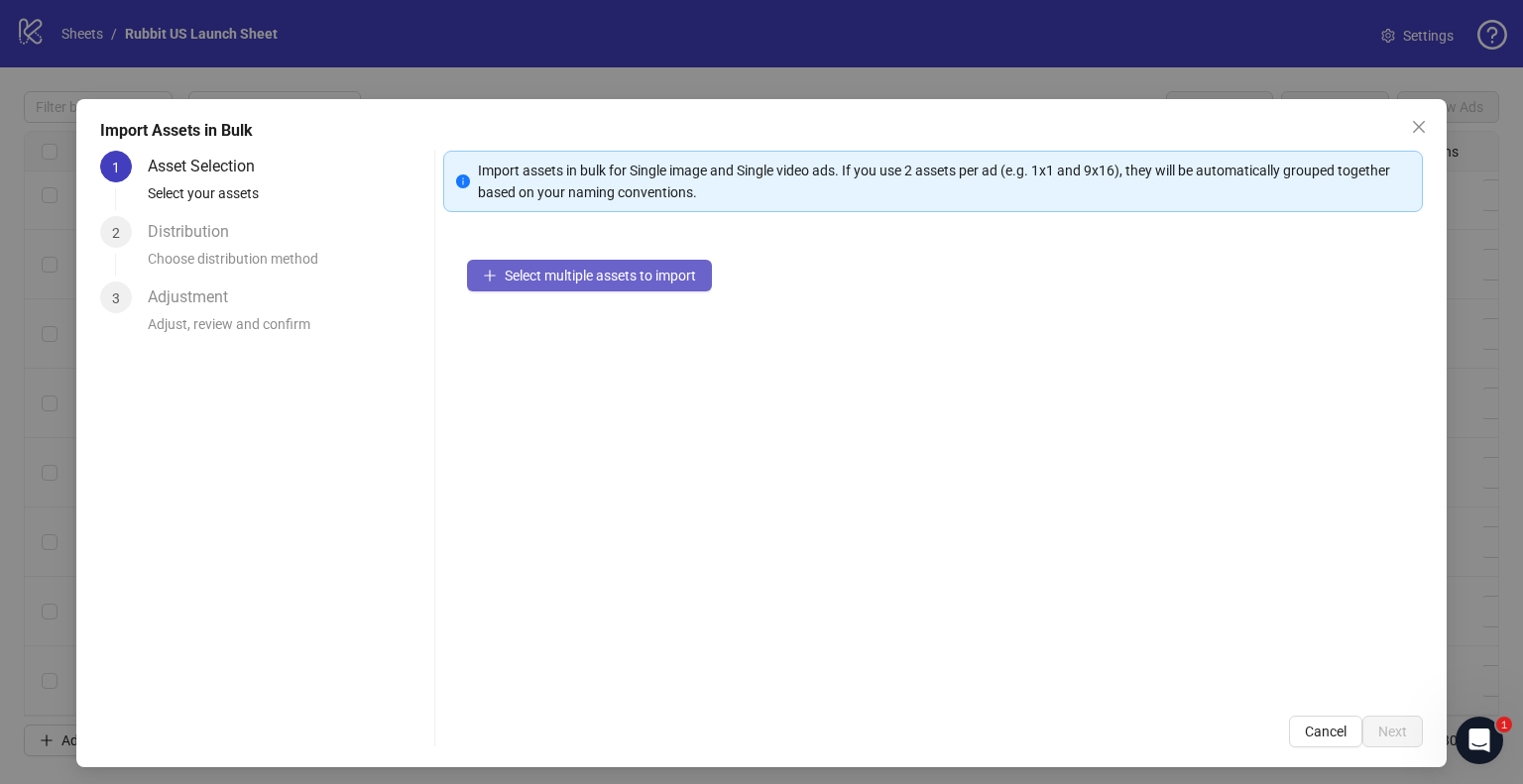 click on "Select multiple assets to import" at bounding box center [600, 276] 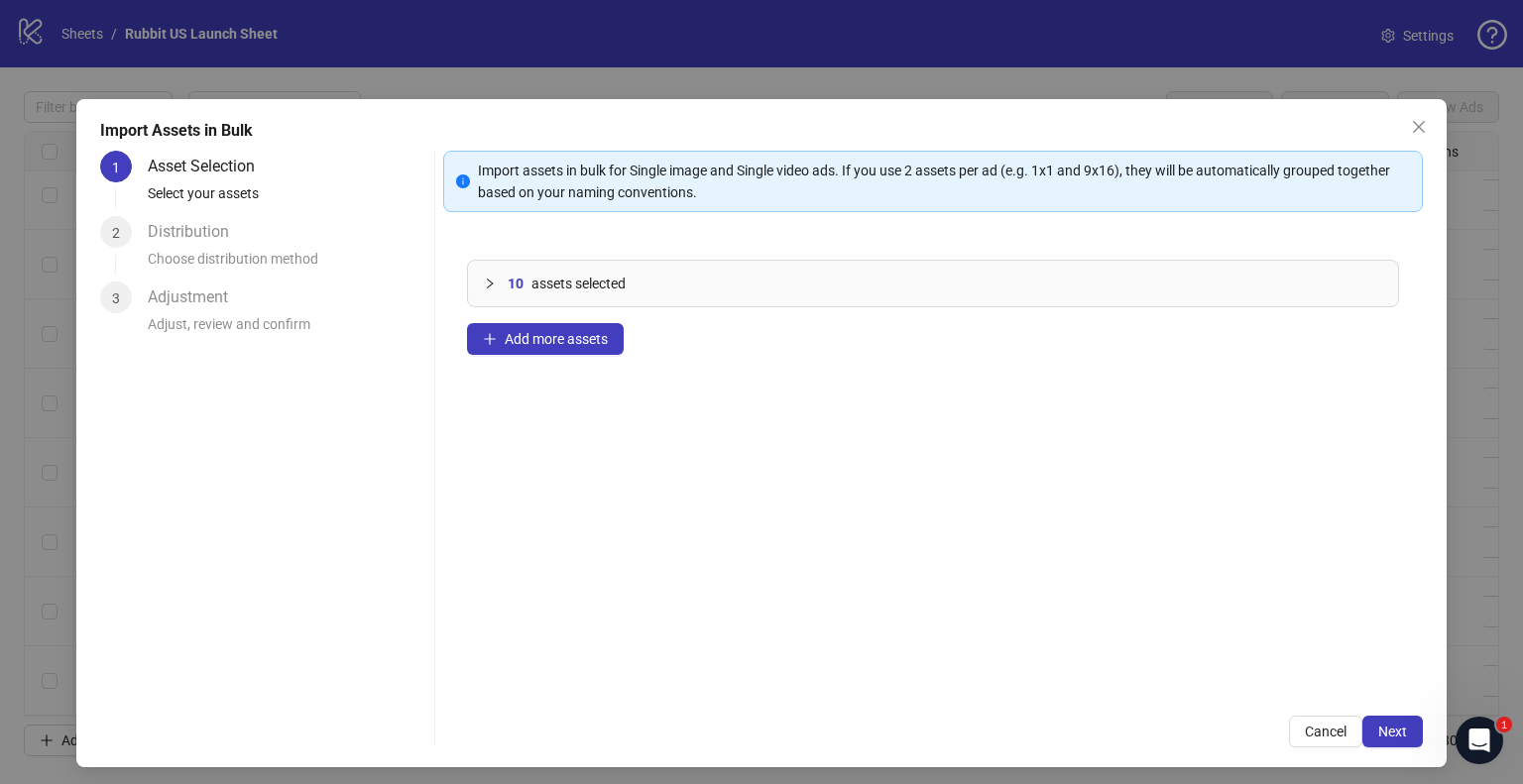 scroll, scrollTop: 7, scrollLeft: 0, axis: vertical 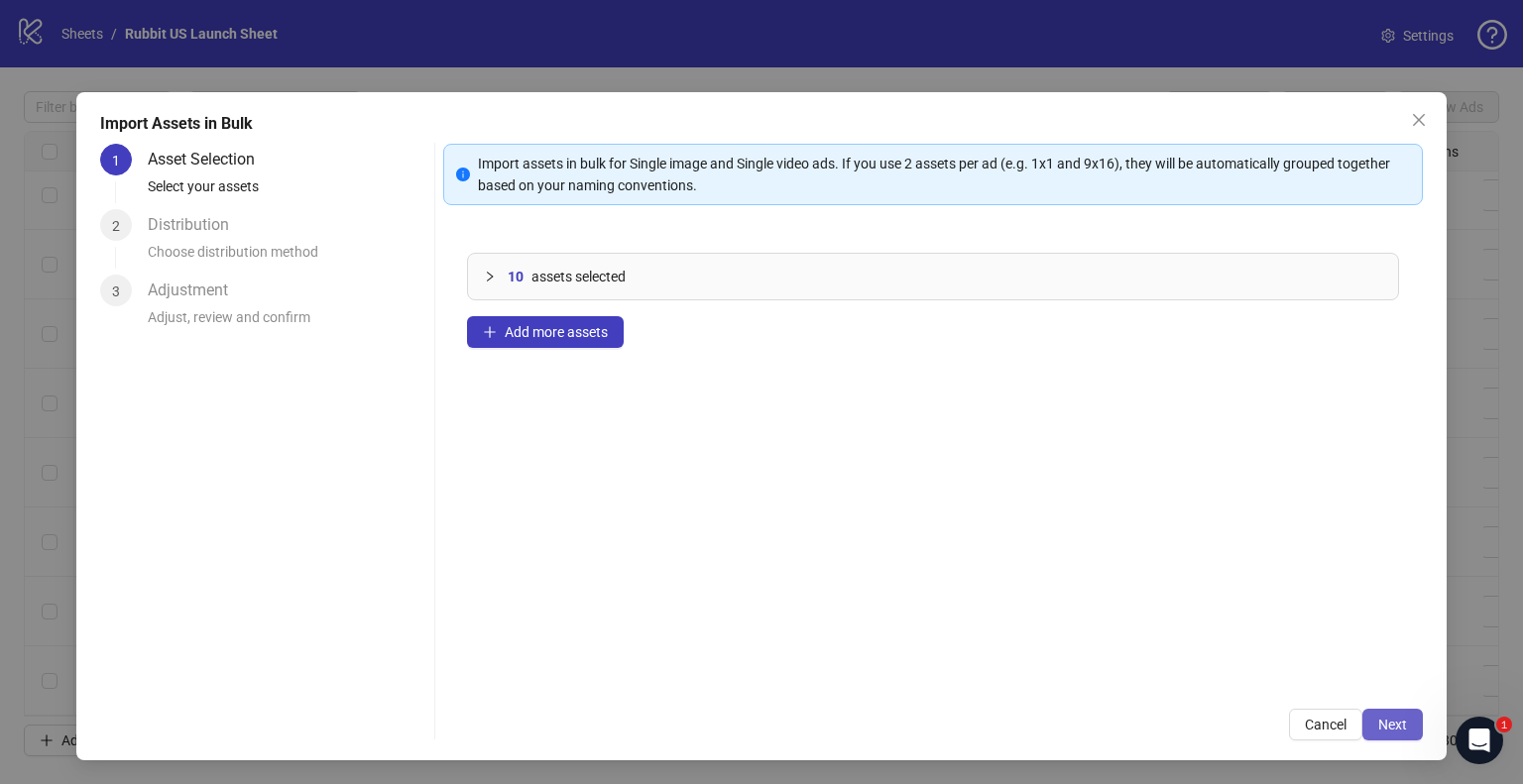 click on "Next" at bounding box center (1392, 725) 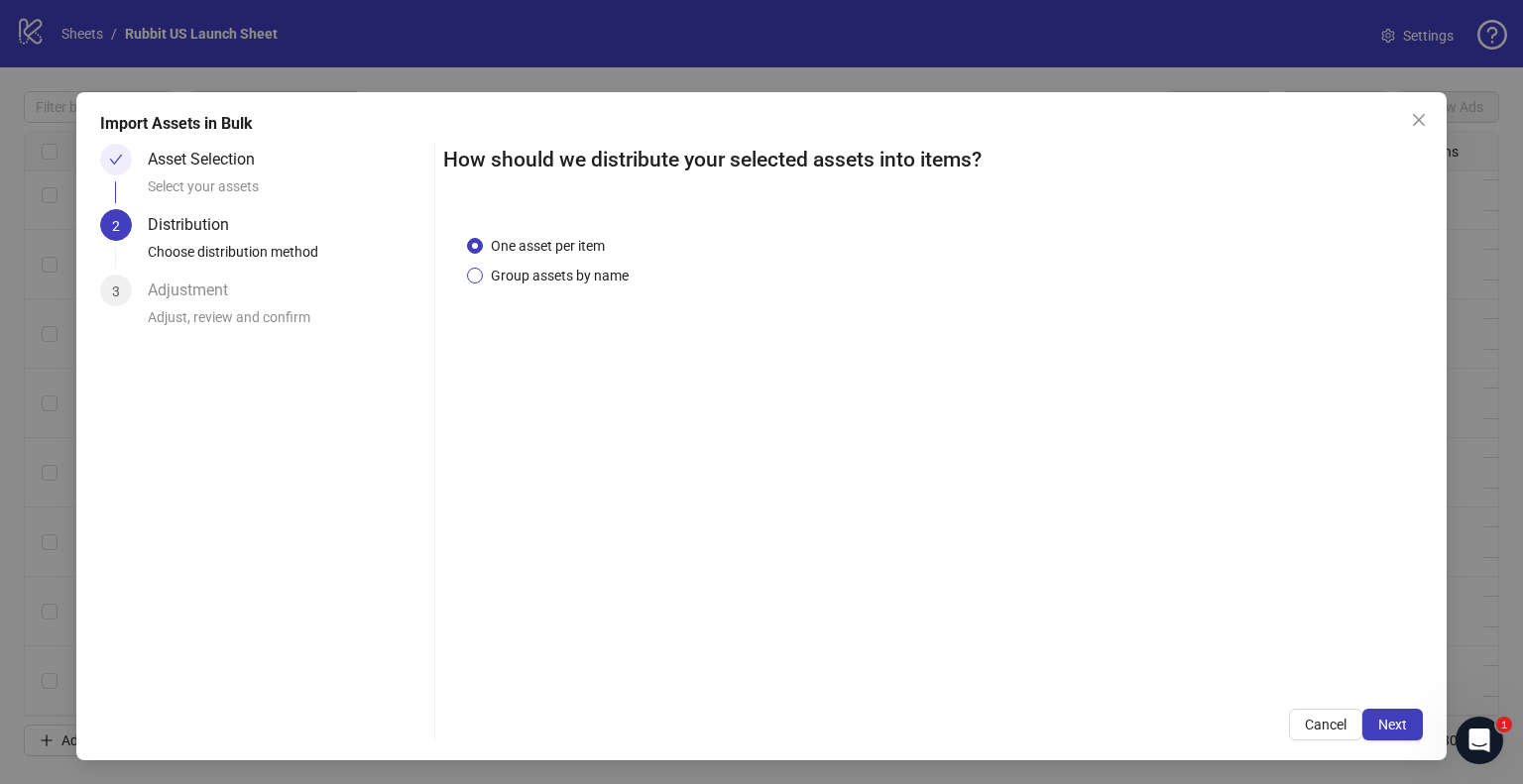 click on "Group assets by name" at bounding box center (559, 276) 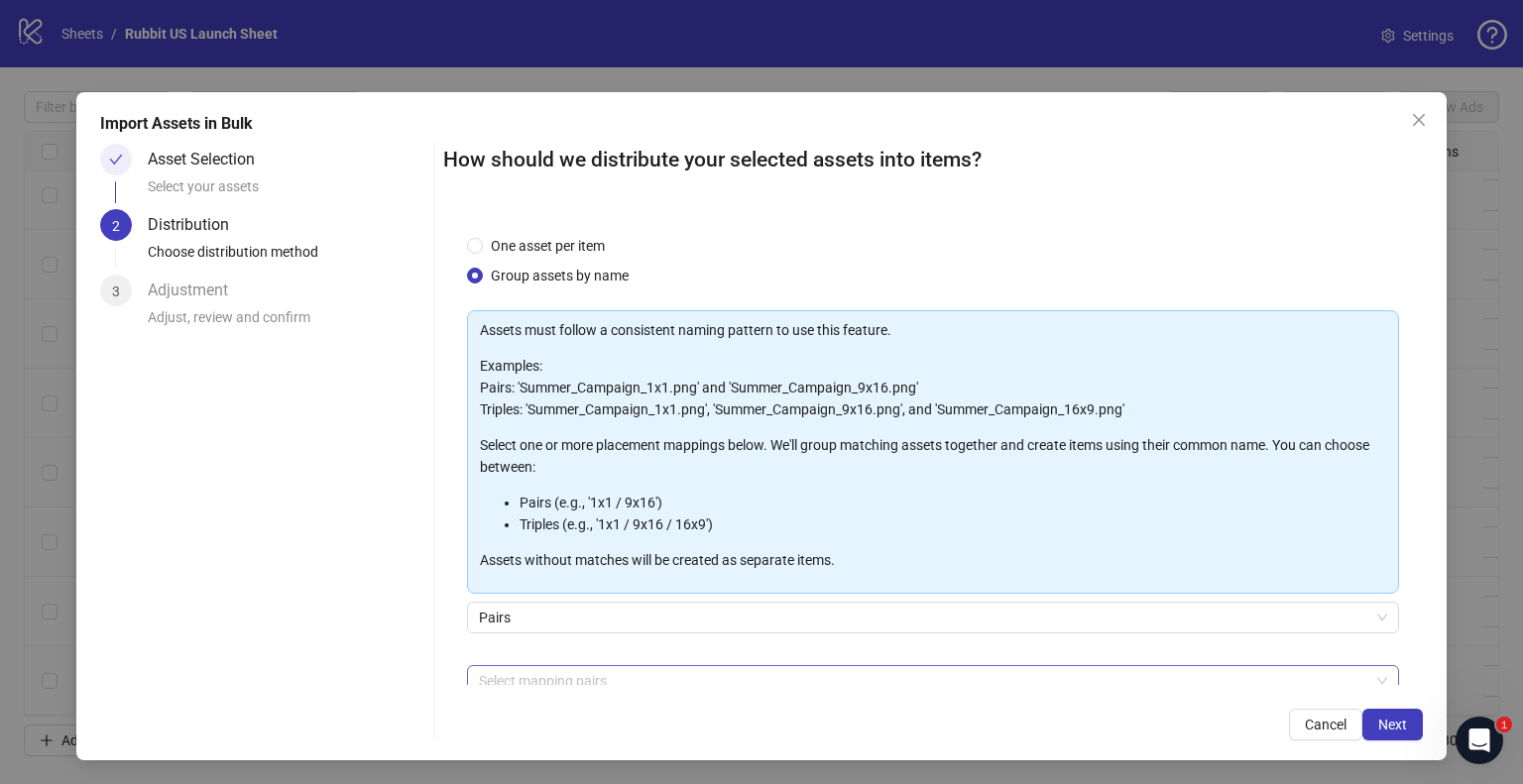 click at bounding box center [922, 681] 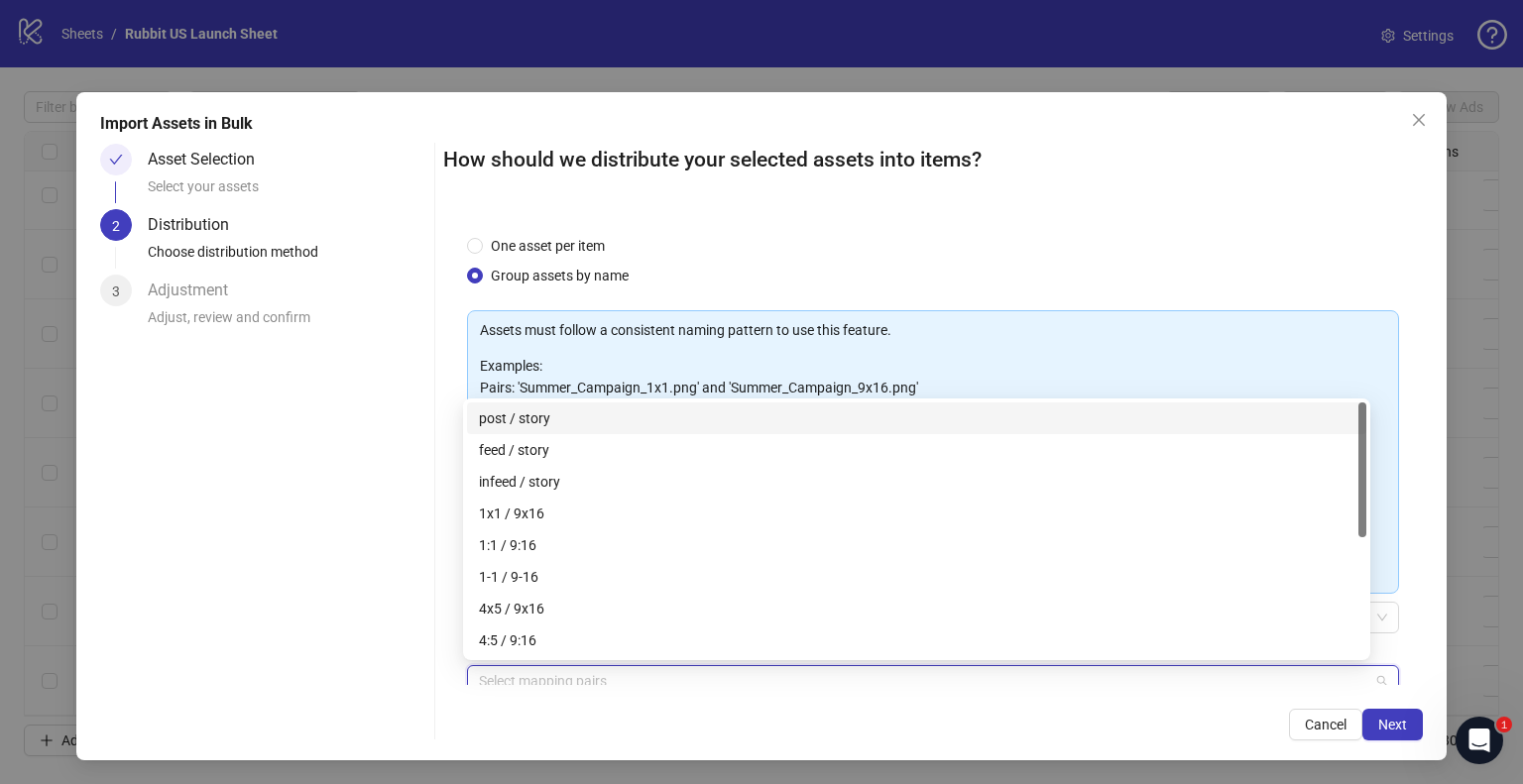 scroll, scrollTop: 7, scrollLeft: 0, axis: vertical 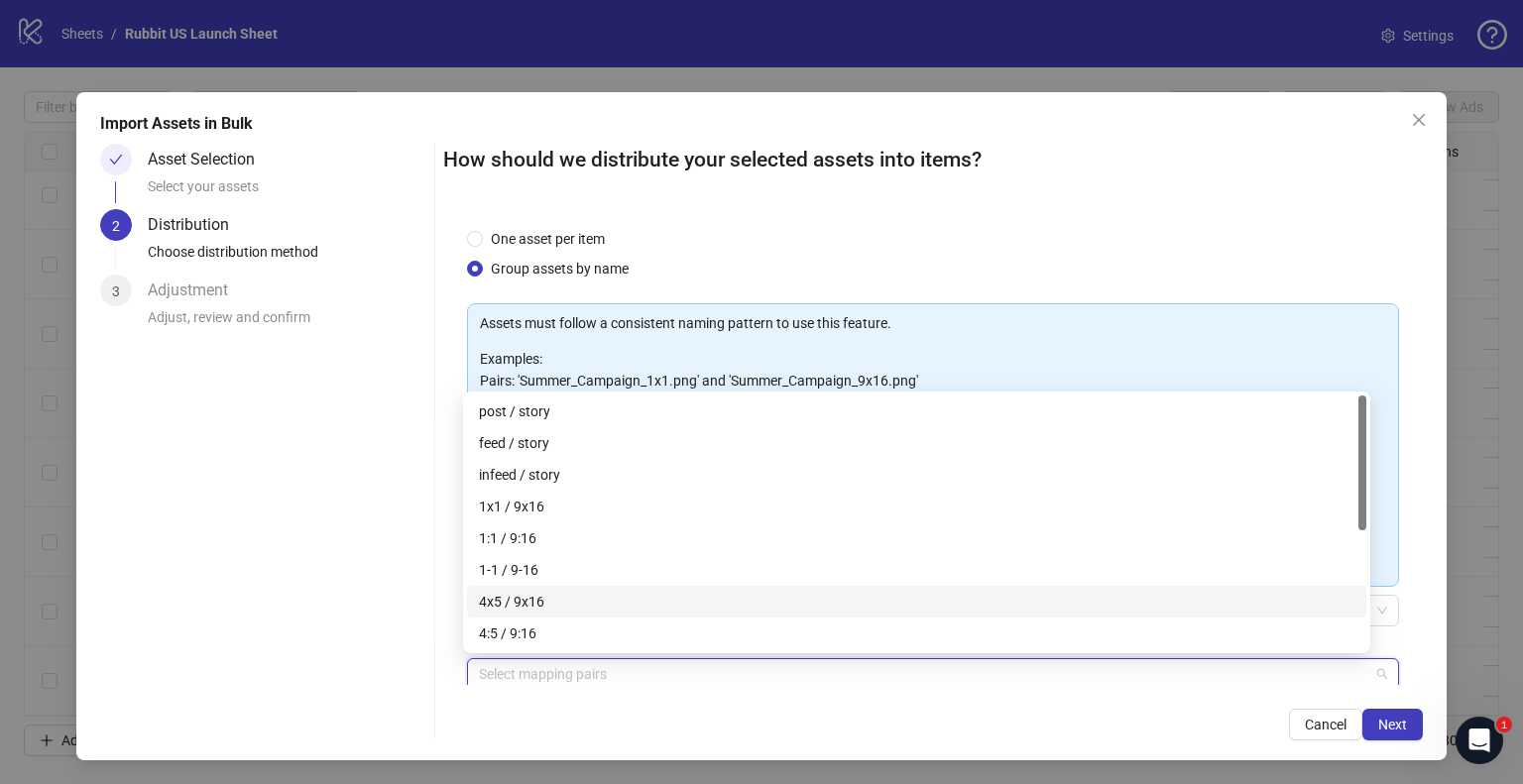 click on "4x5 / 9x16" at bounding box center (916, 602) 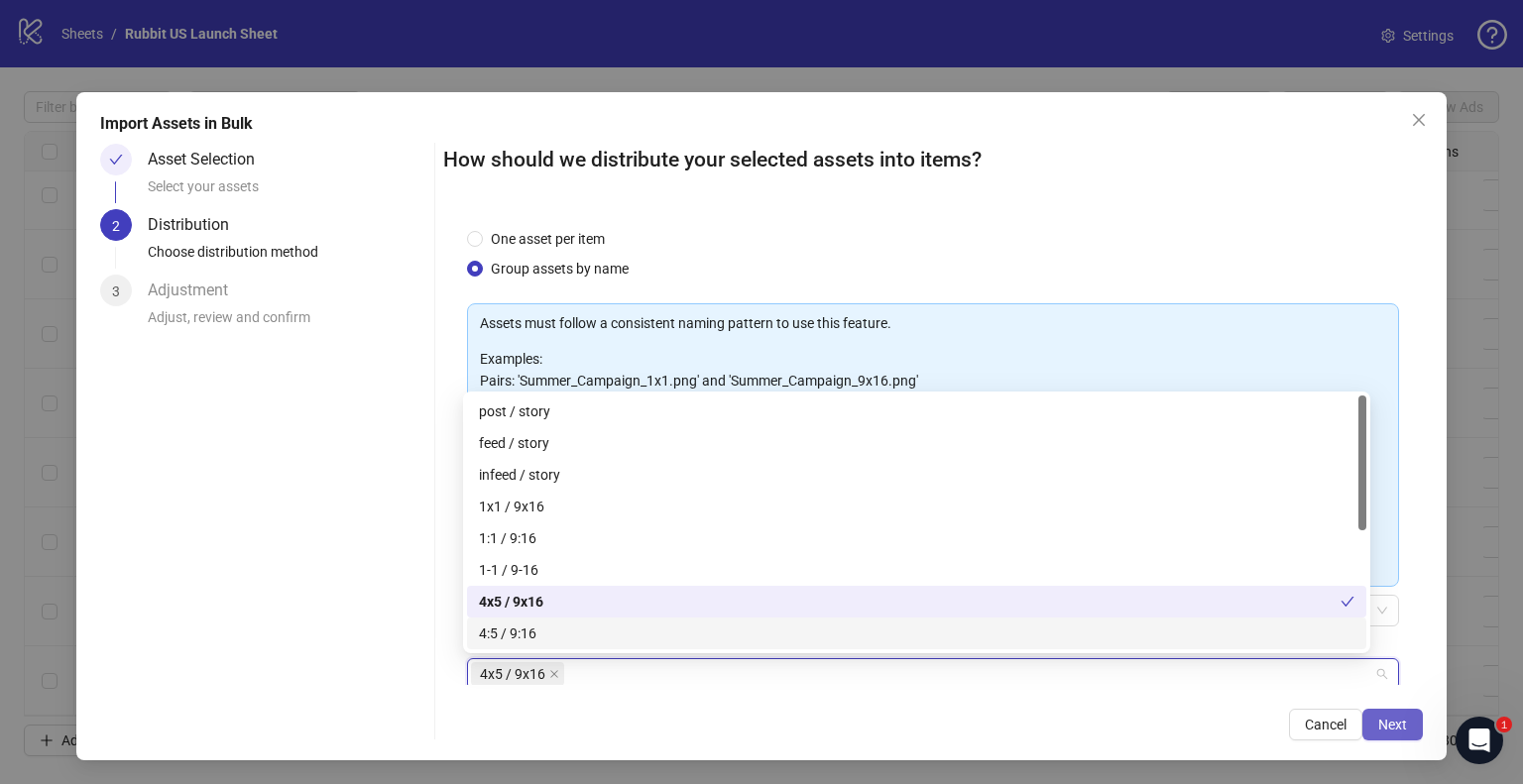 click on "Next" at bounding box center [1392, 725] 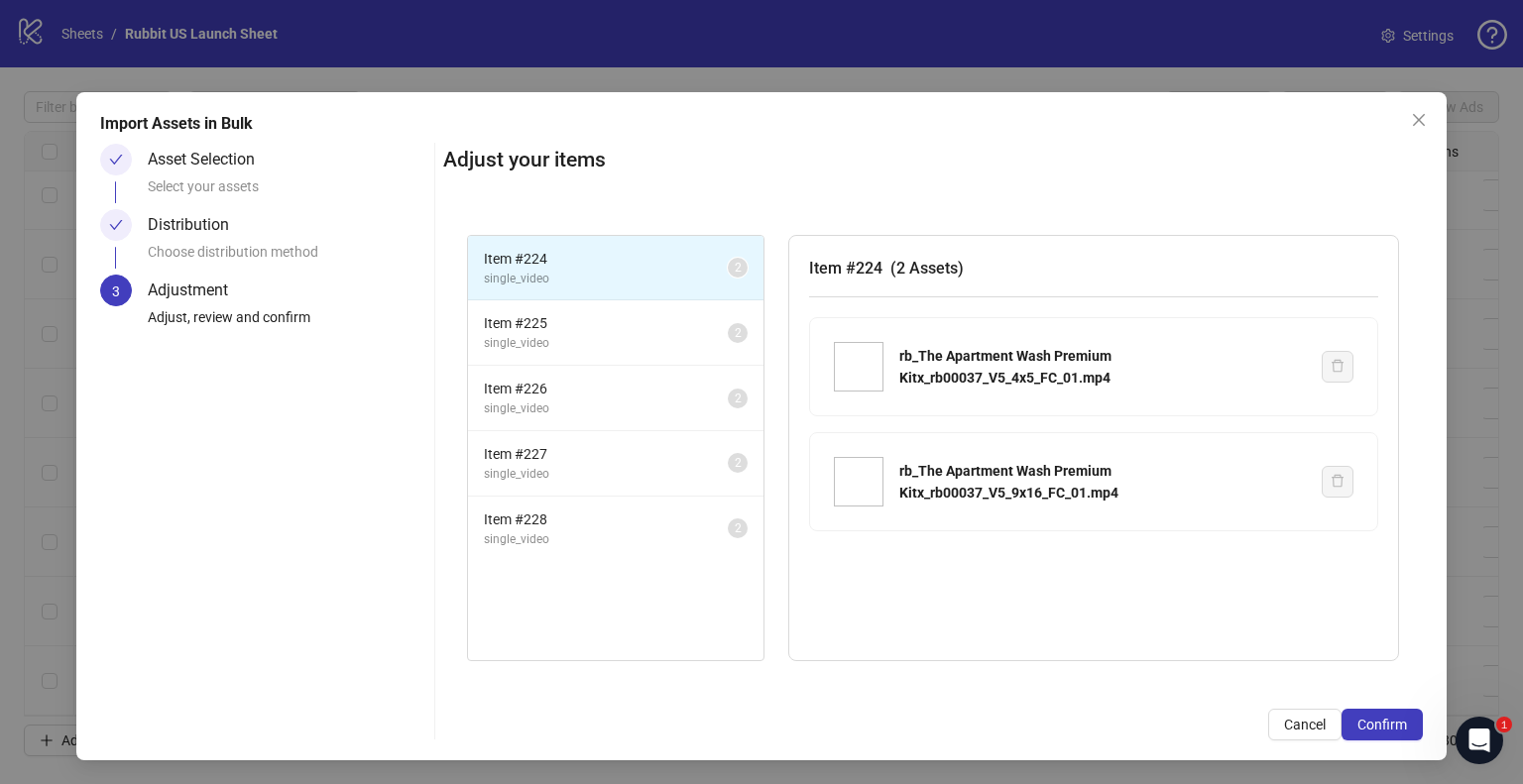click on "Confirm" at bounding box center [1382, 725] 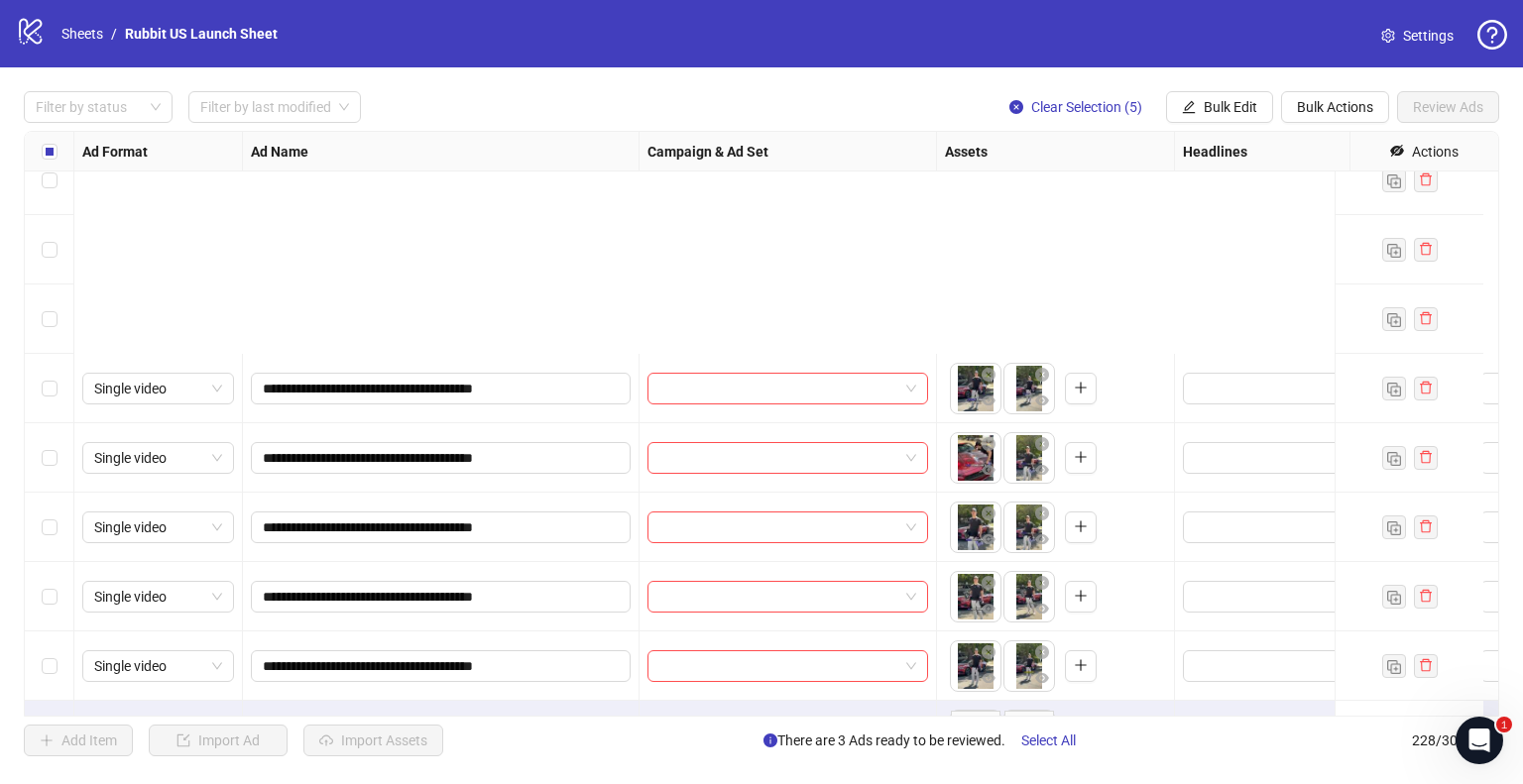 scroll, scrollTop: 15288, scrollLeft: 0, axis: vertical 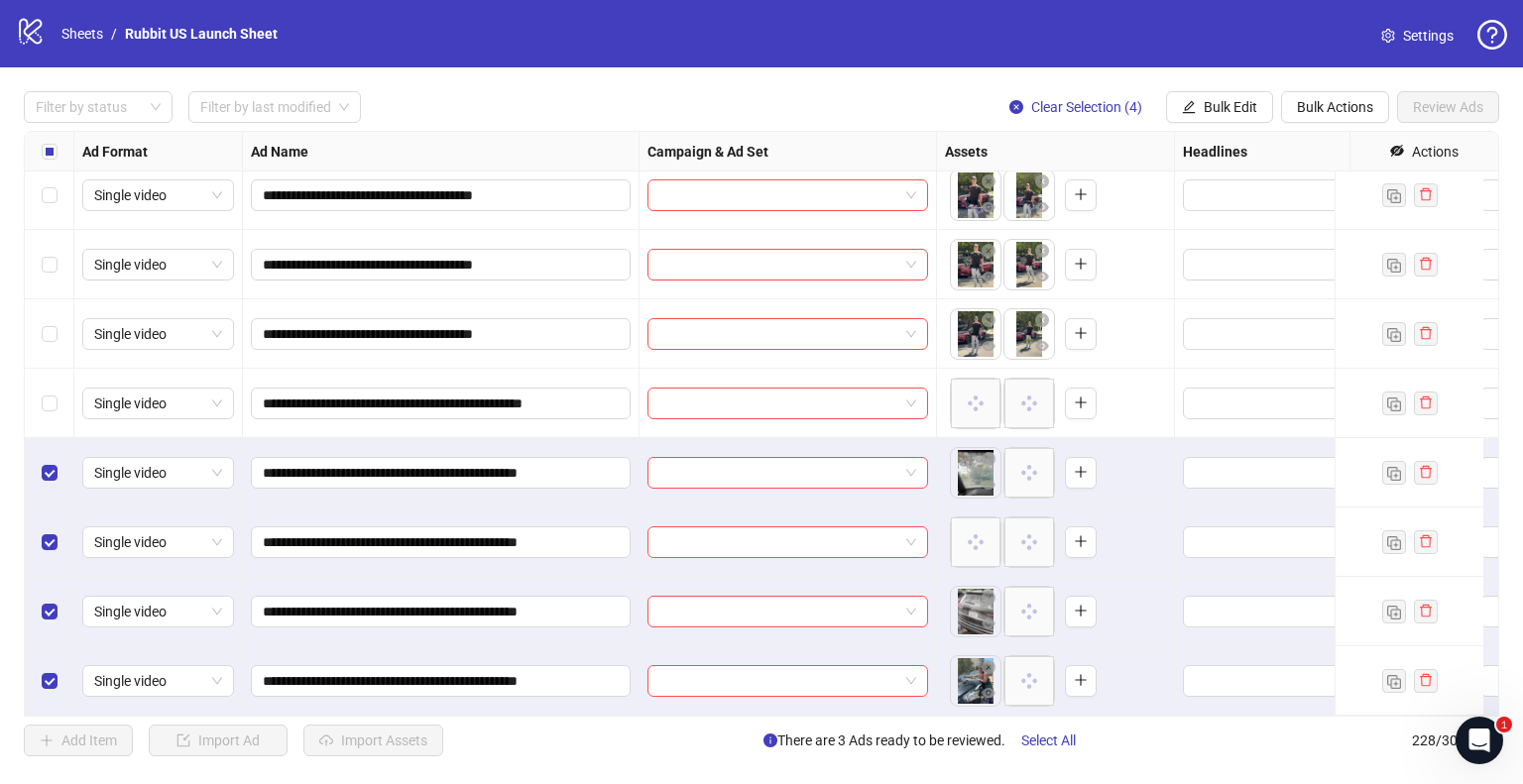 click at bounding box center (50, 473) 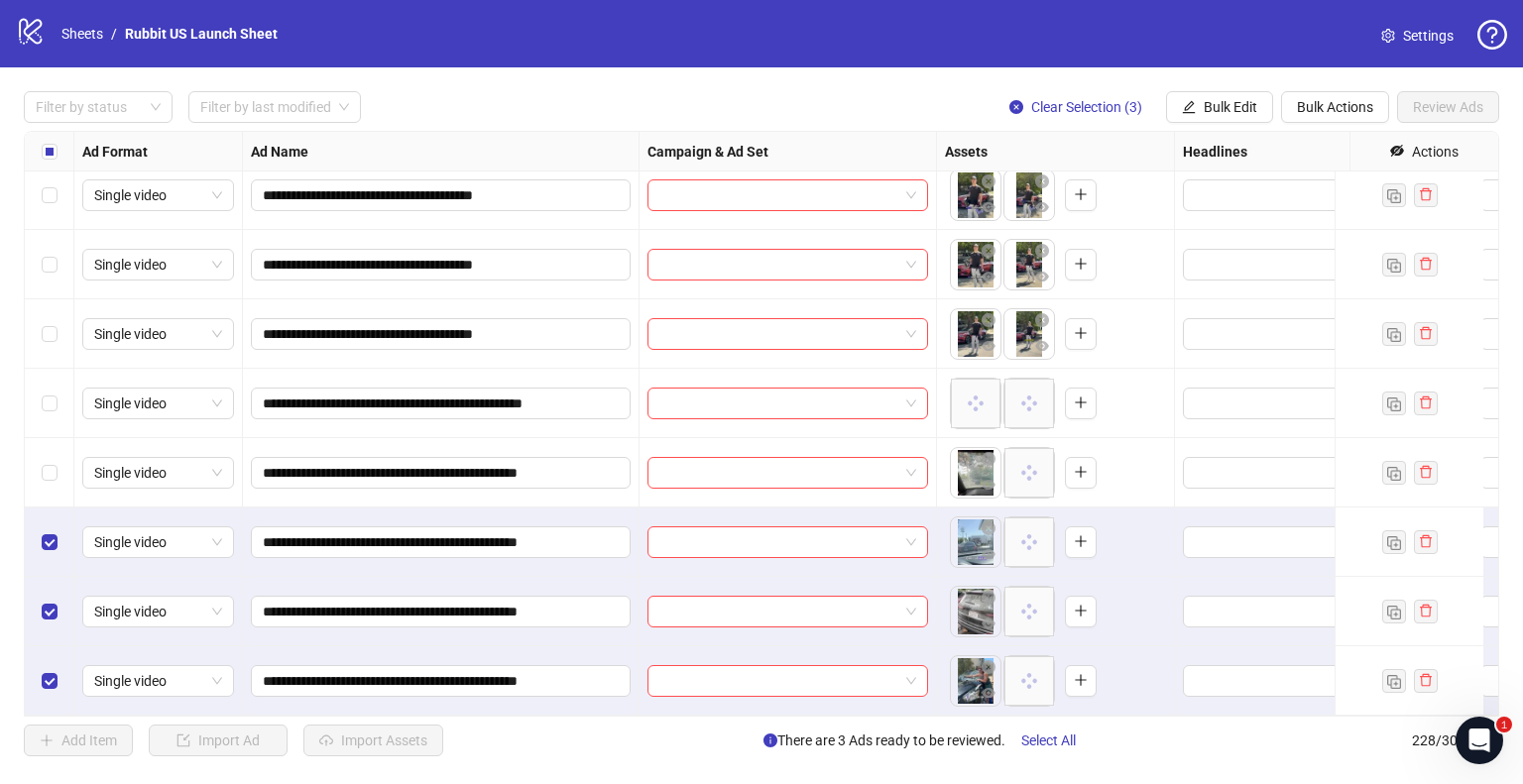 click at bounding box center (50, 542) 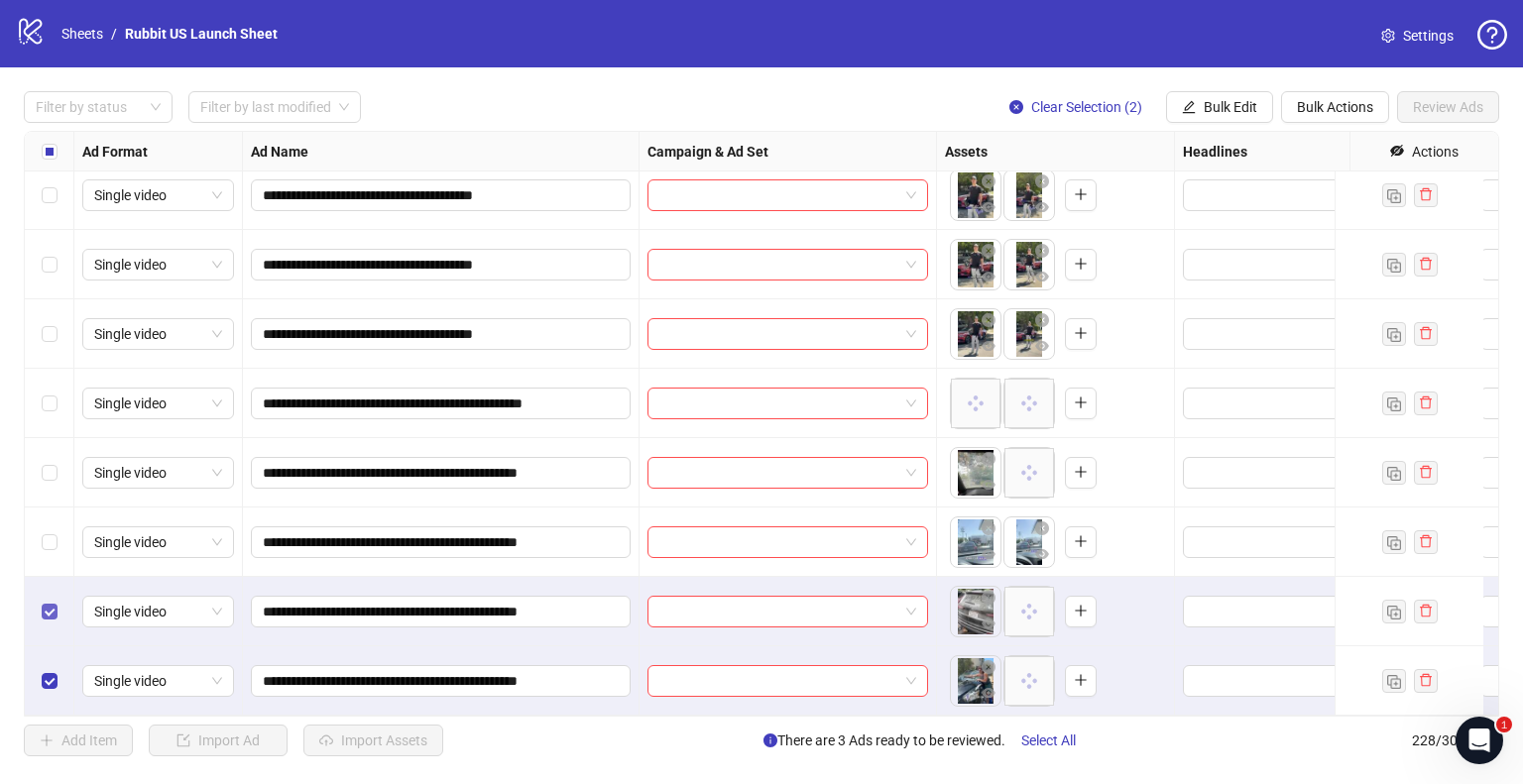 click at bounding box center (50, 612) 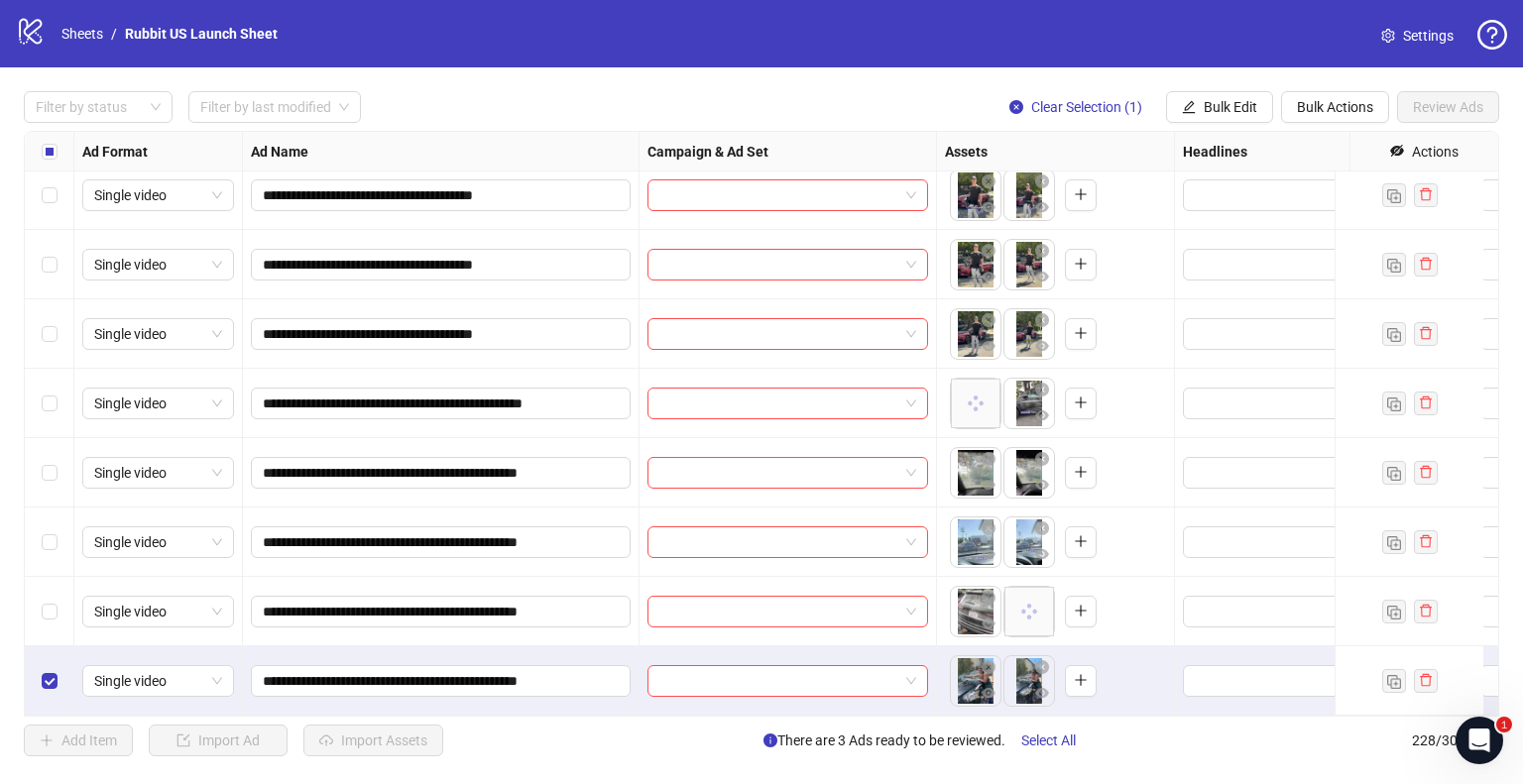 click at bounding box center [50, 681] 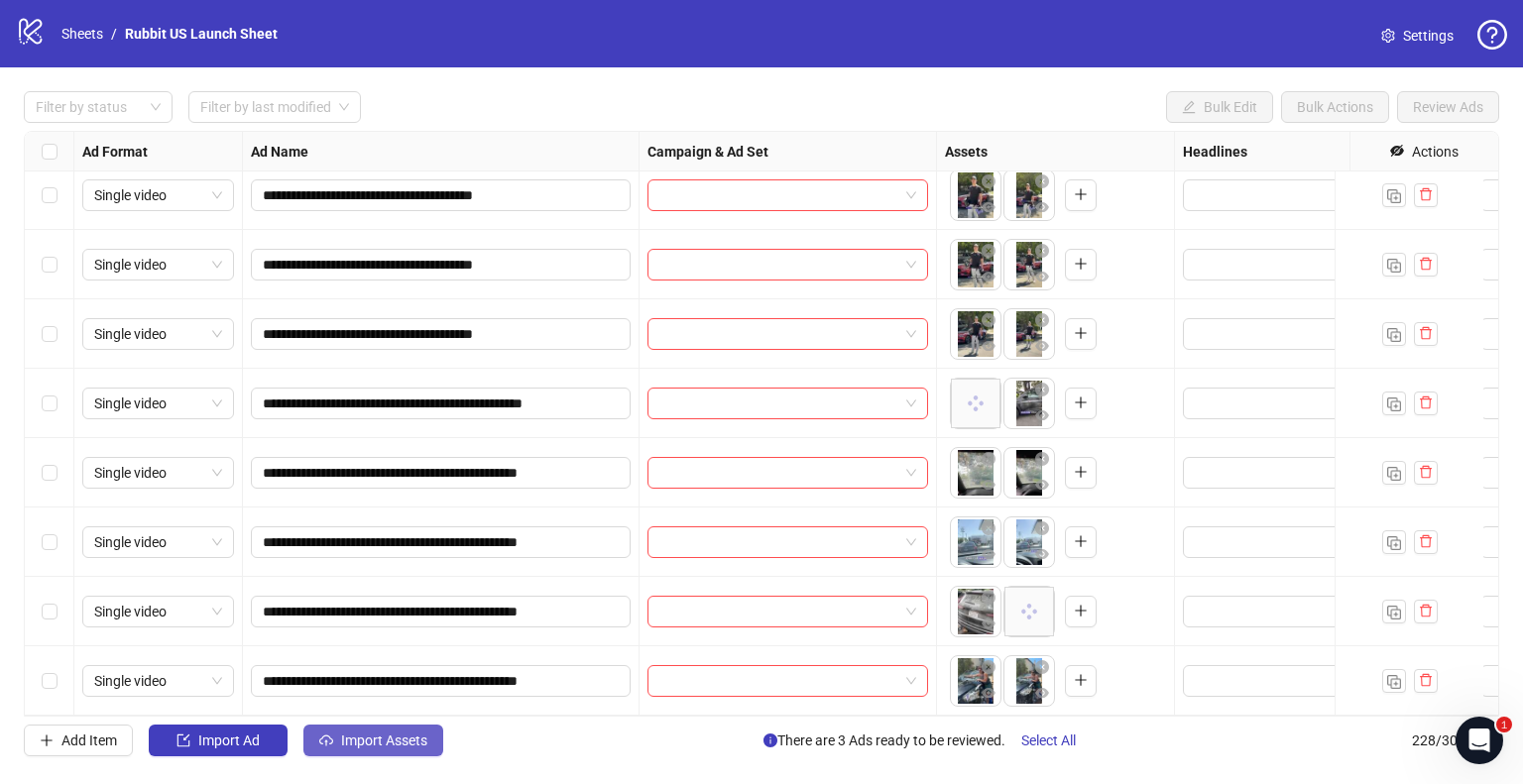 click on "Import Assets" at bounding box center (373, 740) 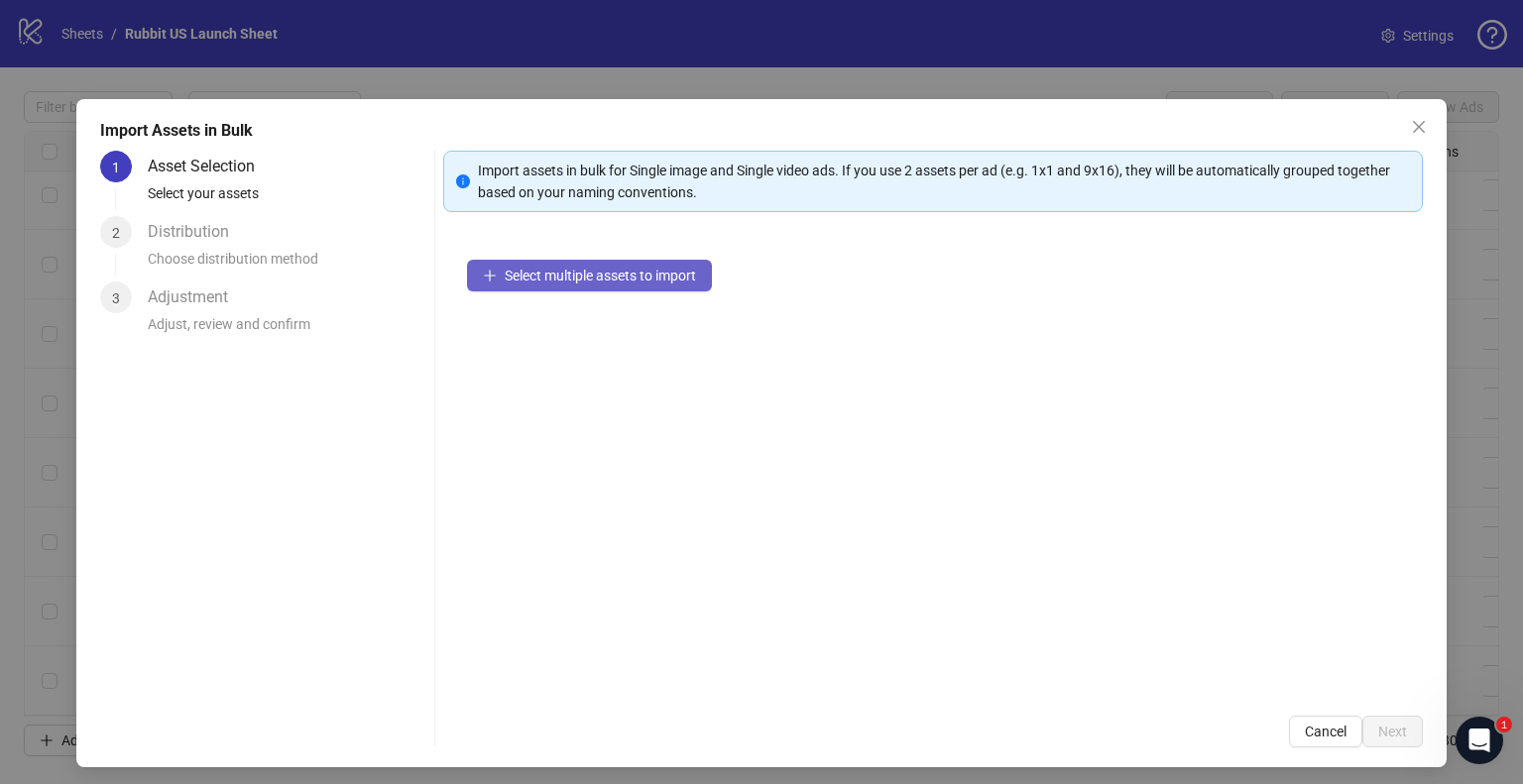 click on "Select multiple assets to import" at bounding box center (600, 276) 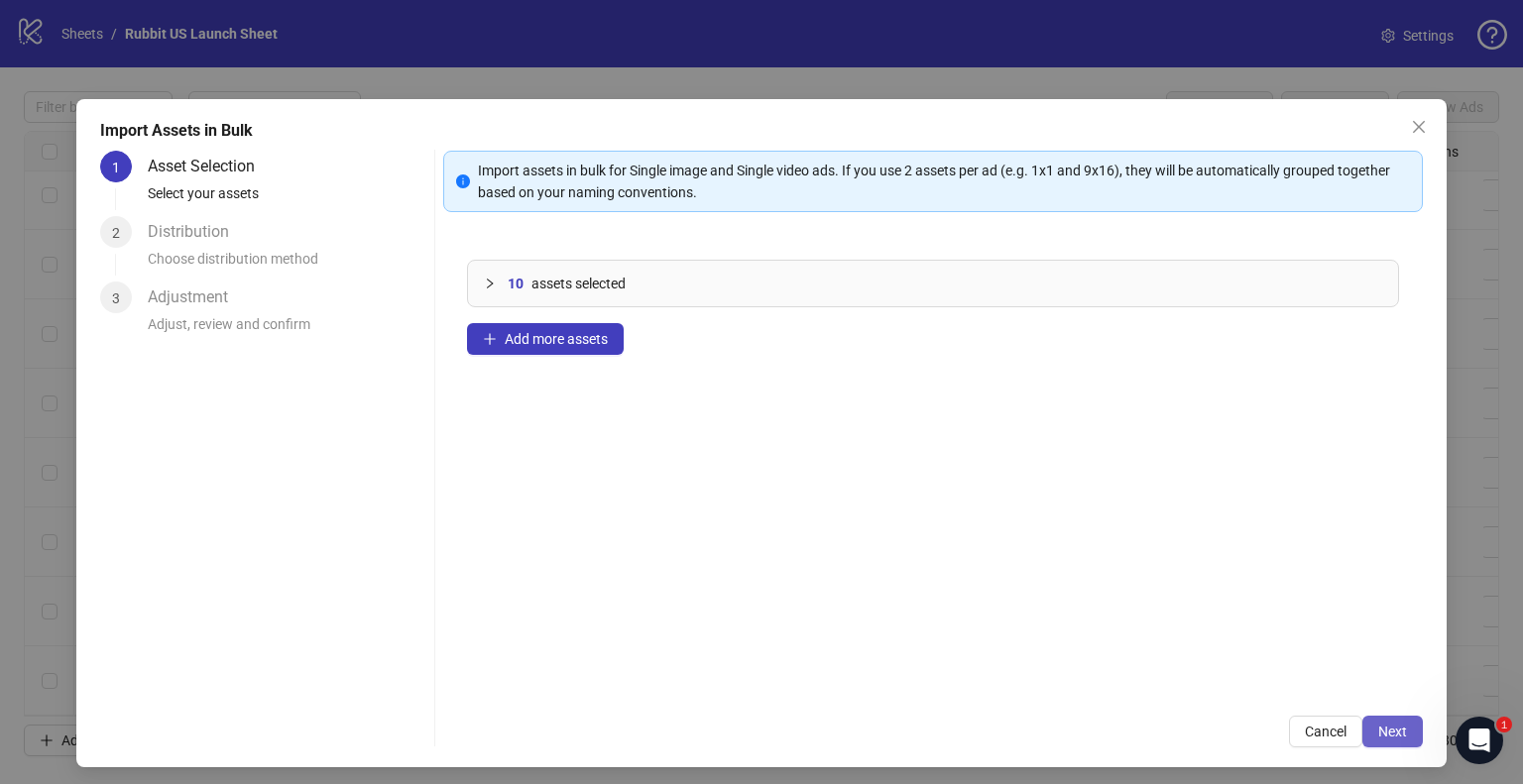 click on "Next" at bounding box center (1392, 731) 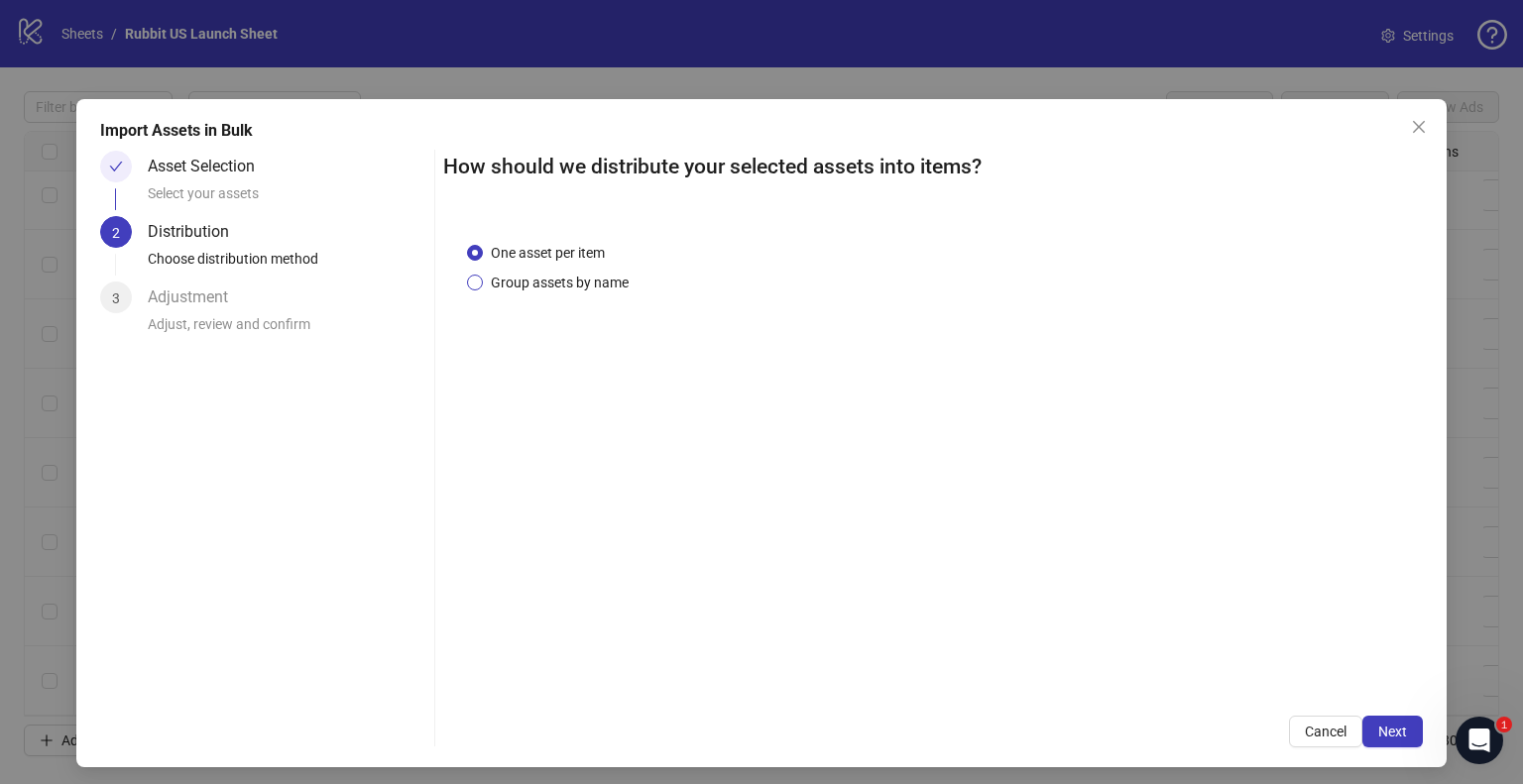 click on "Group assets by name" at bounding box center (559, 282) 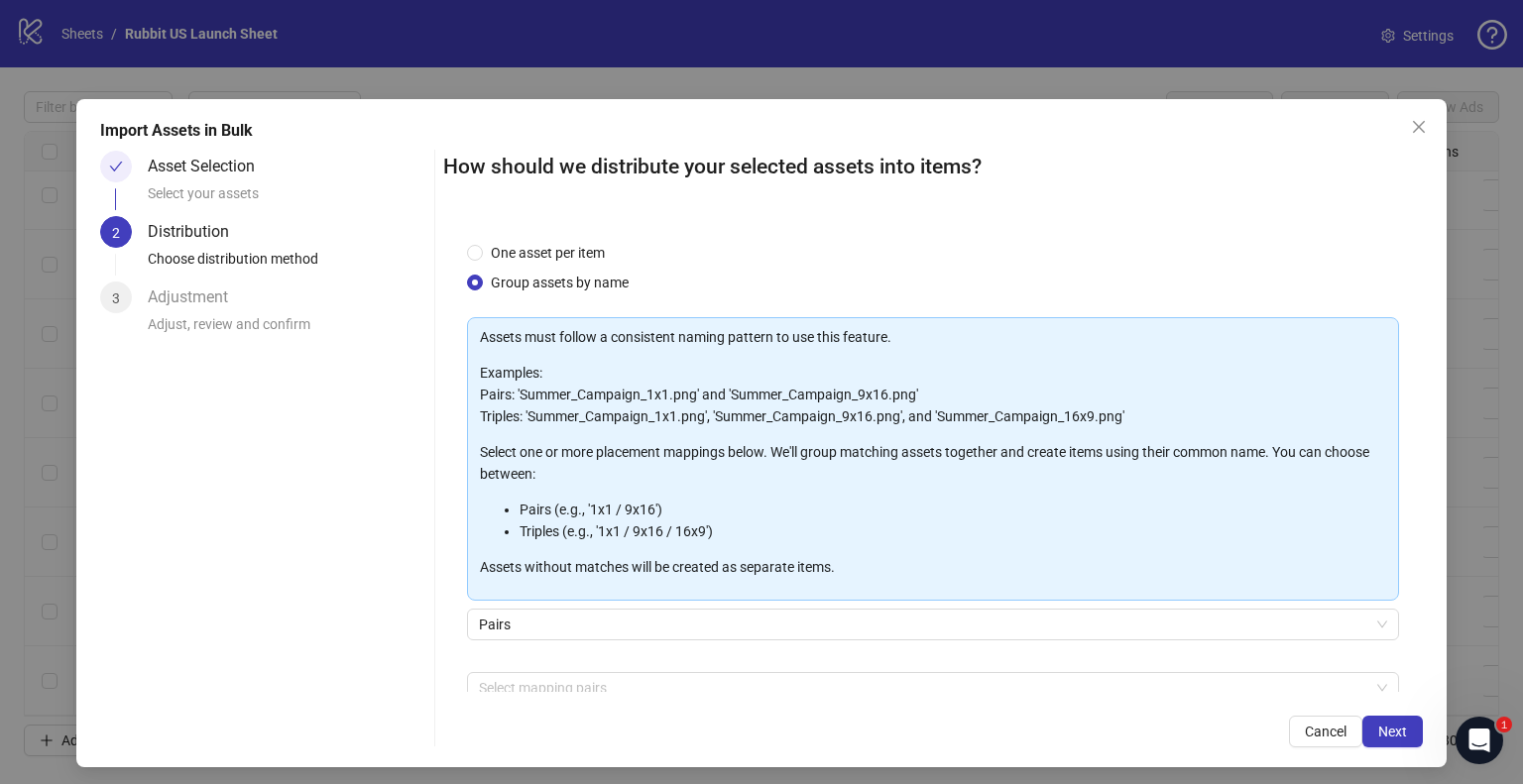 scroll, scrollTop: 105, scrollLeft: 0, axis: vertical 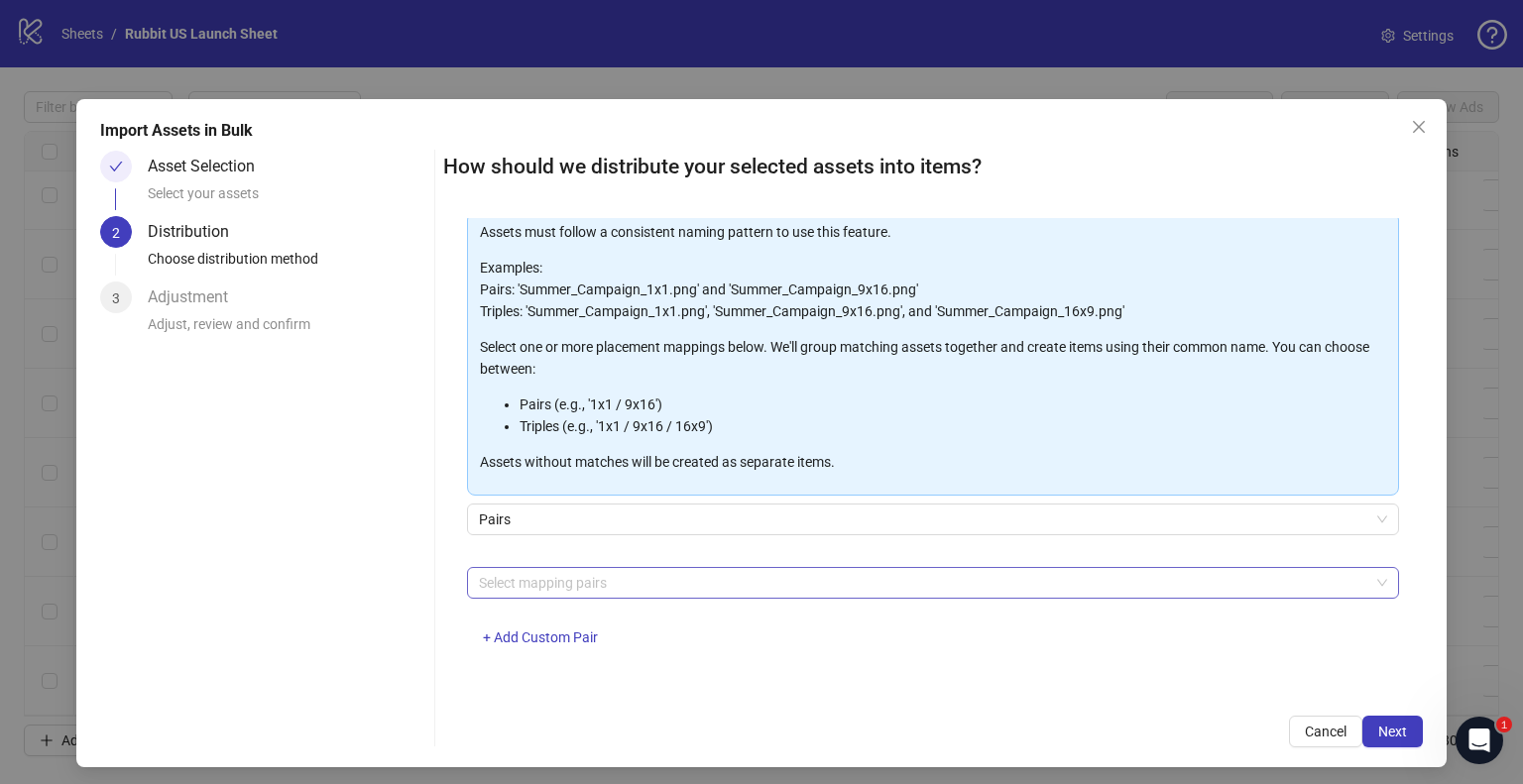 click at bounding box center (922, 583) 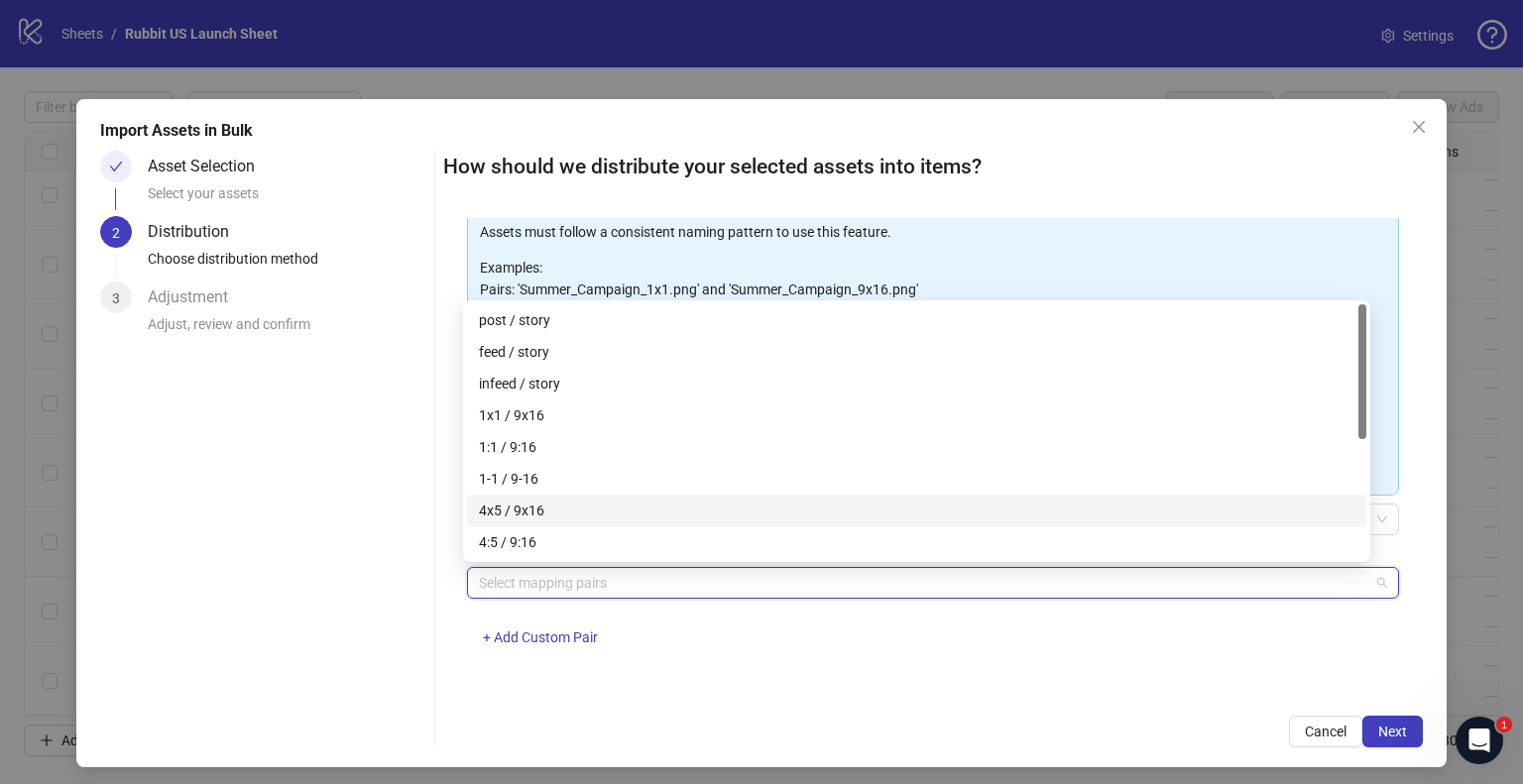 click on "4x5 / 9x16" at bounding box center [916, 510] 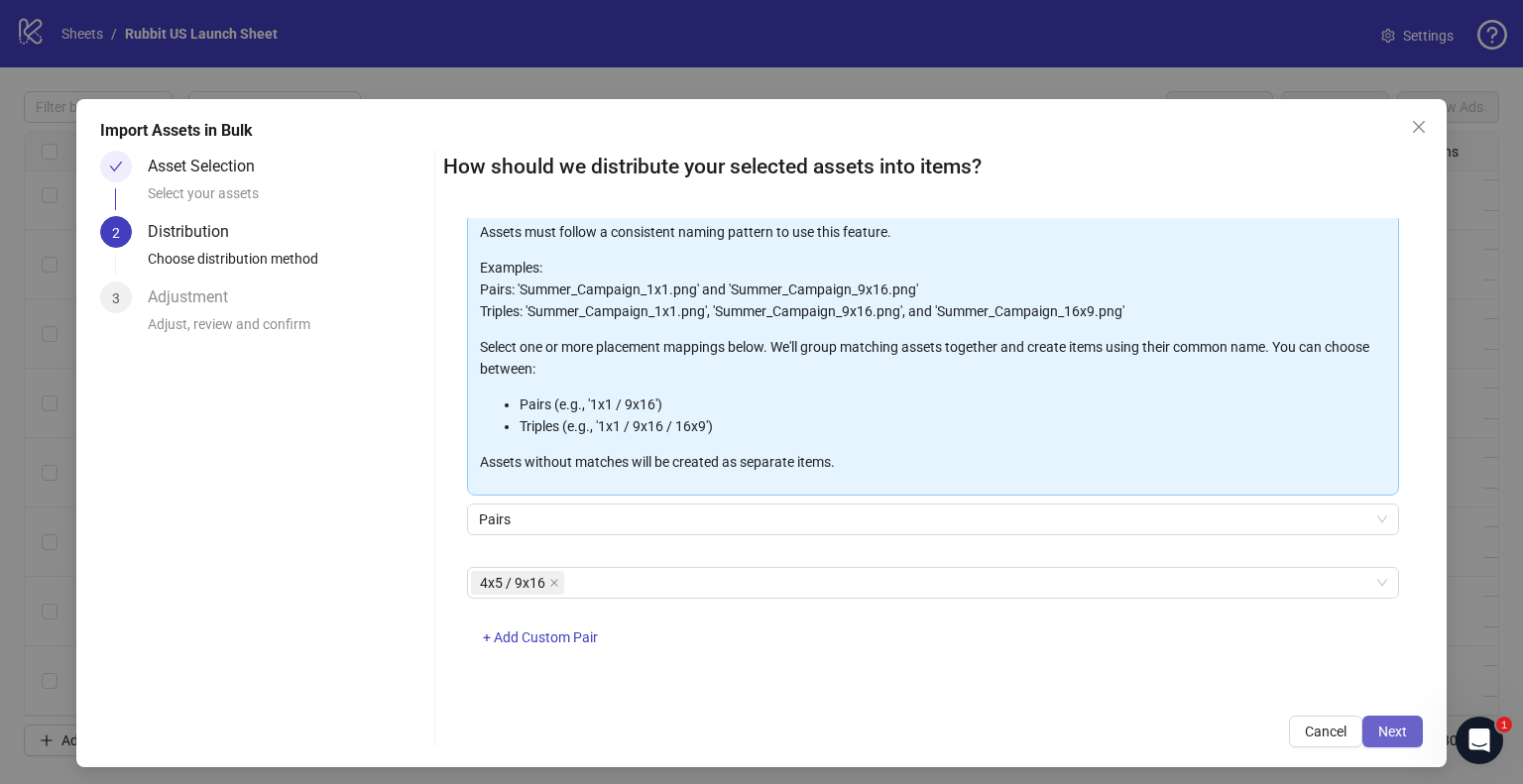 click on "Next" at bounding box center [1392, 731] 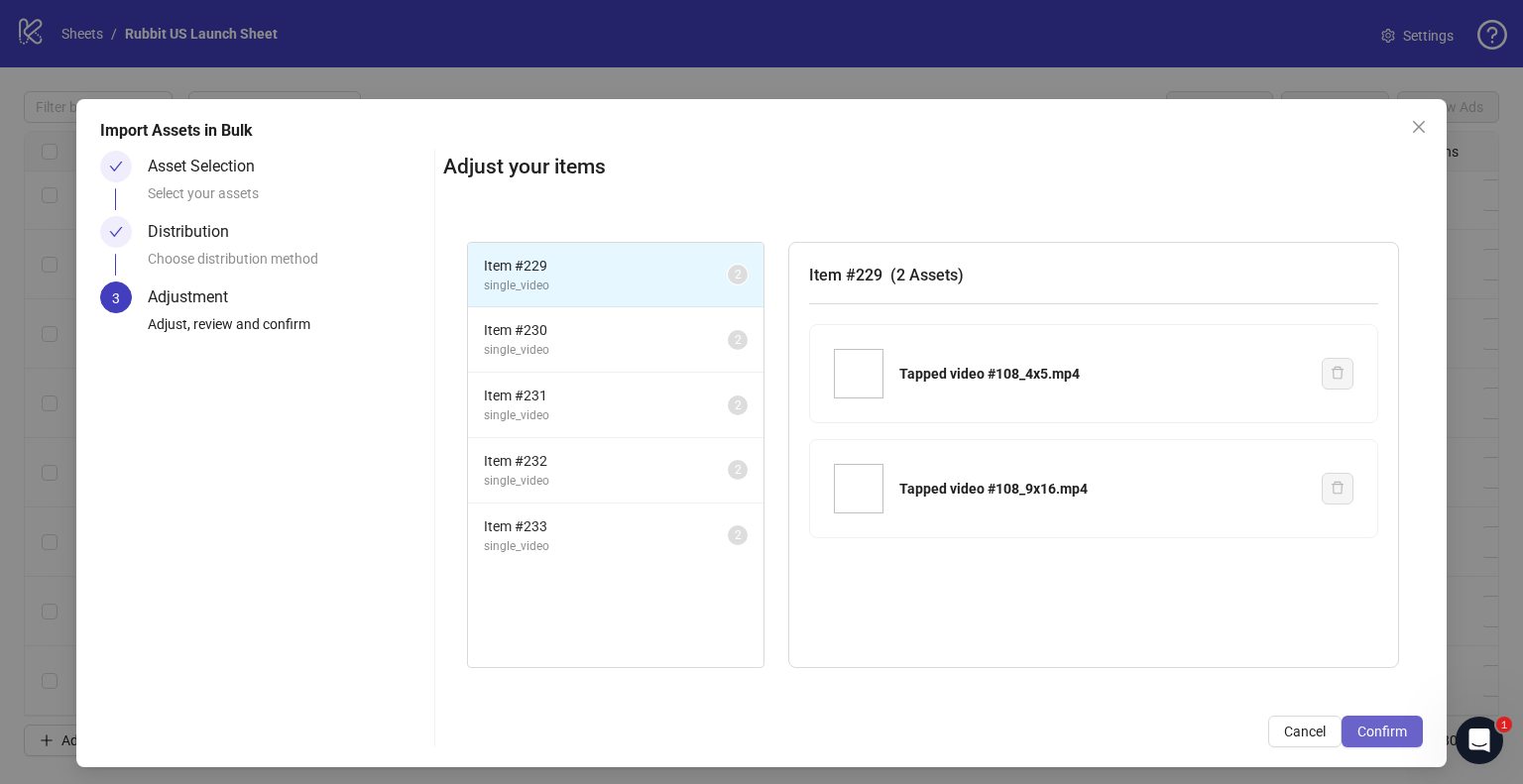 click on "Confirm" at bounding box center (1382, 731) 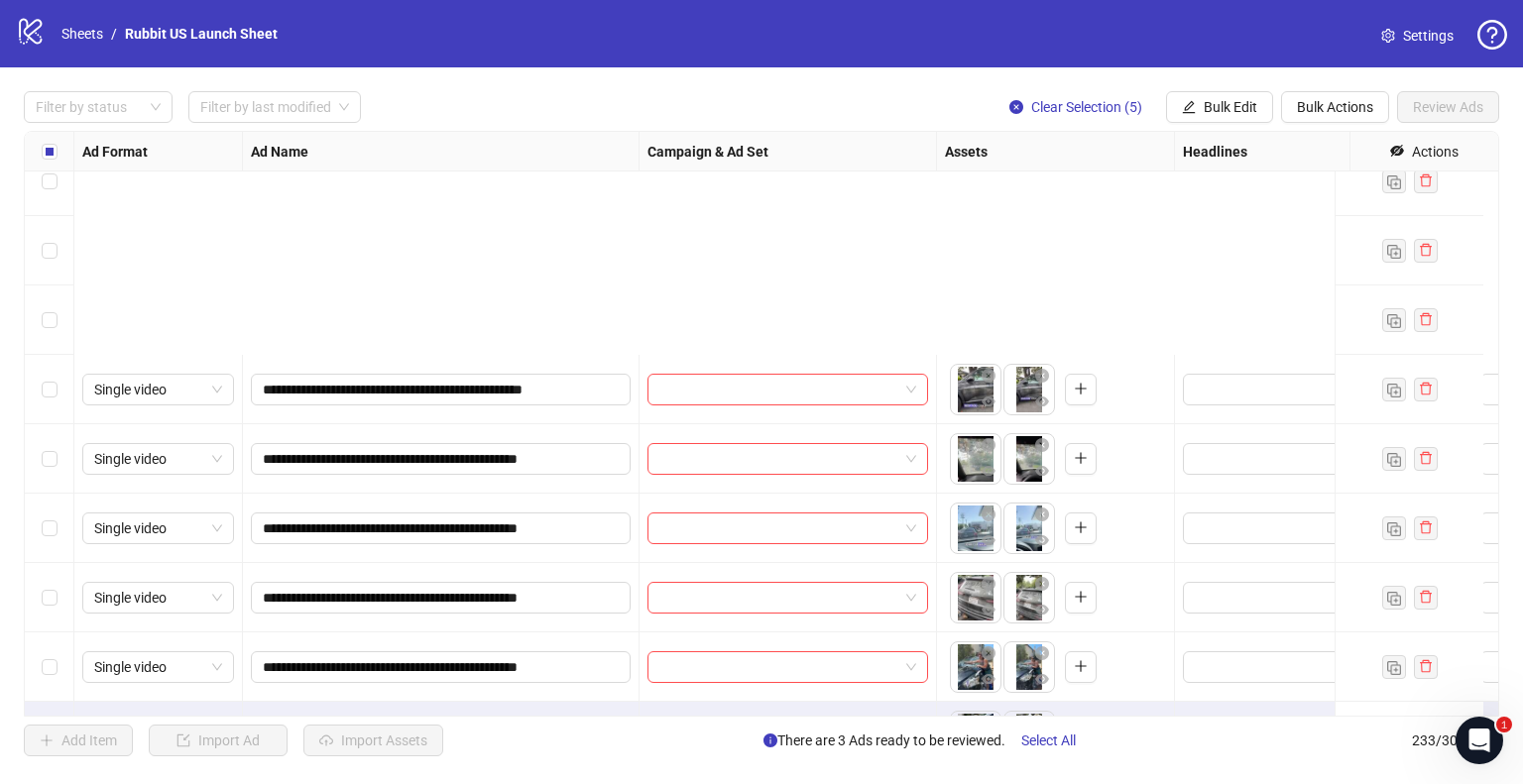 scroll, scrollTop: 15636, scrollLeft: 0, axis: vertical 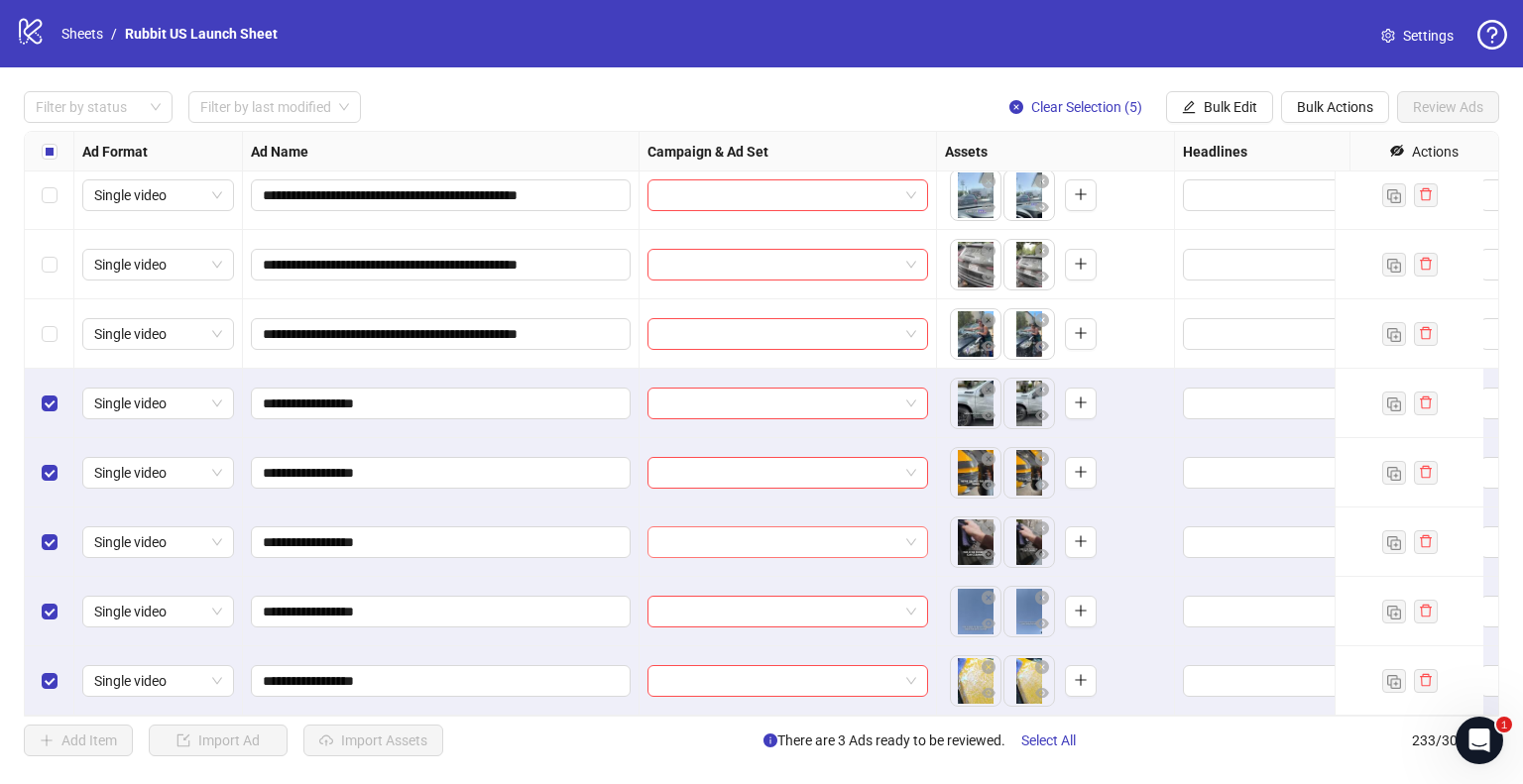 click at bounding box center [778, 542] 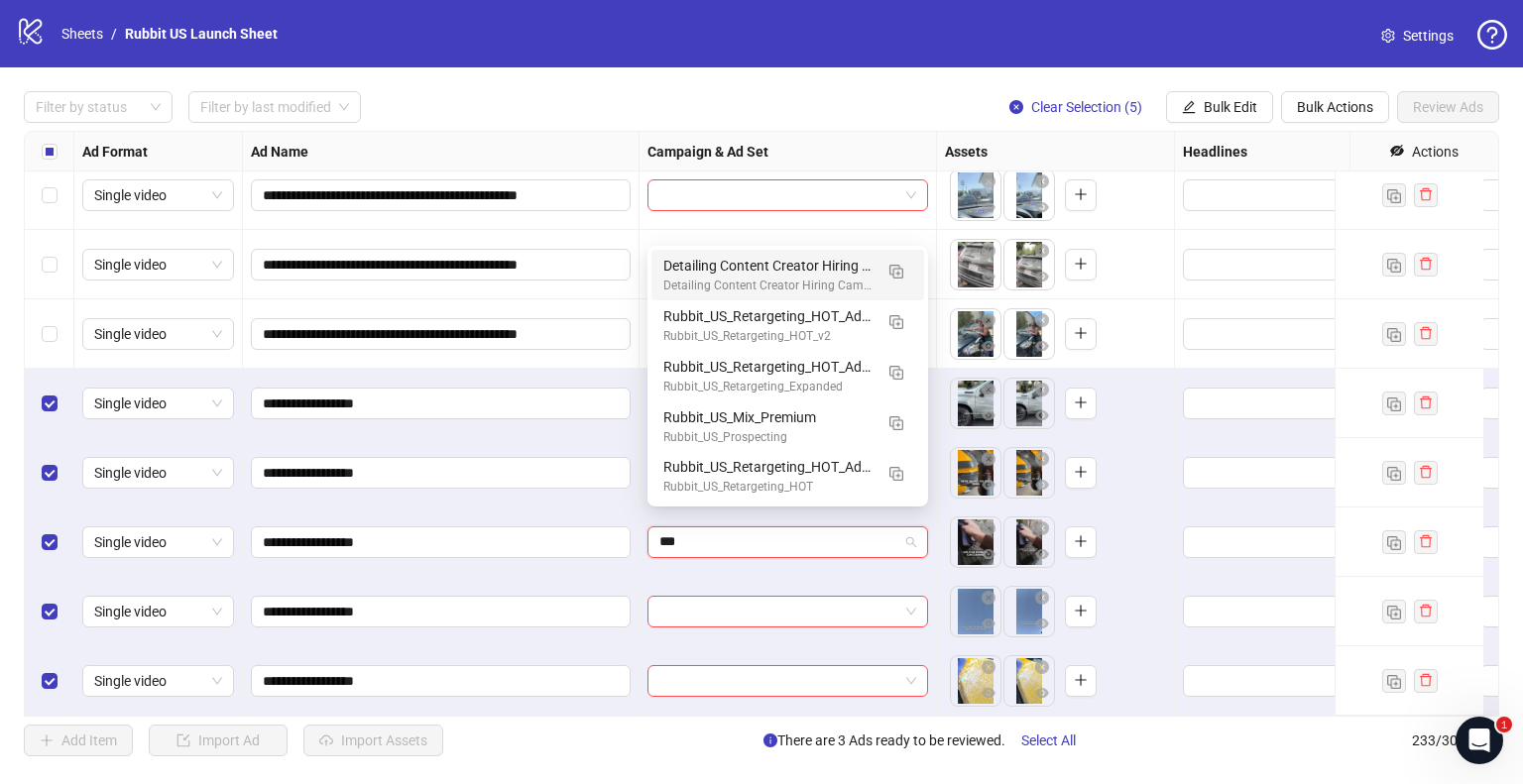 type on "****" 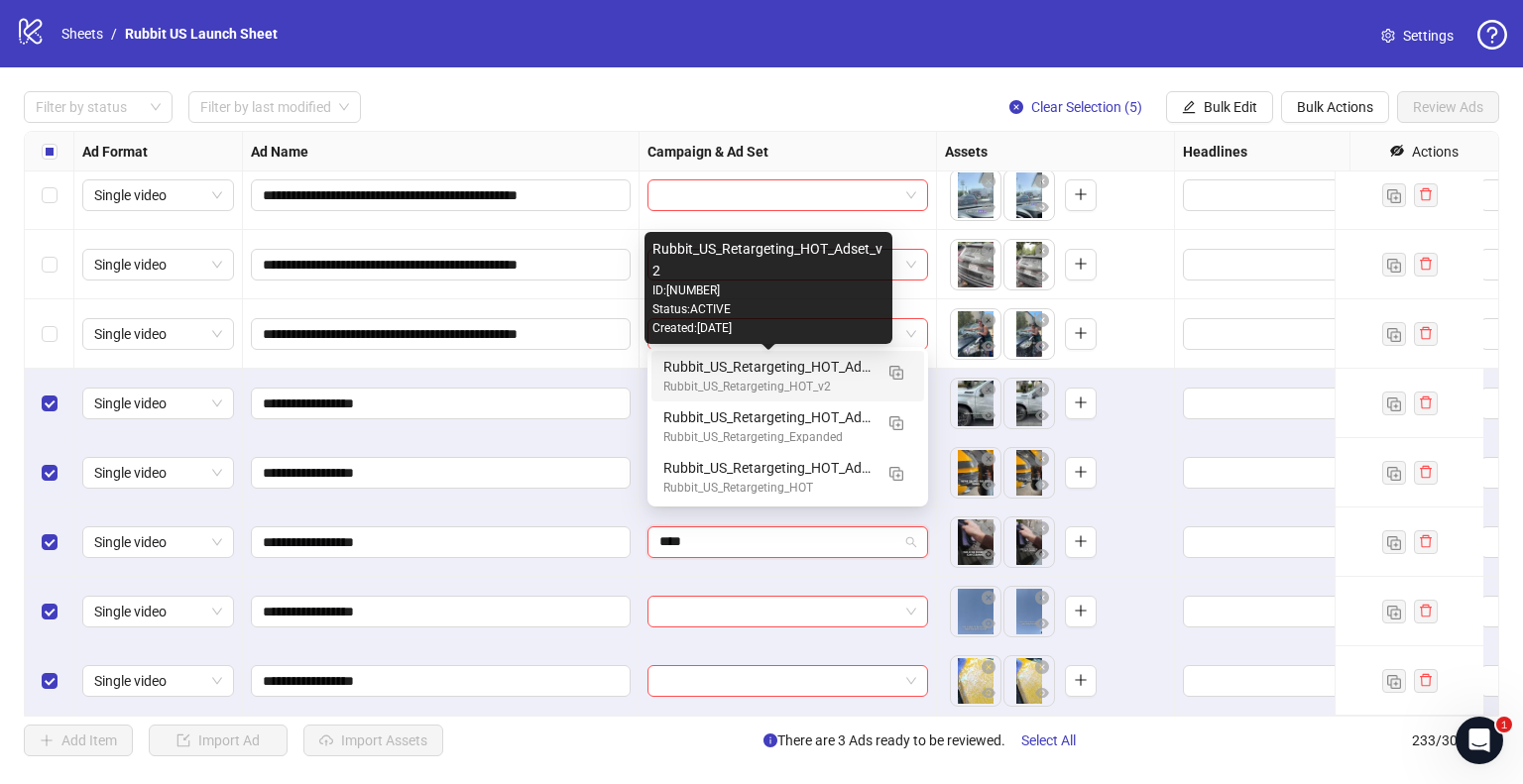click on "Rubbit_US_Retargeting_HOT_Adset_v2" at bounding box center (767, 367) 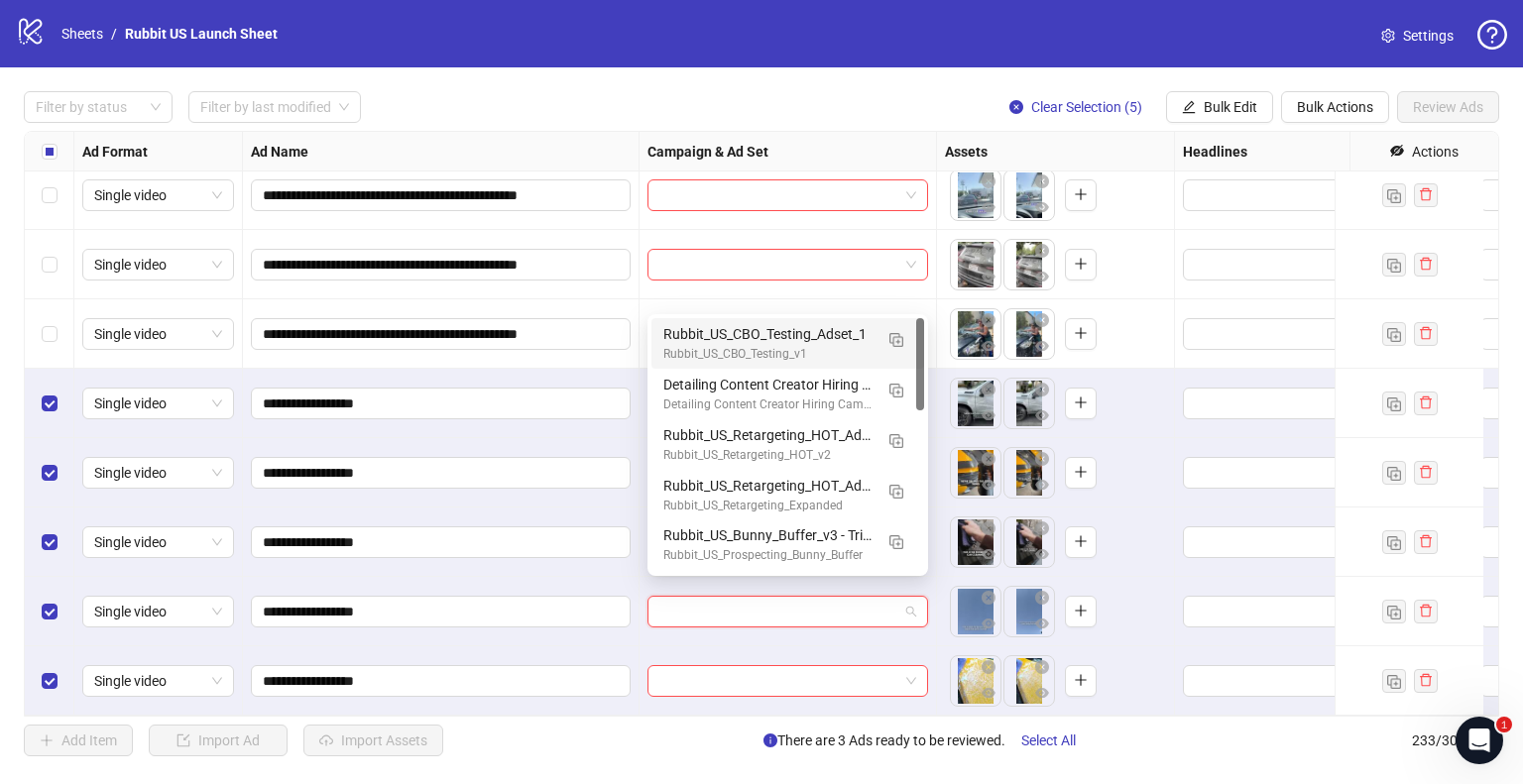 click at bounding box center [778, 612] 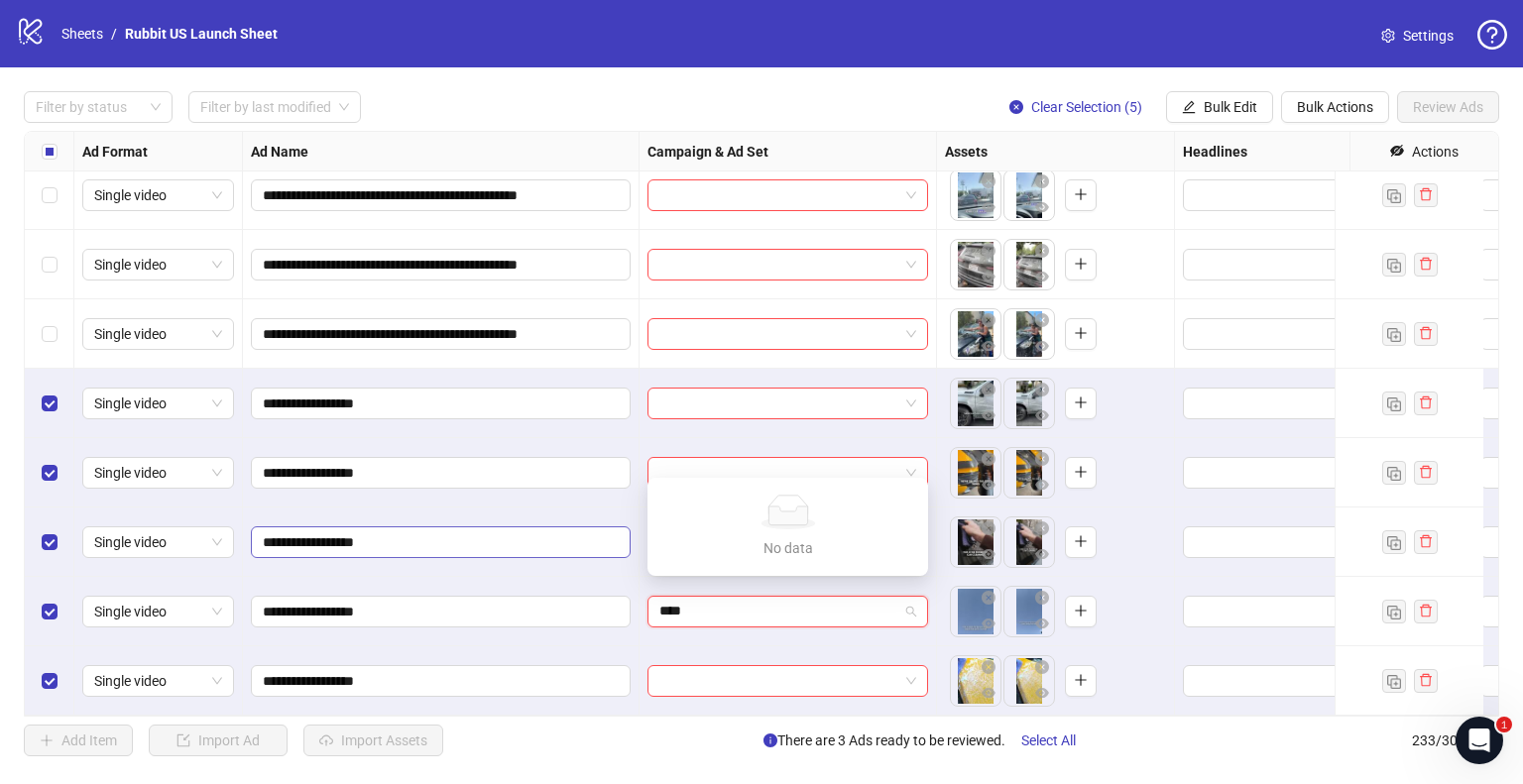 type on "***" 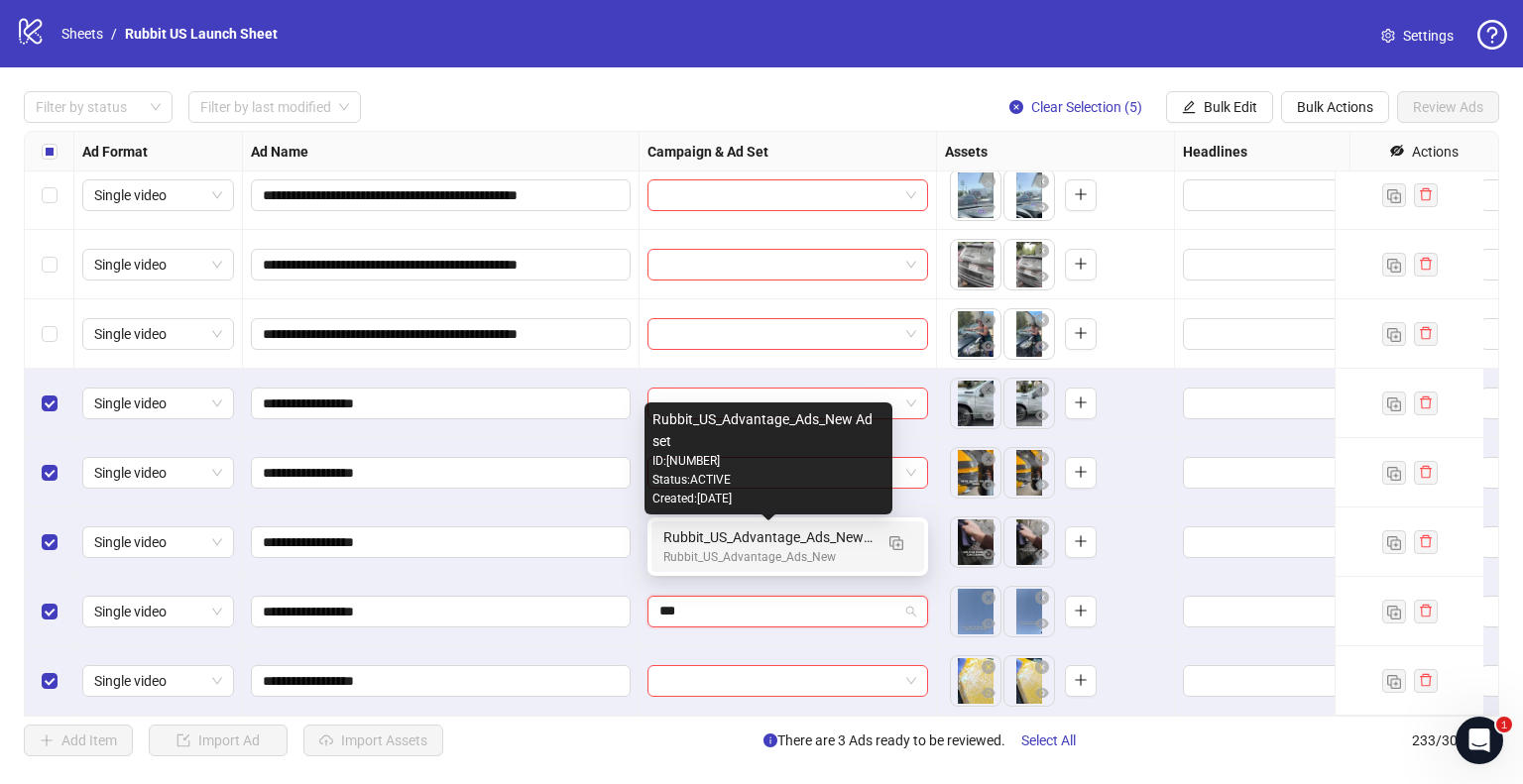 click on "Rubbit_US_Advantage_Ads_New Ad set" at bounding box center [767, 537] 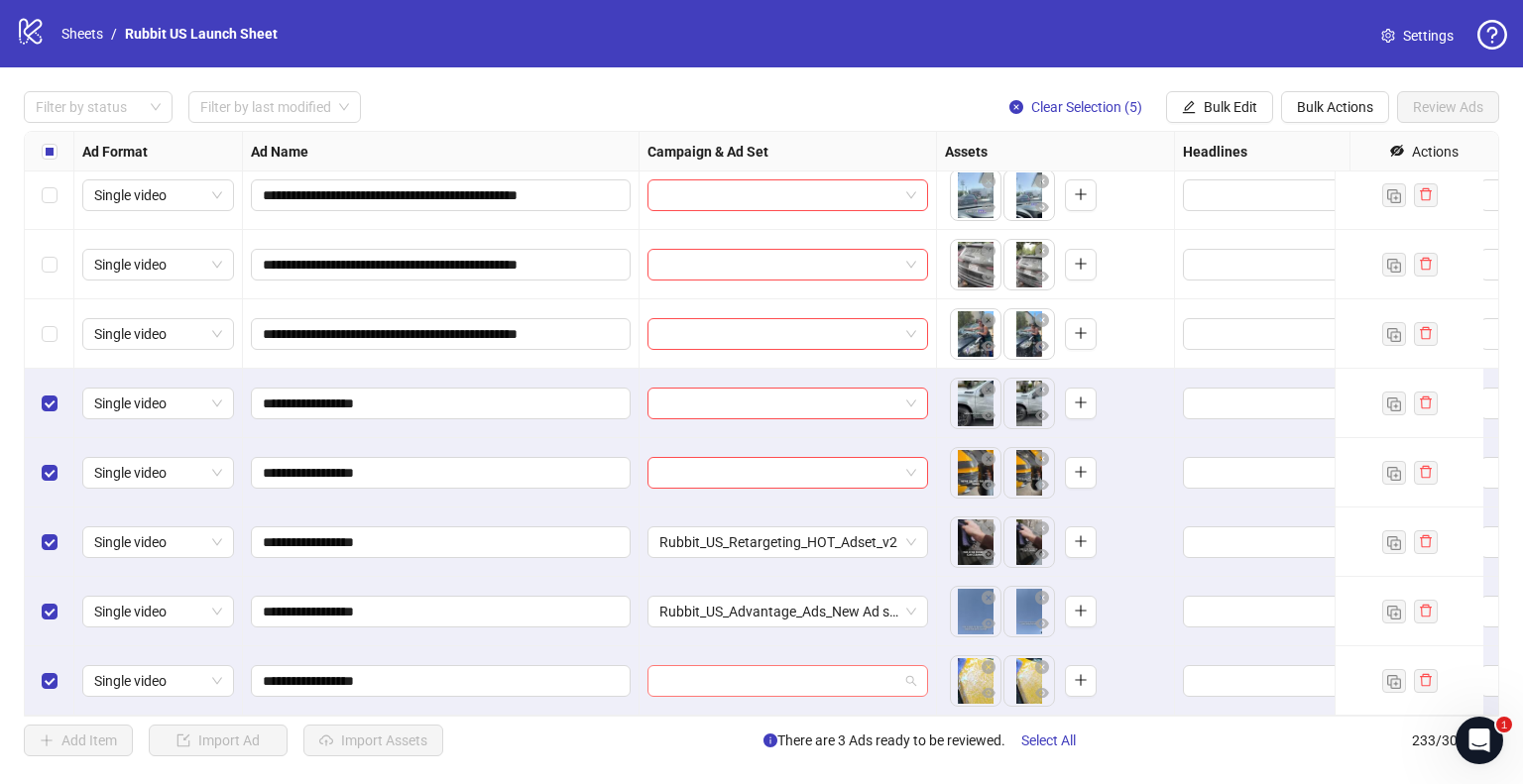 click at bounding box center [778, 681] 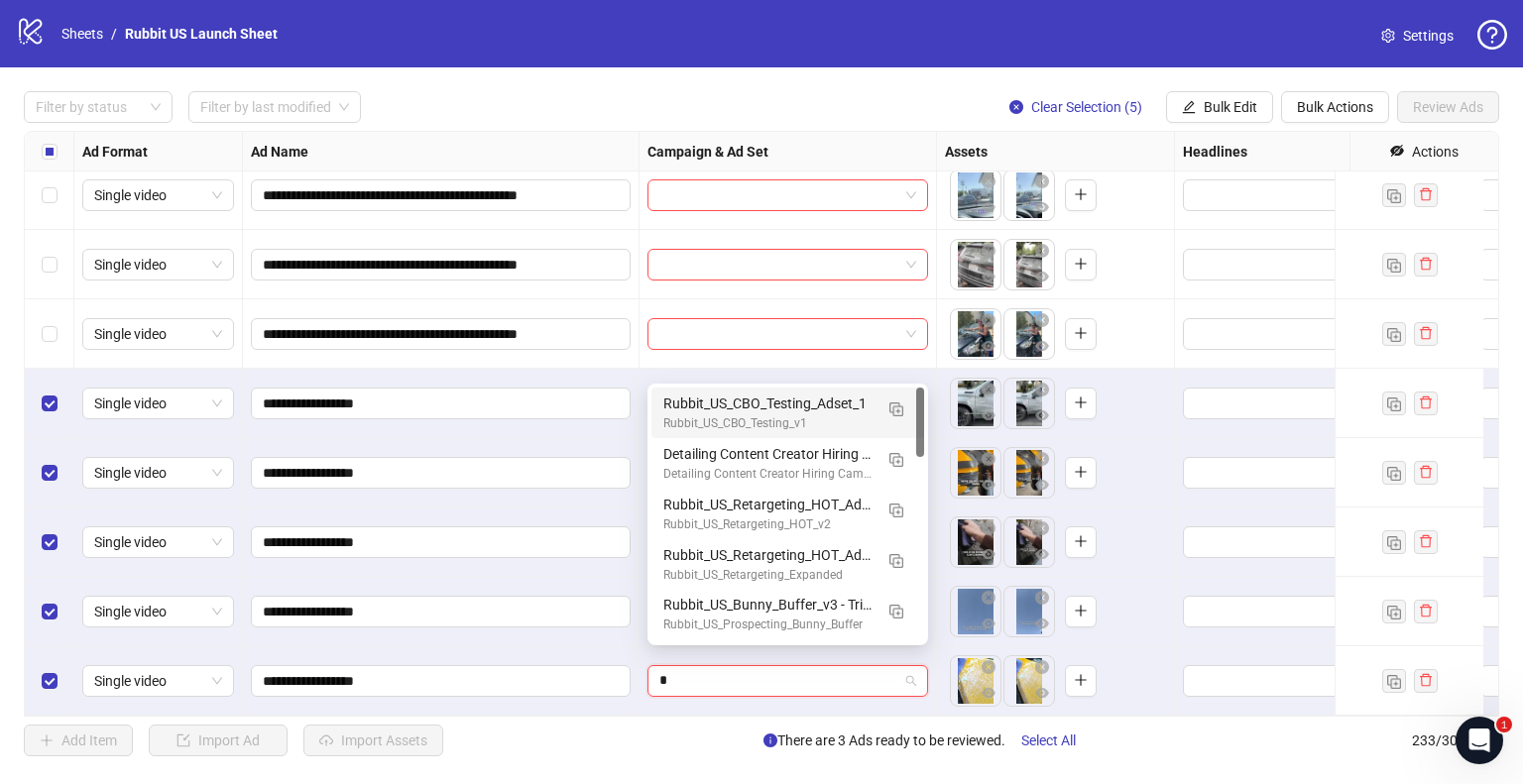 type on "**" 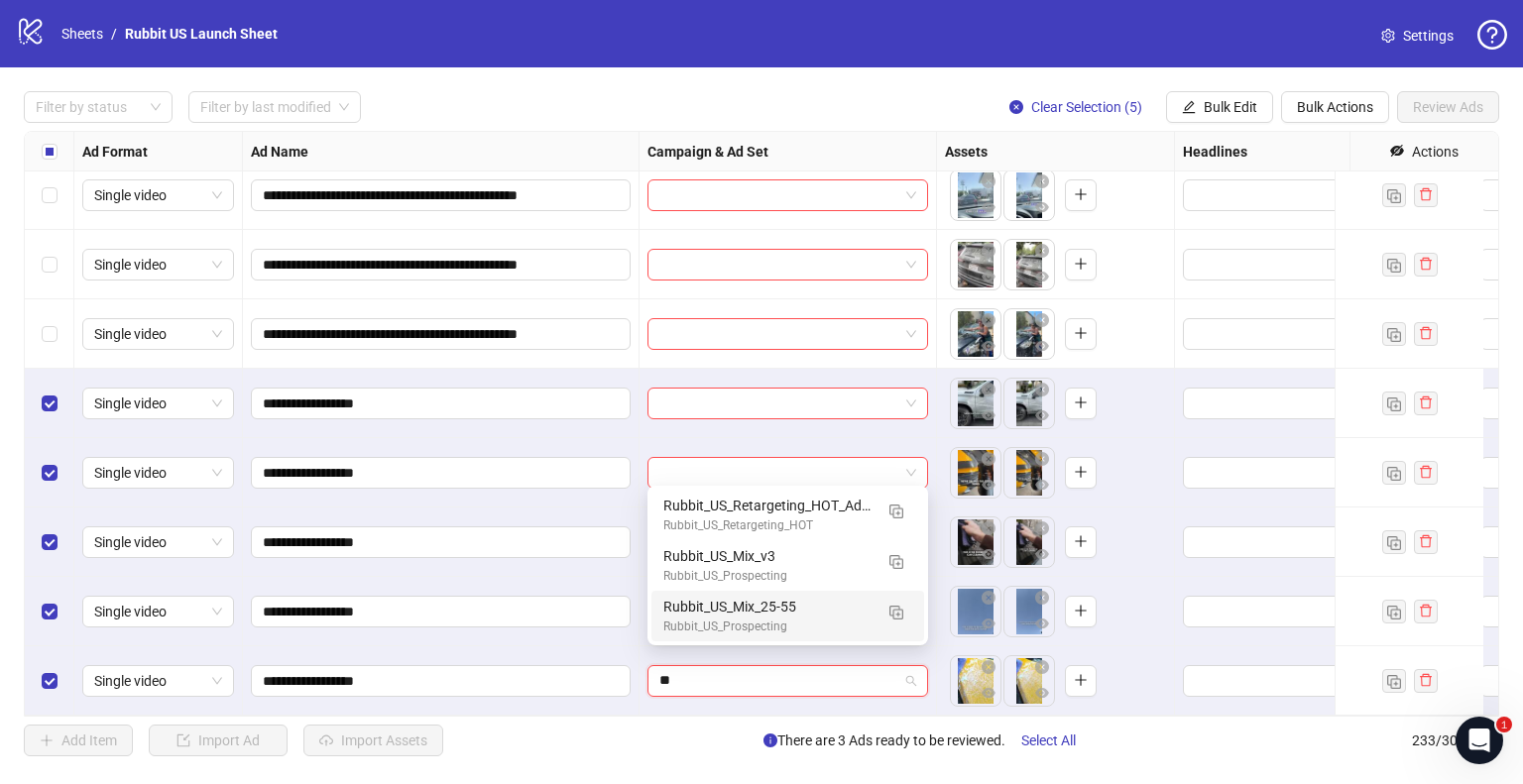 click on "Rubbit_US_Mix_25-55" at bounding box center [767, 607] 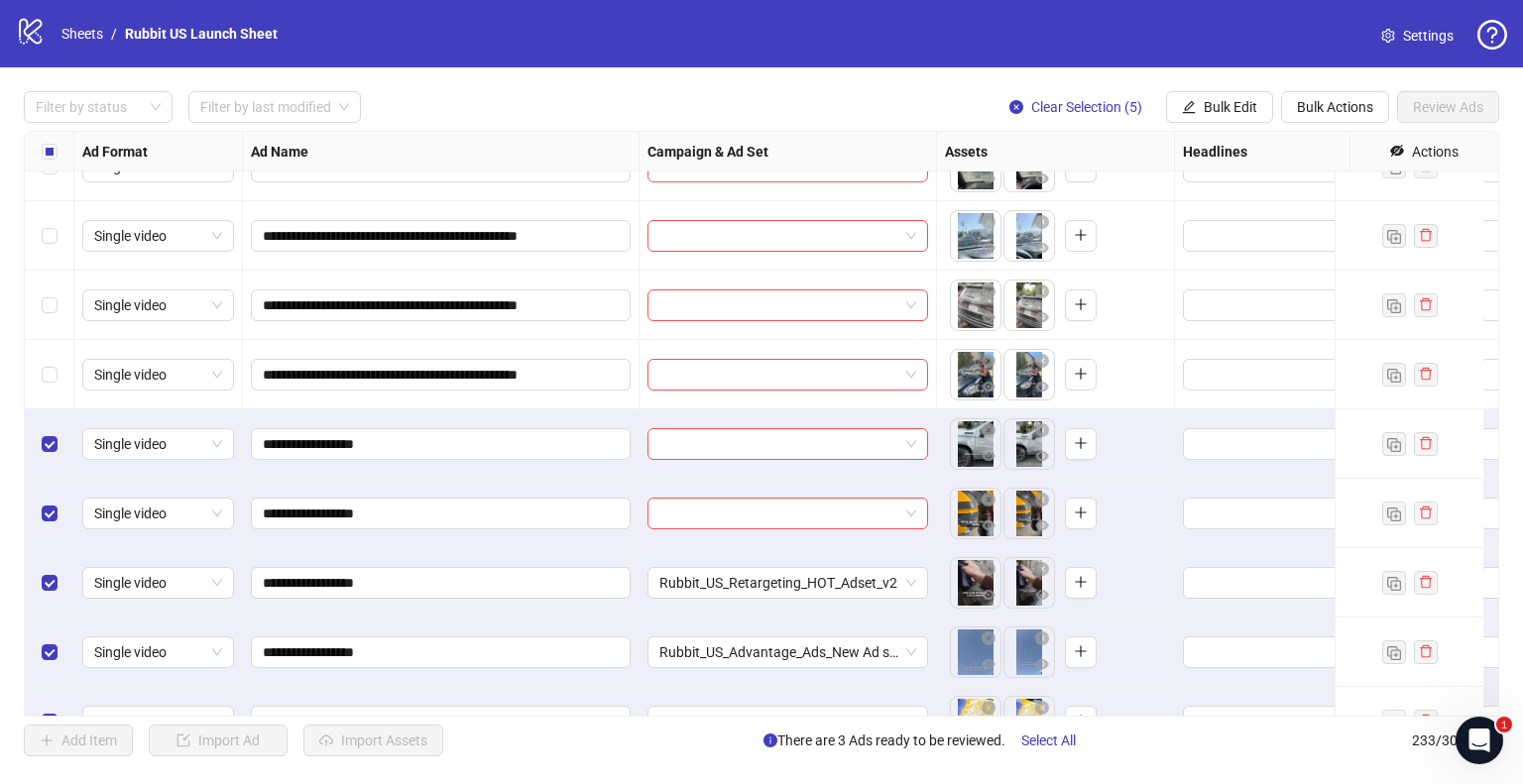 scroll, scrollTop: 15539, scrollLeft: 0, axis: vertical 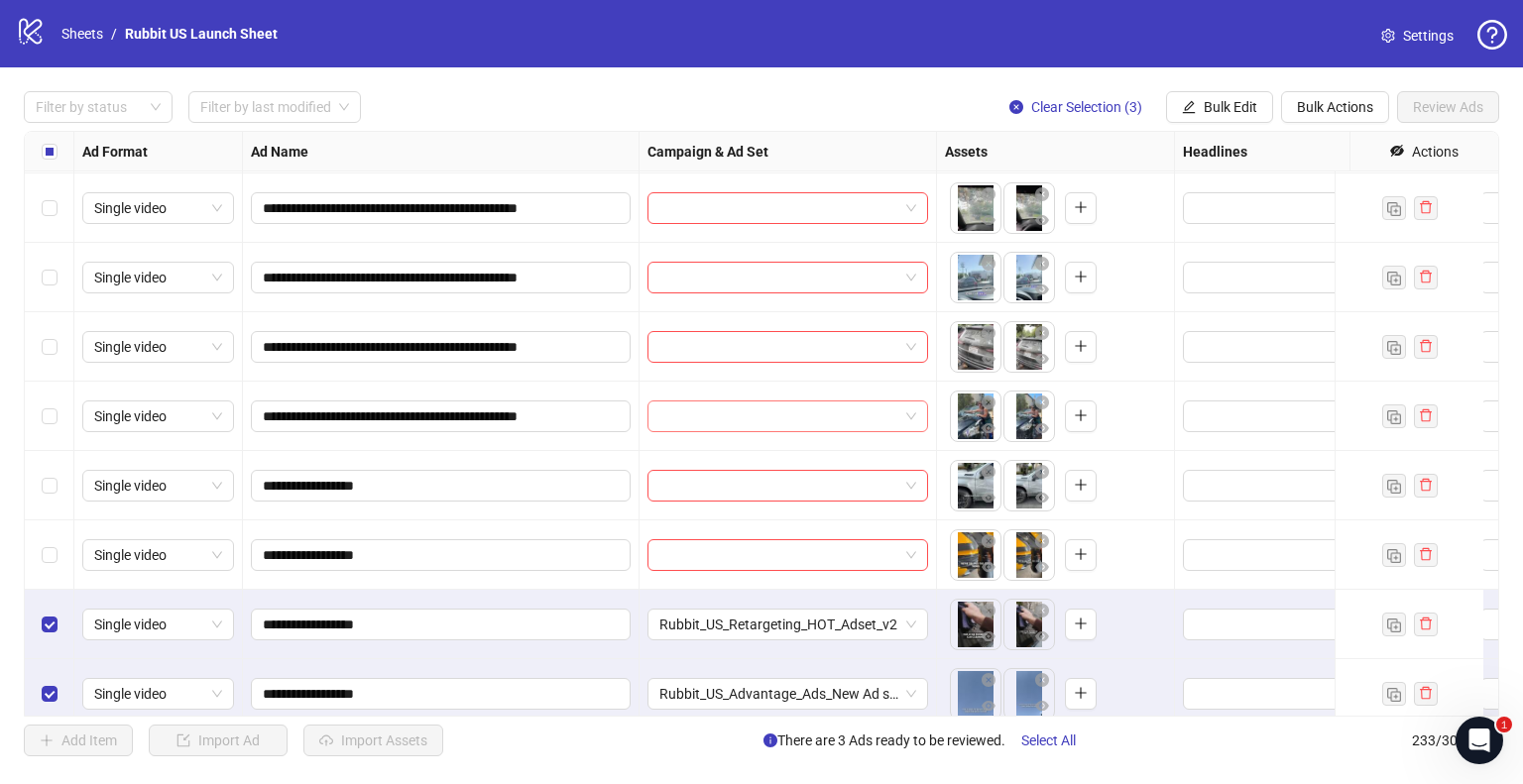click at bounding box center [778, 416] 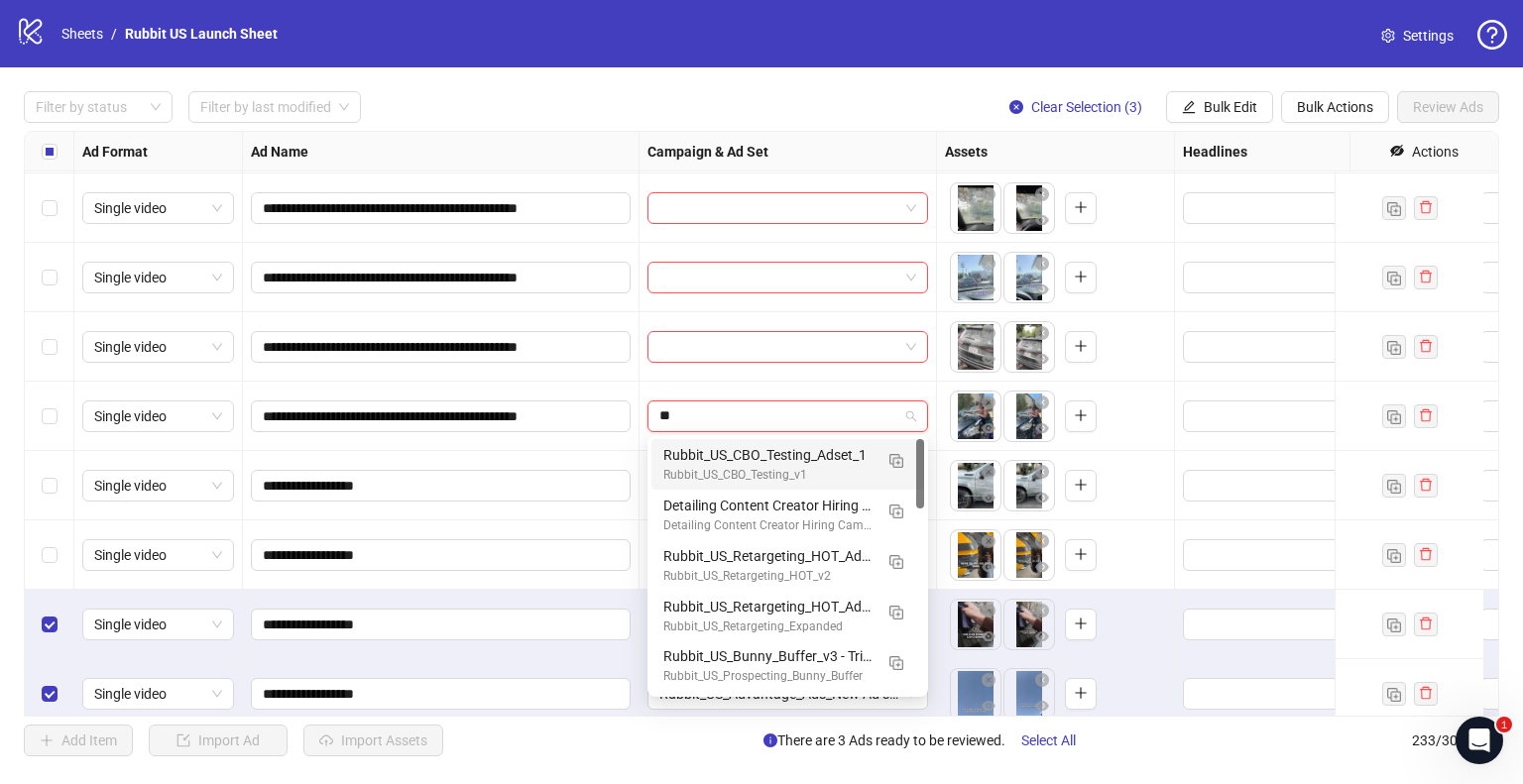 type on "***" 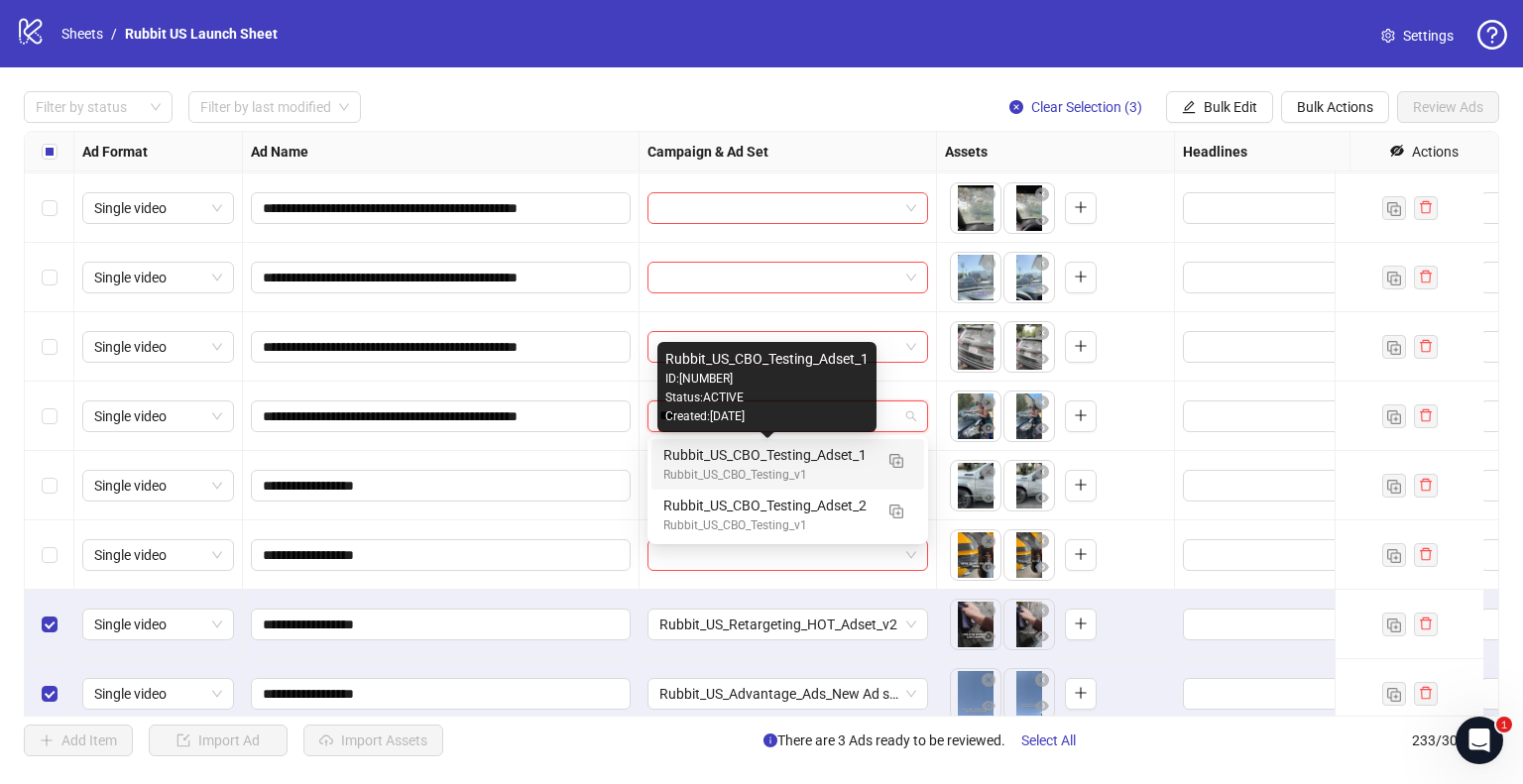 type 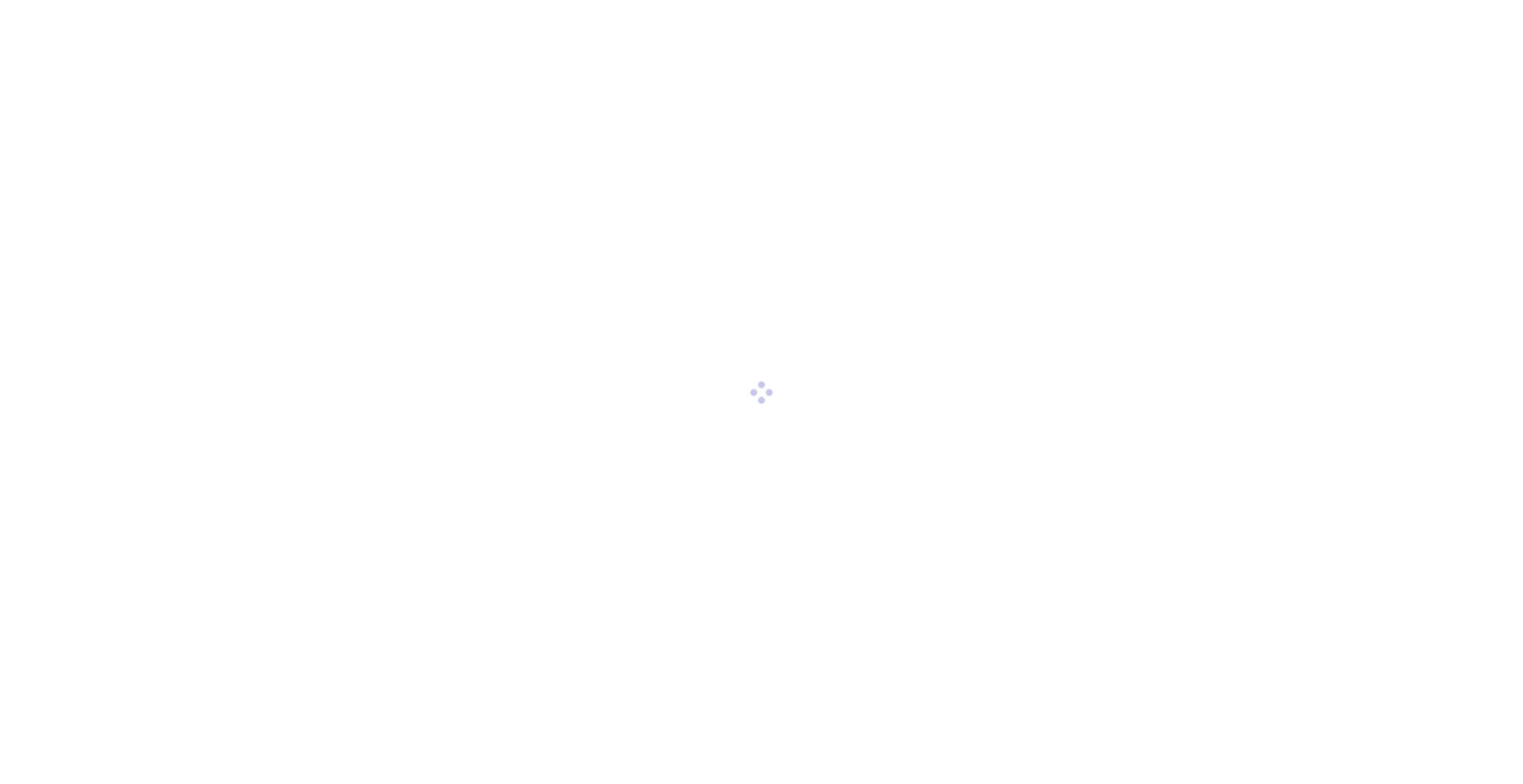 scroll, scrollTop: 0, scrollLeft: 0, axis: both 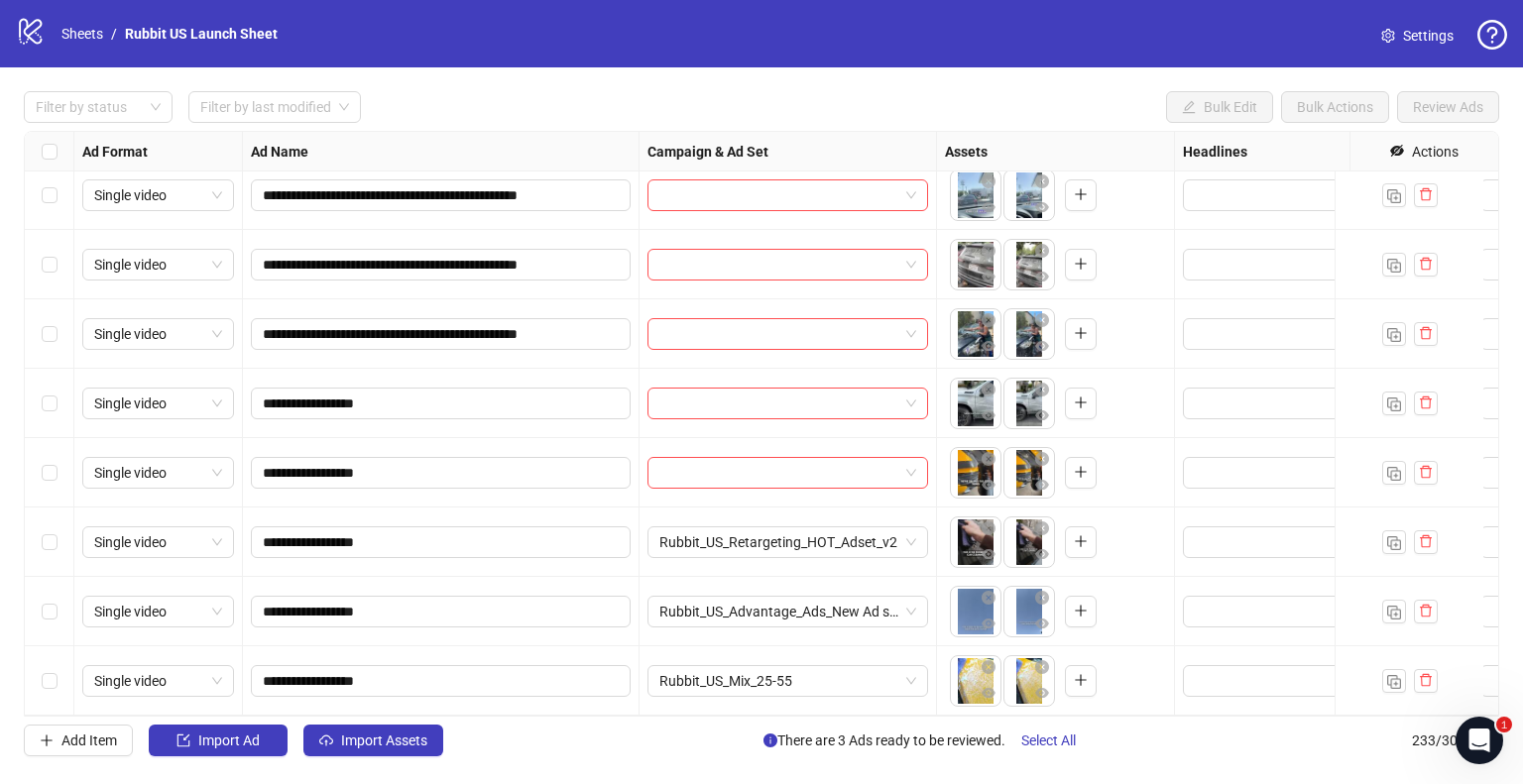 click at bounding box center [50, 612] 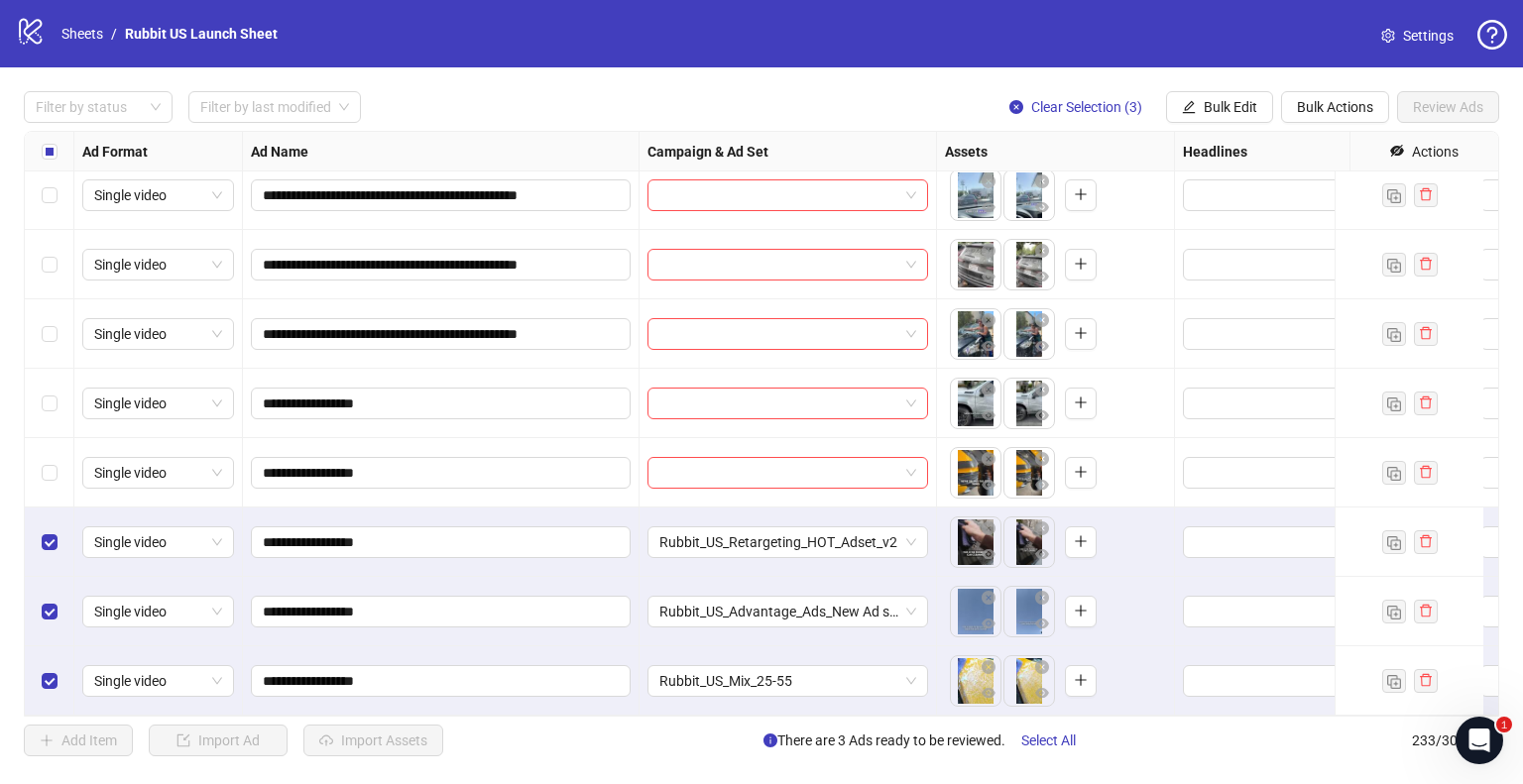 scroll, scrollTop: 15537, scrollLeft: 0, axis: vertical 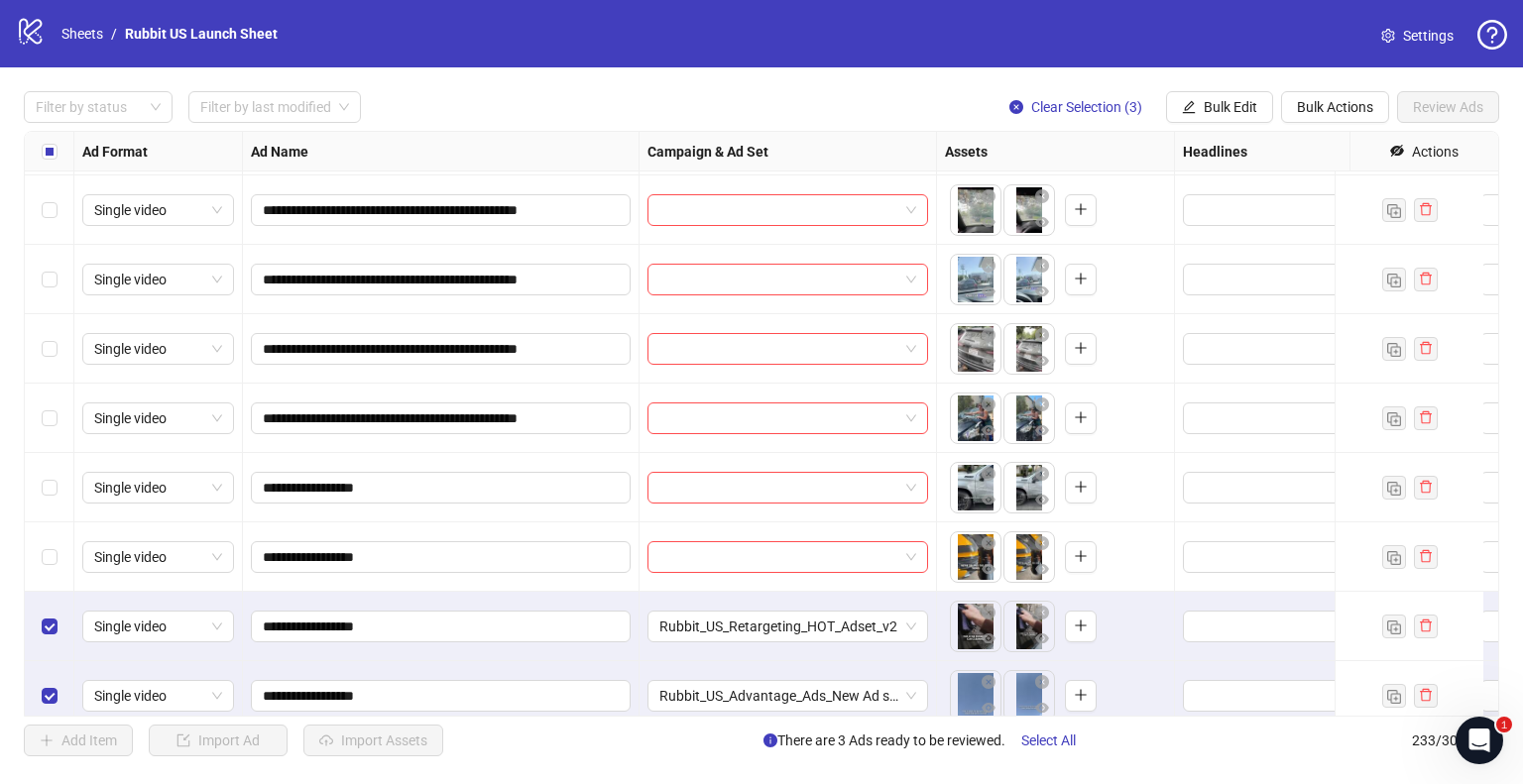 click on "**********" at bounding box center (762, 423) 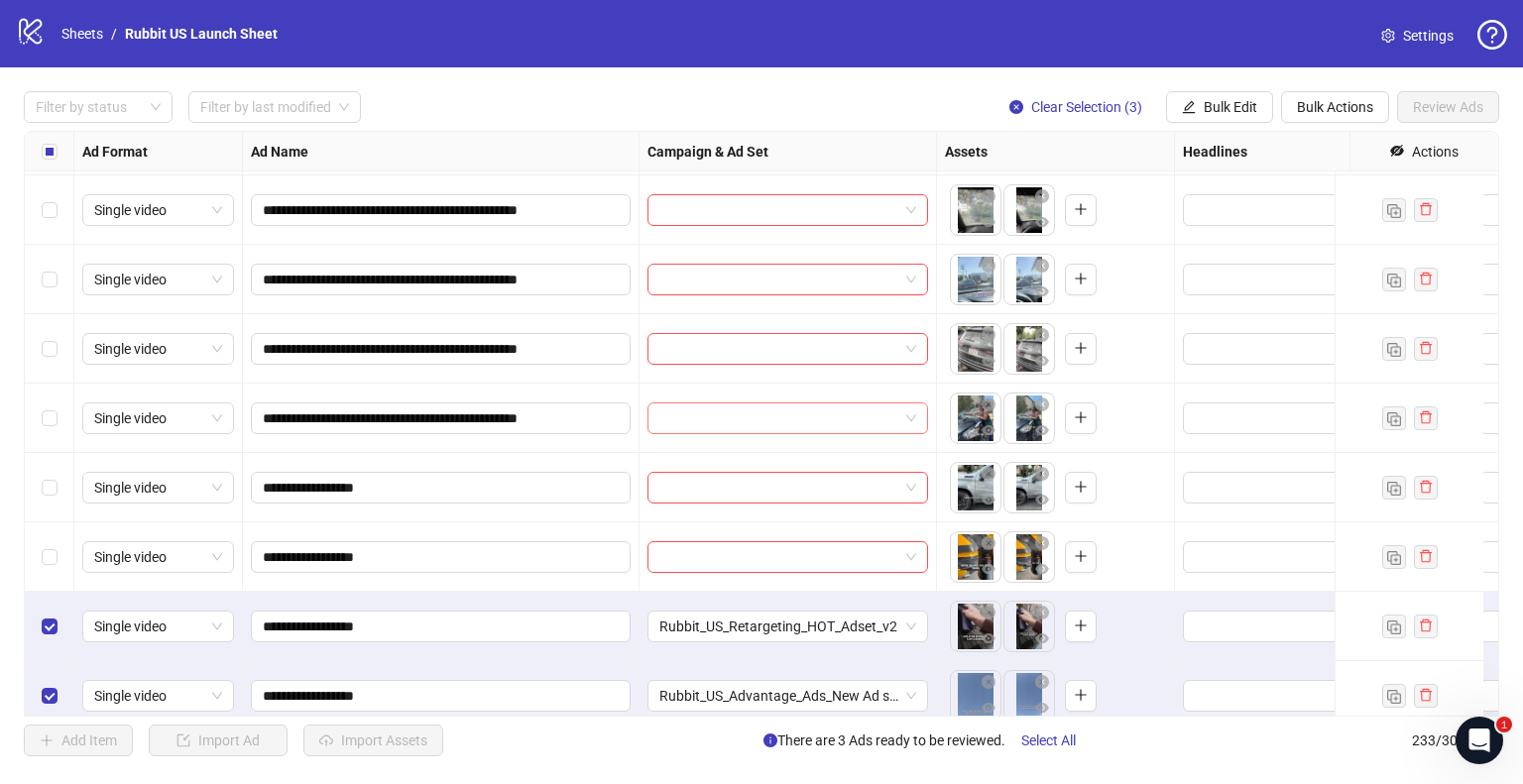 click at bounding box center [778, 418] 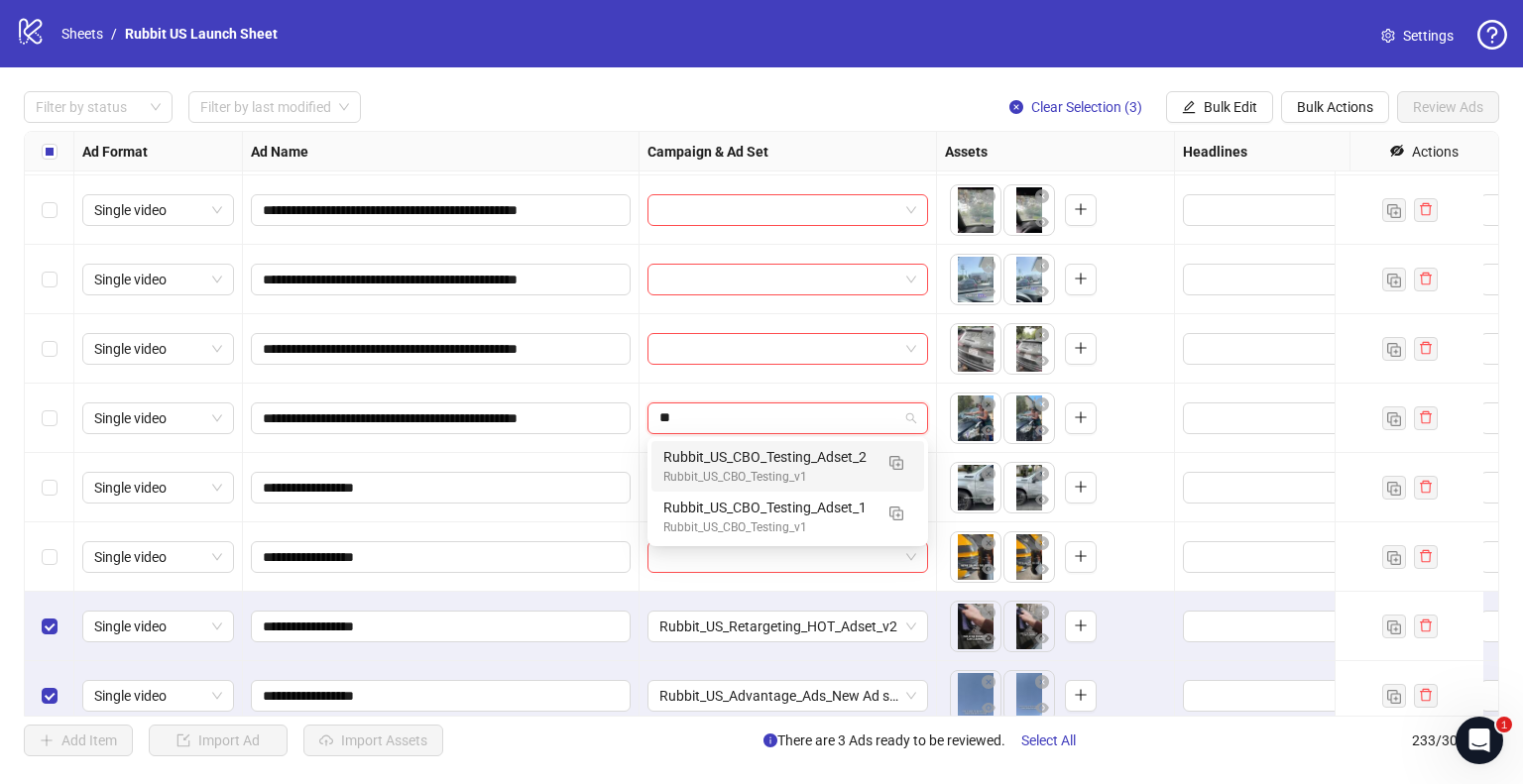 type on "***" 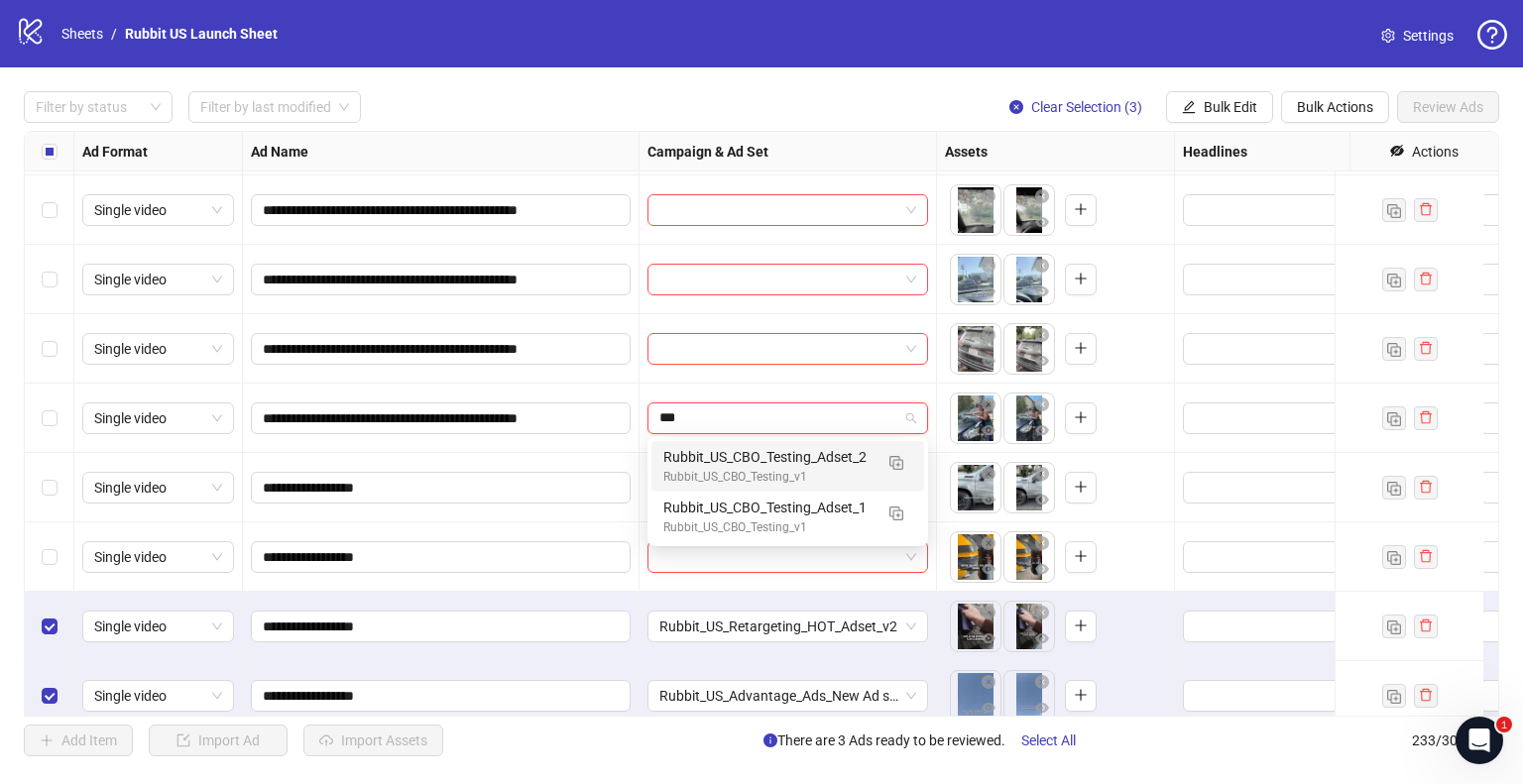 click on "Rubbit_US_CBO_Testing_Adset_2" at bounding box center [767, 457] 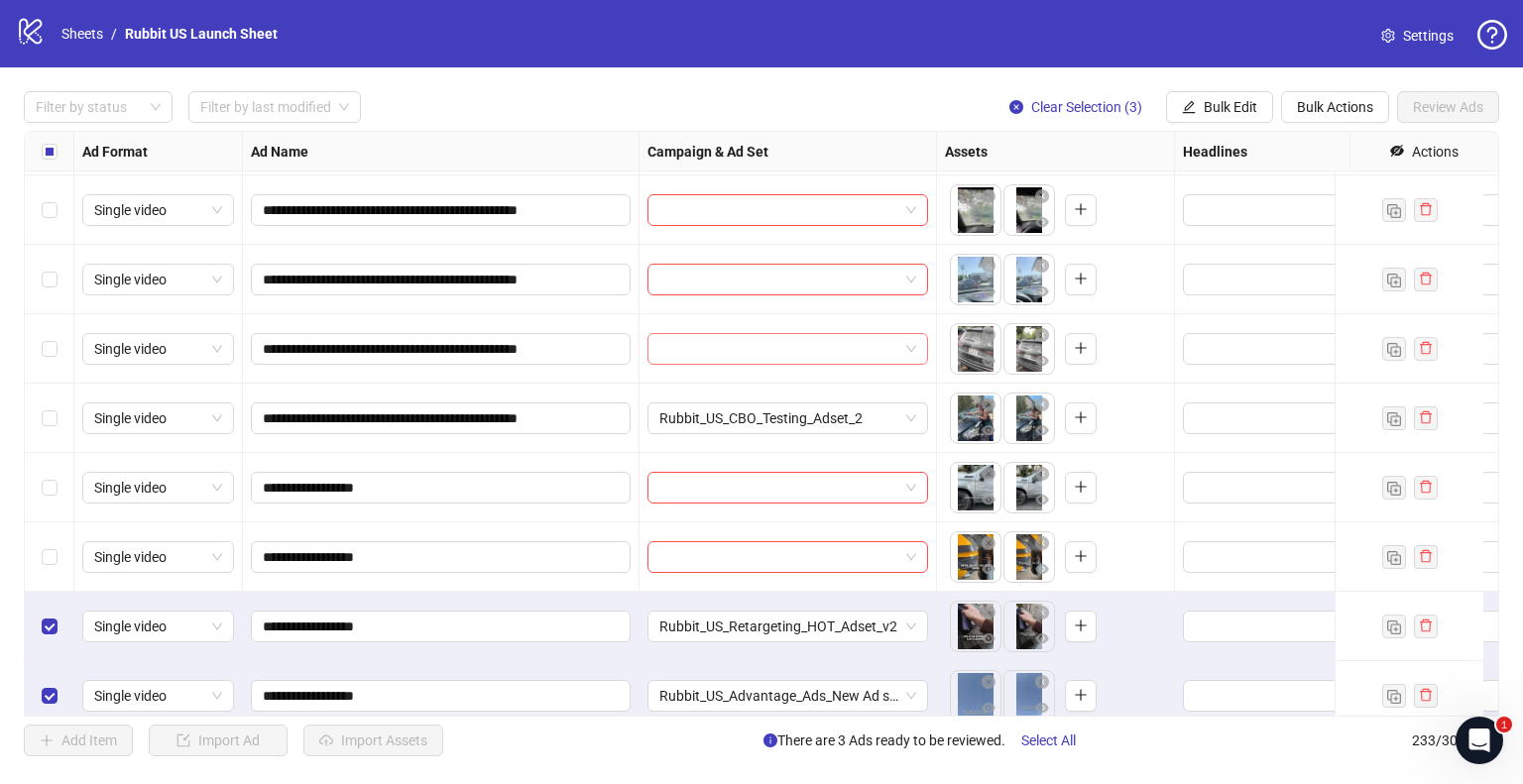 click at bounding box center [778, 349] 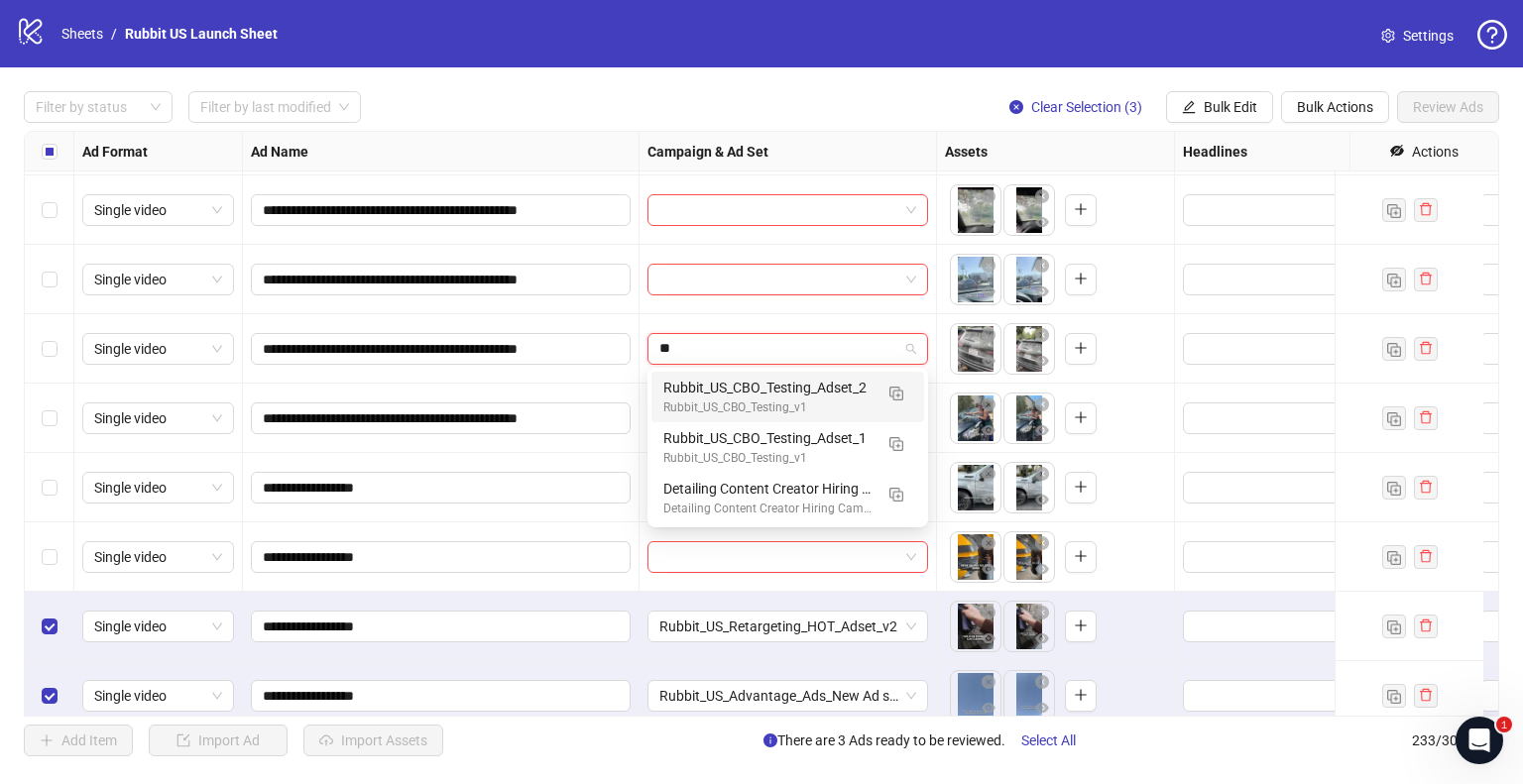 type on "***" 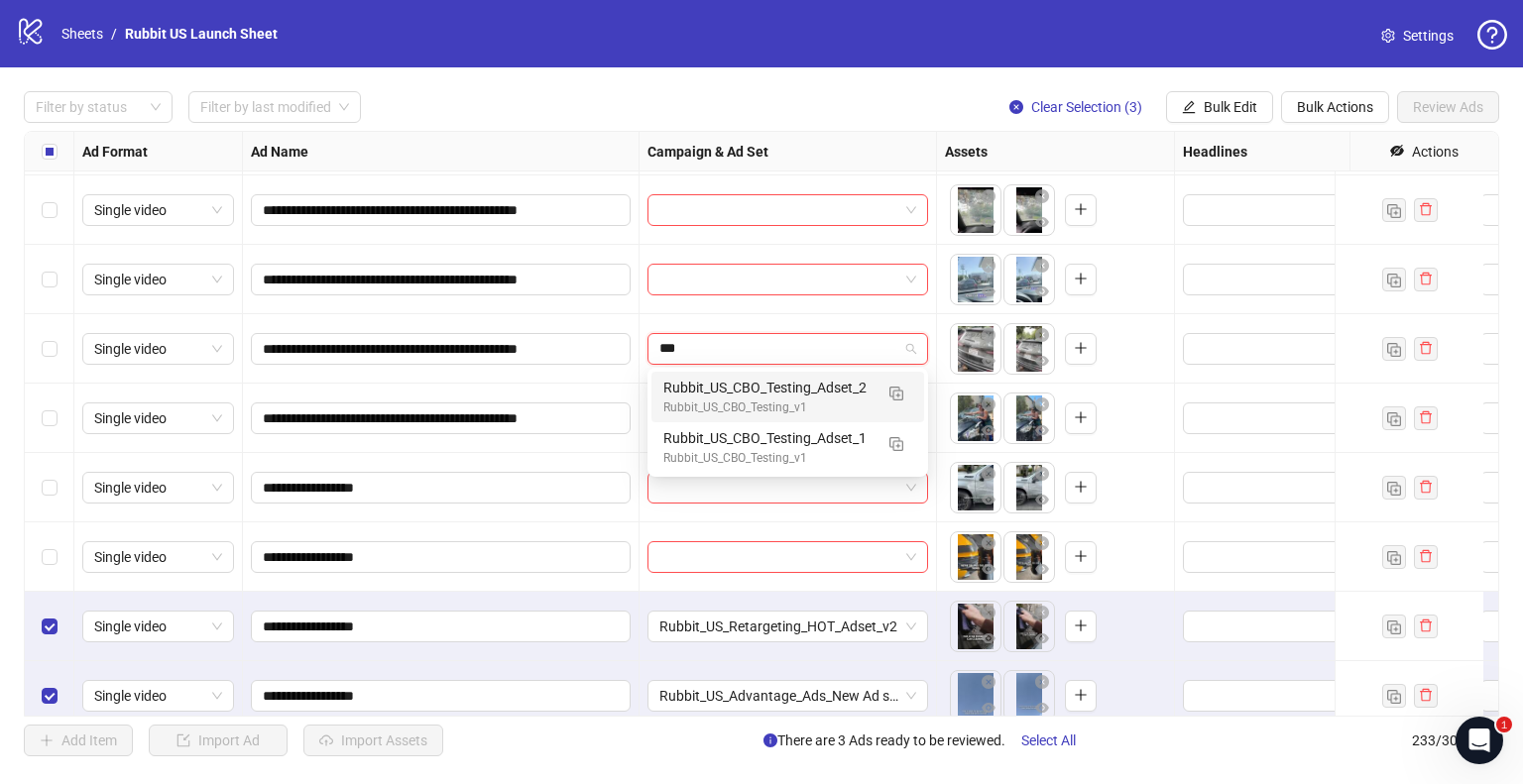 click on "Rubbit_US_CBO_Testing_Adset_2" at bounding box center [767, 388] 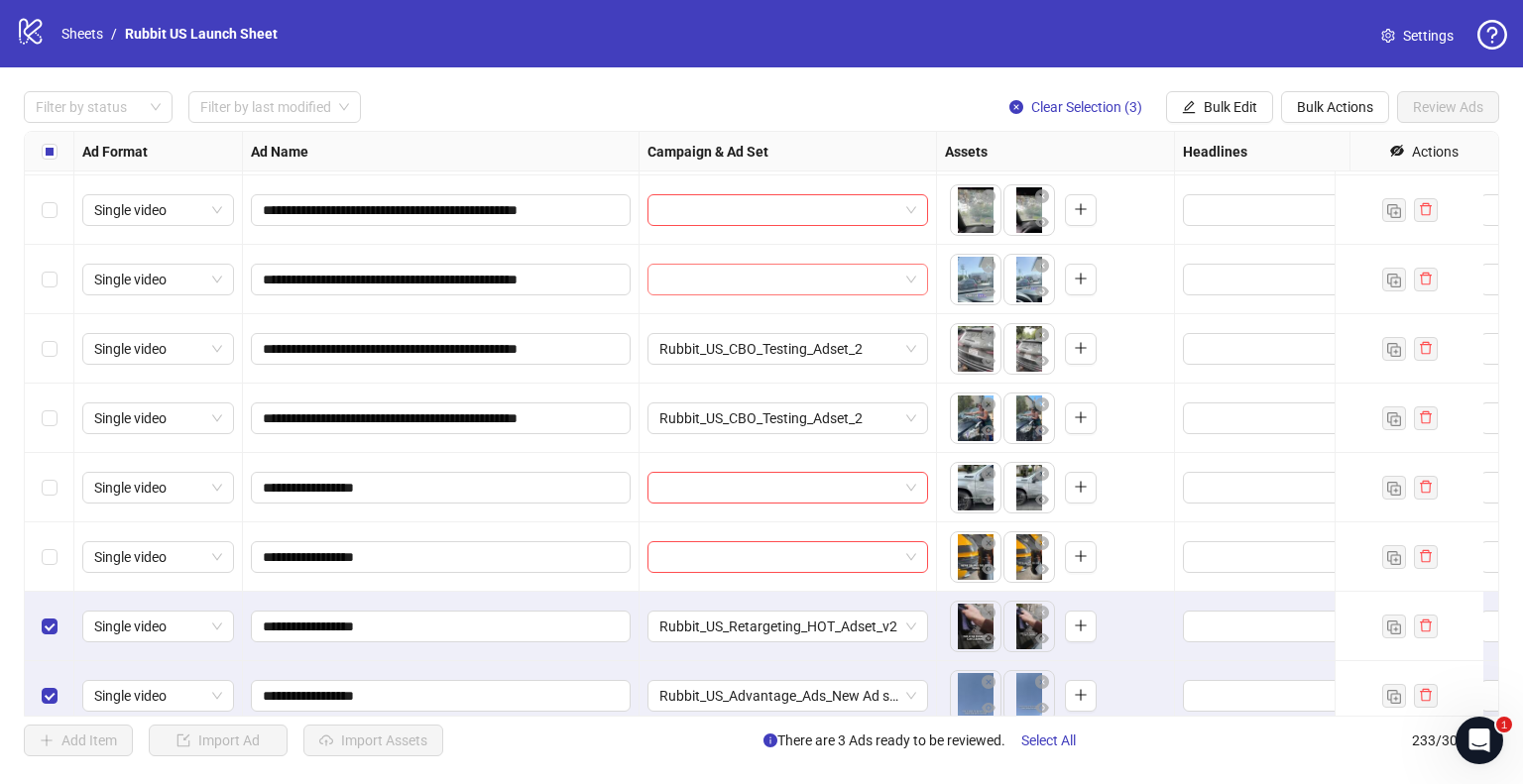 click at bounding box center (778, 280) 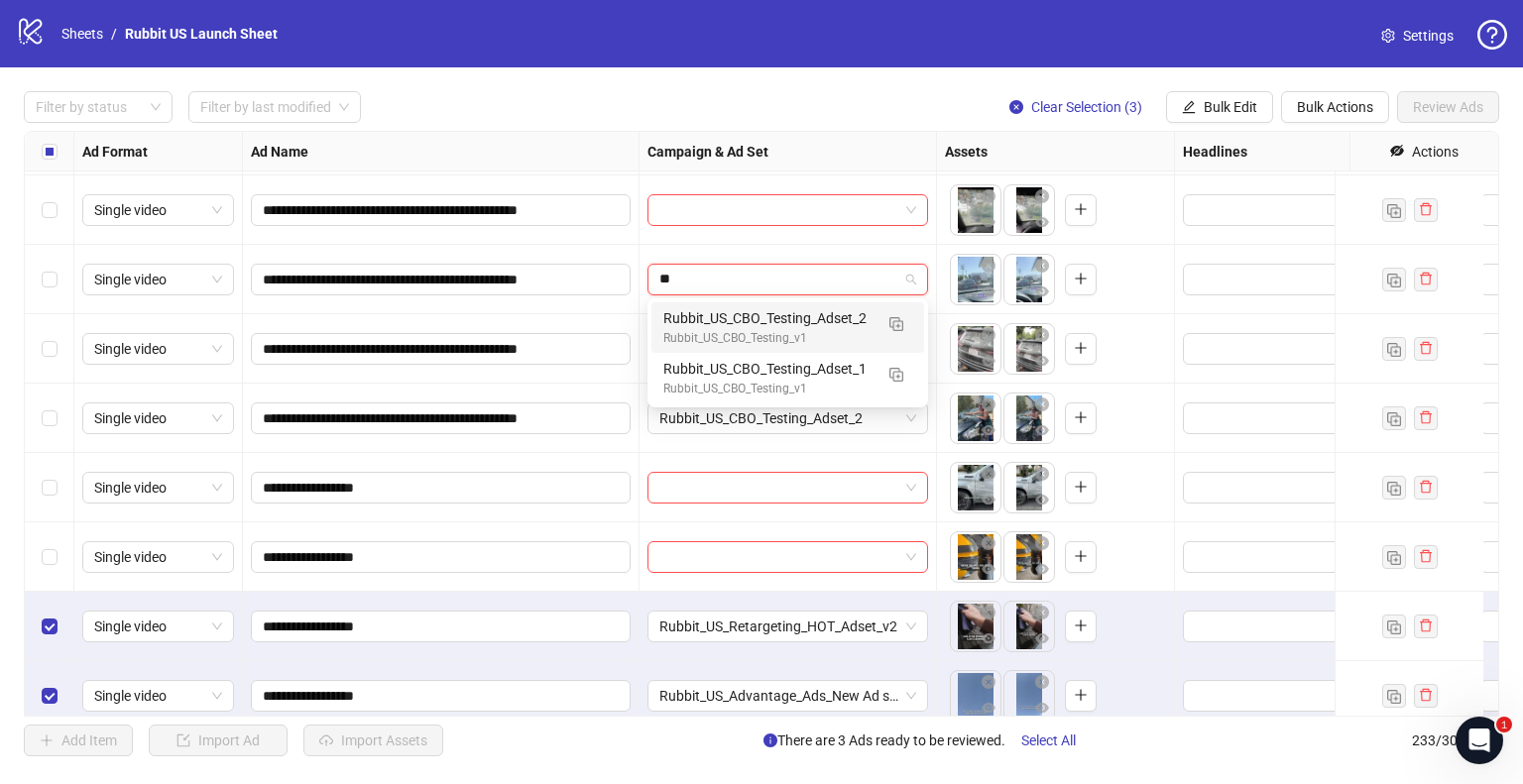 type on "***" 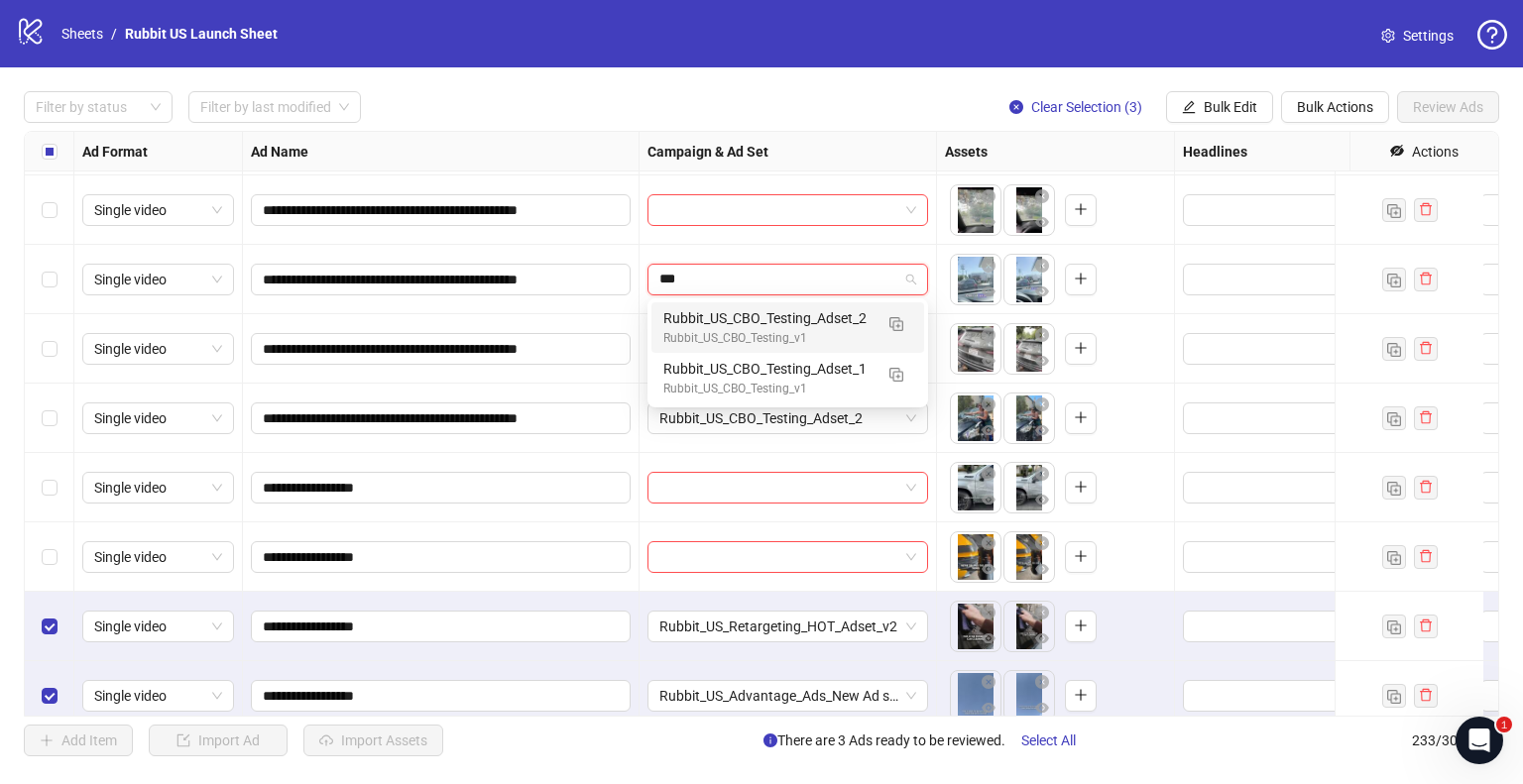 click on "Rubbit_US_CBO_Testing_Adset_2" at bounding box center [767, 318] 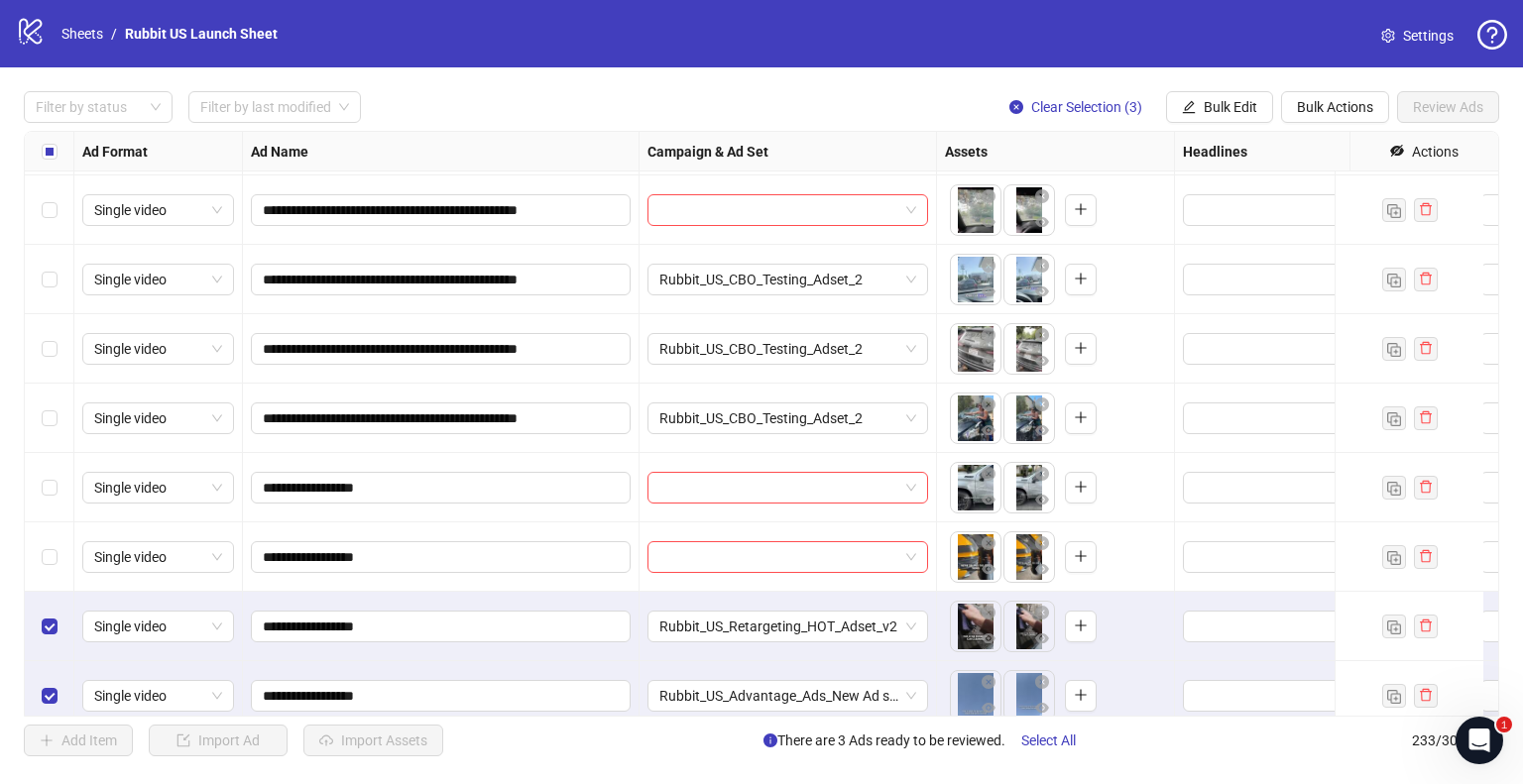 click on "**********" at bounding box center [762, 423] 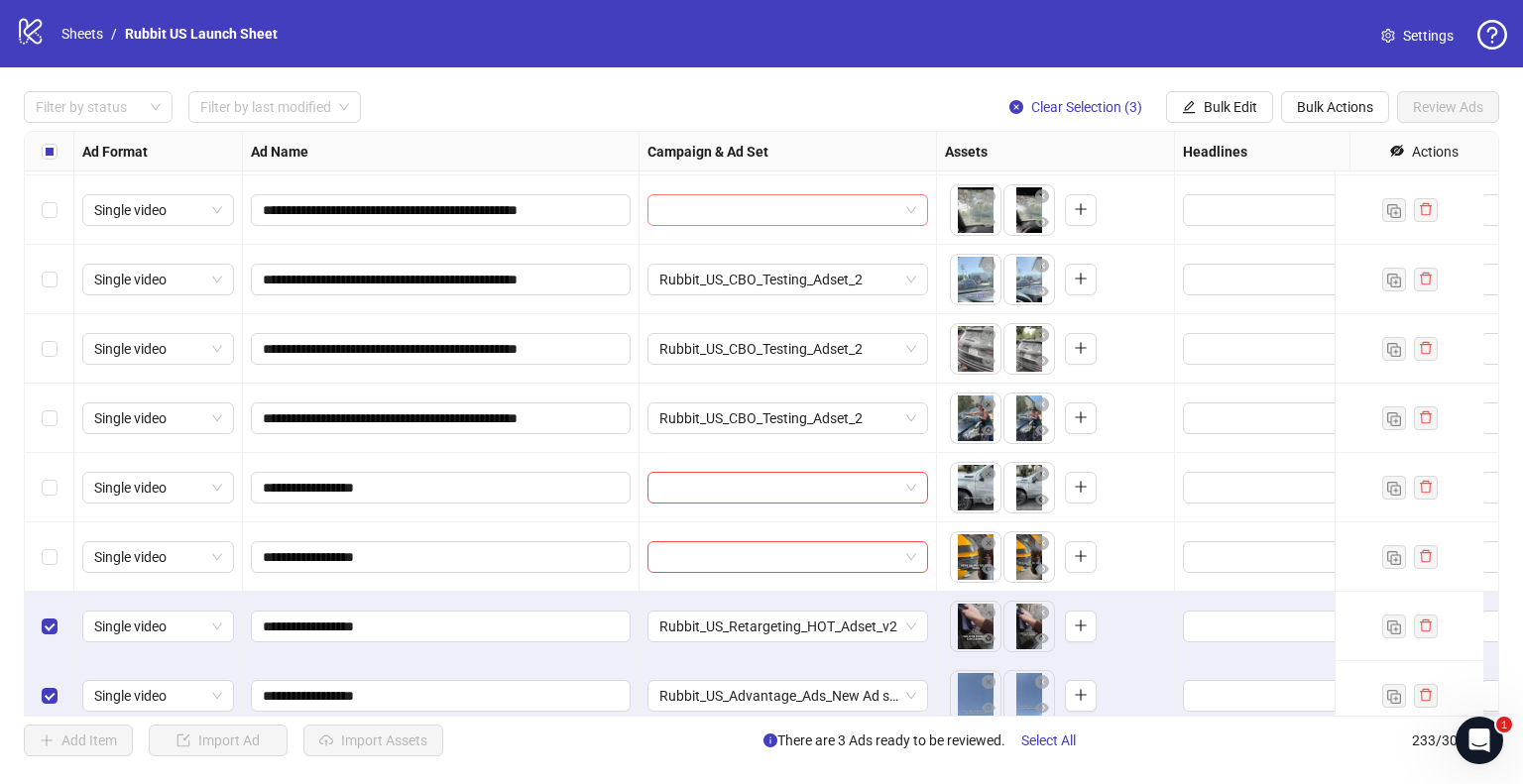 scroll, scrollTop: 15457, scrollLeft: 0, axis: vertical 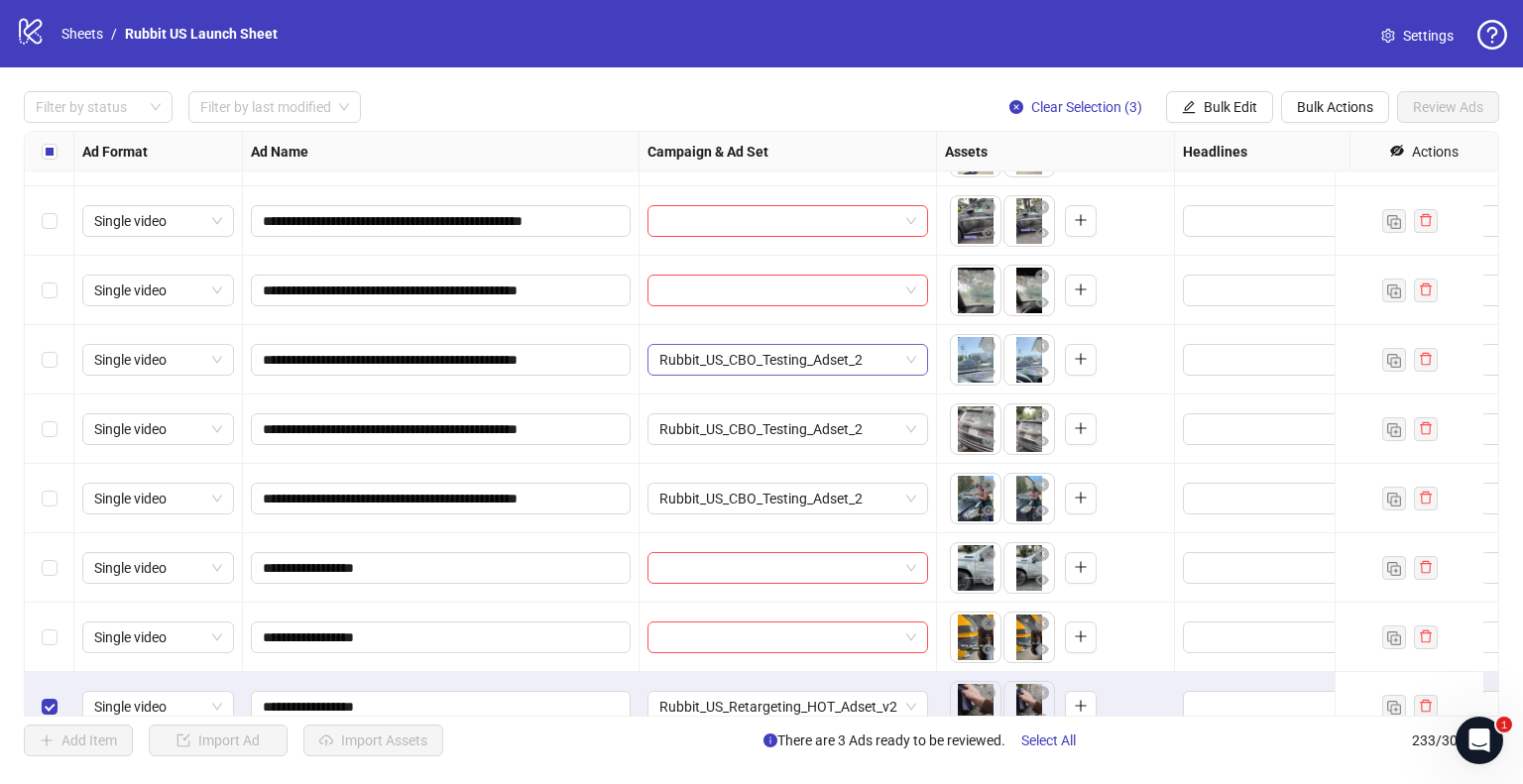 click on "Rubbit_US_CBO_Testing_Adset_2" at bounding box center [787, 360] 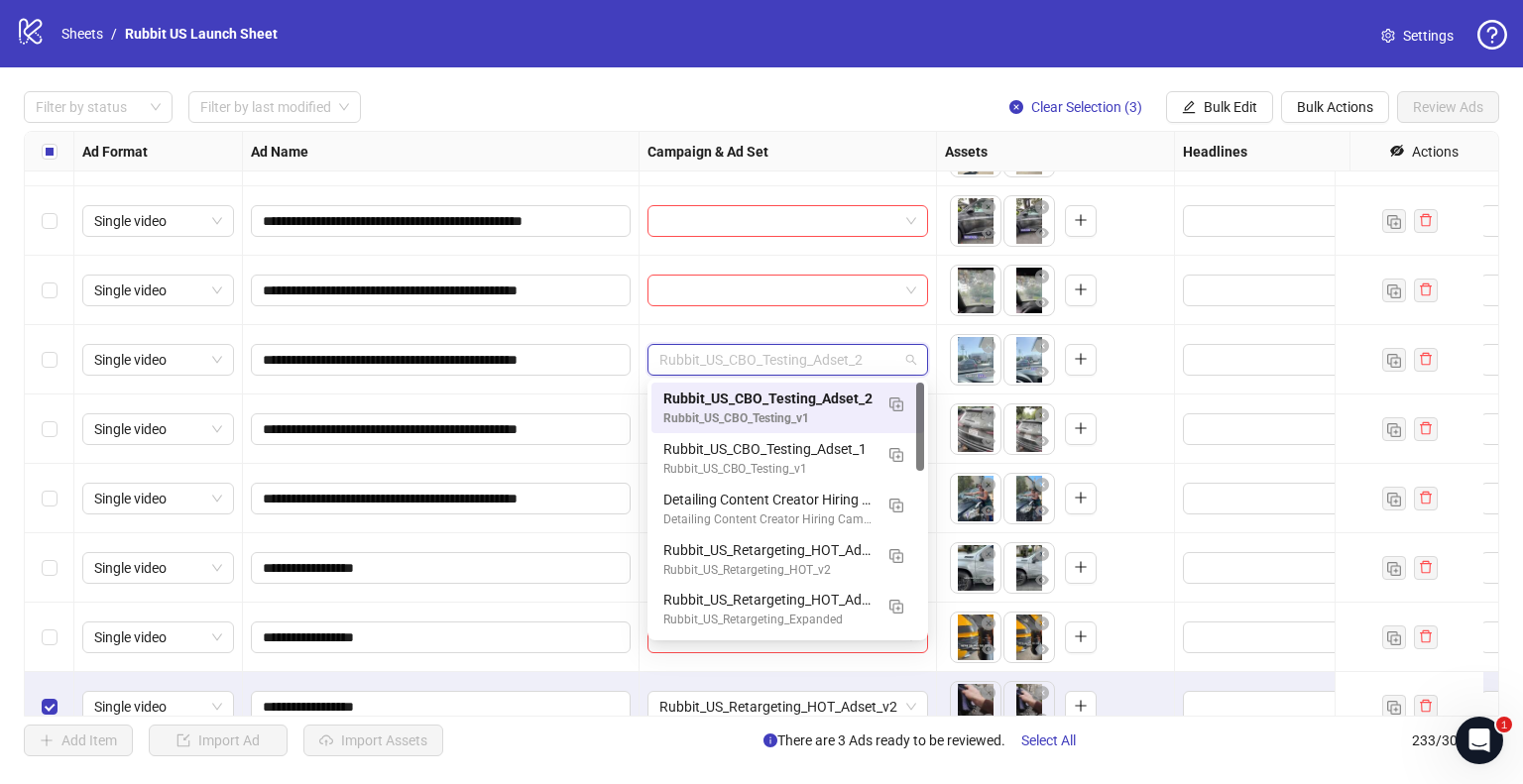click on "**********" at bounding box center [441, 360] 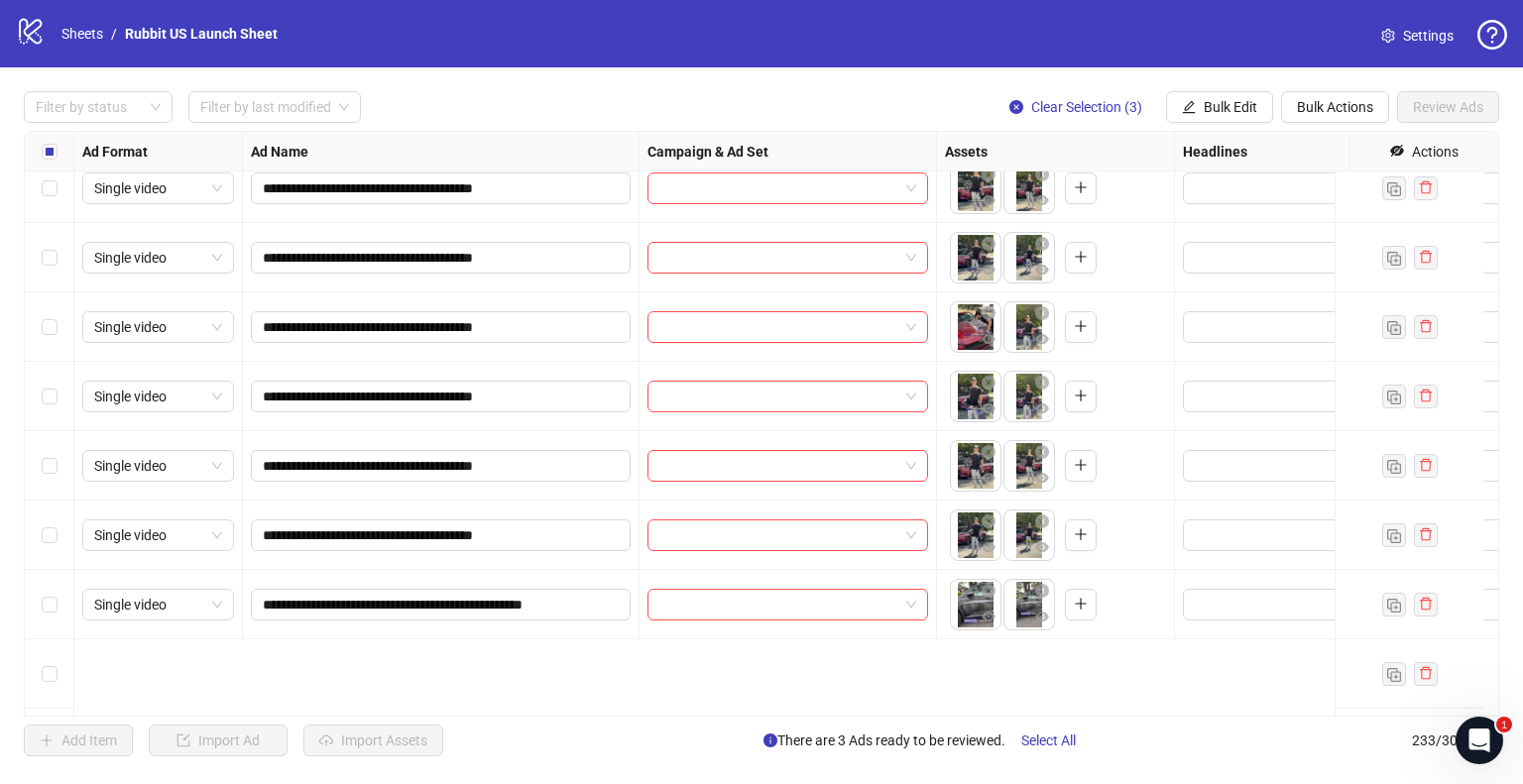 scroll, scrollTop: 14903, scrollLeft: 0, axis: vertical 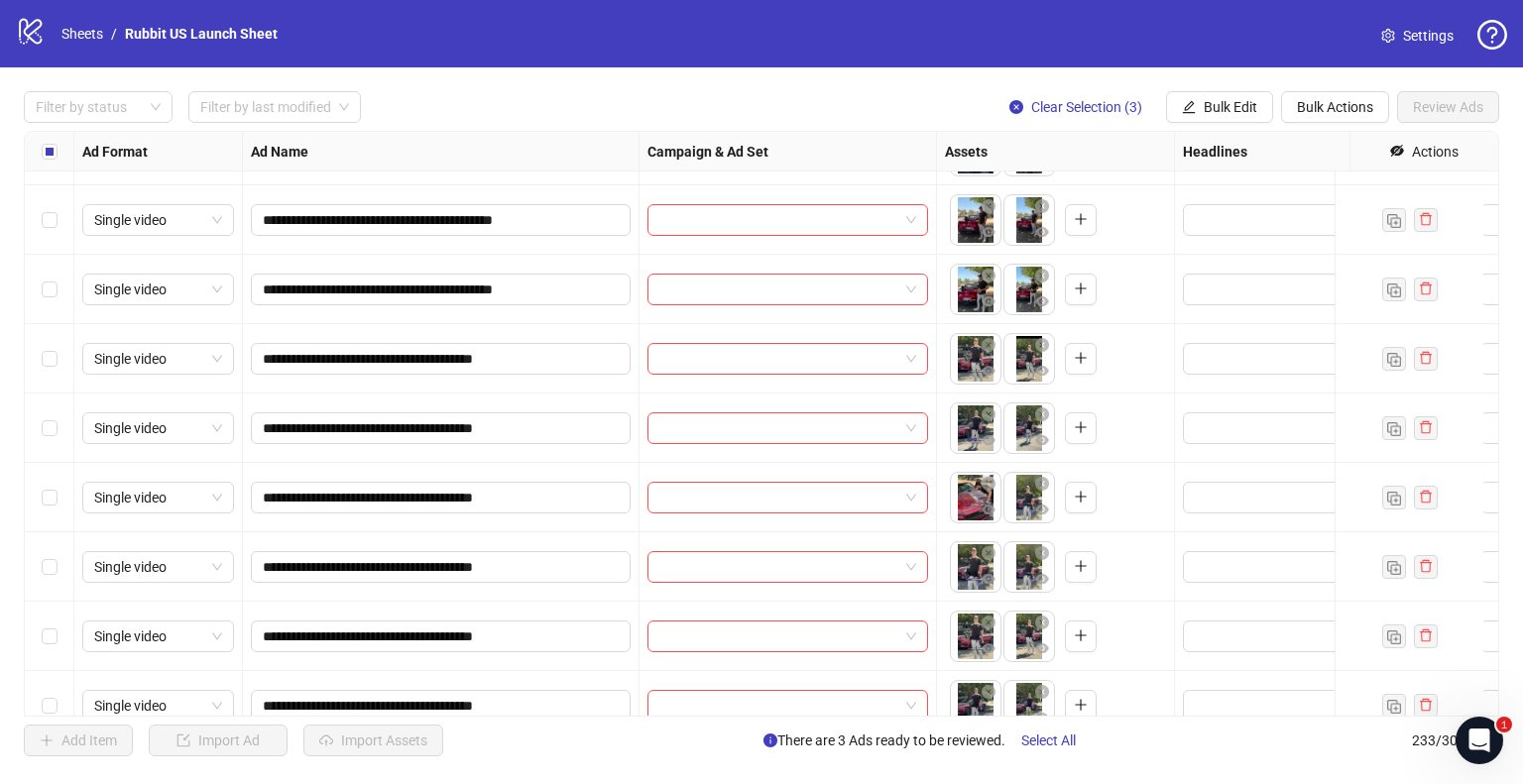 click on "**********" at bounding box center (762, 423) 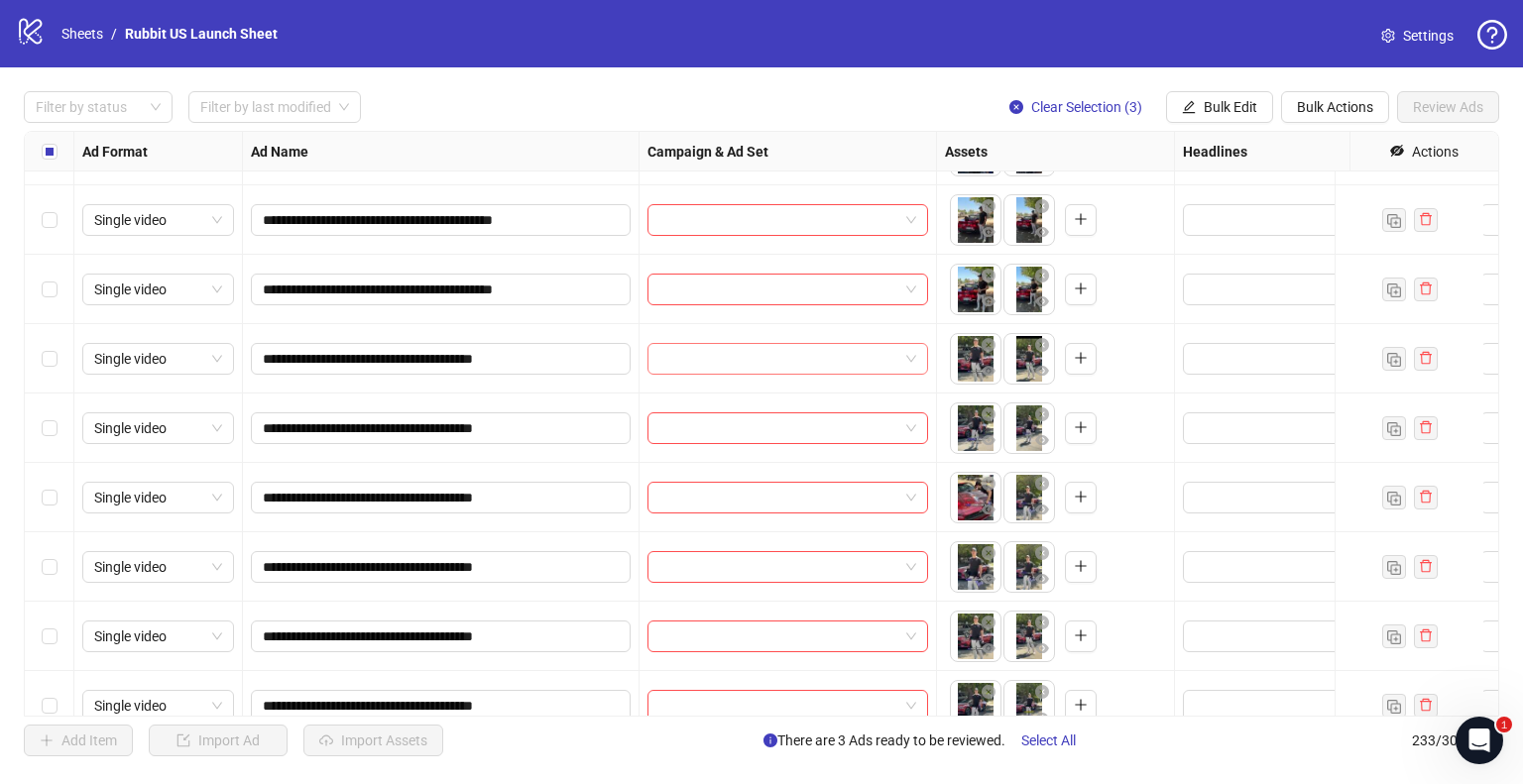 click at bounding box center [778, 359] 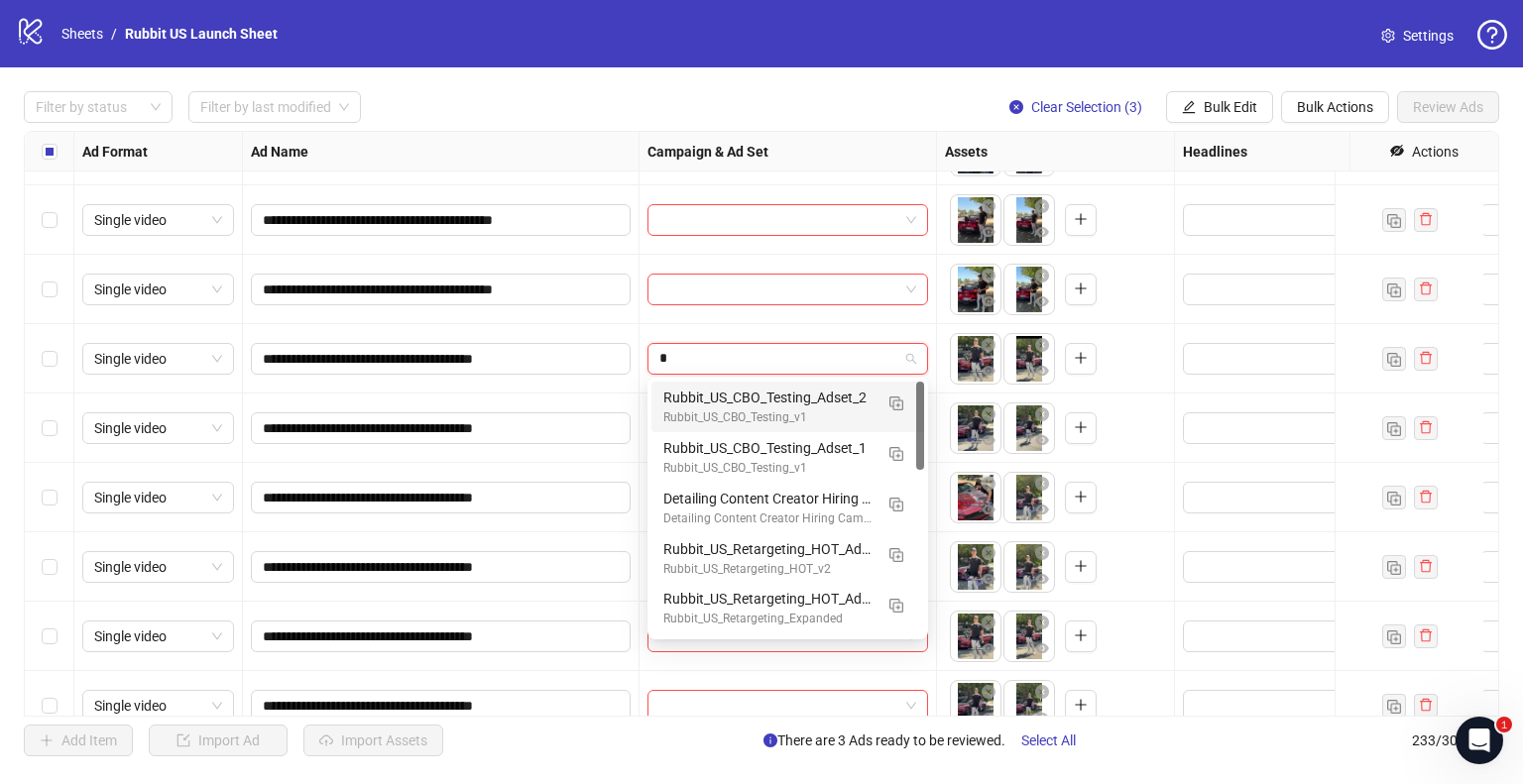 type on "**" 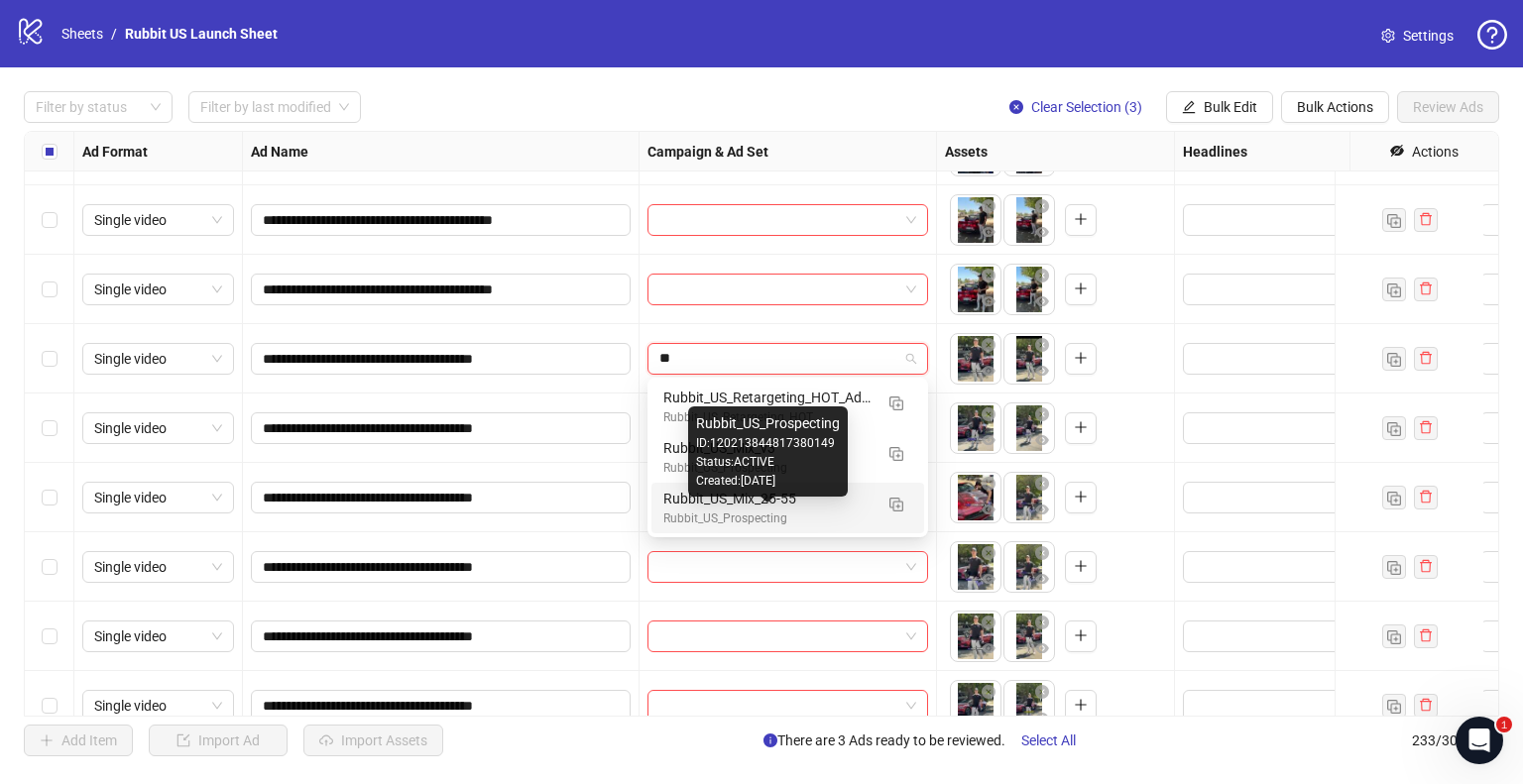 click on "Rubbit_US_Prospecting" at bounding box center (767, 518) 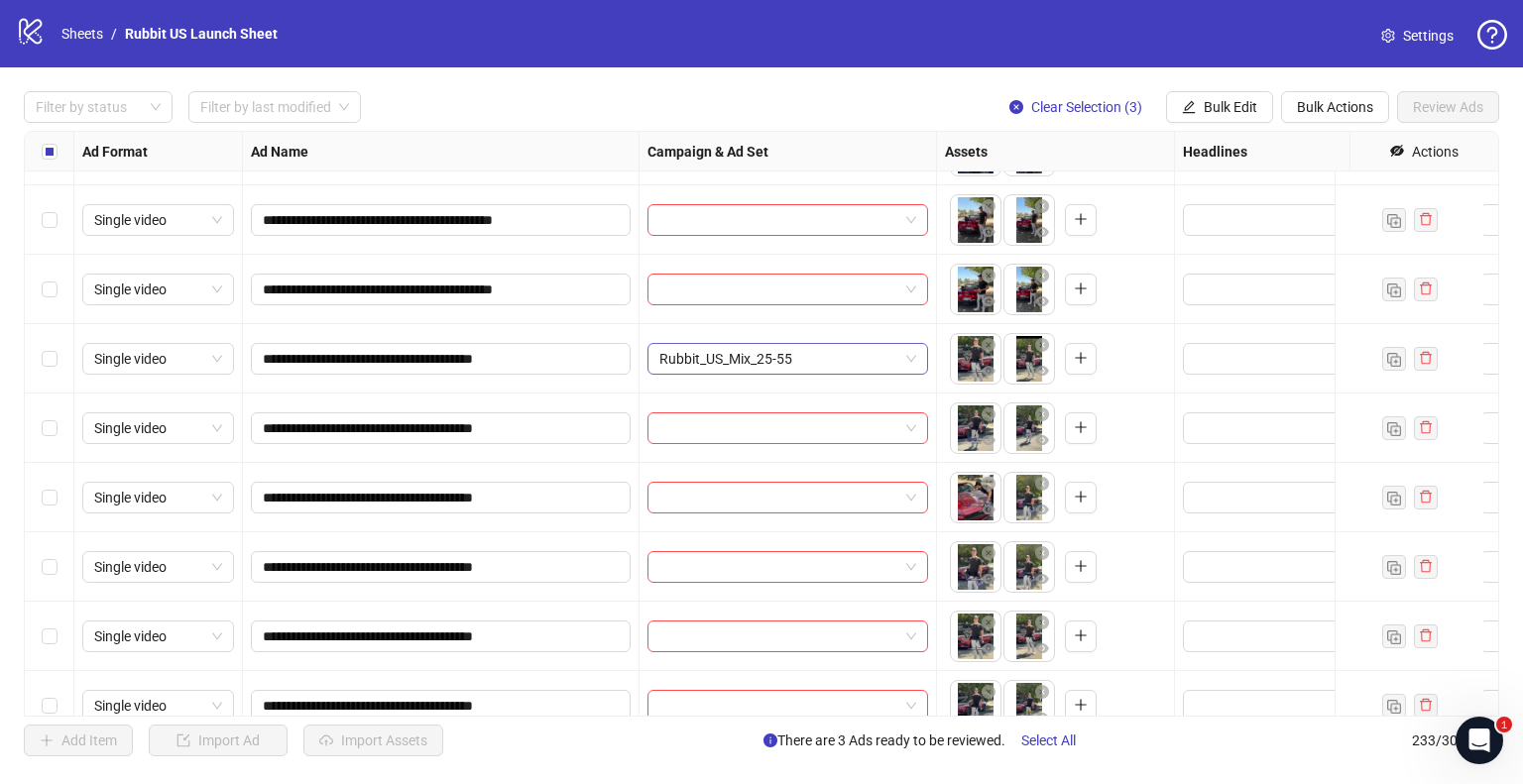 click on "Rubbit_US_Mix_25-55" at bounding box center [787, 359] 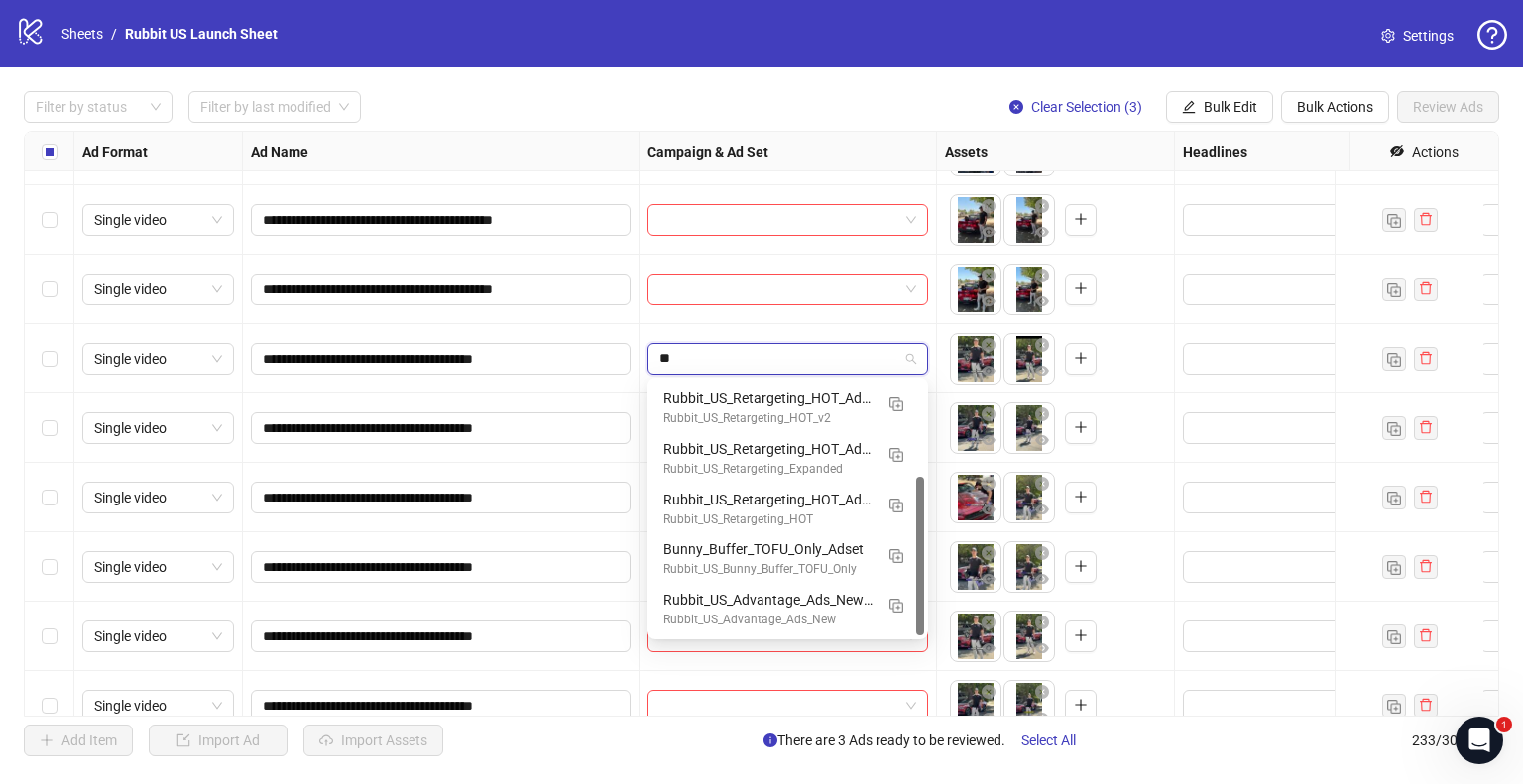scroll, scrollTop: 151, scrollLeft: 0, axis: vertical 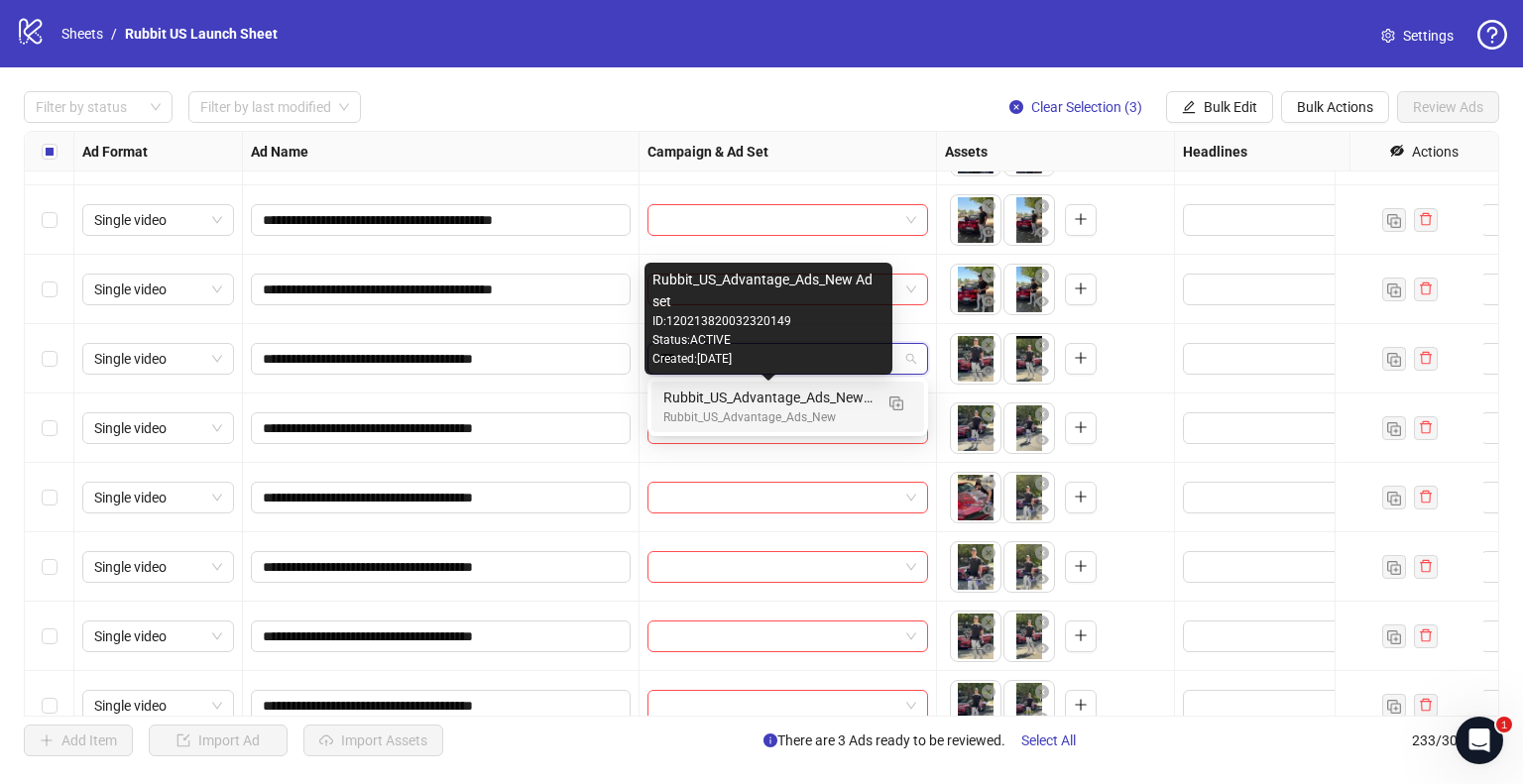 click on "Rubbit_US_Advantage_Ads_New Ad set" at bounding box center (767, 397) 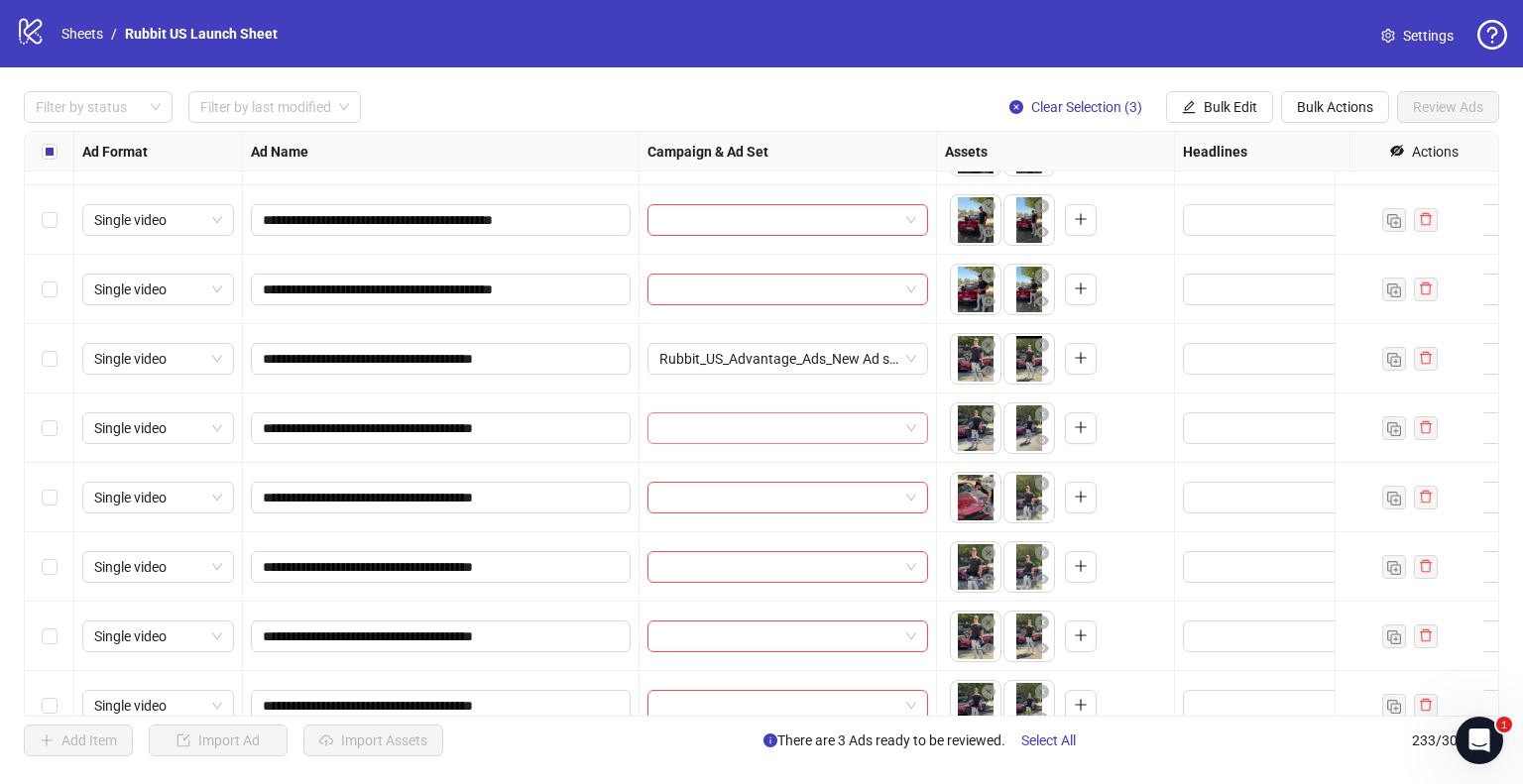click at bounding box center (778, 428) 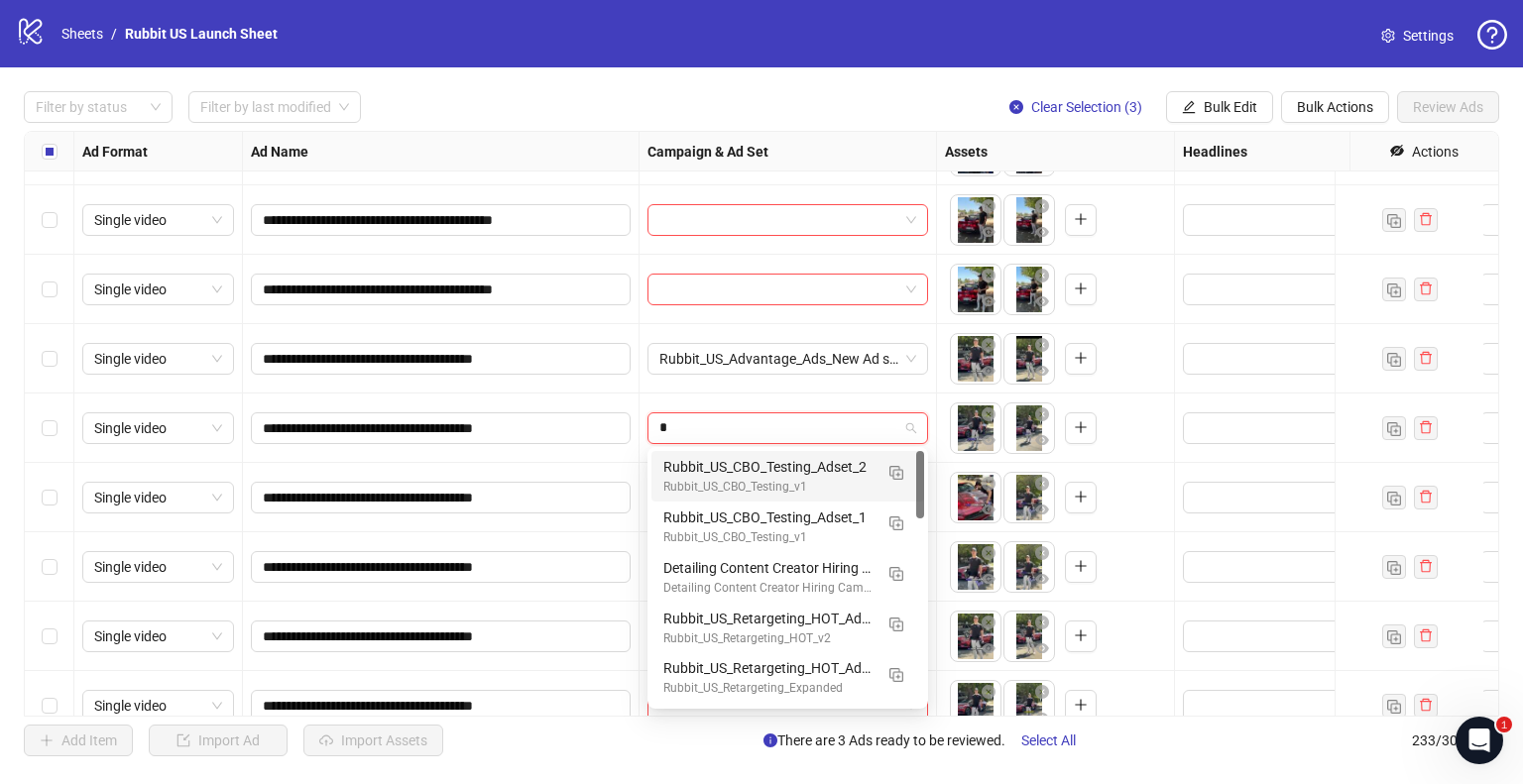 type on "**" 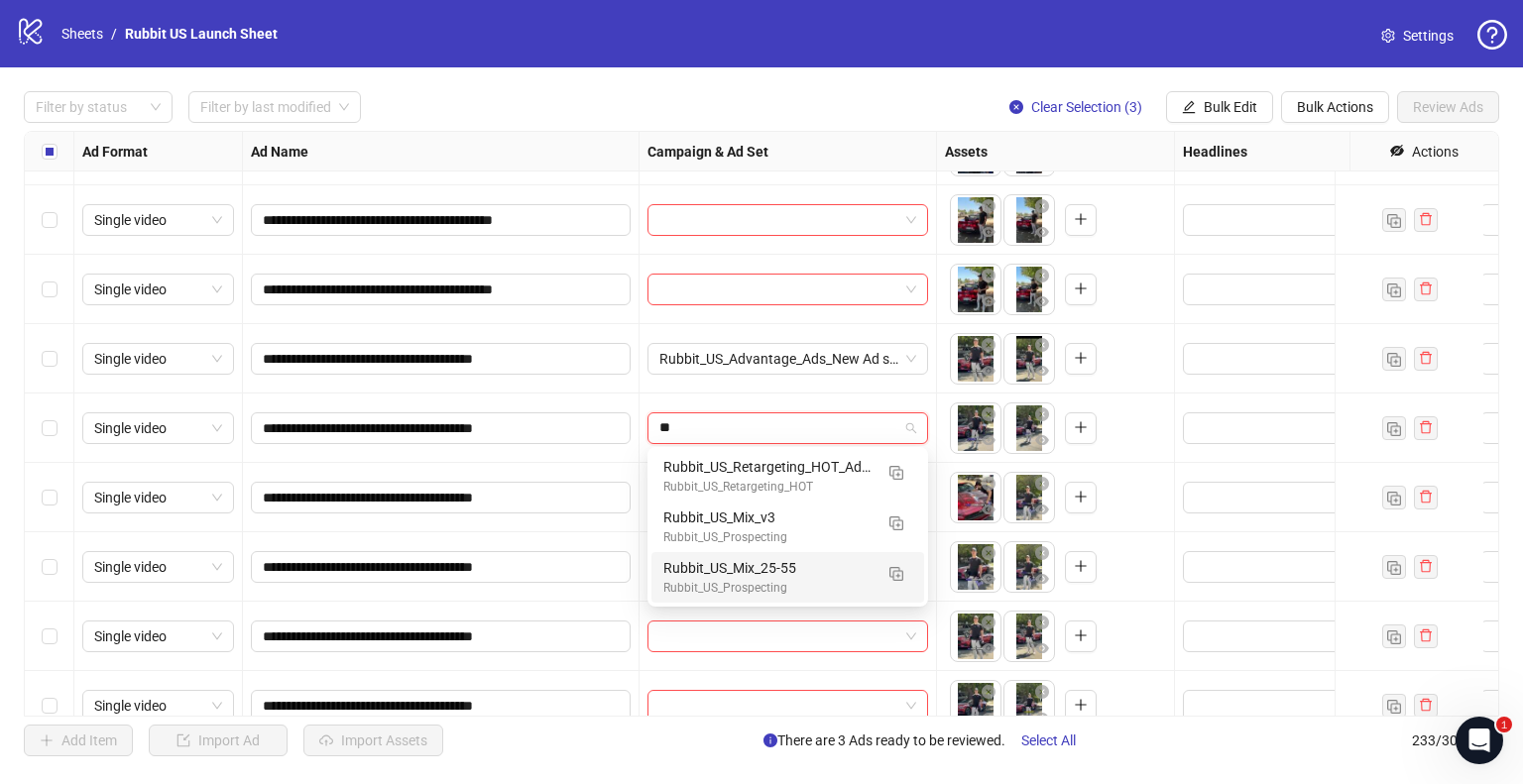 click on "Rubbit_US_Mix_25-55" at bounding box center (767, 568) 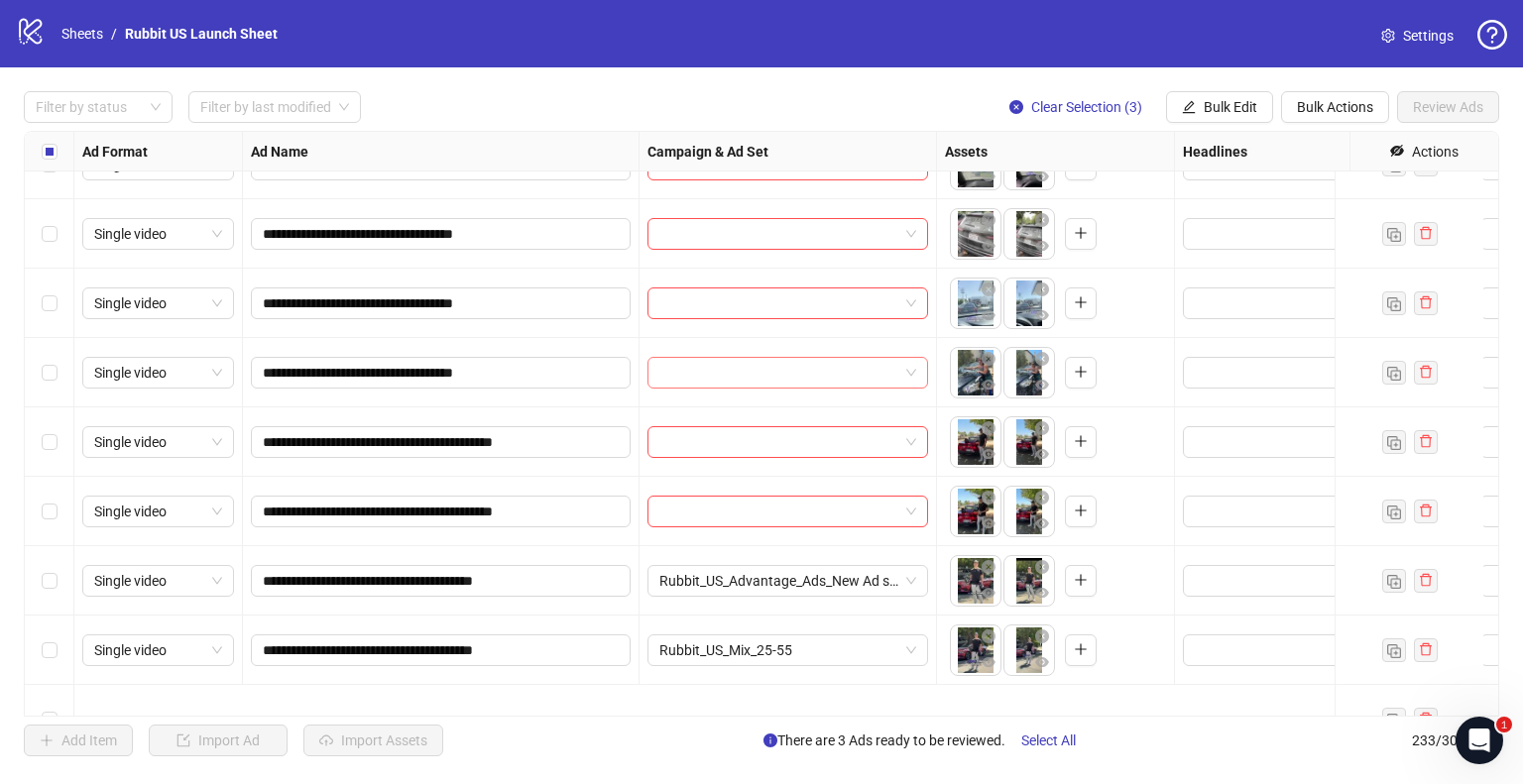 scroll, scrollTop: 14570, scrollLeft: 0, axis: vertical 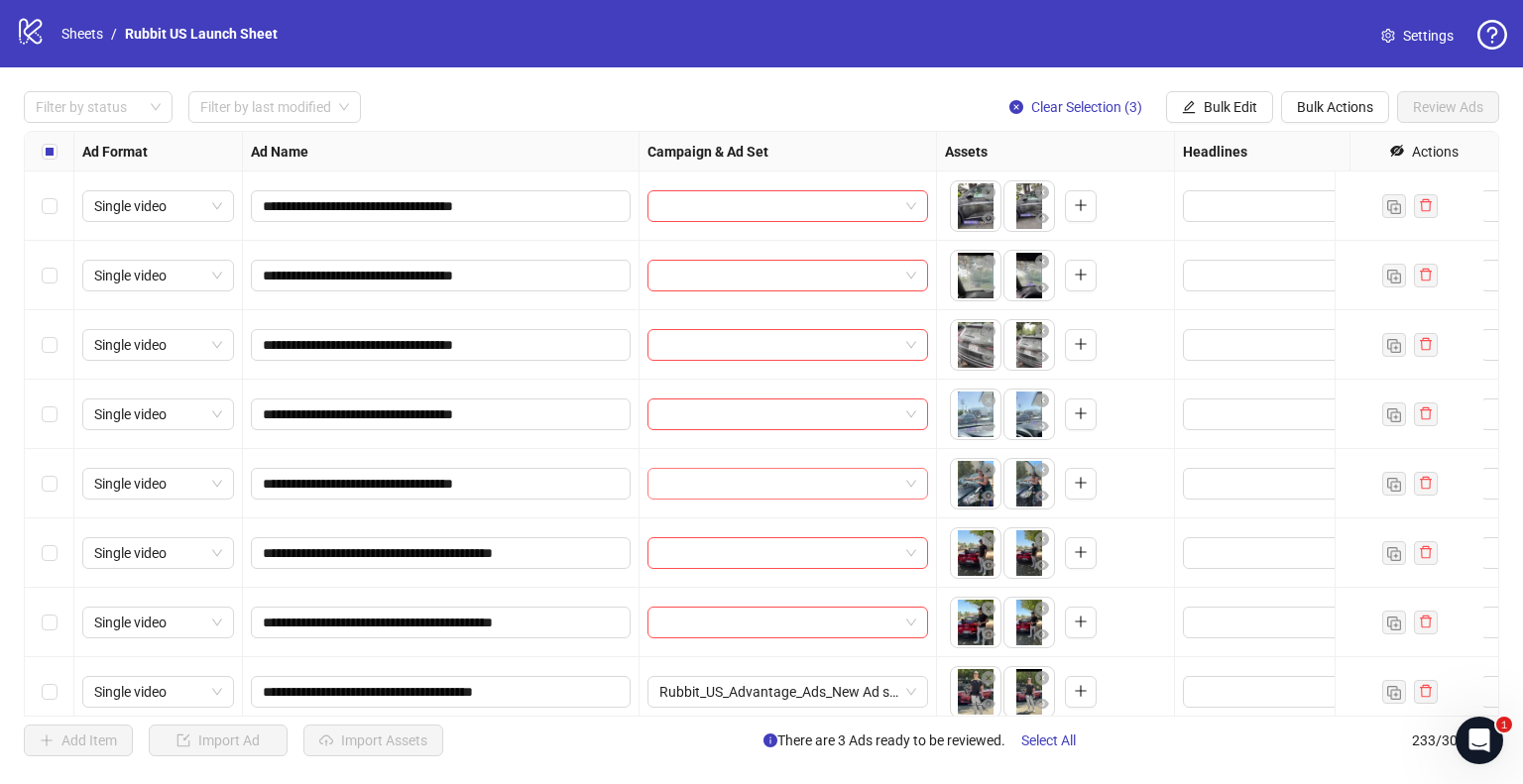 click at bounding box center [778, 484] 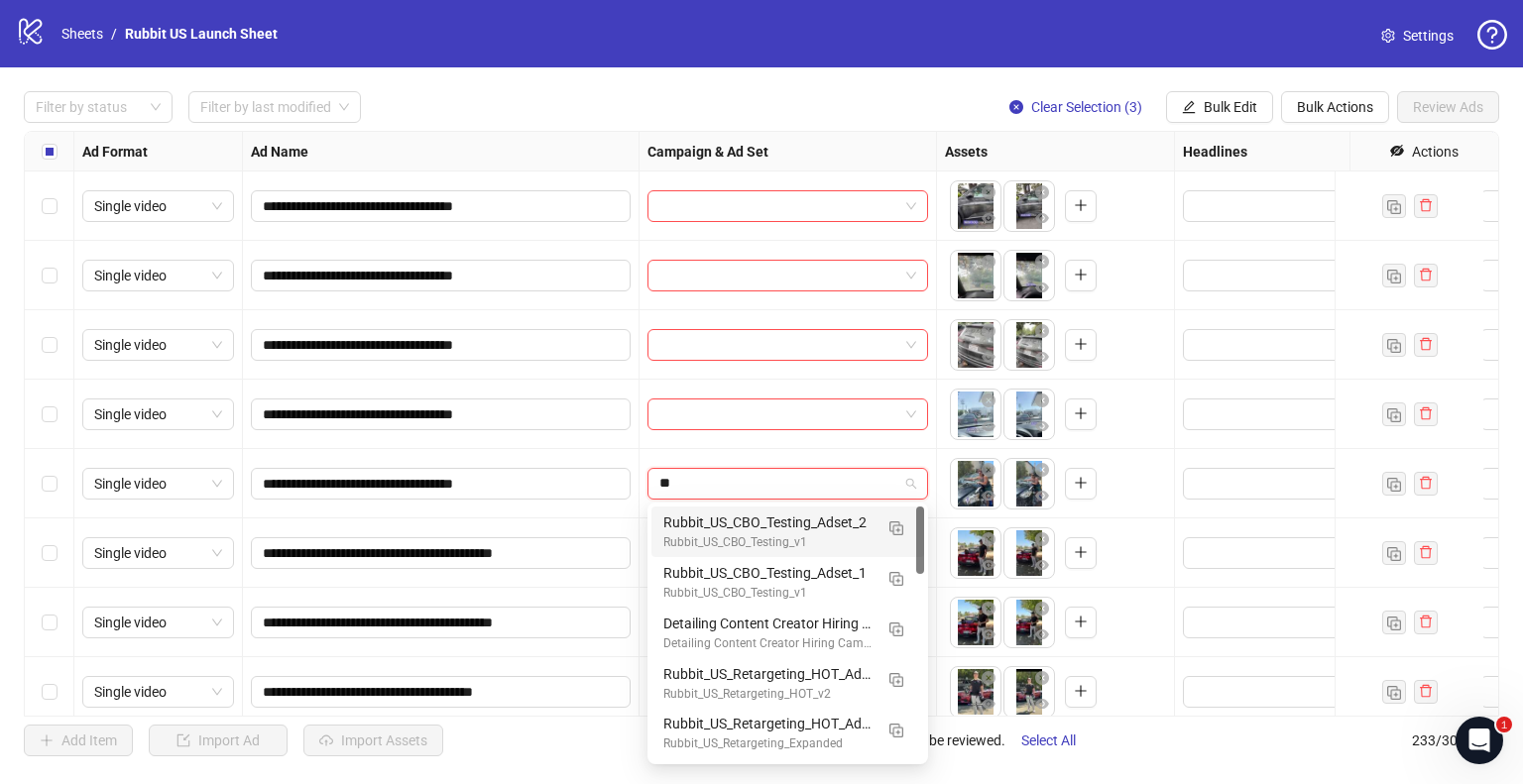 type on "***" 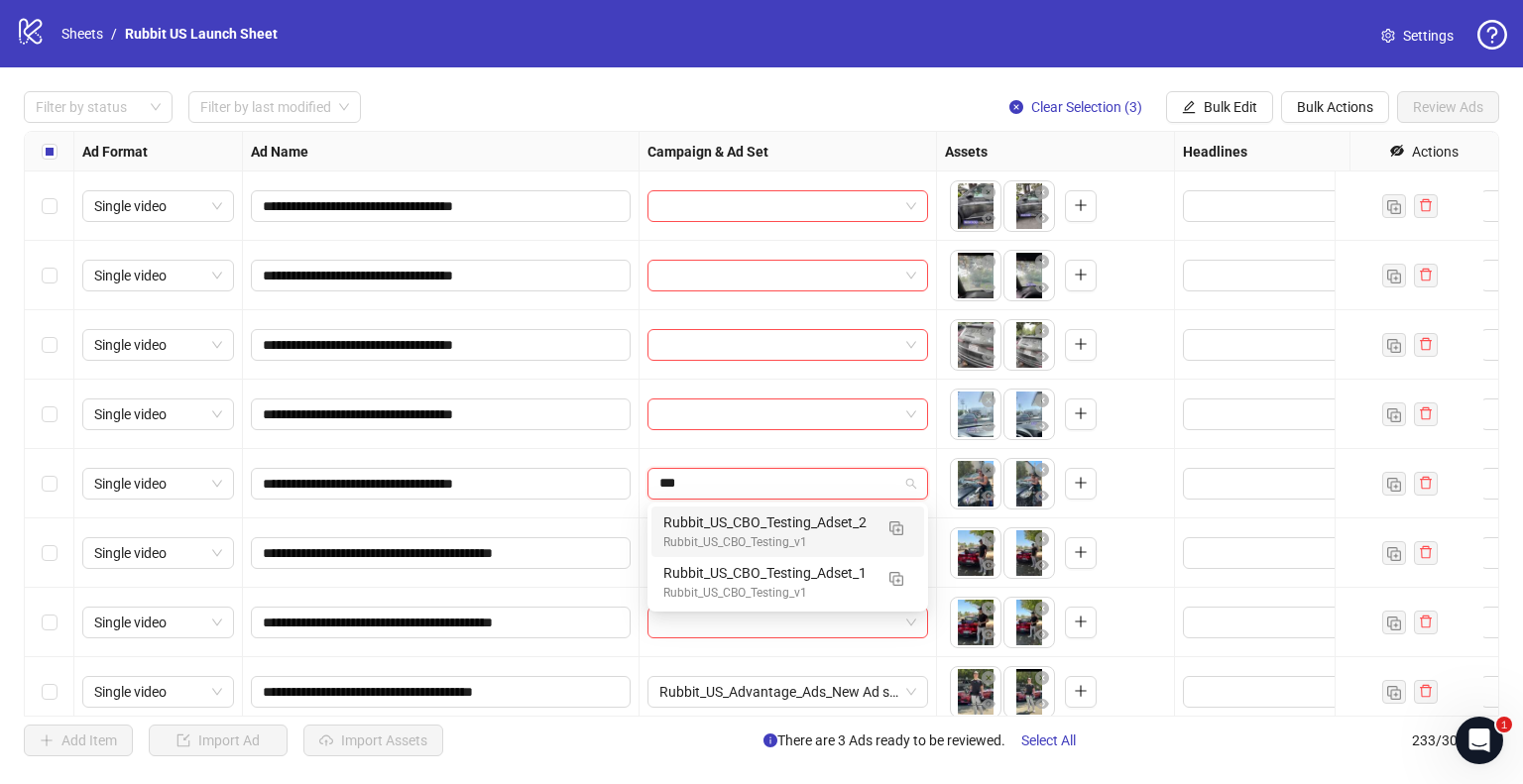click on "Rubbit_US_CBO_Testing_v1" at bounding box center [767, 542] 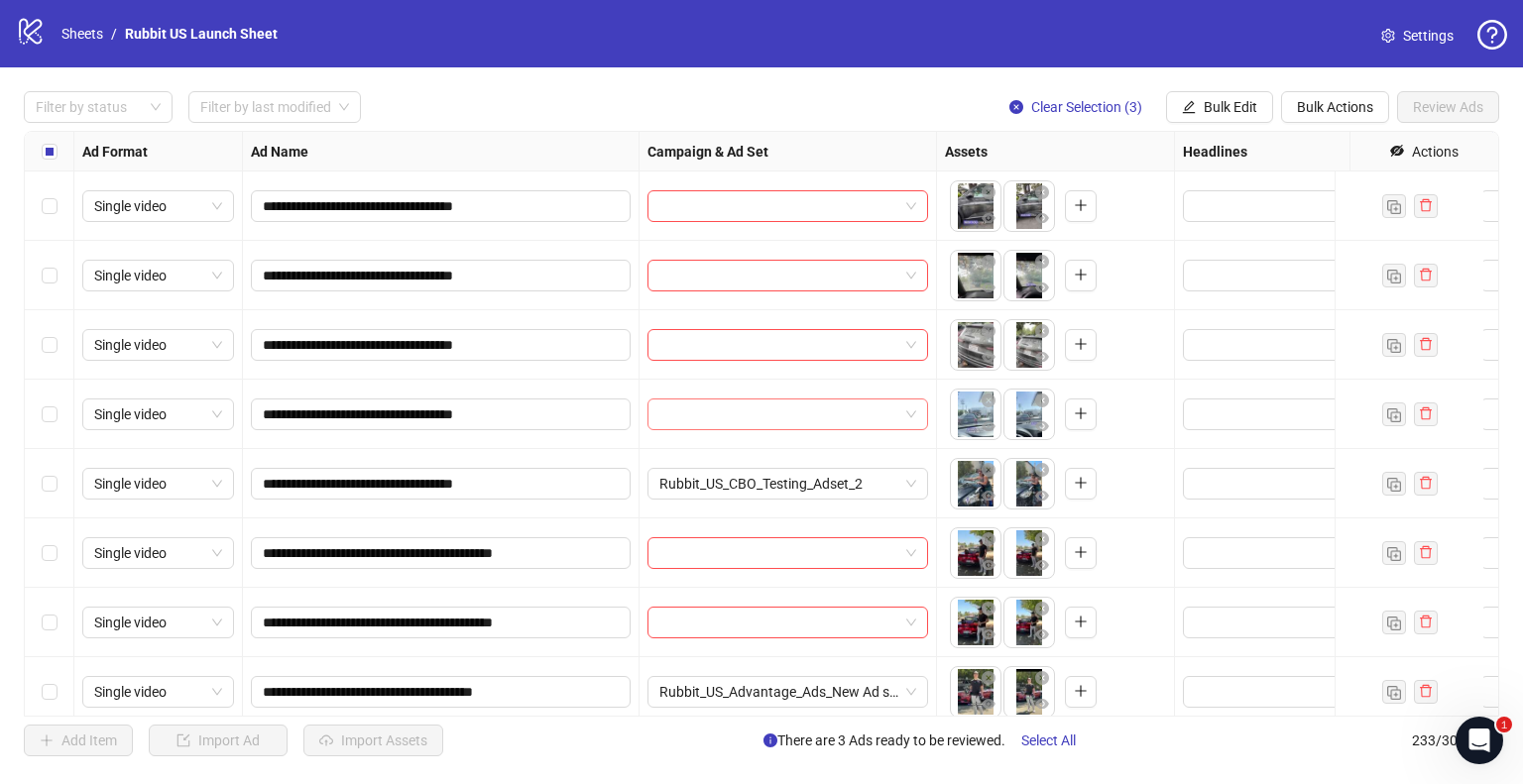 click at bounding box center (778, 414) 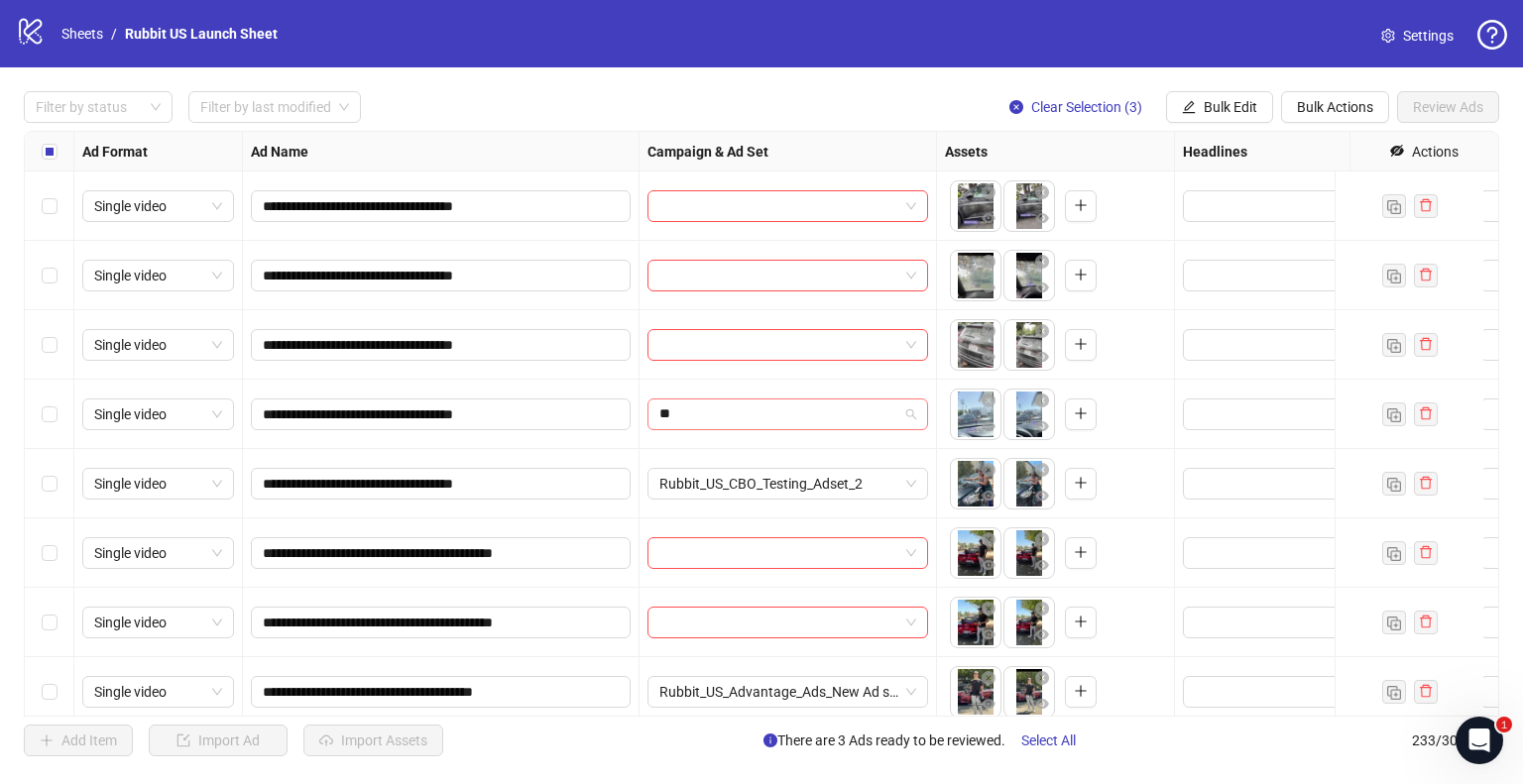 type on "***" 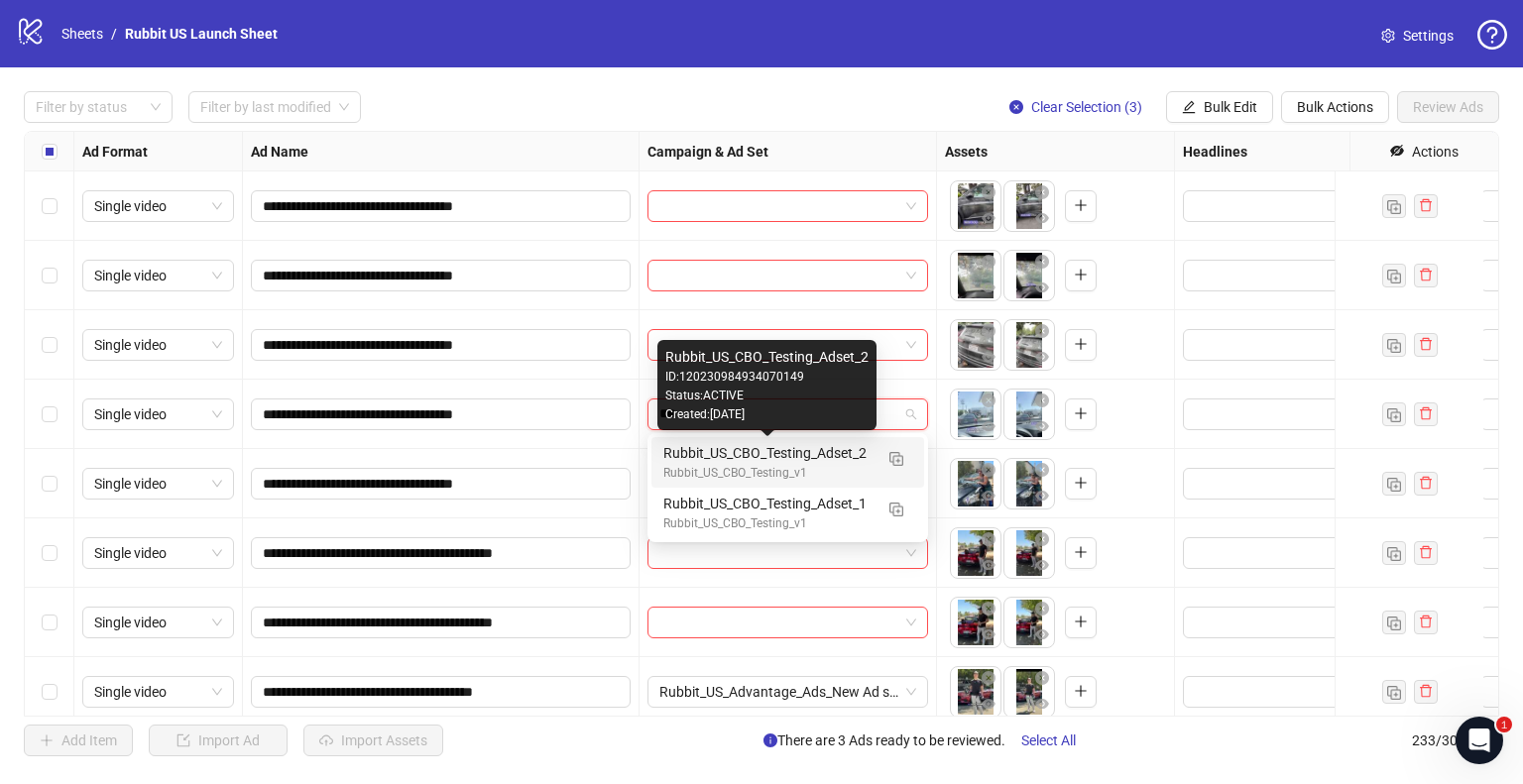 click on "Rubbit_US_CBO_Testing_v1" at bounding box center [767, 473] 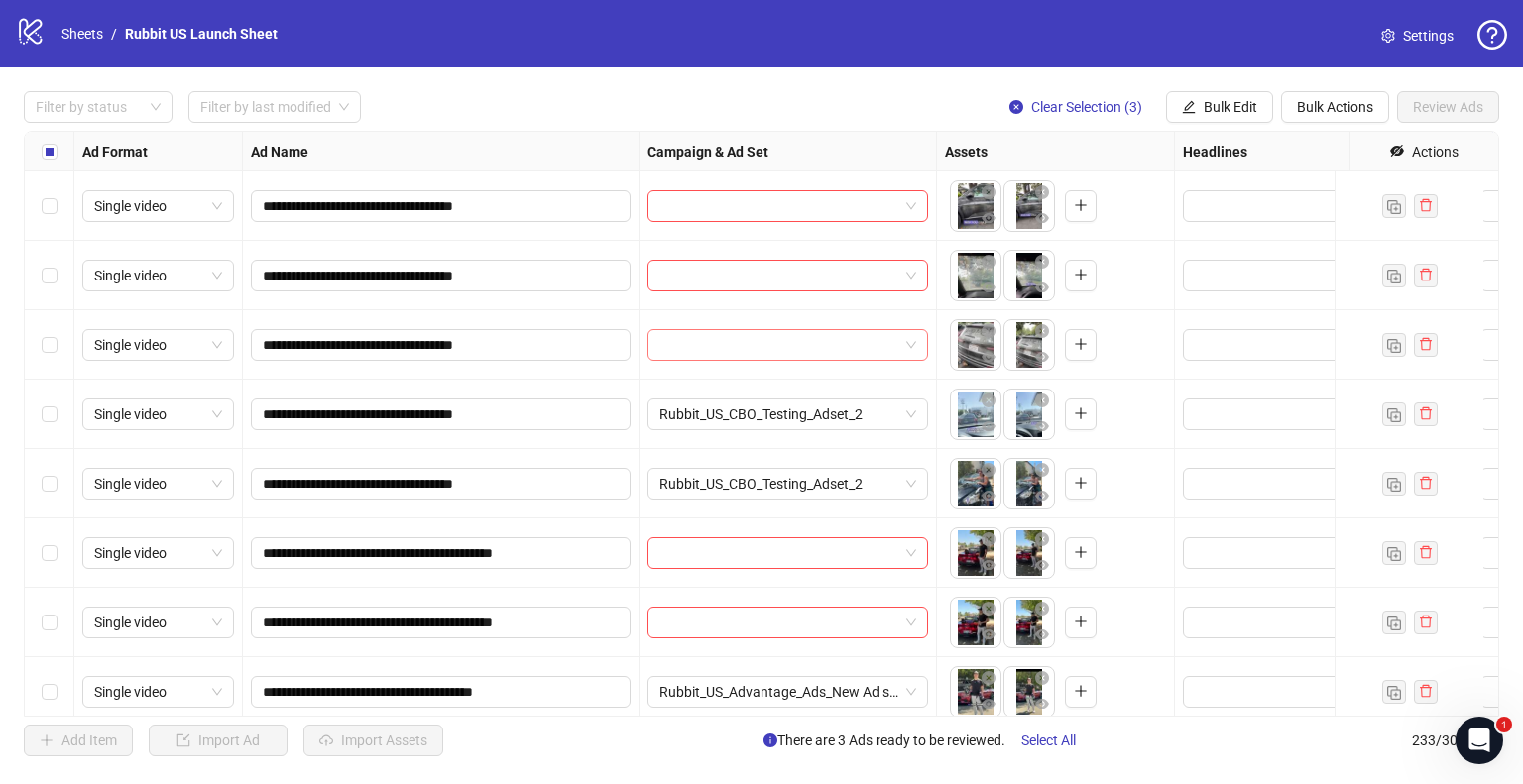 click at bounding box center [778, 345] 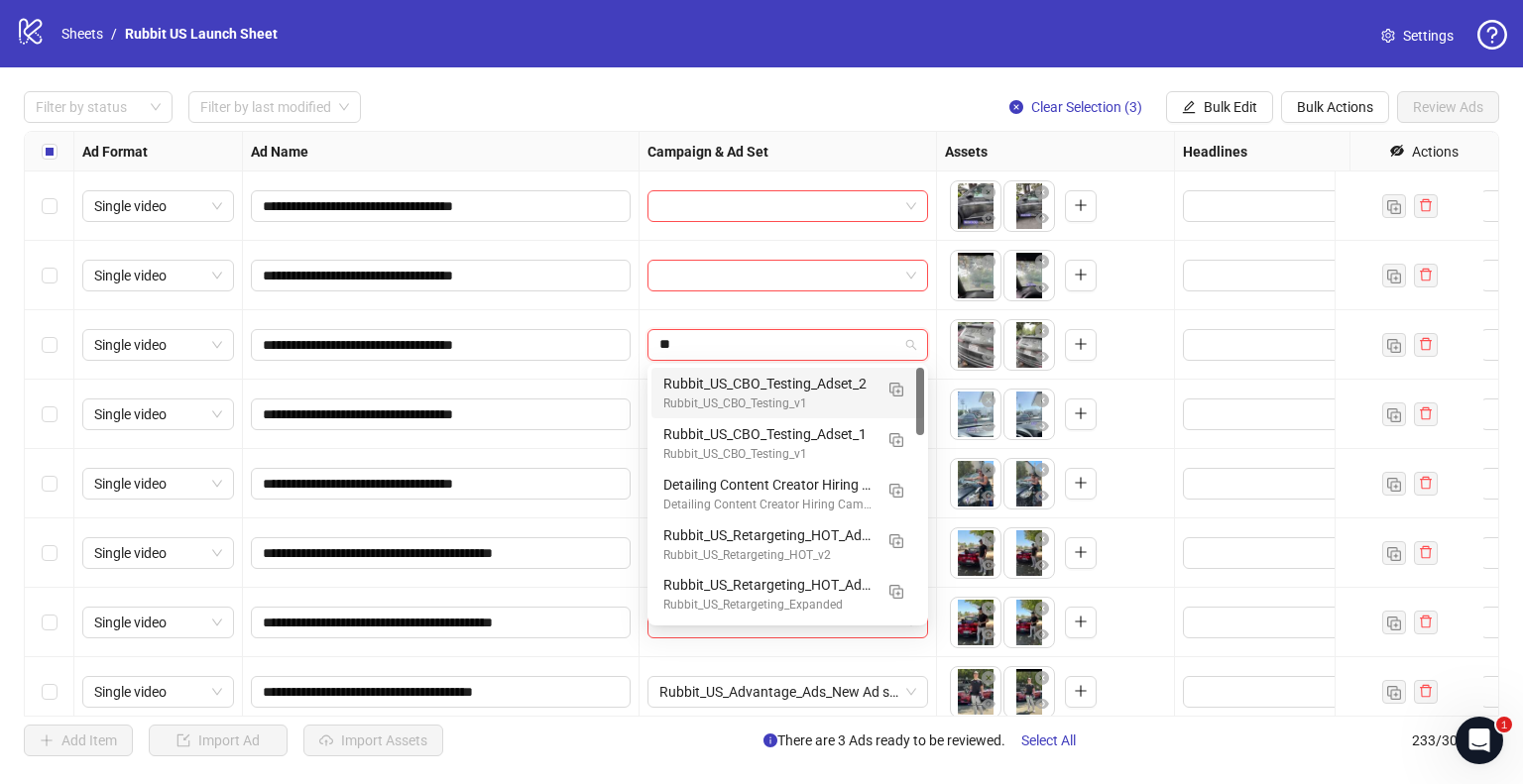 type on "***" 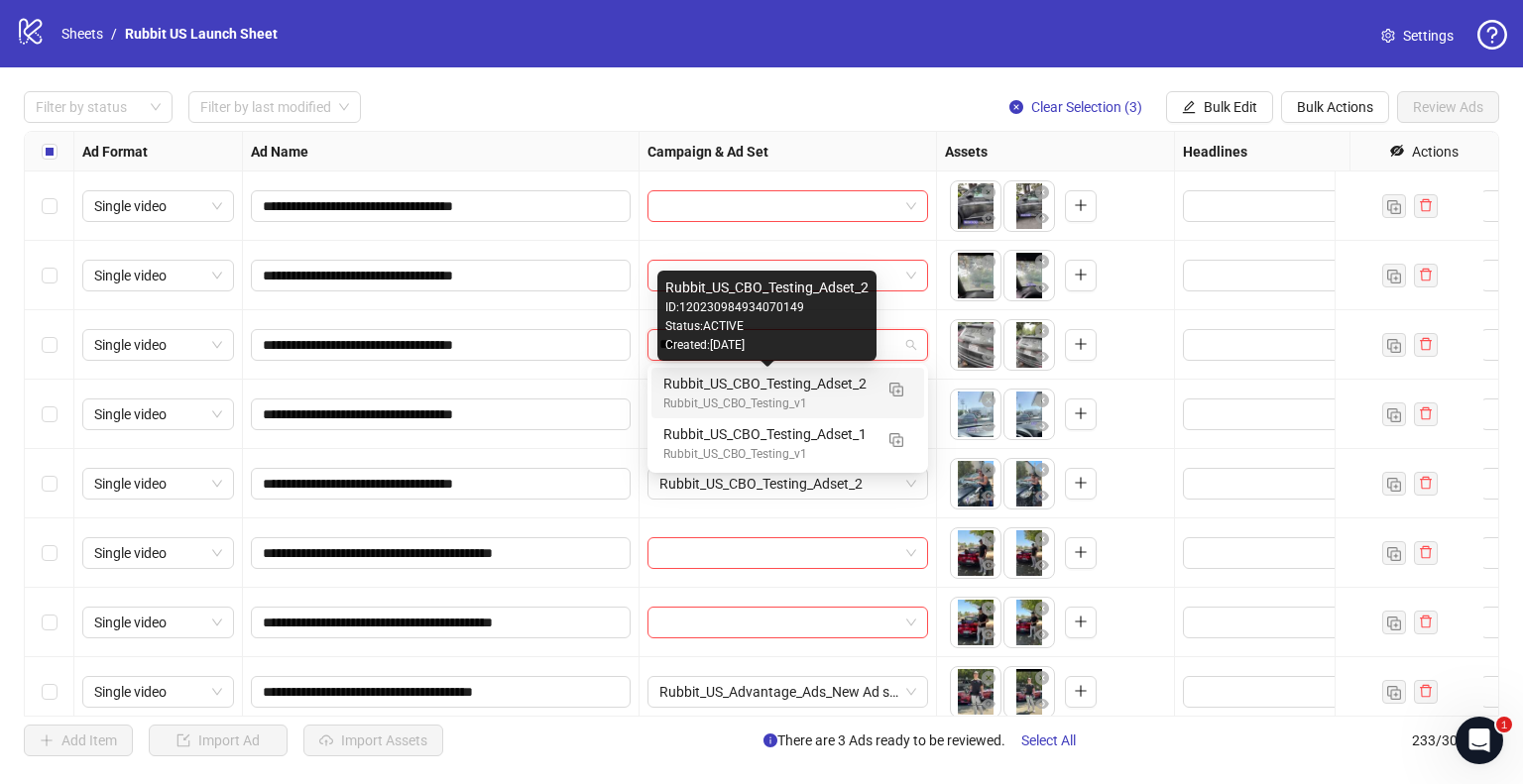 click on "Rubbit_US_CBO_Testing_v1" at bounding box center [767, 403] 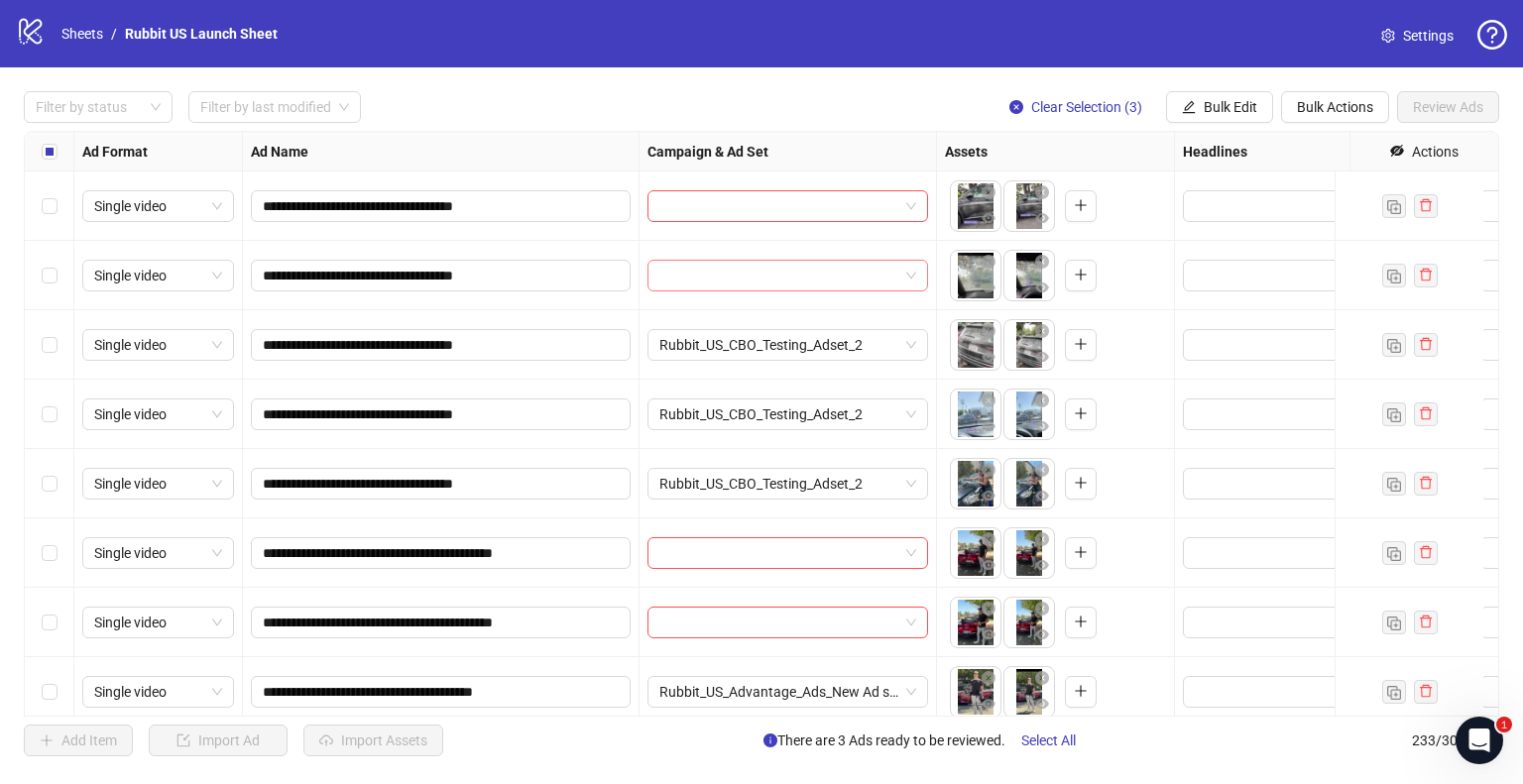 click at bounding box center (778, 276) 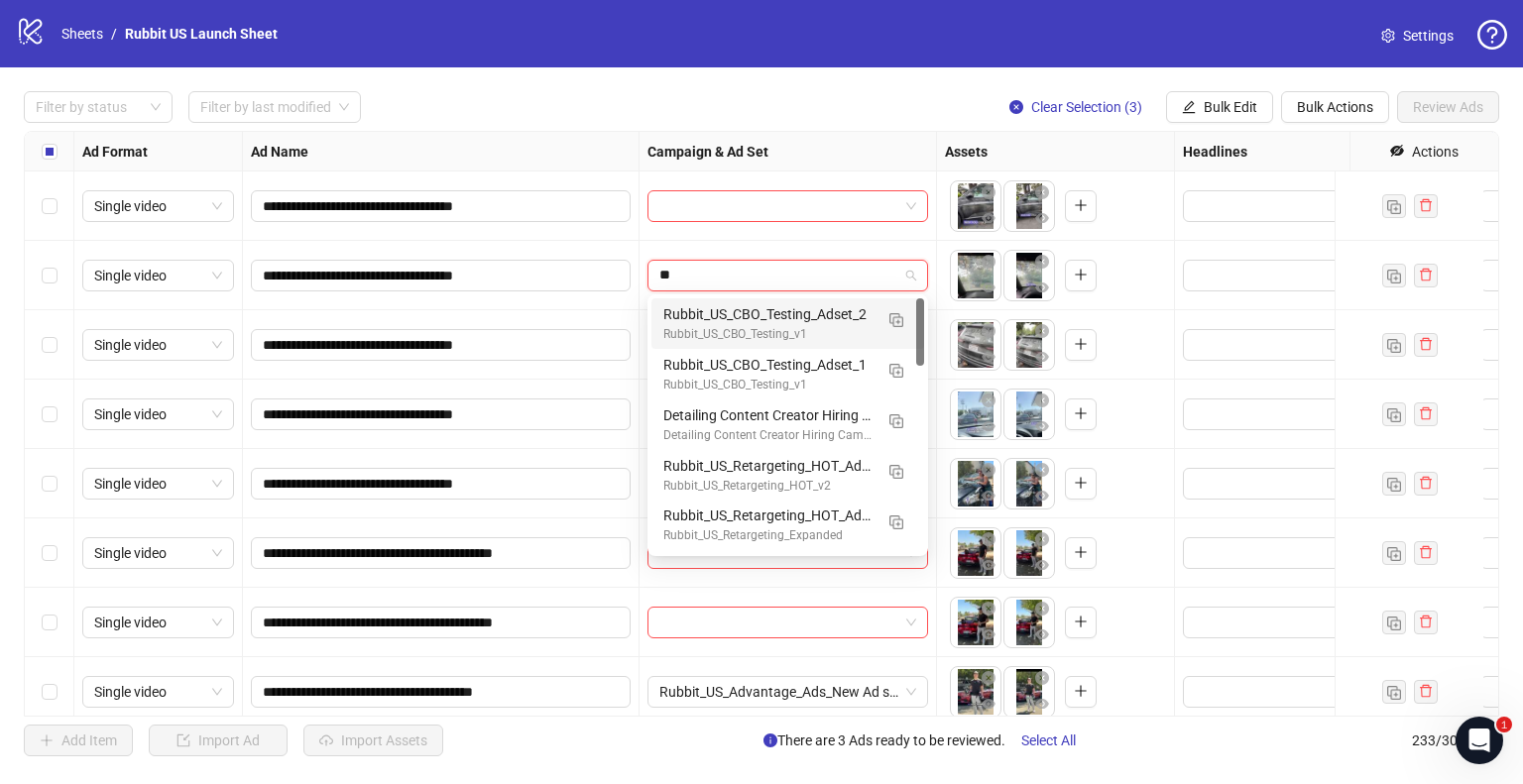type on "***" 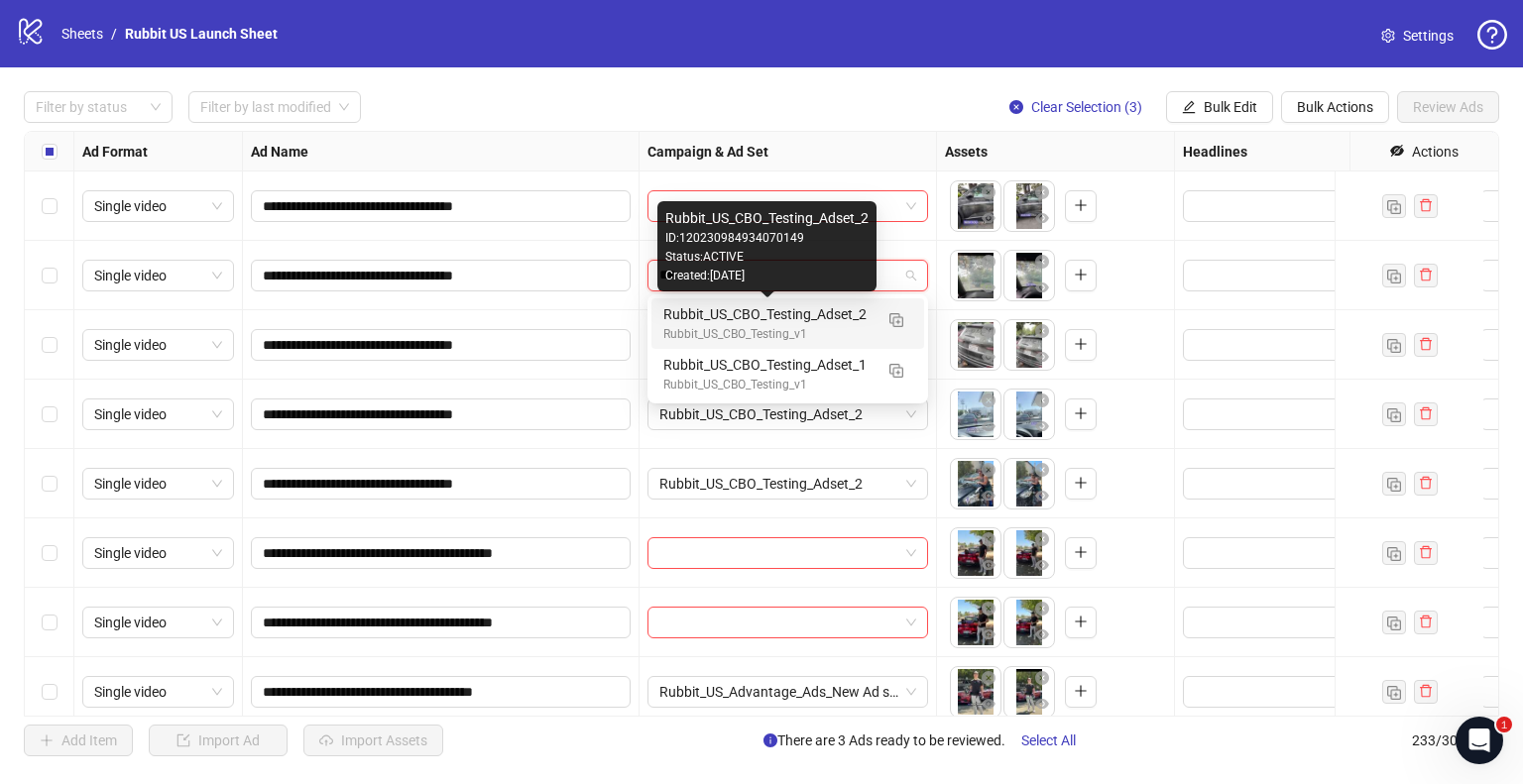 click on "Rubbit_US_CBO_Testing_Adset_2" at bounding box center [767, 314] 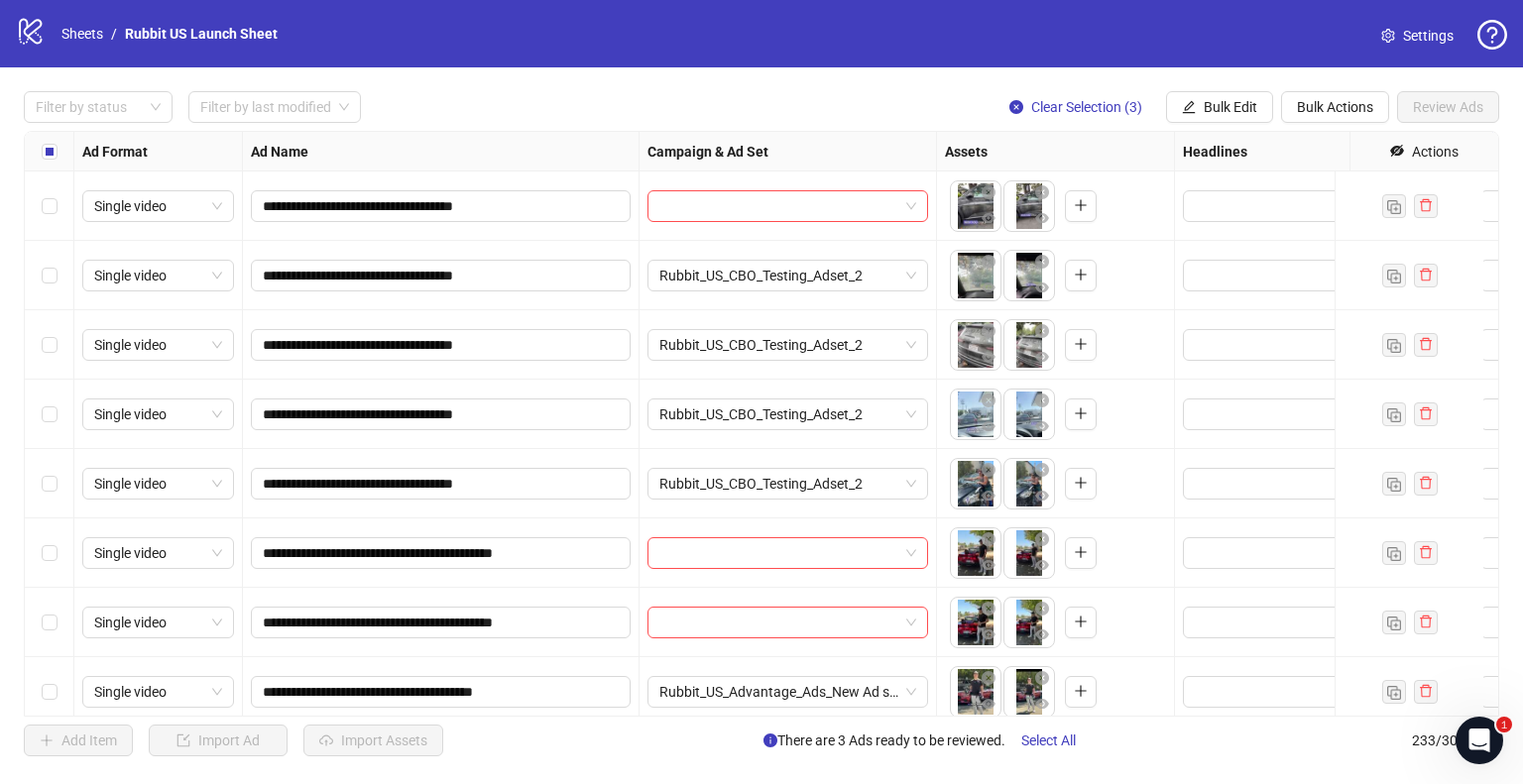 click on "**********" at bounding box center [762, 423] 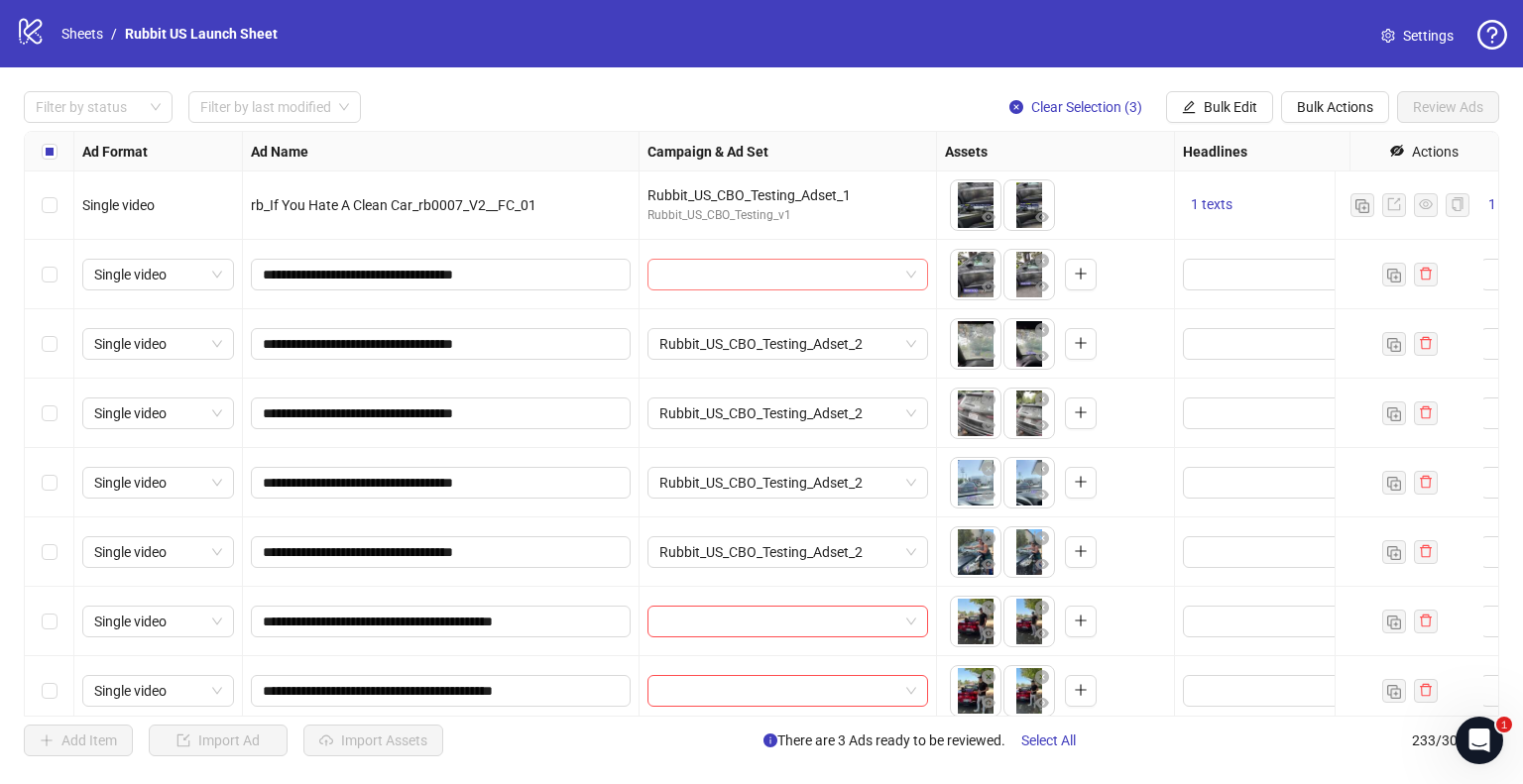click at bounding box center [778, 275] 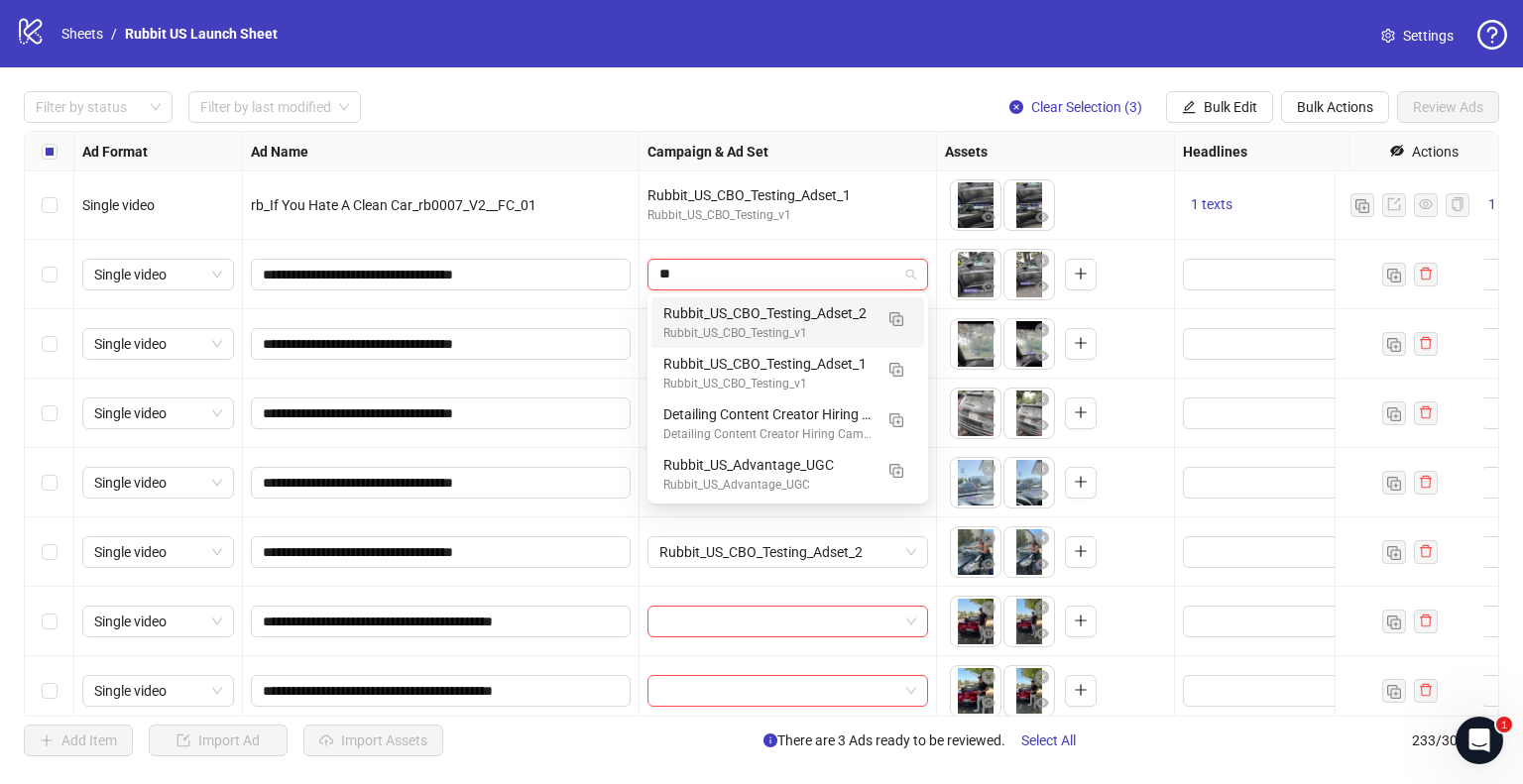 type on "***" 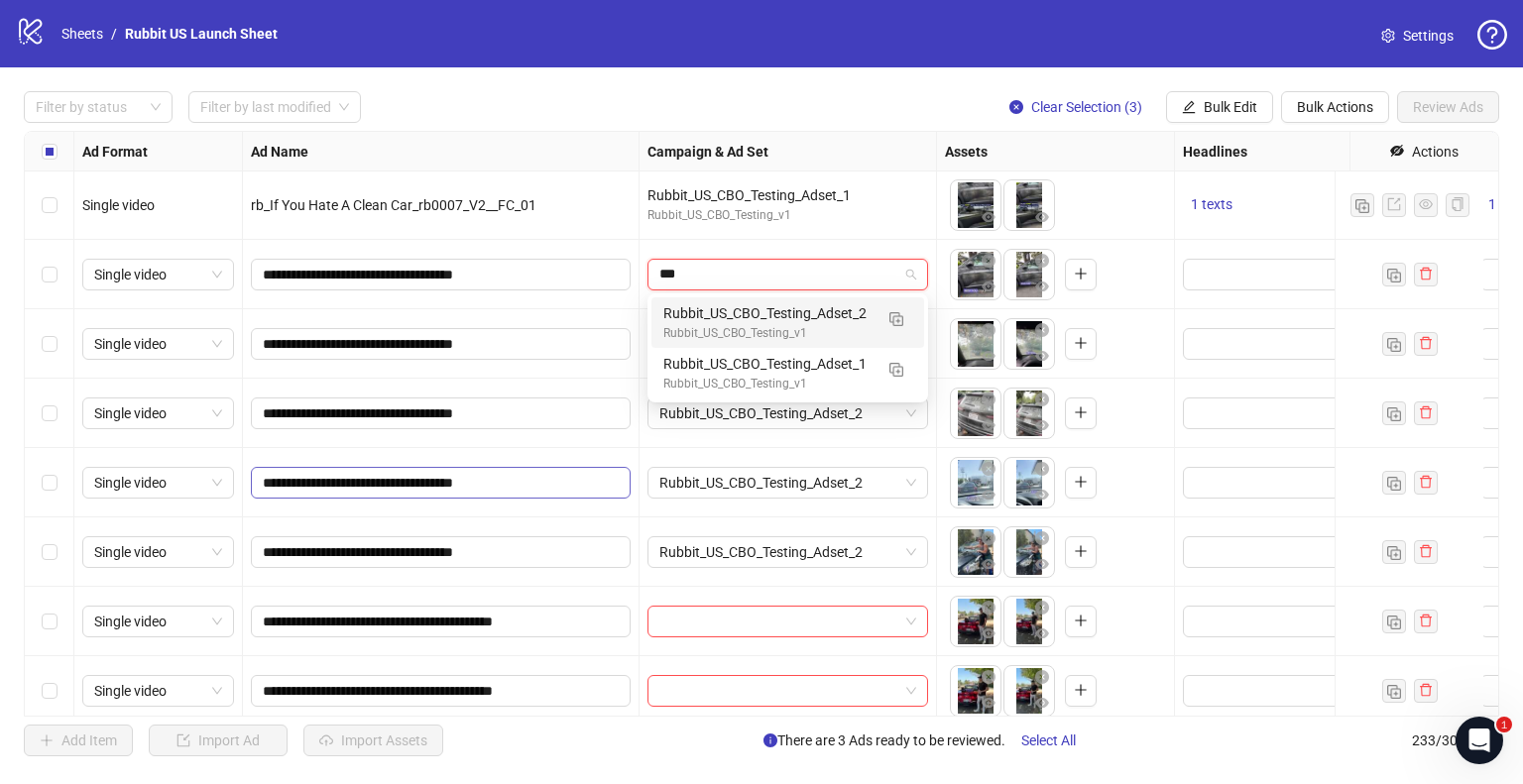 click on "Rubbit_US_CBO_Testing_Adset_2" at bounding box center [767, 313] 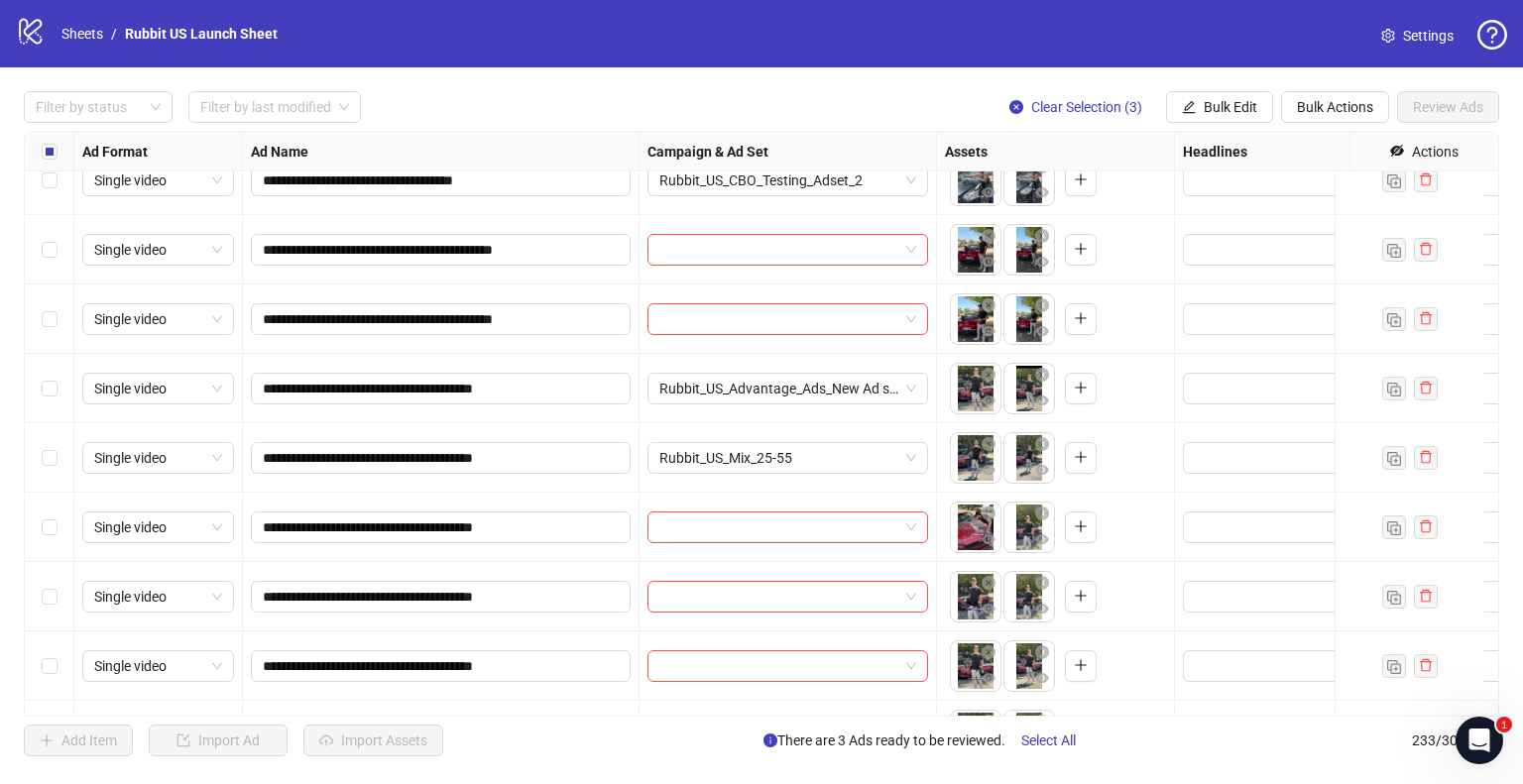 scroll, scrollTop: 15002, scrollLeft: 0, axis: vertical 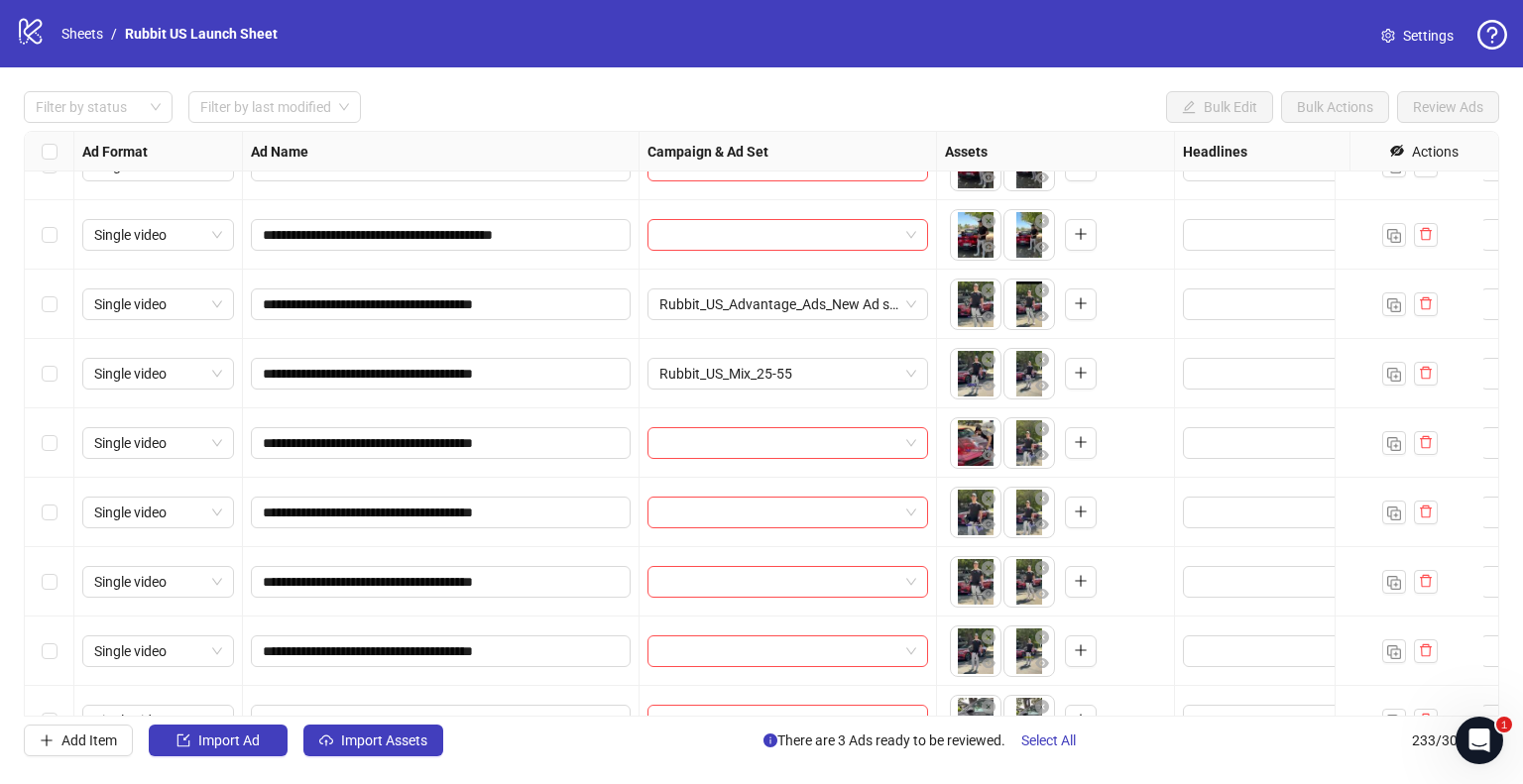click on "**********" at bounding box center [762, 423] 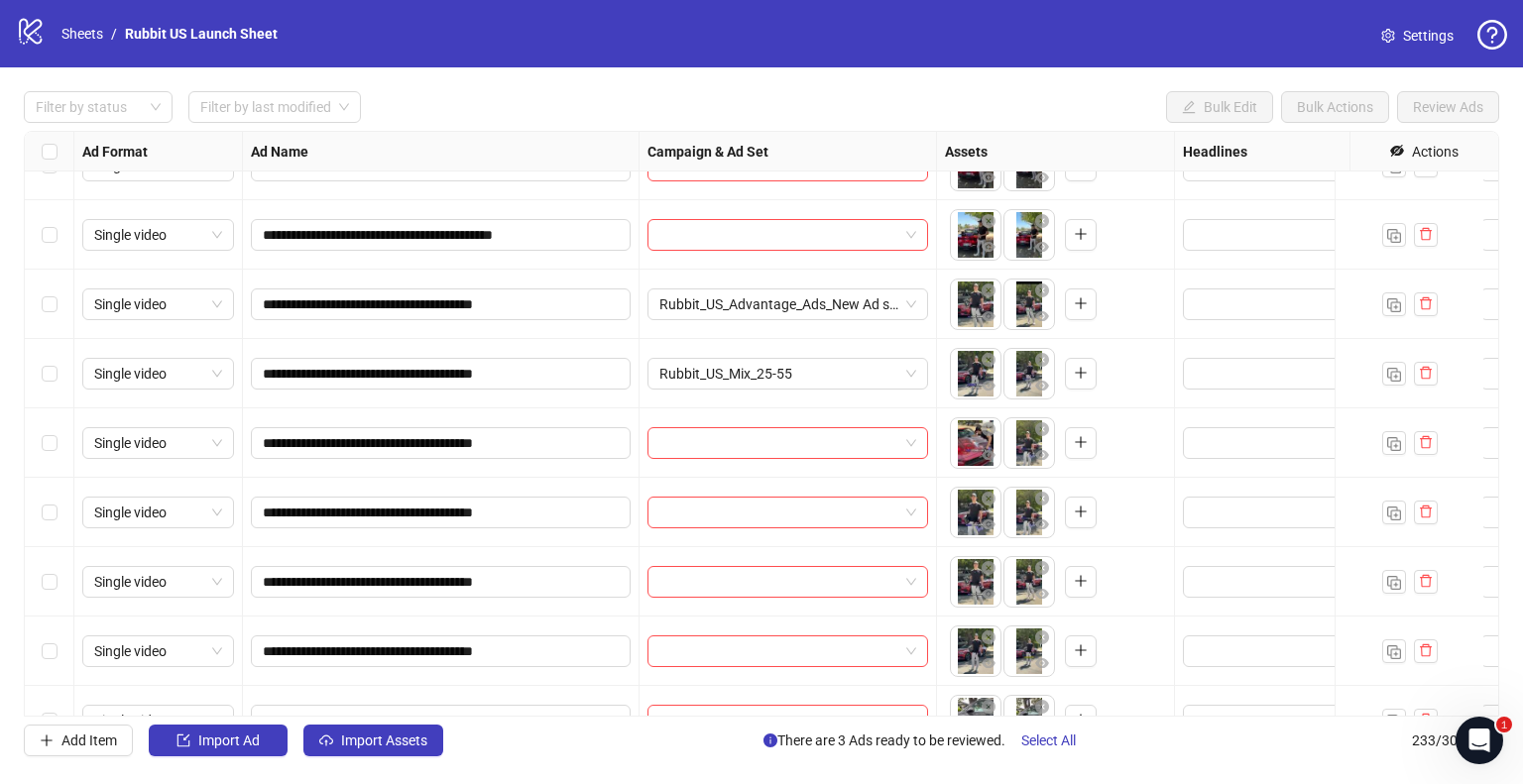 scroll, scrollTop: 14934, scrollLeft: 0, axis: vertical 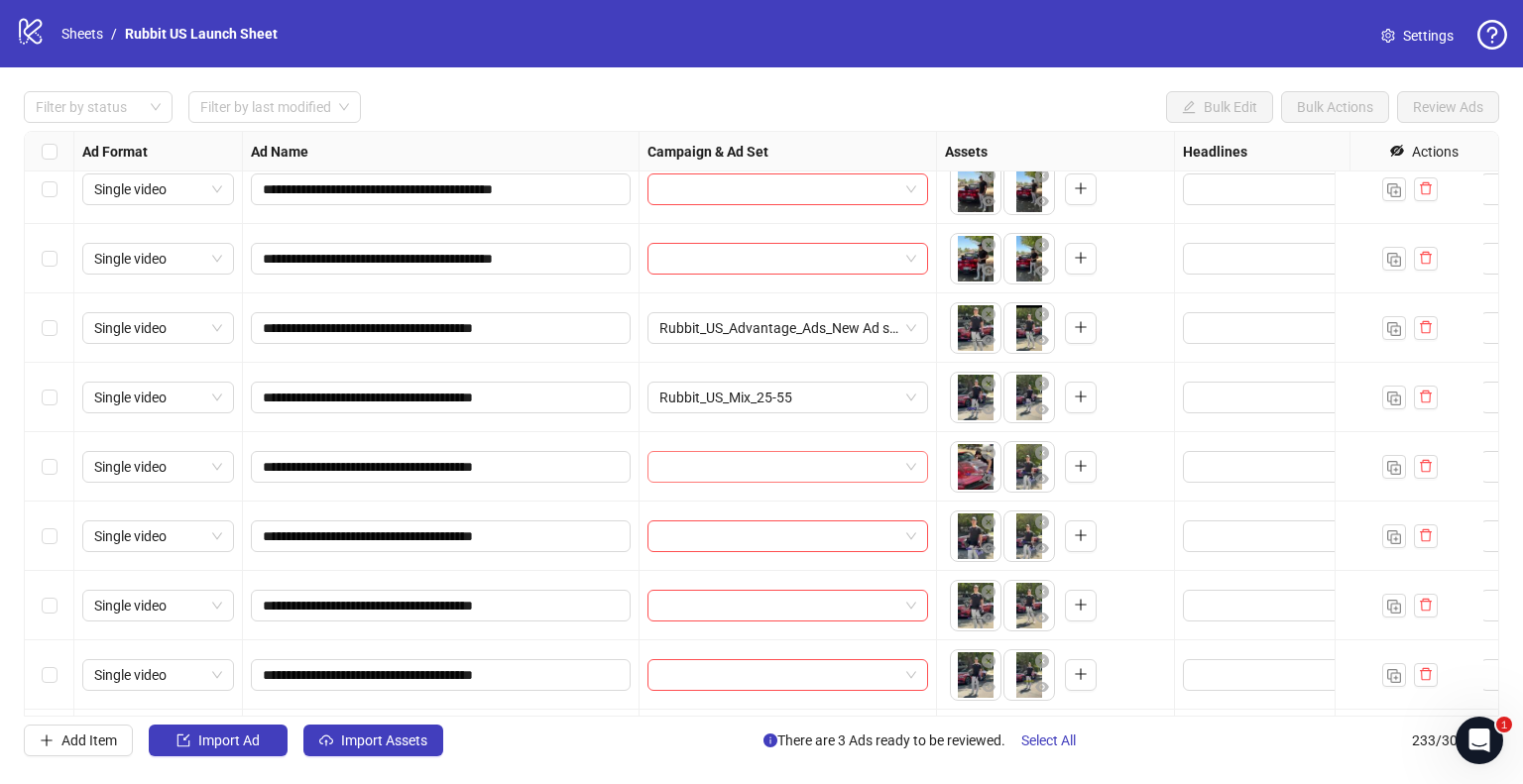 click at bounding box center [778, 467] 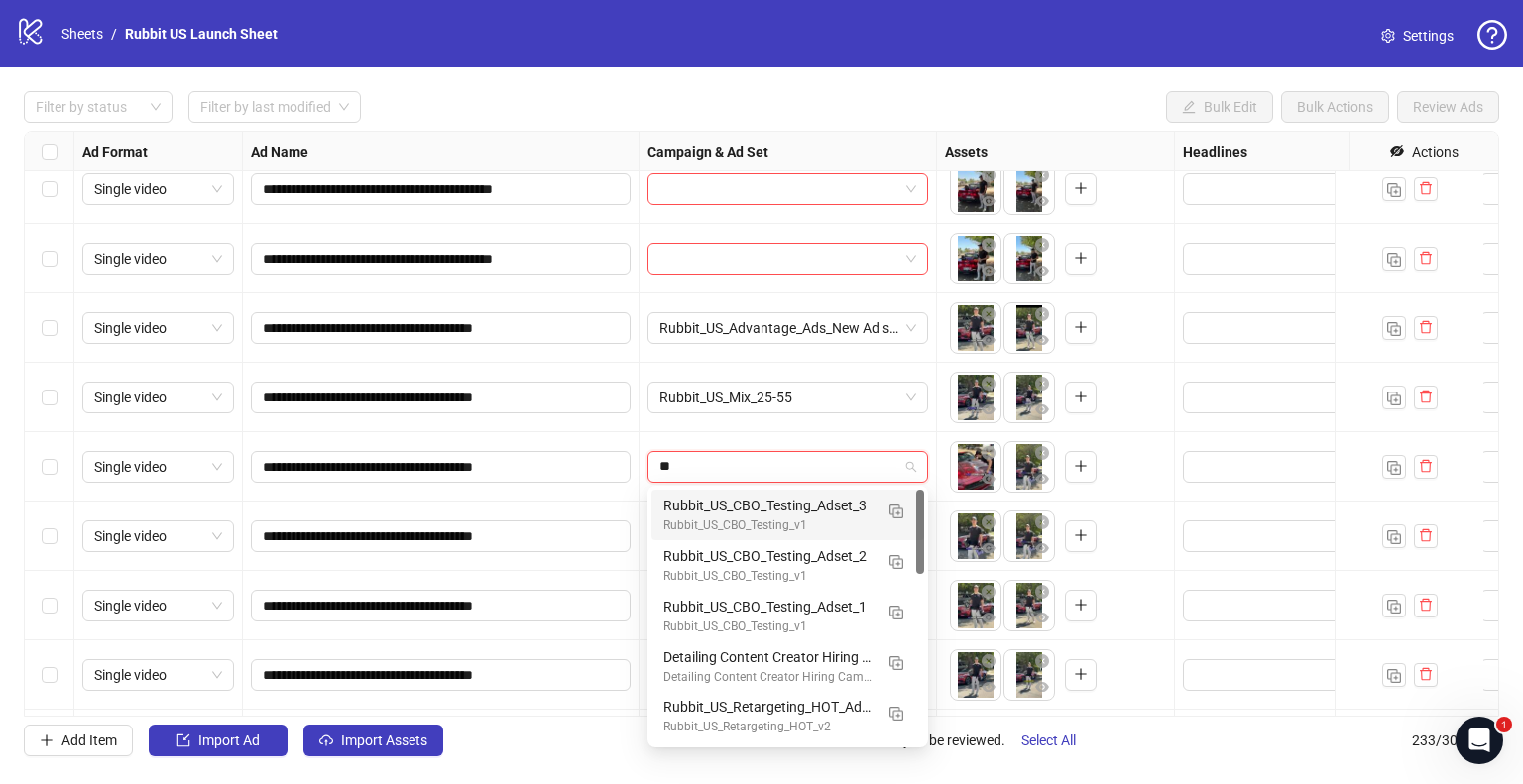 type on "***" 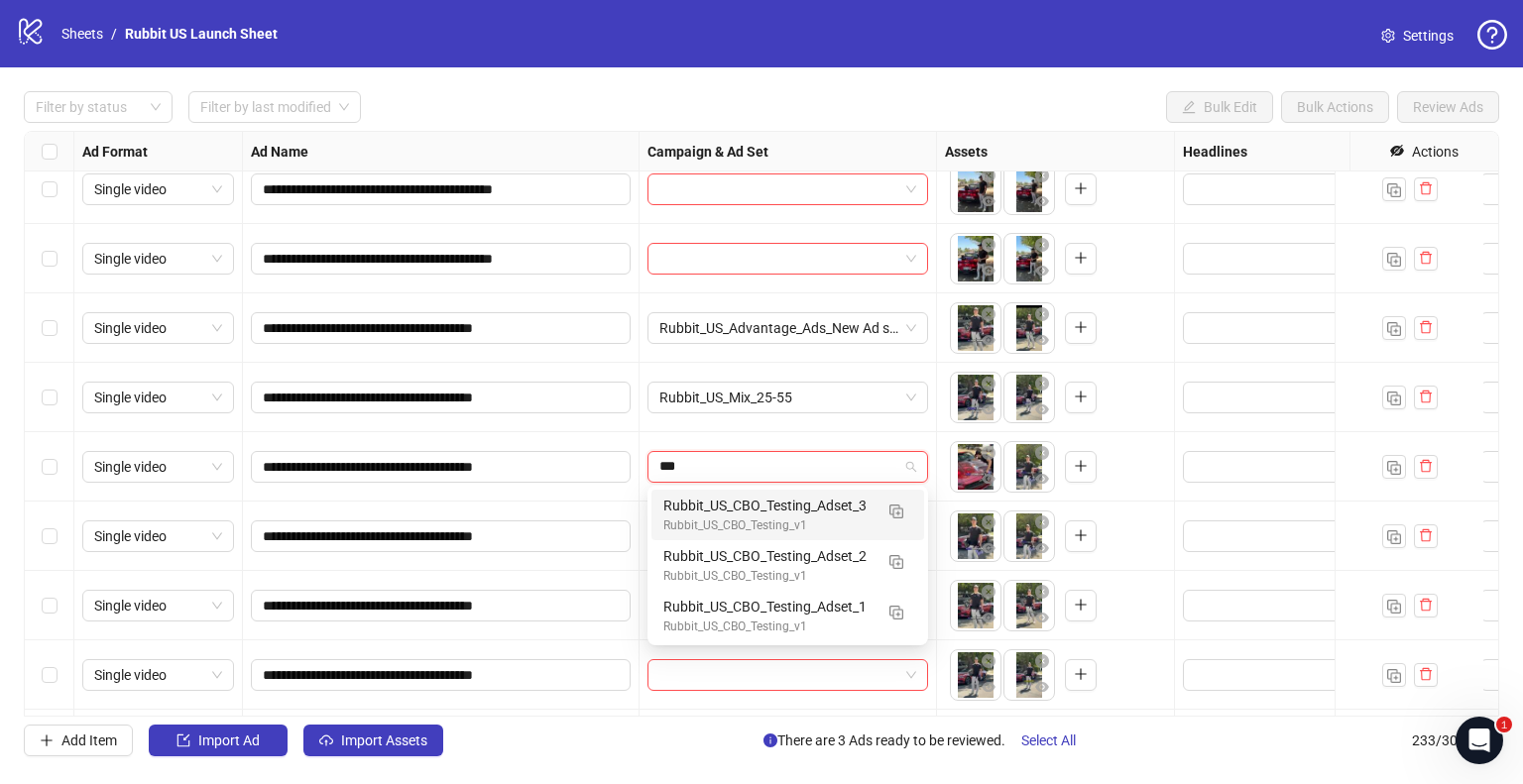 click on "Rubbit_US_CBO_Testing_v1" at bounding box center [767, 525] 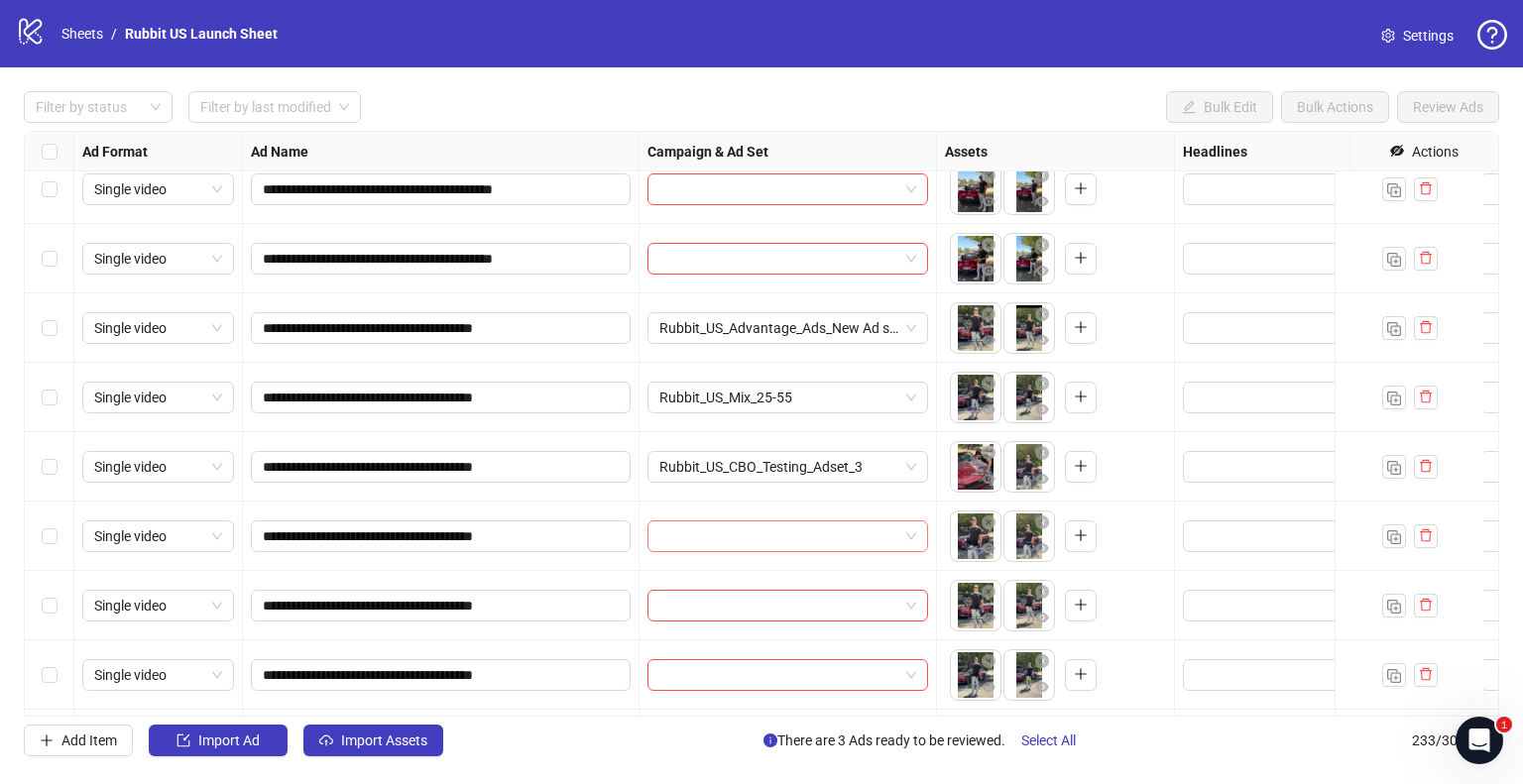 click at bounding box center (778, 536) 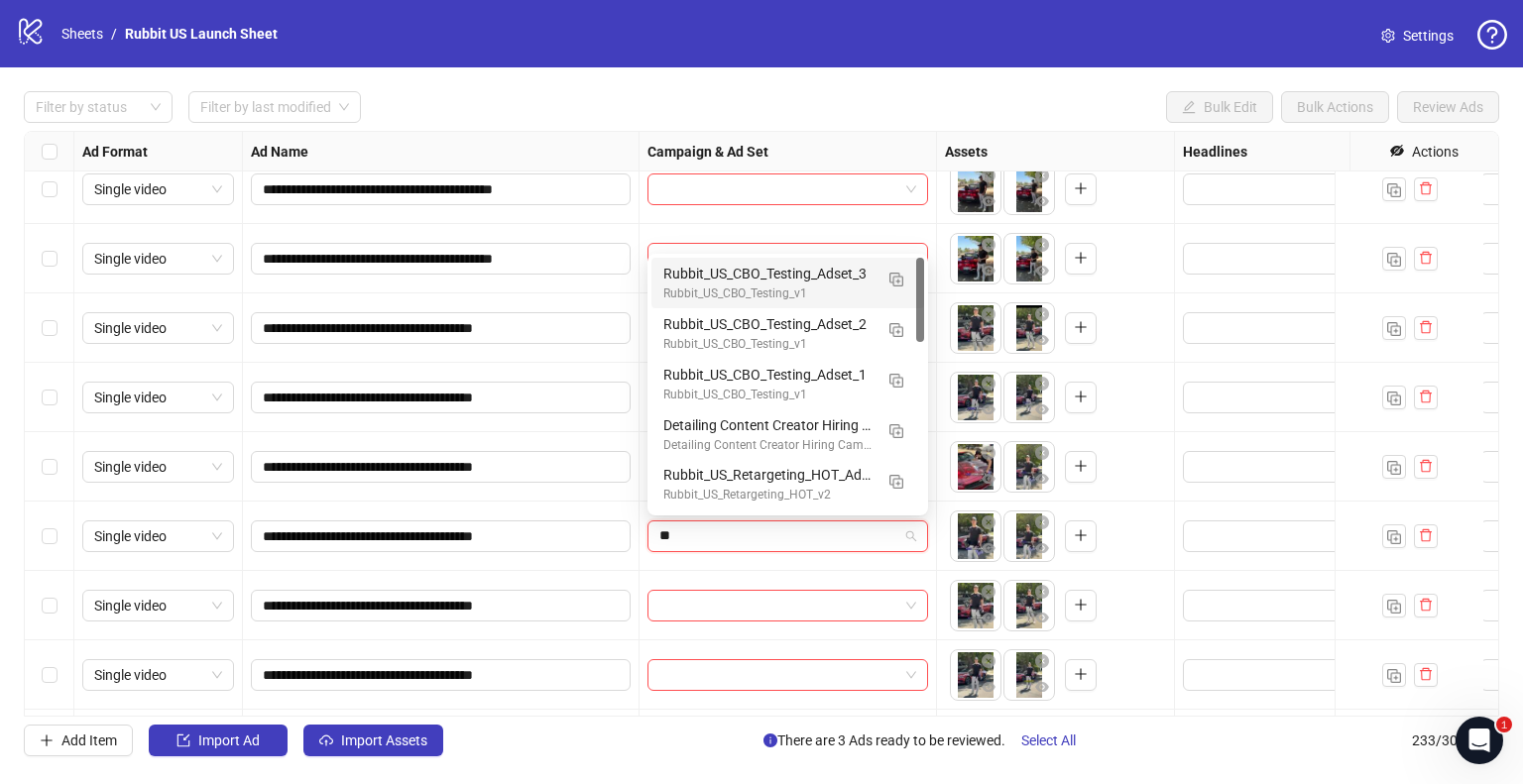 type on "***" 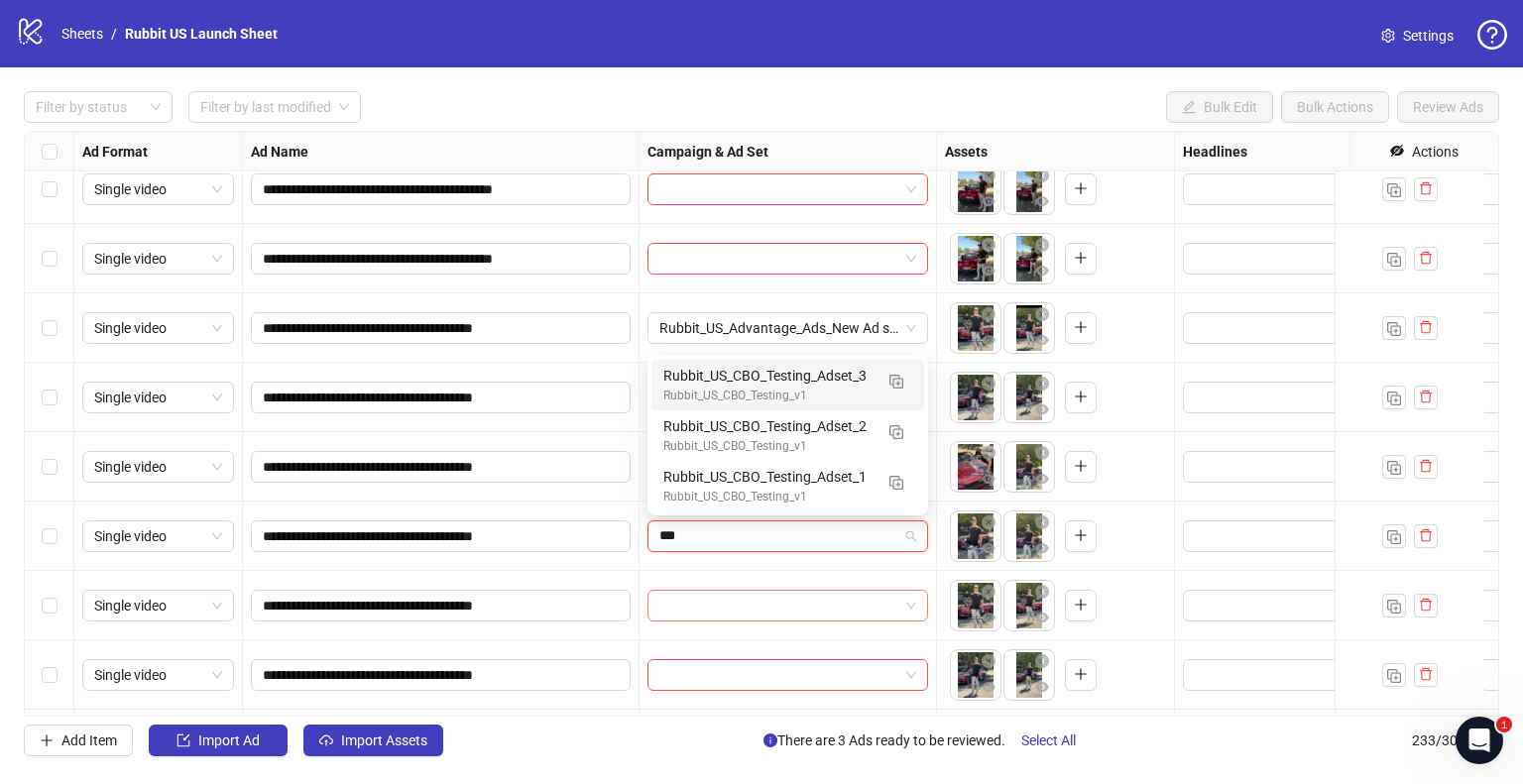 click on "Rubbit_US_CBO_Testing_Adset_3" at bounding box center [767, 376] 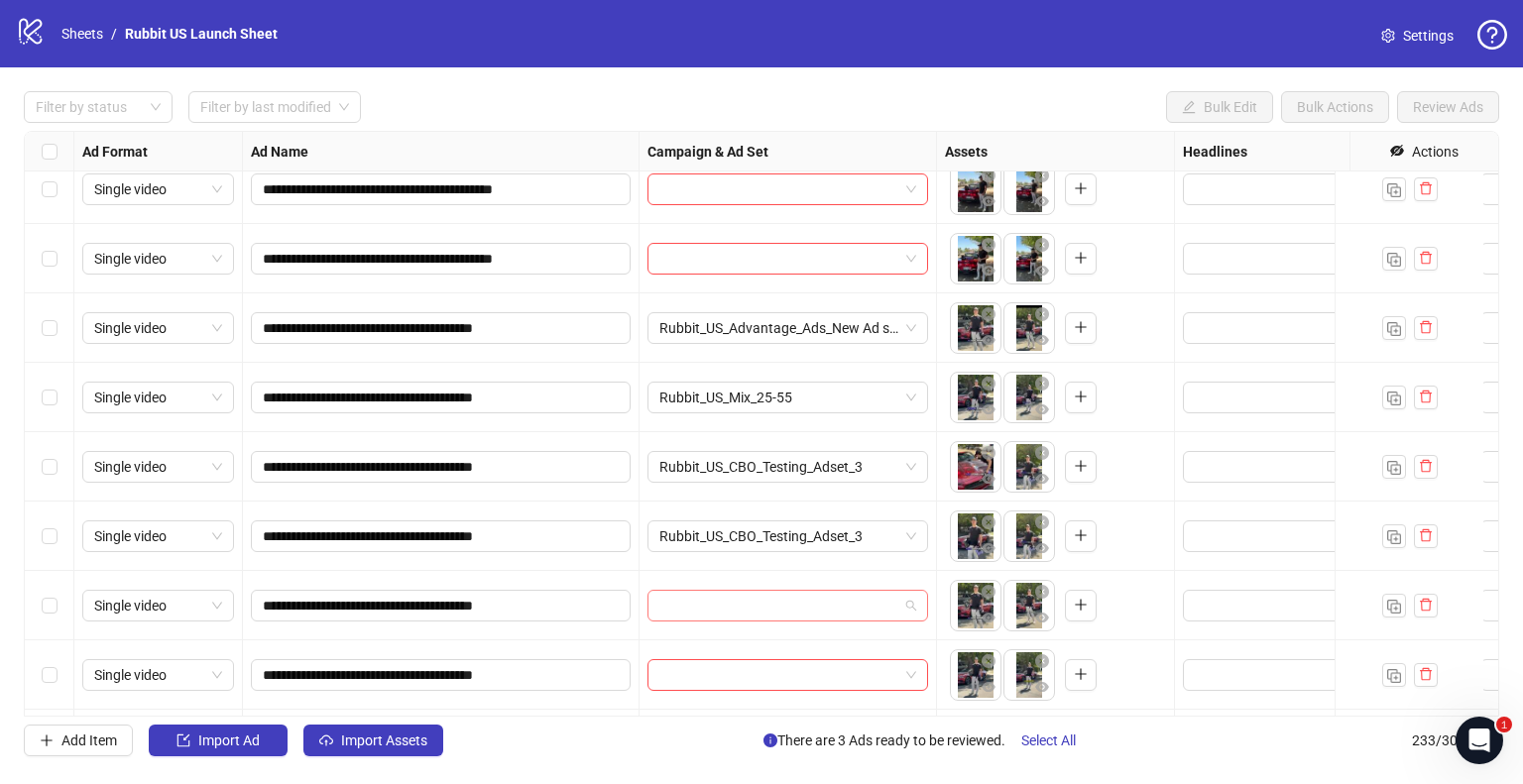 click at bounding box center [778, 606] 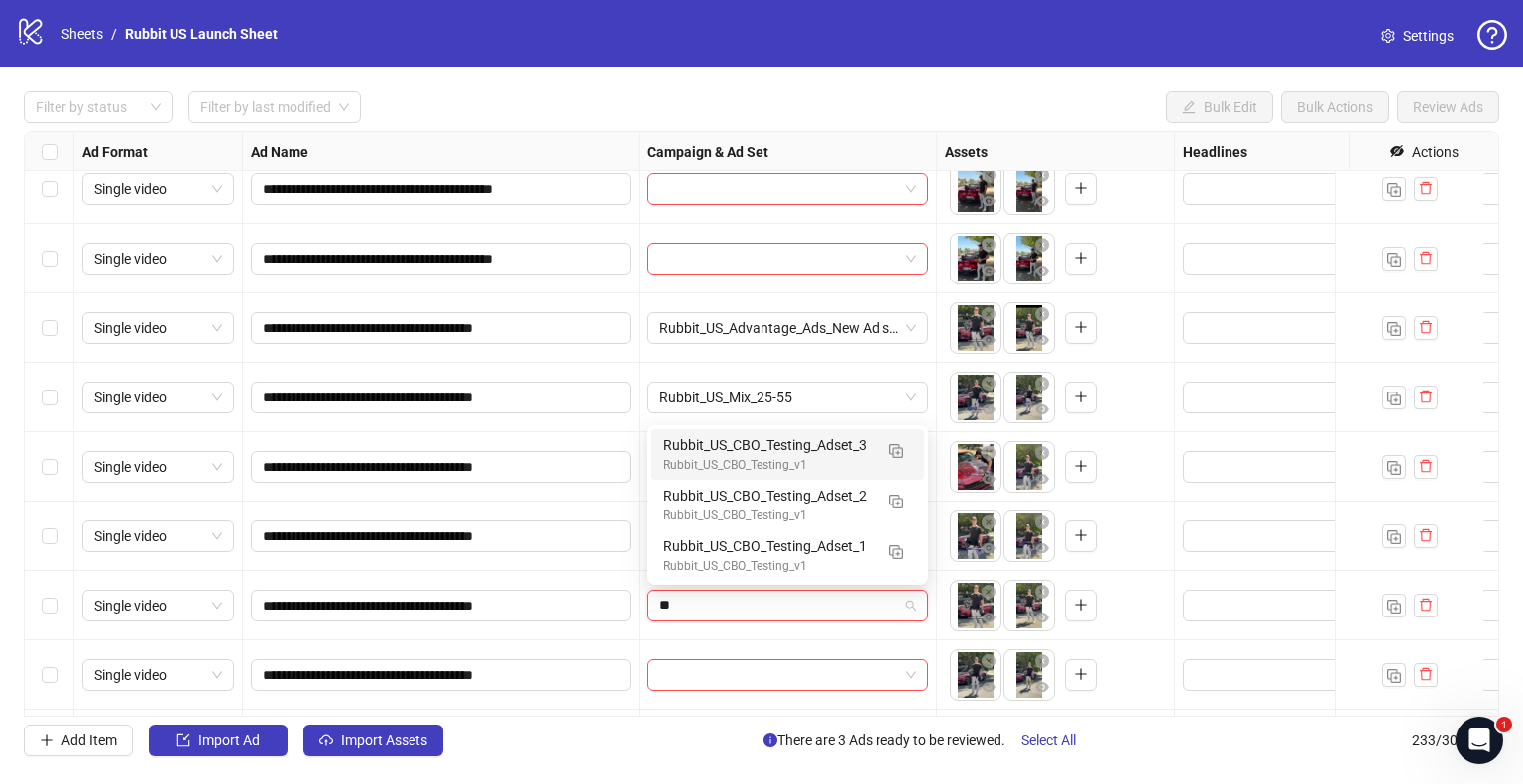 type on "***" 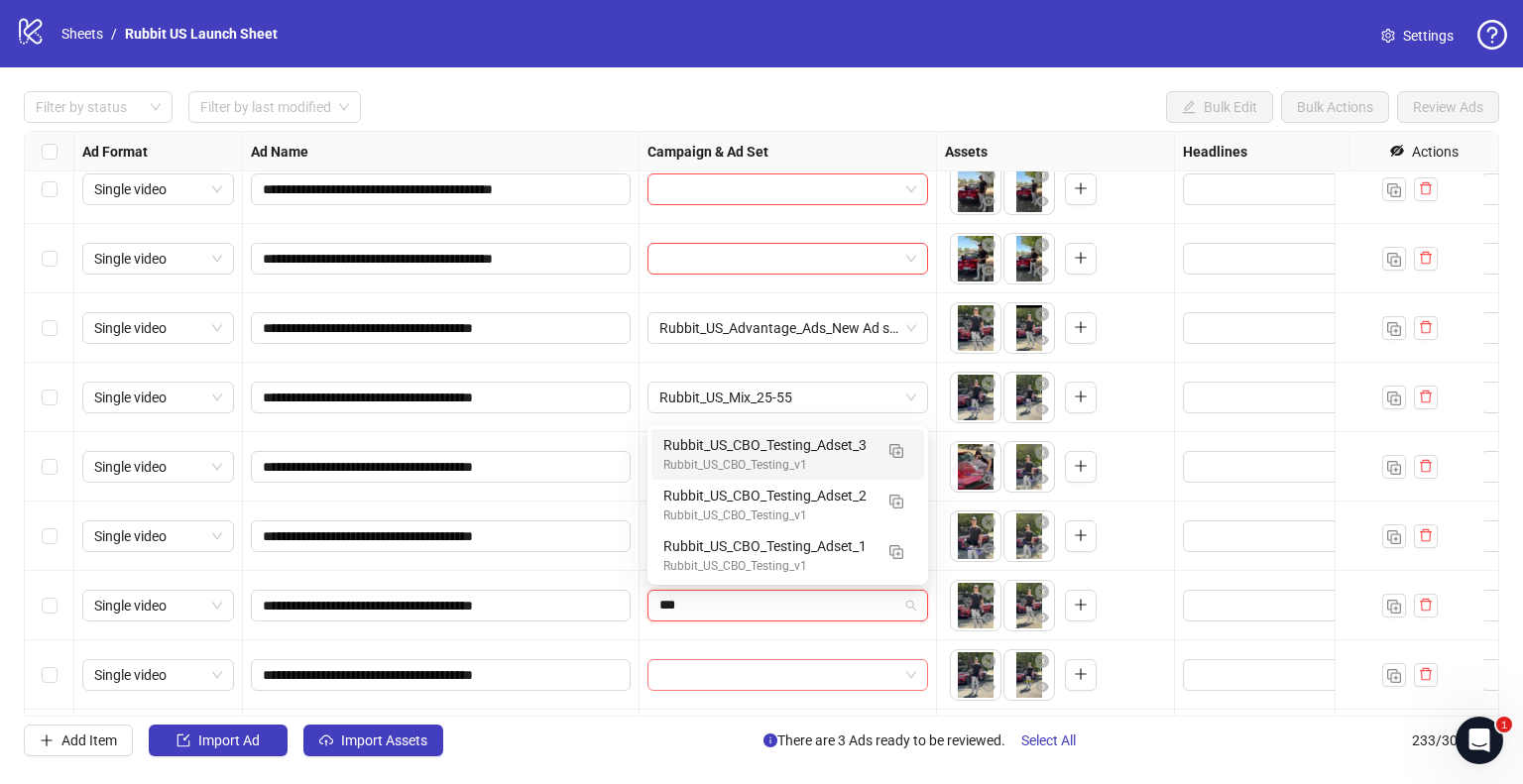 click on "Rubbit_US_CBO_Testing_v1" at bounding box center [767, 465] 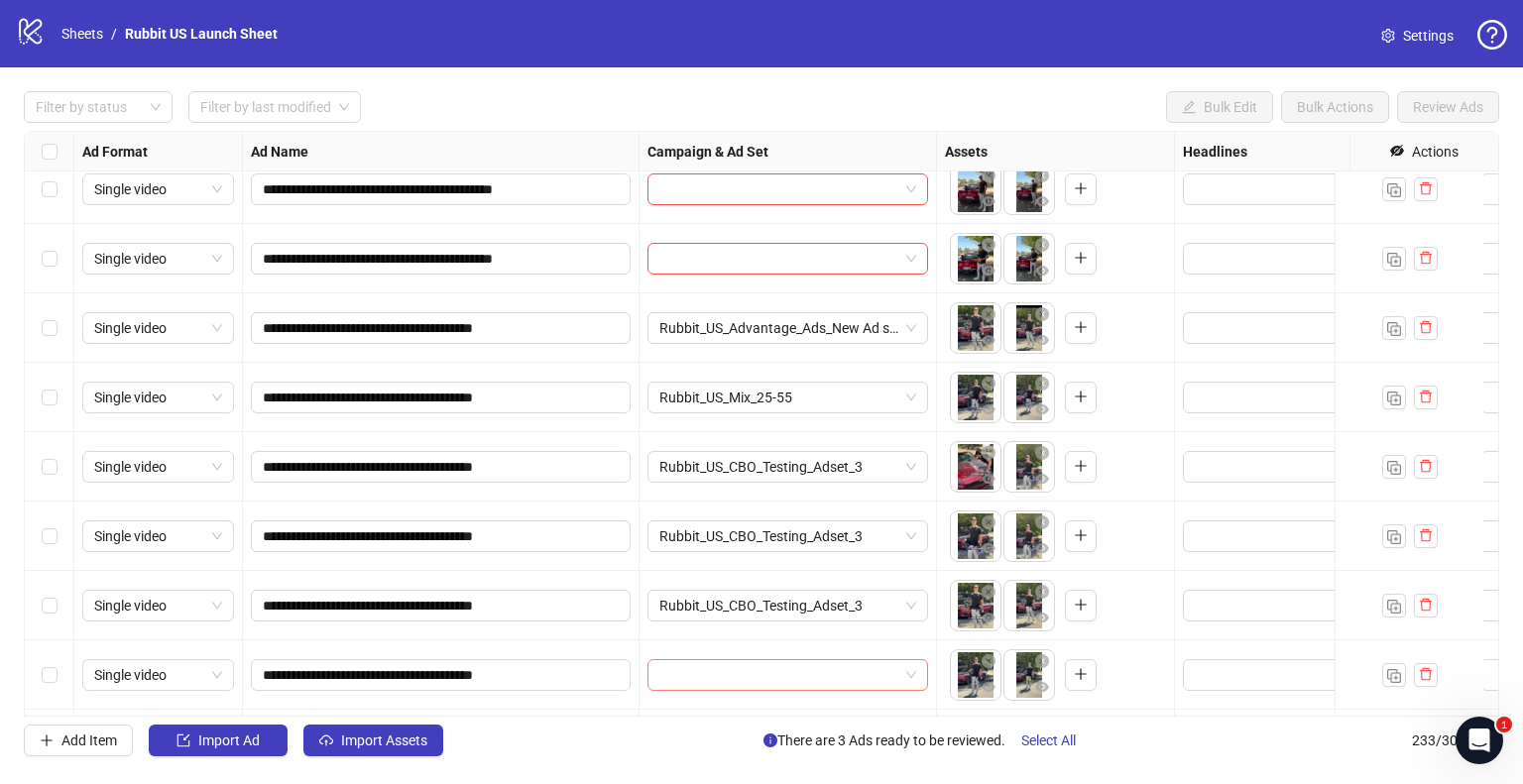 click at bounding box center [778, 675] 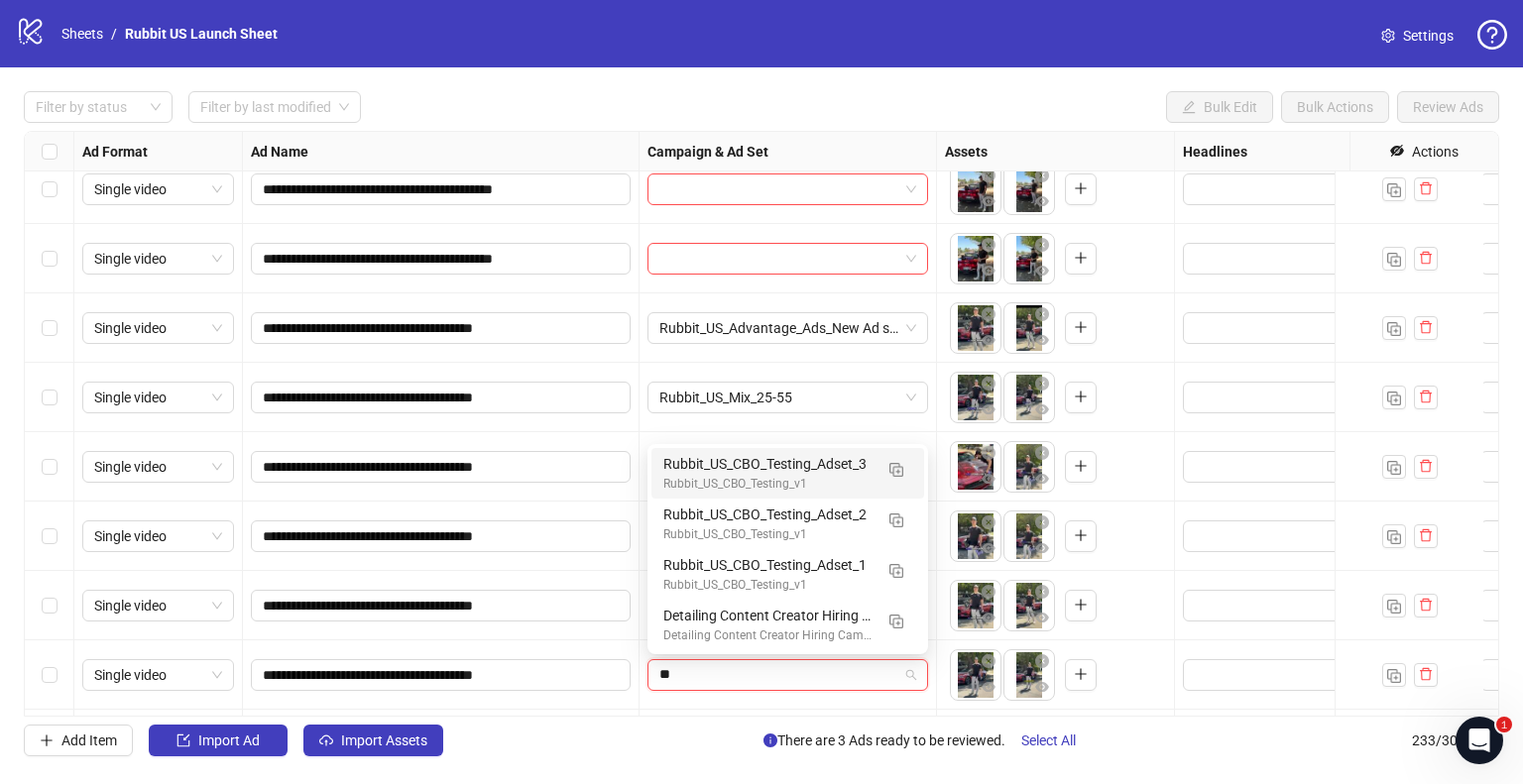 type on "***" 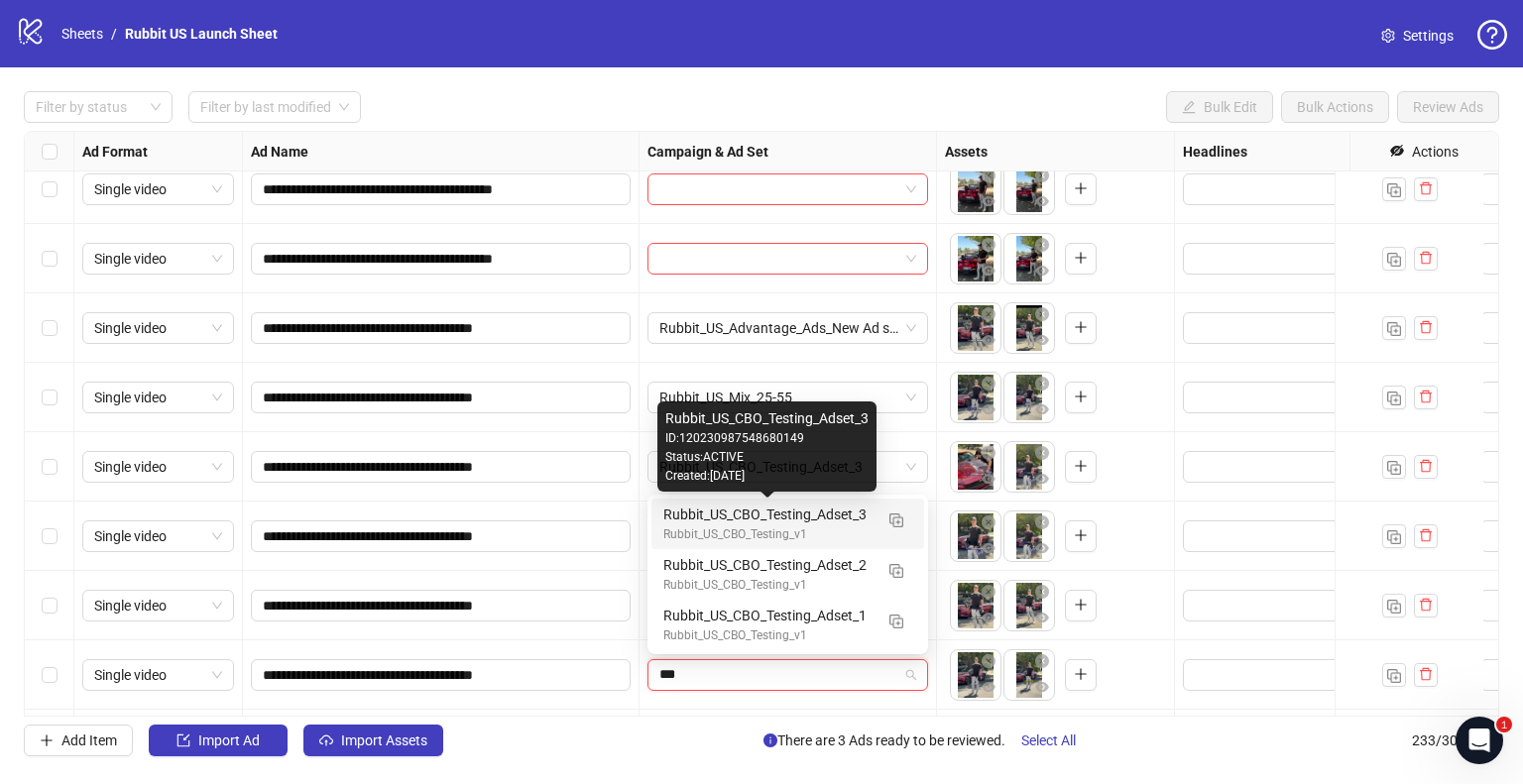 click on "Rubbit_US_CBO_Testing_Adset_3" at bounding box center [767, 514] 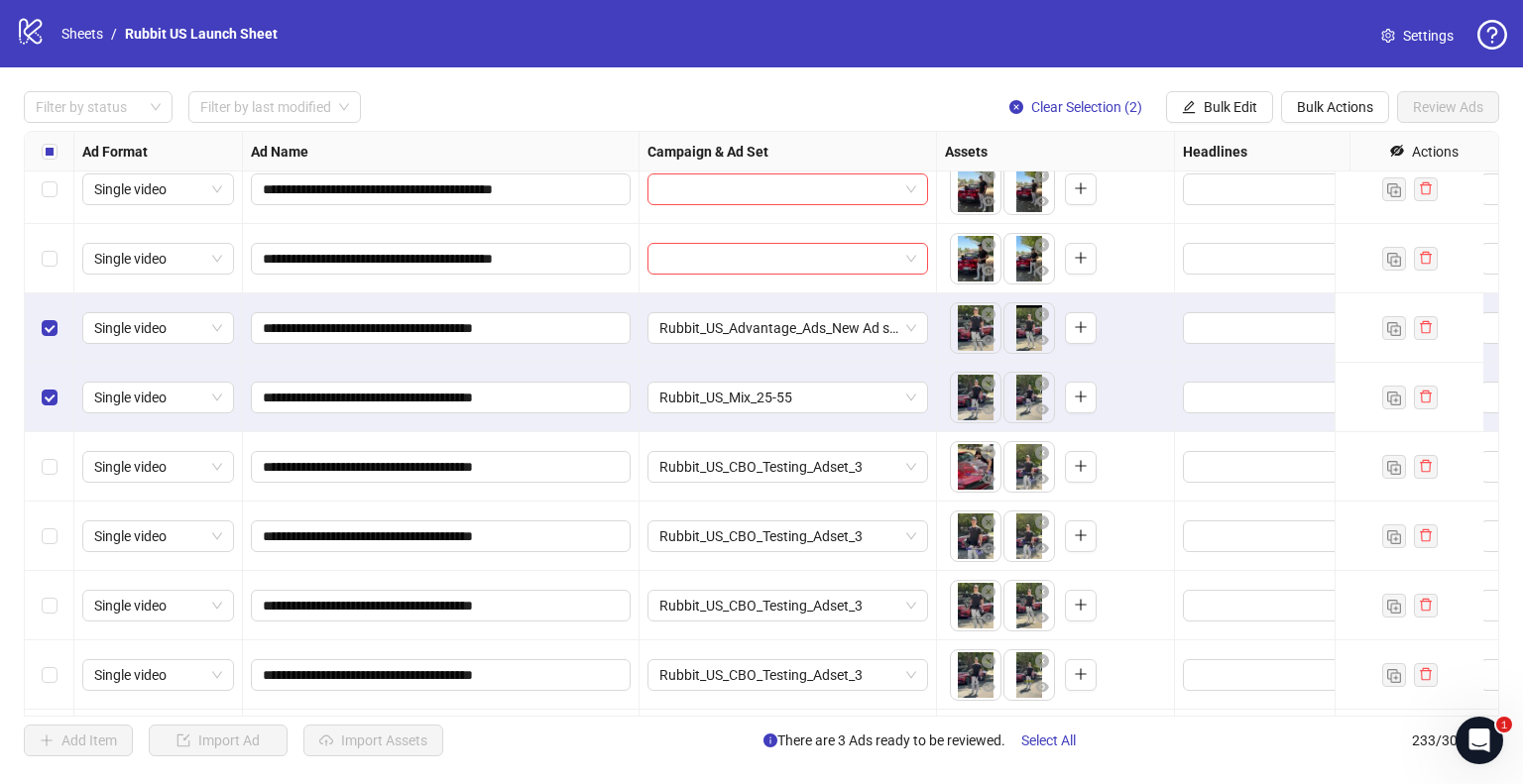 click at bounding box center [50, 467] 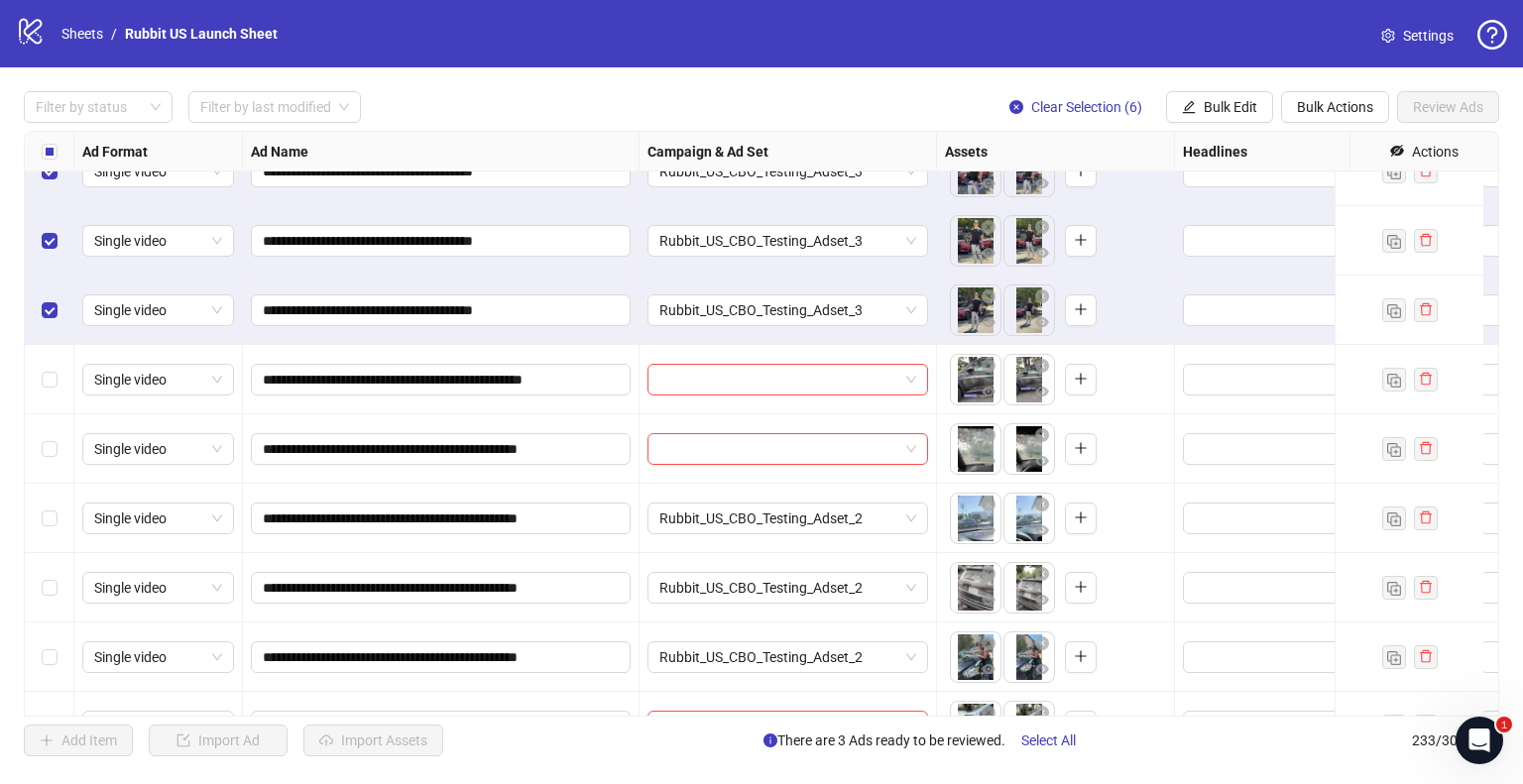 scroll, scrollTop: 15636, scrollLeft: 0, axis: vertical 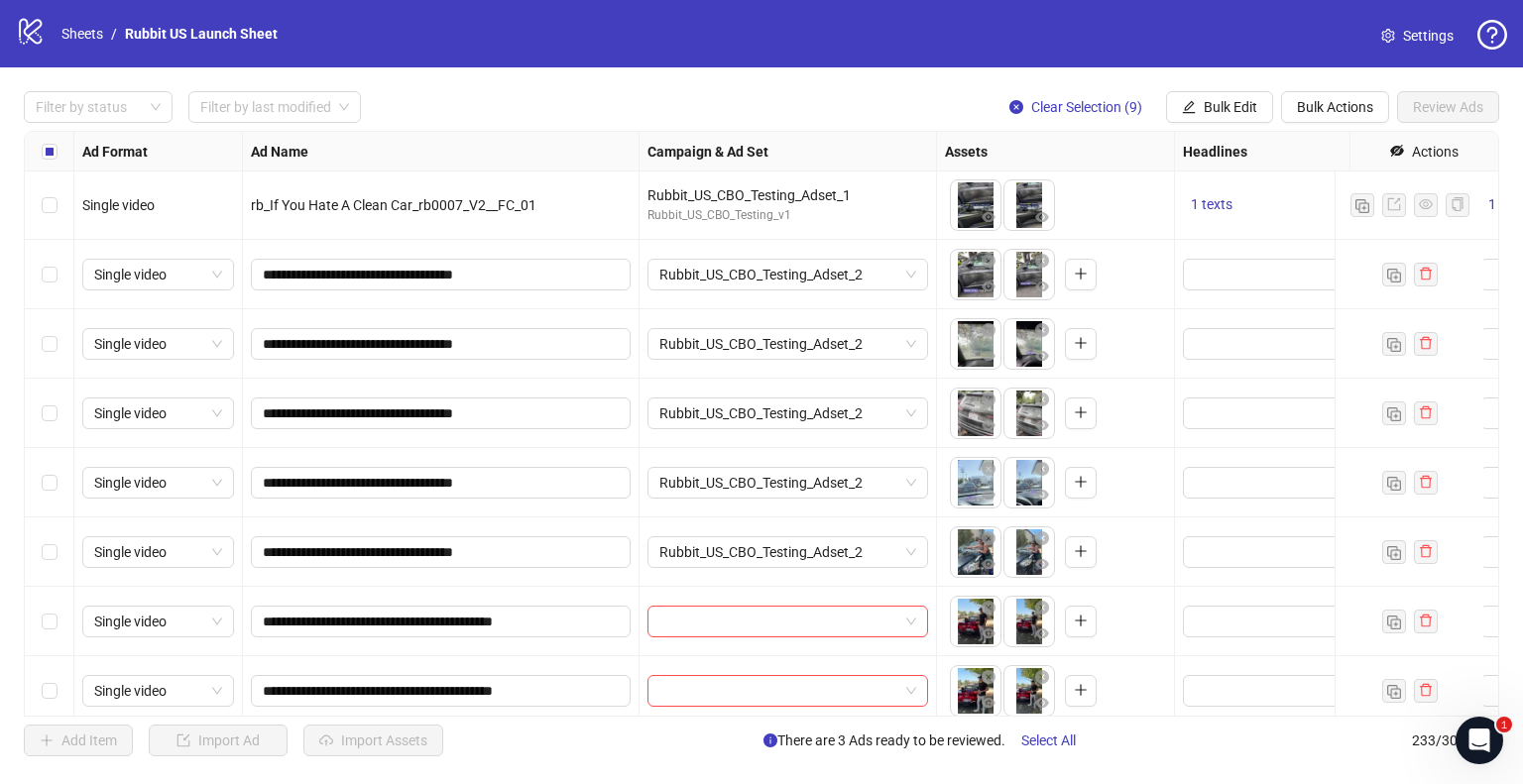 click at bounding box center [50, 483] 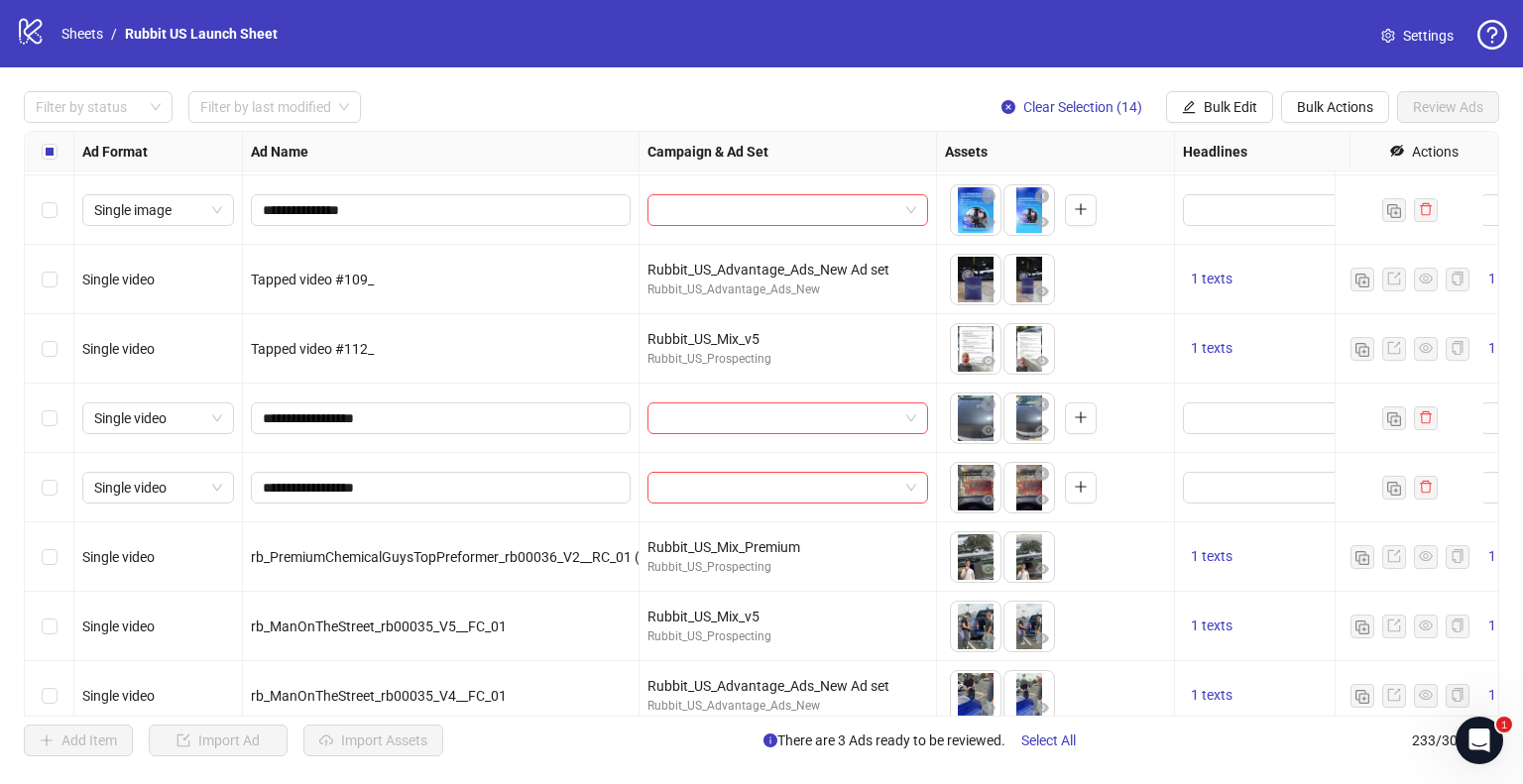 scroll, scrollTop: 13055, scrollLeft: 0, axis: vertical 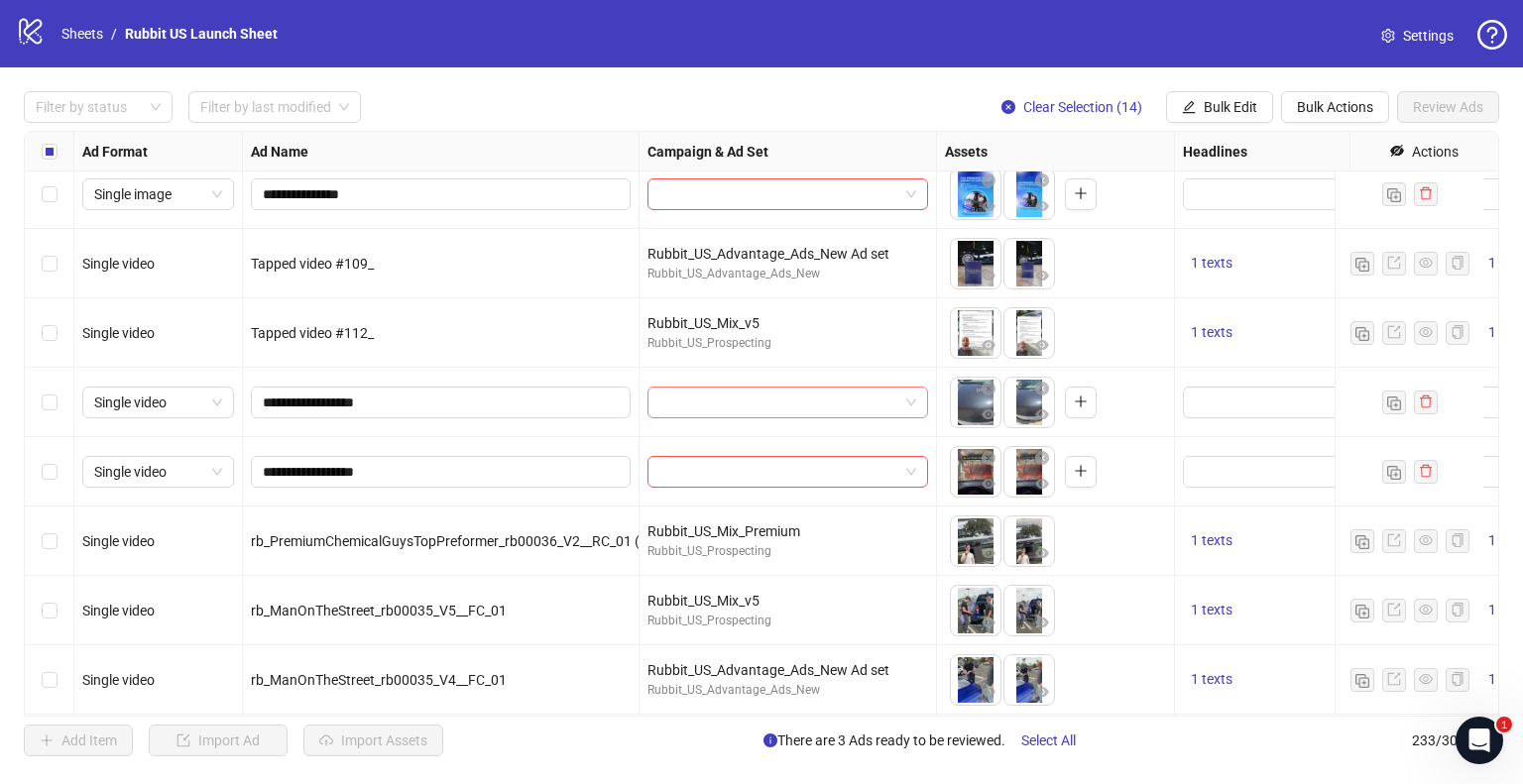 click at bounding box center (778, 402) 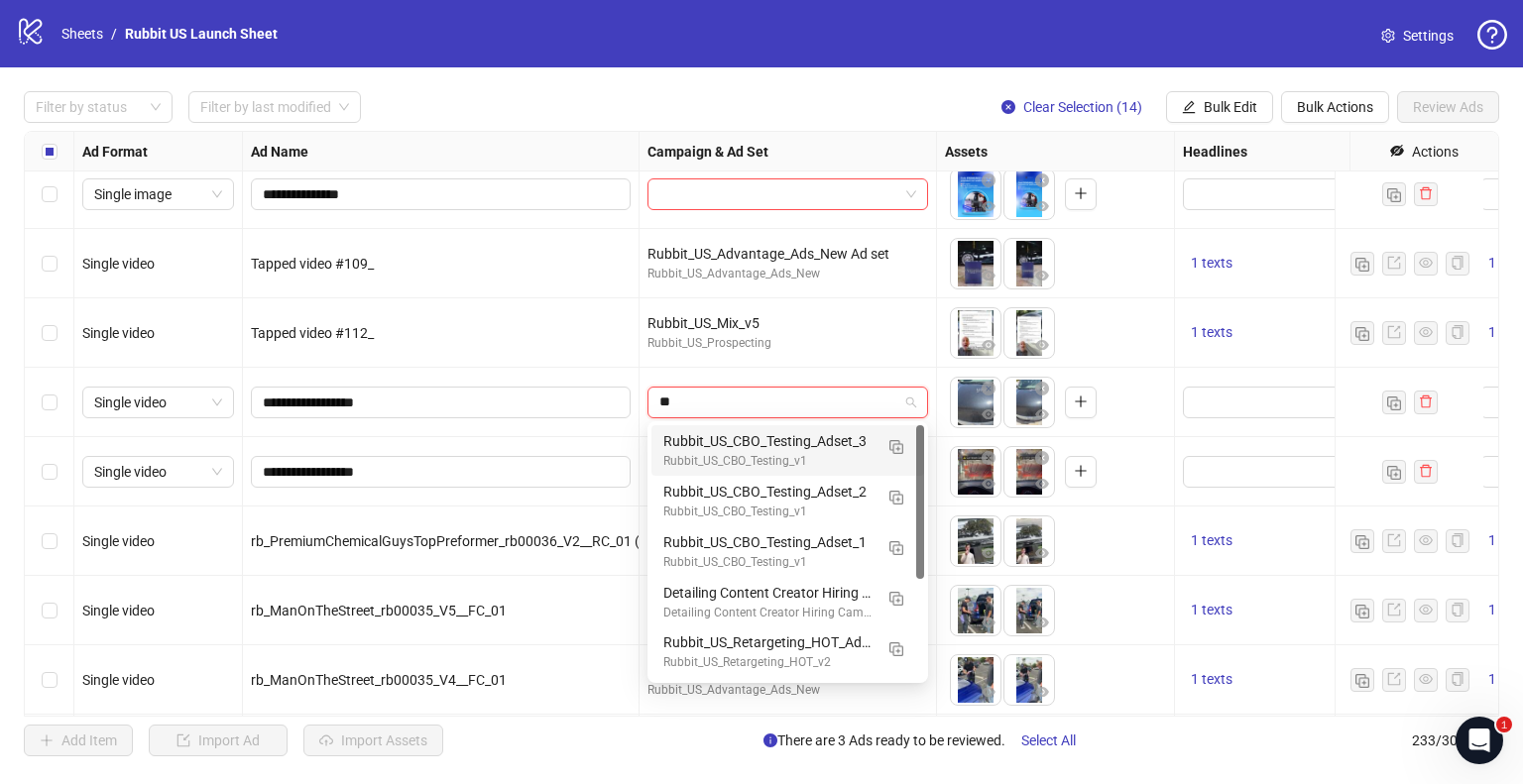 type on "***" 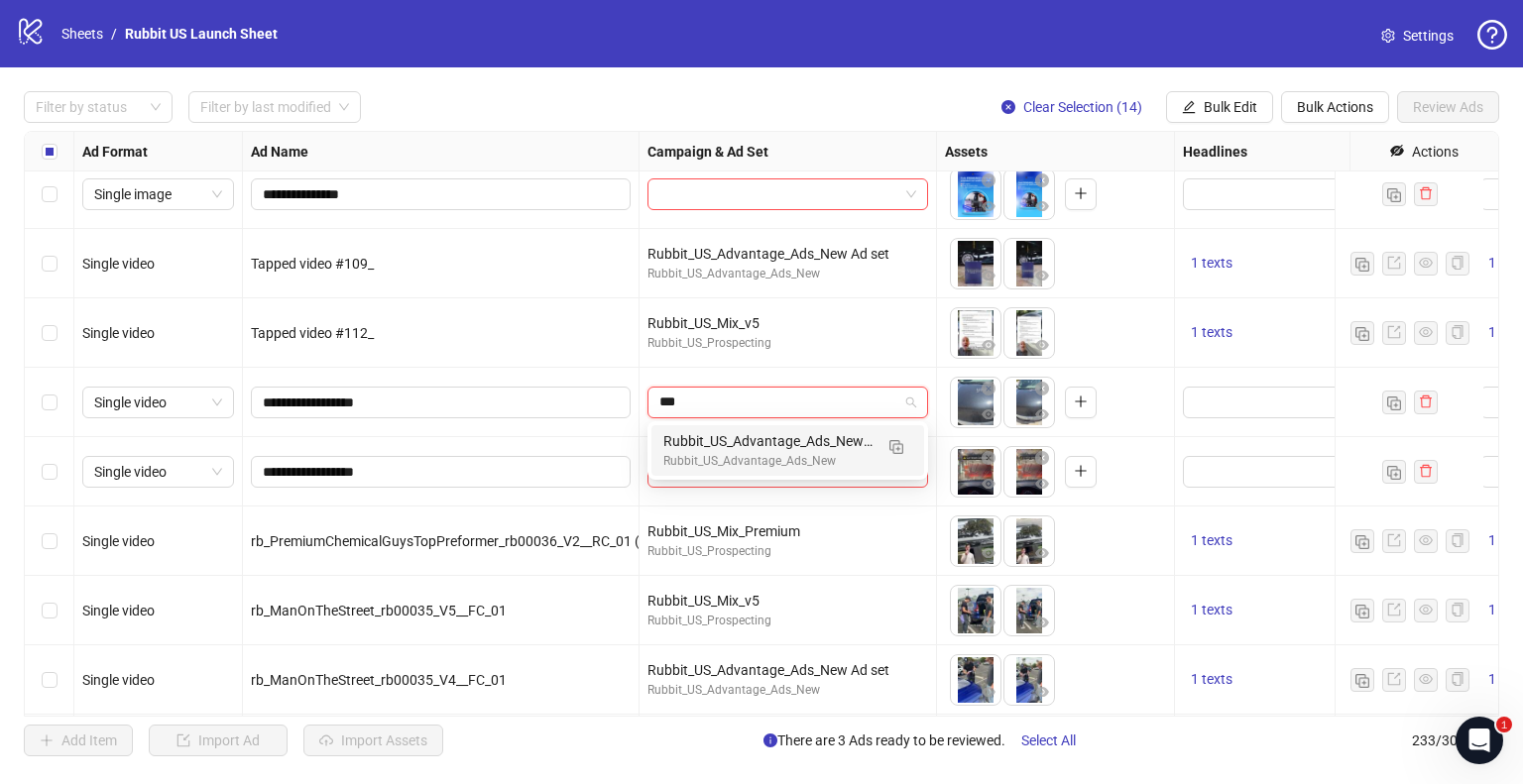 click on "Rubbit_US_Advantage_Ads_New Ad set" at bounding box center [767, 441] 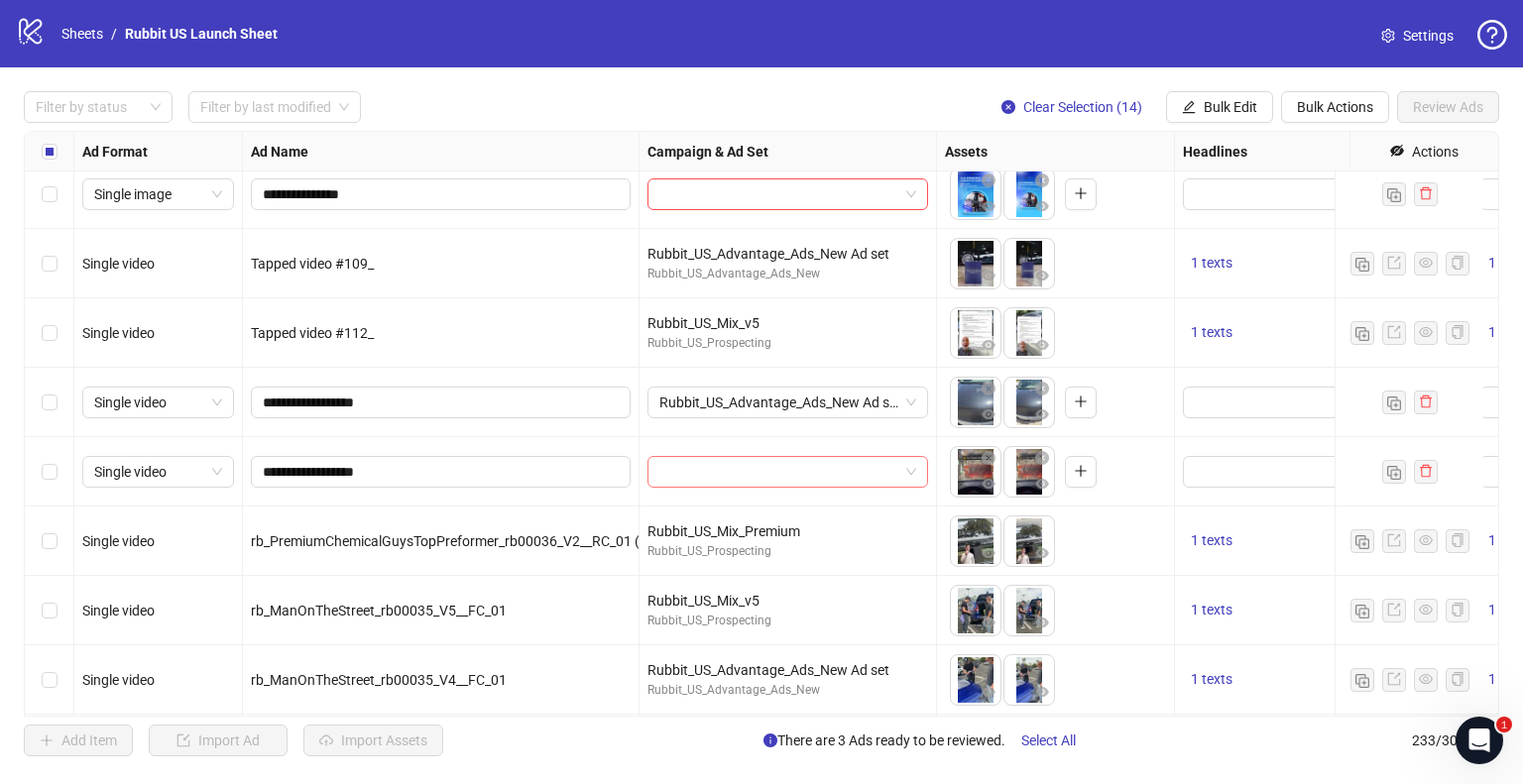 click at bounding box center [778, 472] 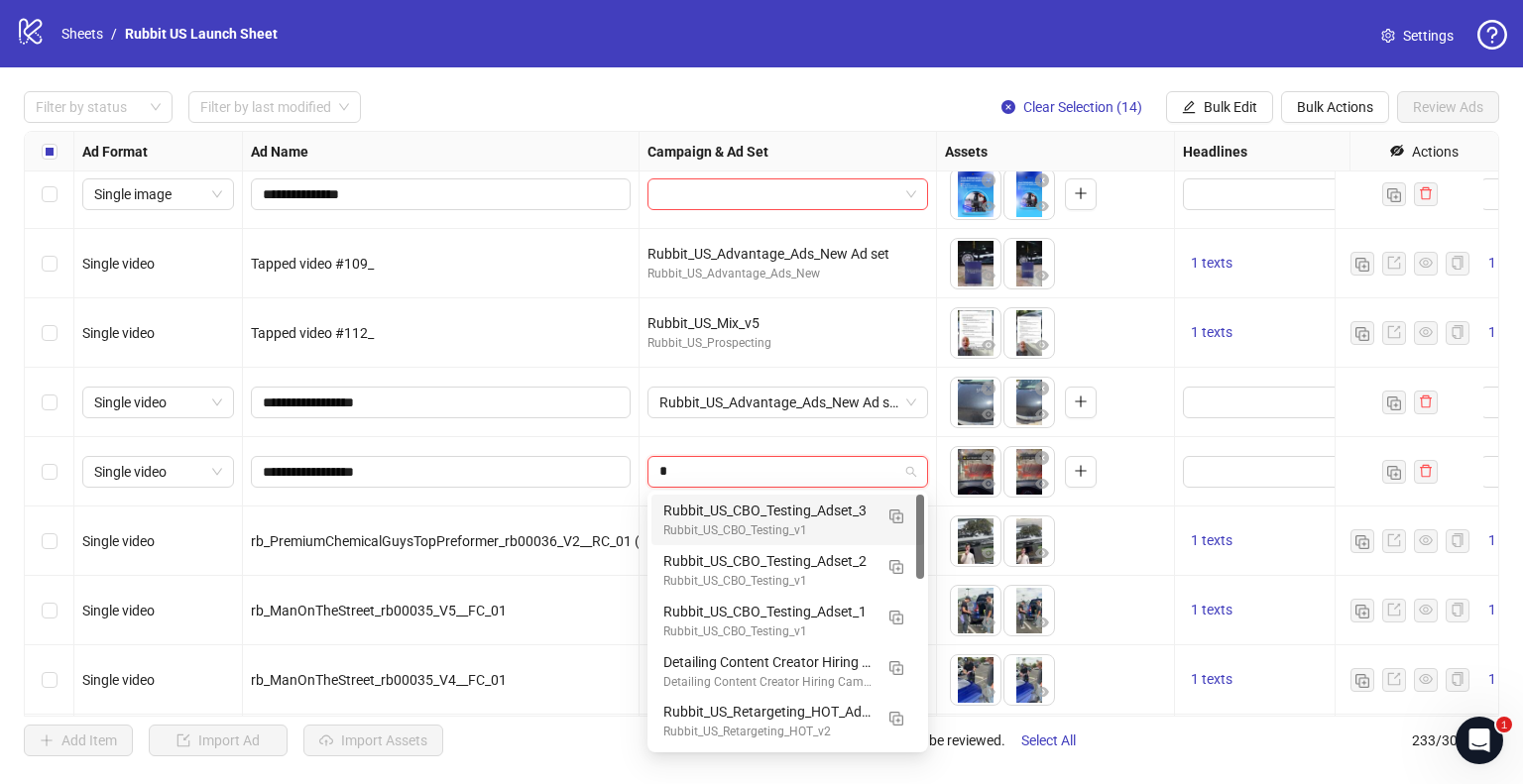 type on "**" 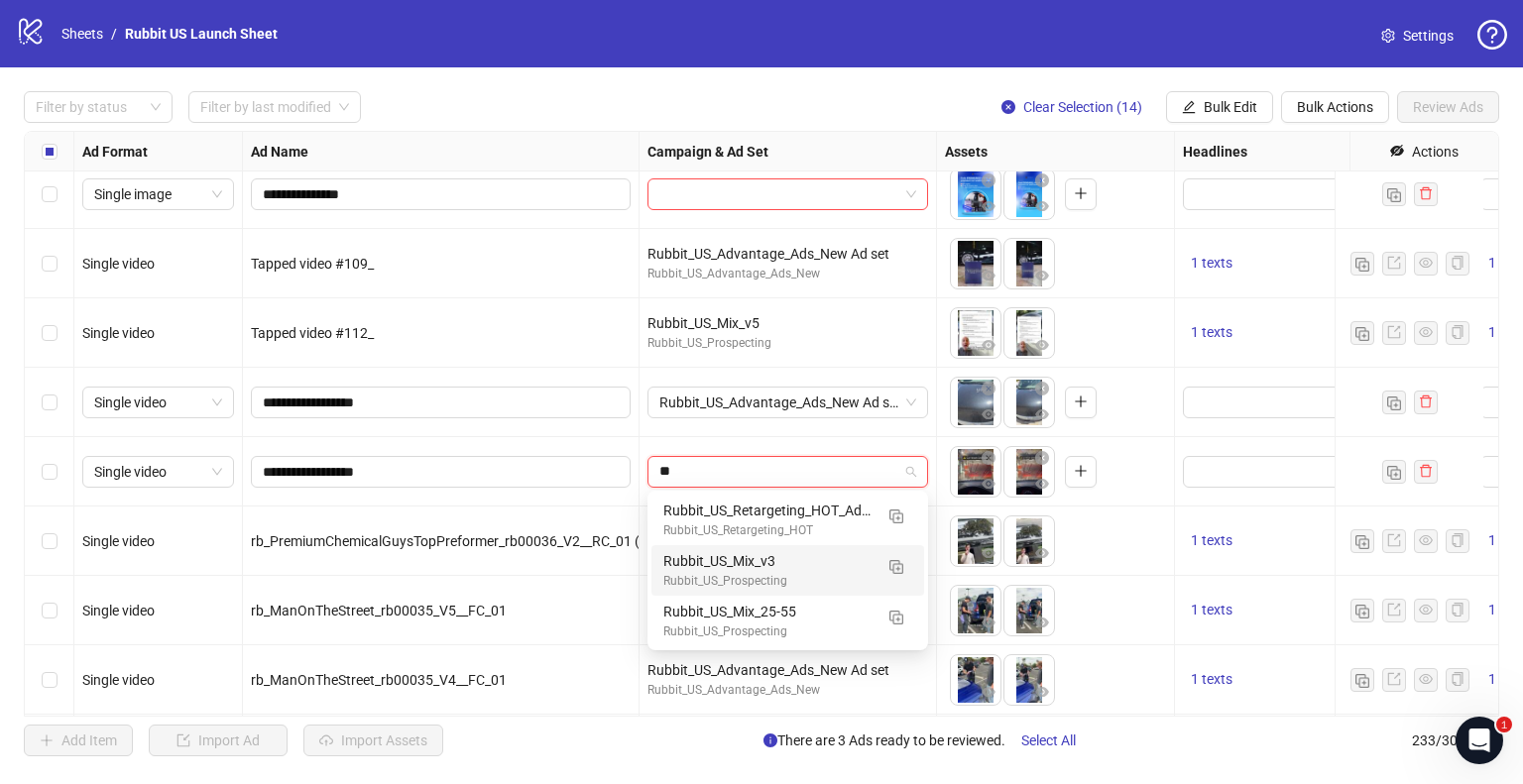 click on "Rubbit_US_Mix_25-55" at bounding box center [767, 612] 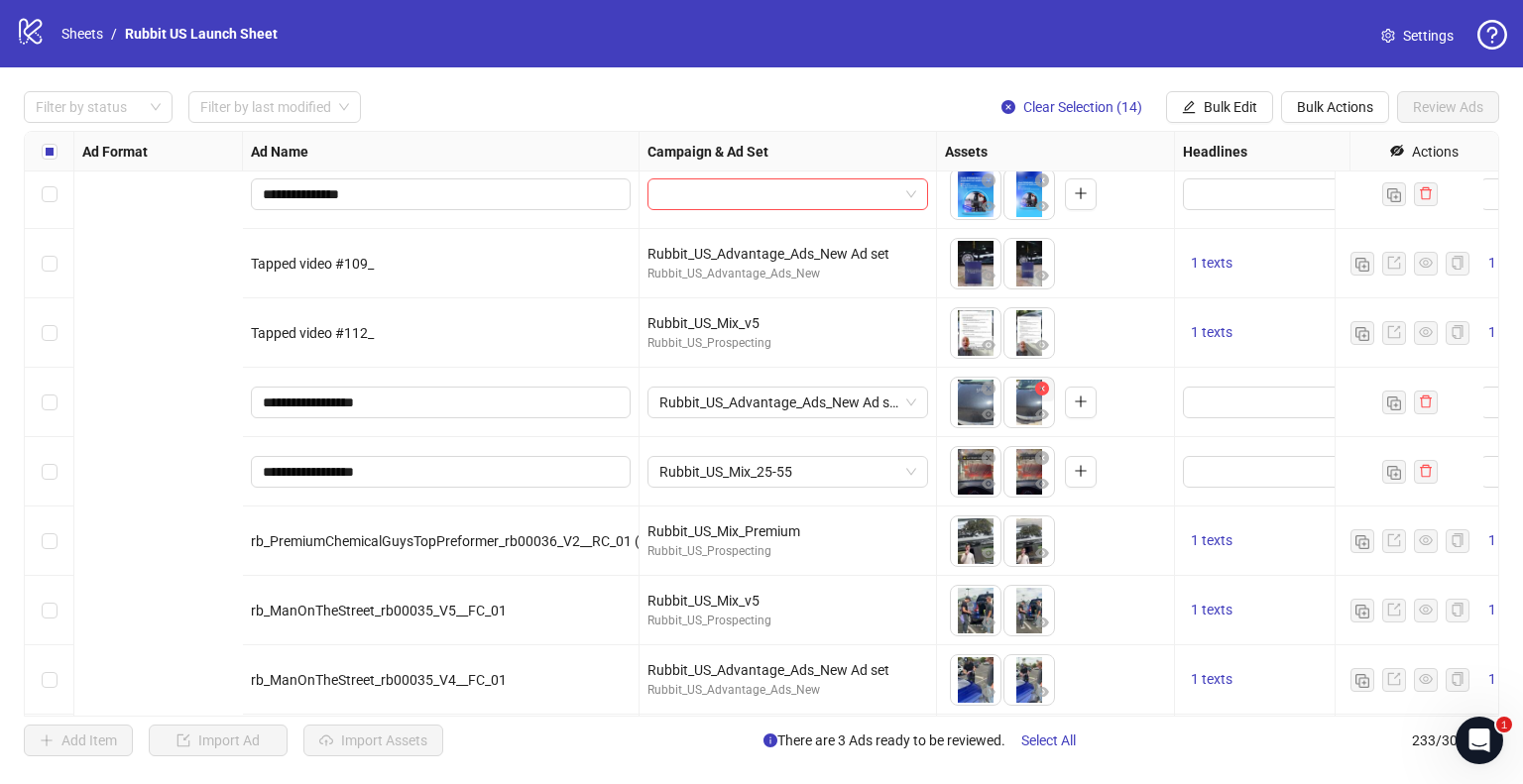 scroll, scrollTop: 13055, scrollLeft: 637, axis: both 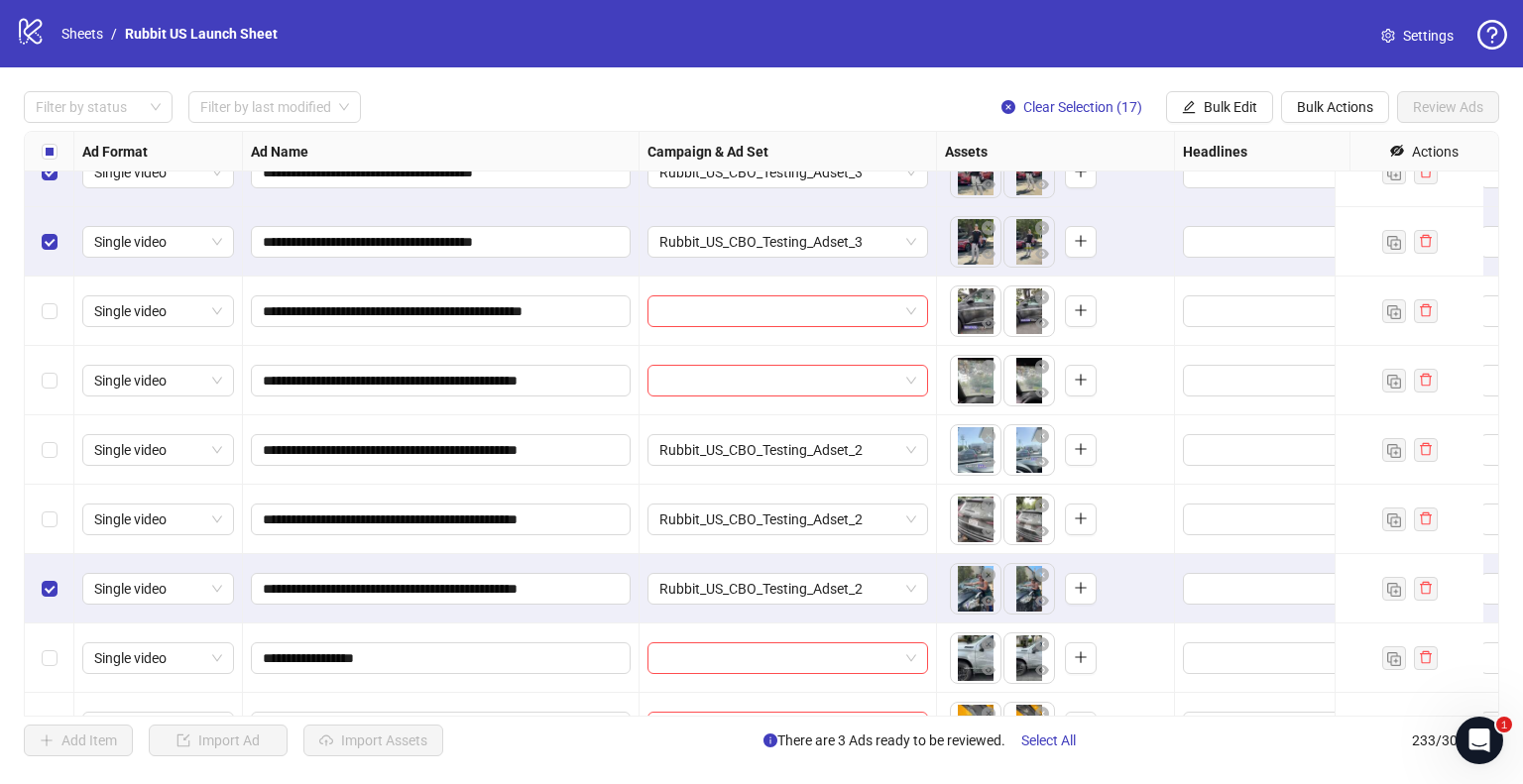 click at bounding box center [50, 519] 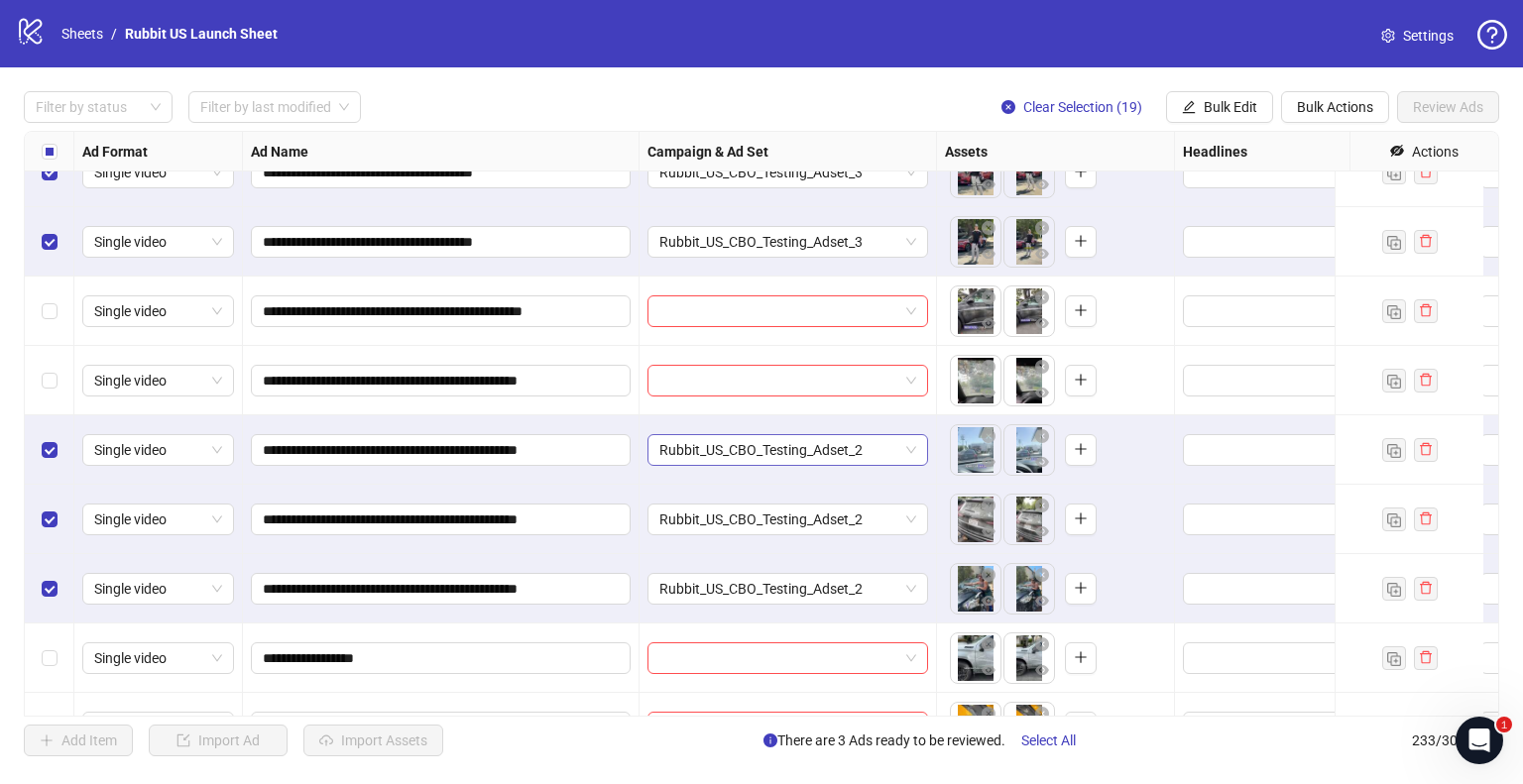 click on "Rubbit_US_CBO_Testing_Adset_2" at bounding box center (787, 450) 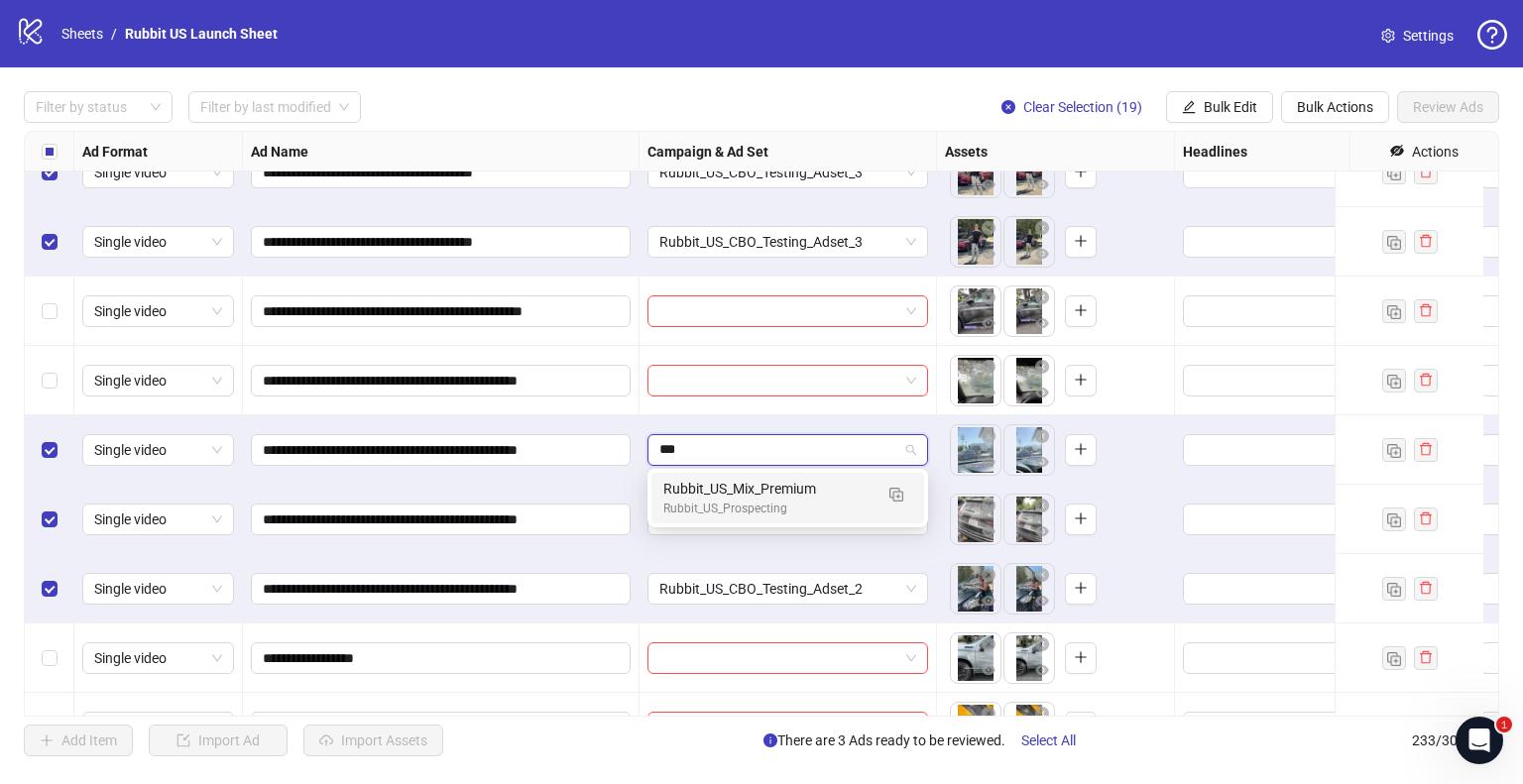 type on "****" 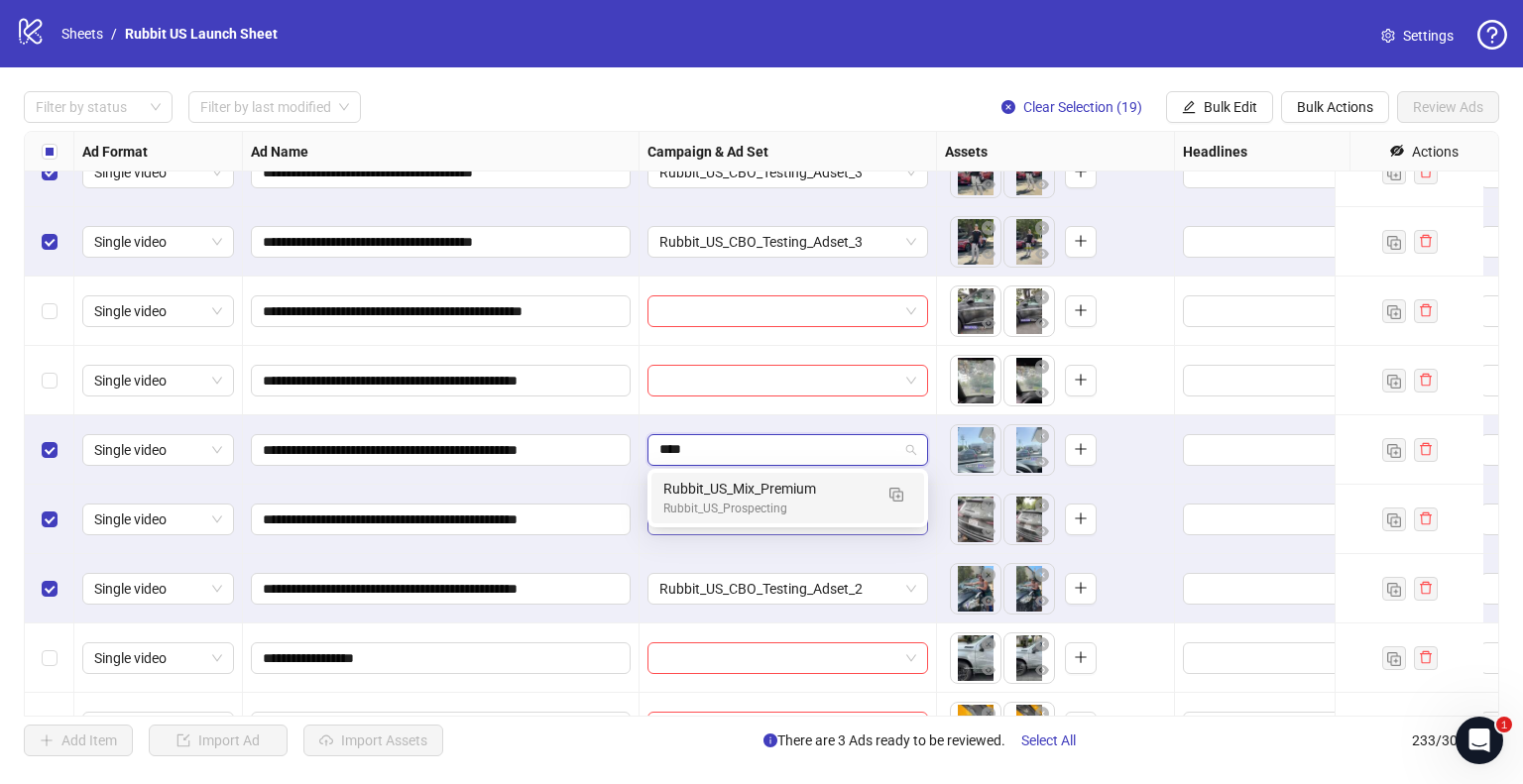click on "Rubbit_US_Mix_Premium" at bounding box center [767, 489] 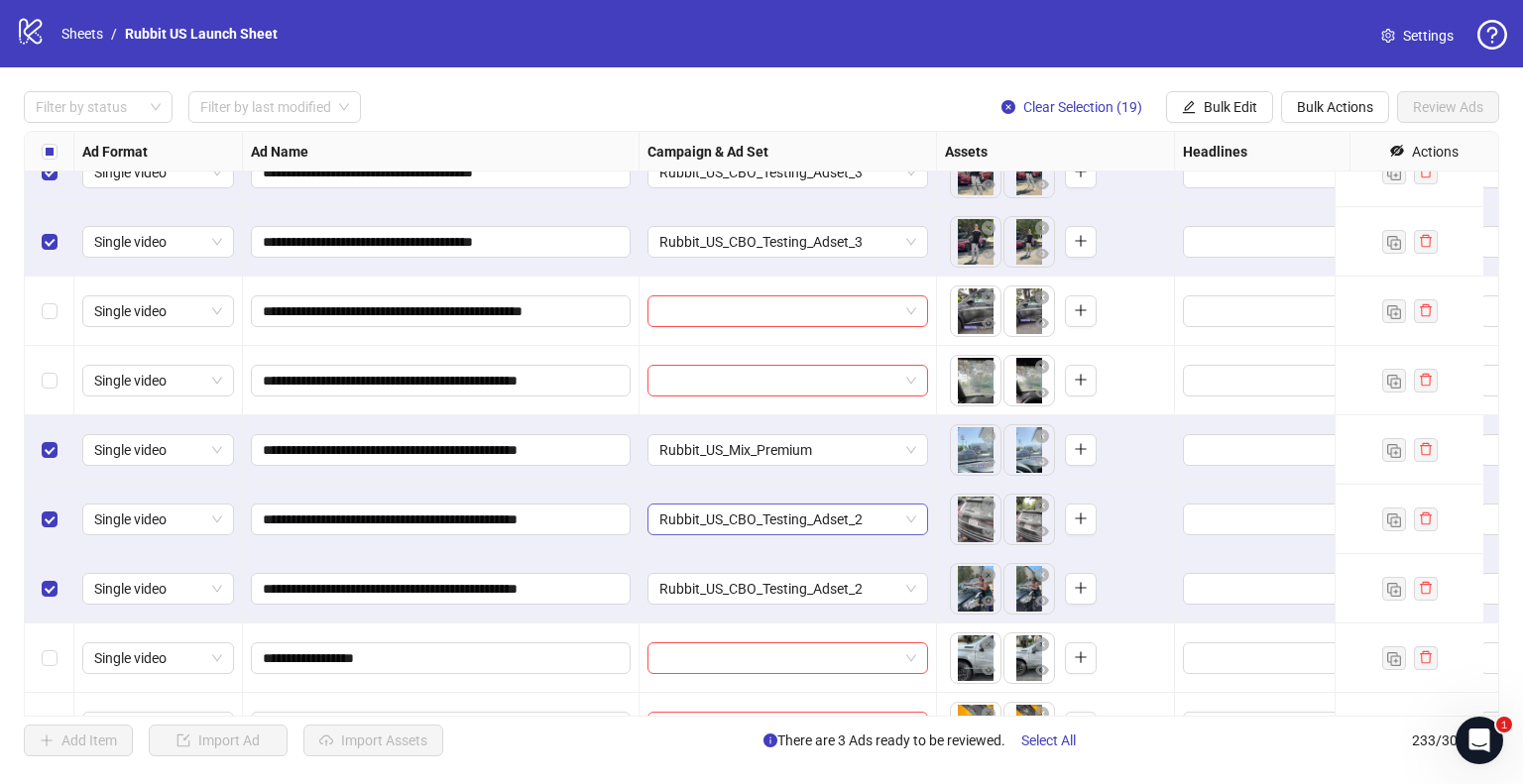 click on "Rubbit_US_CBO_Testing_Adset_2" at bounding box center [787, 519] 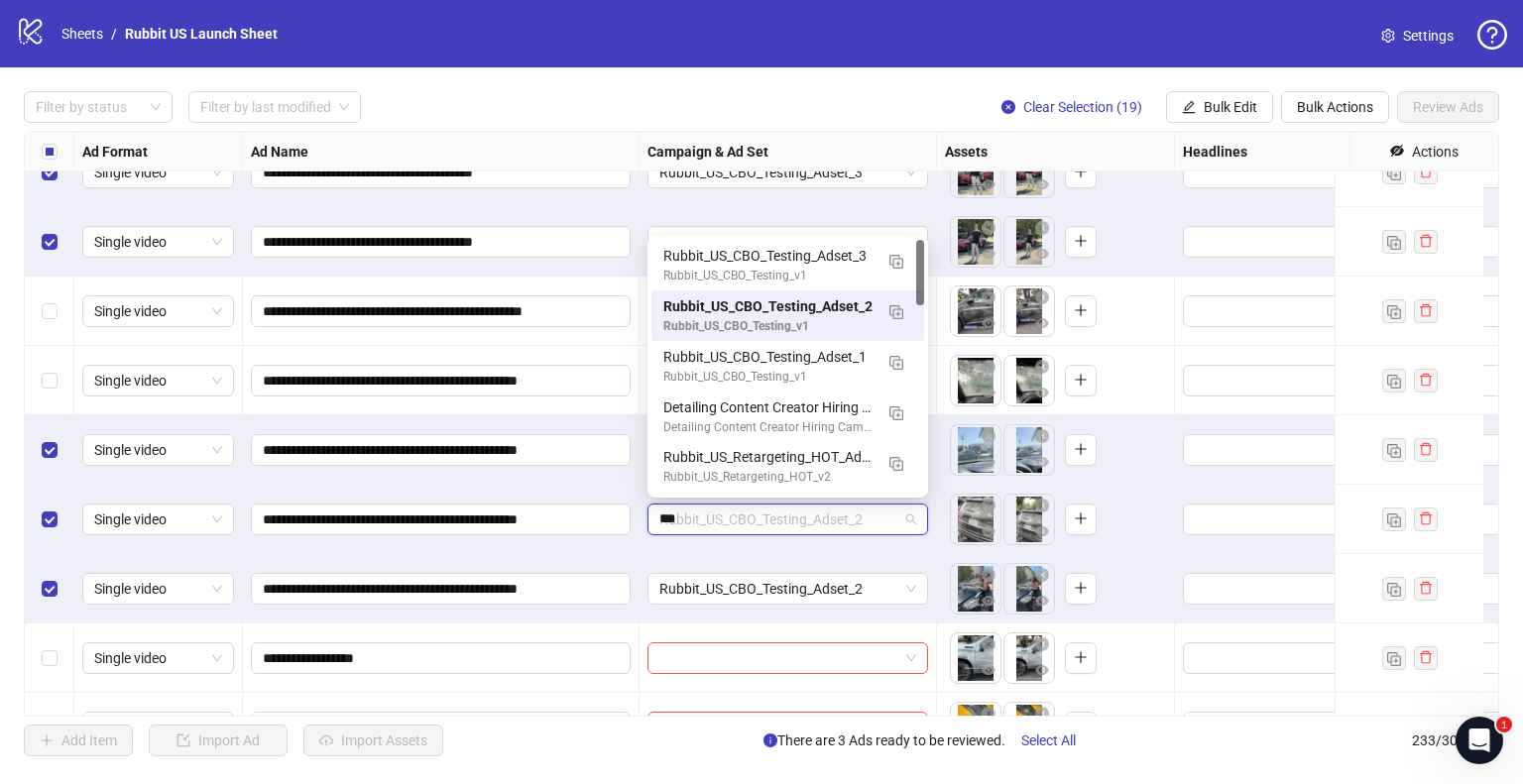 type on "****" 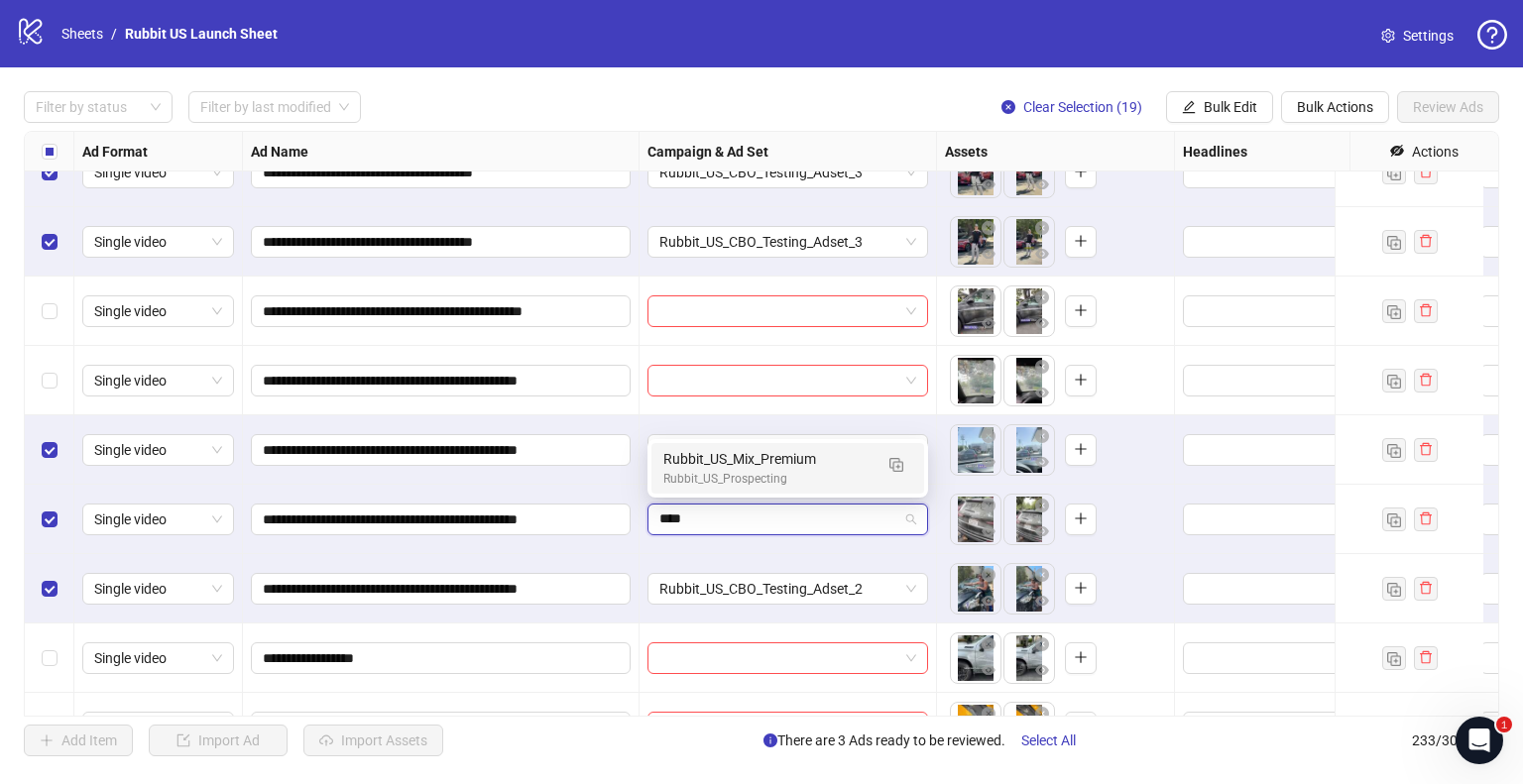 click on "Rubbit_US_Mix_Premium" at bounding box center [767, 459] 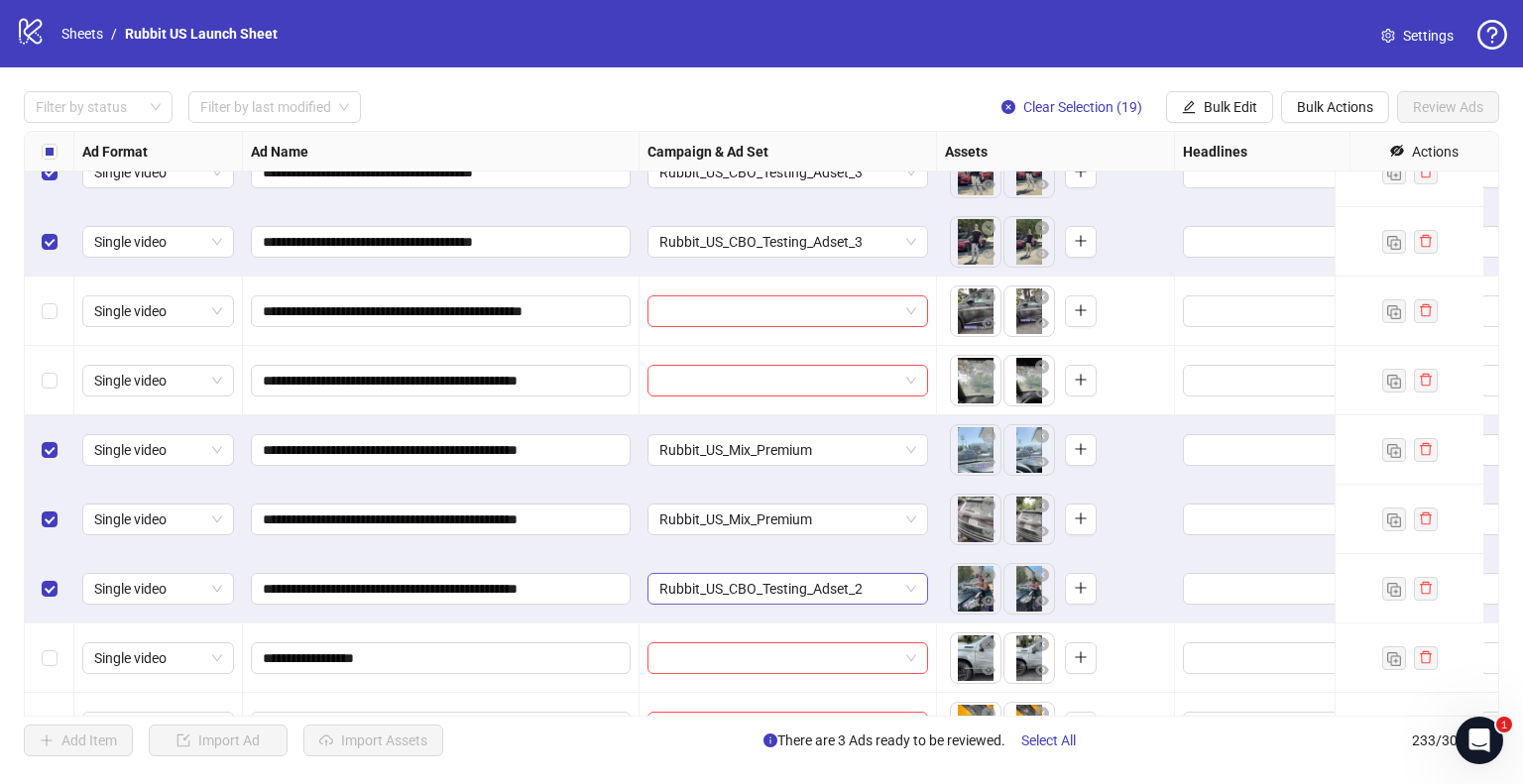 click on "Rubbit_US_CBO_Testing_Adset_2" at bounding box center [787, 589] 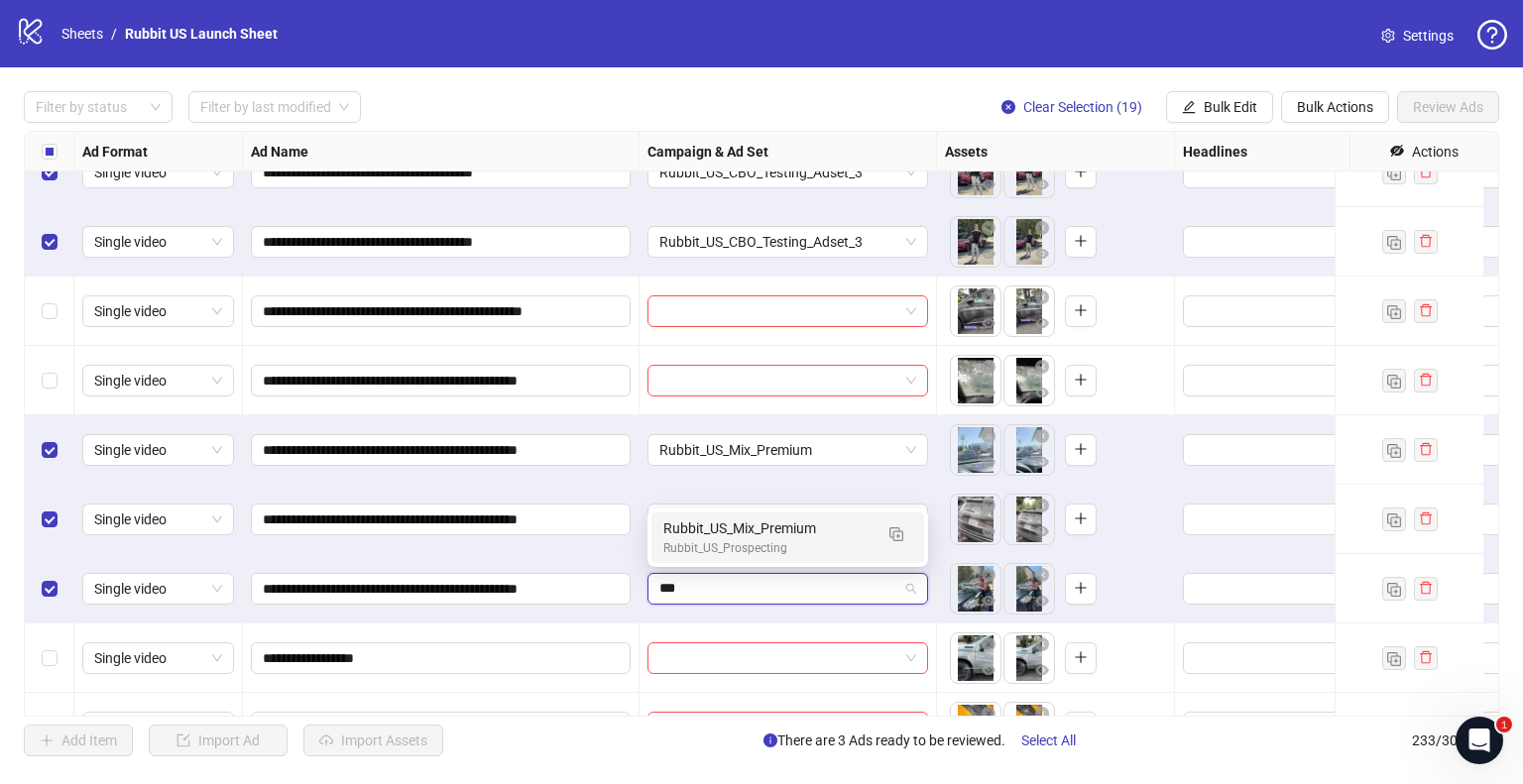 type on "****" 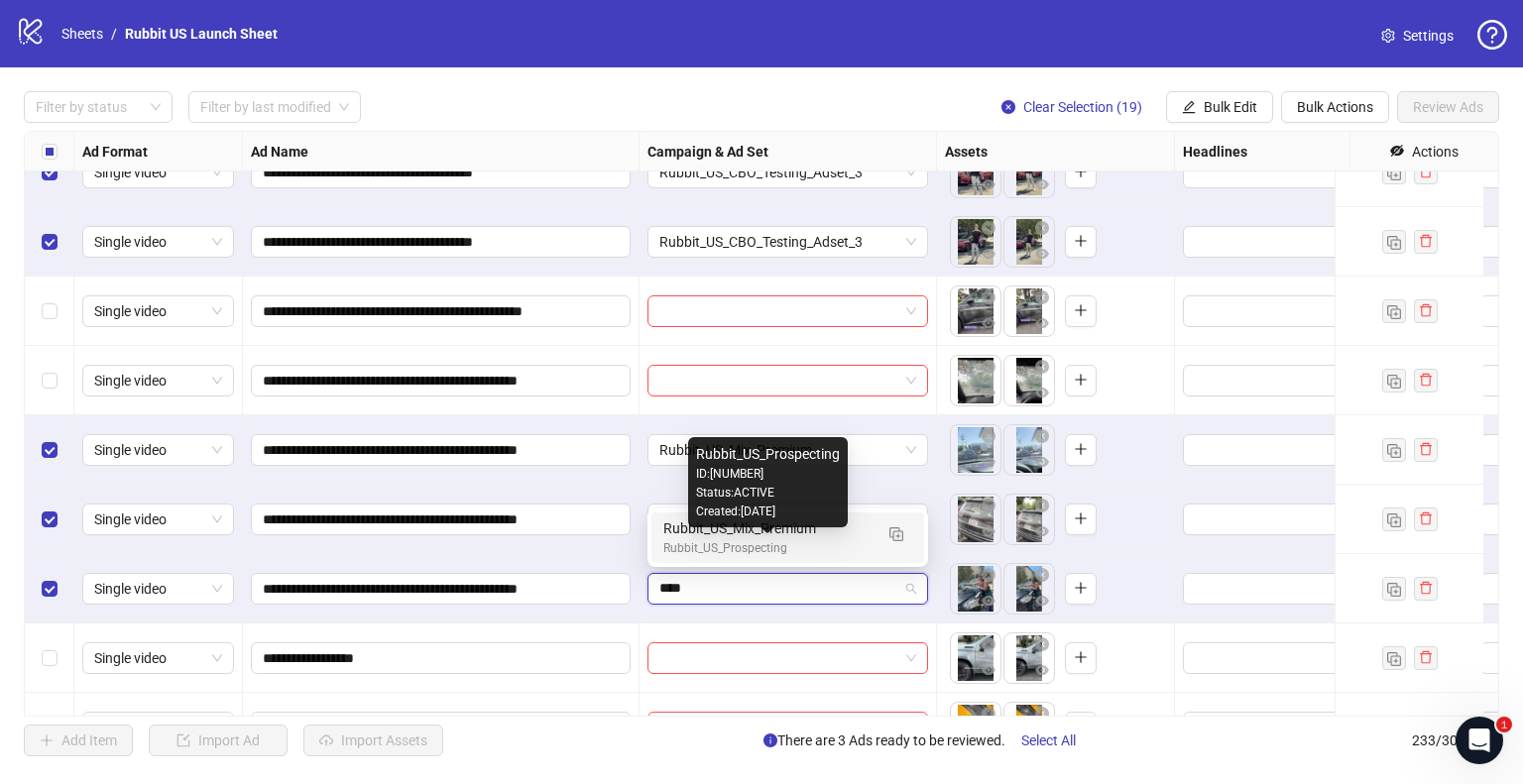 click on "Rubbit_US_Prospecting" at bounding box center [767, 548] 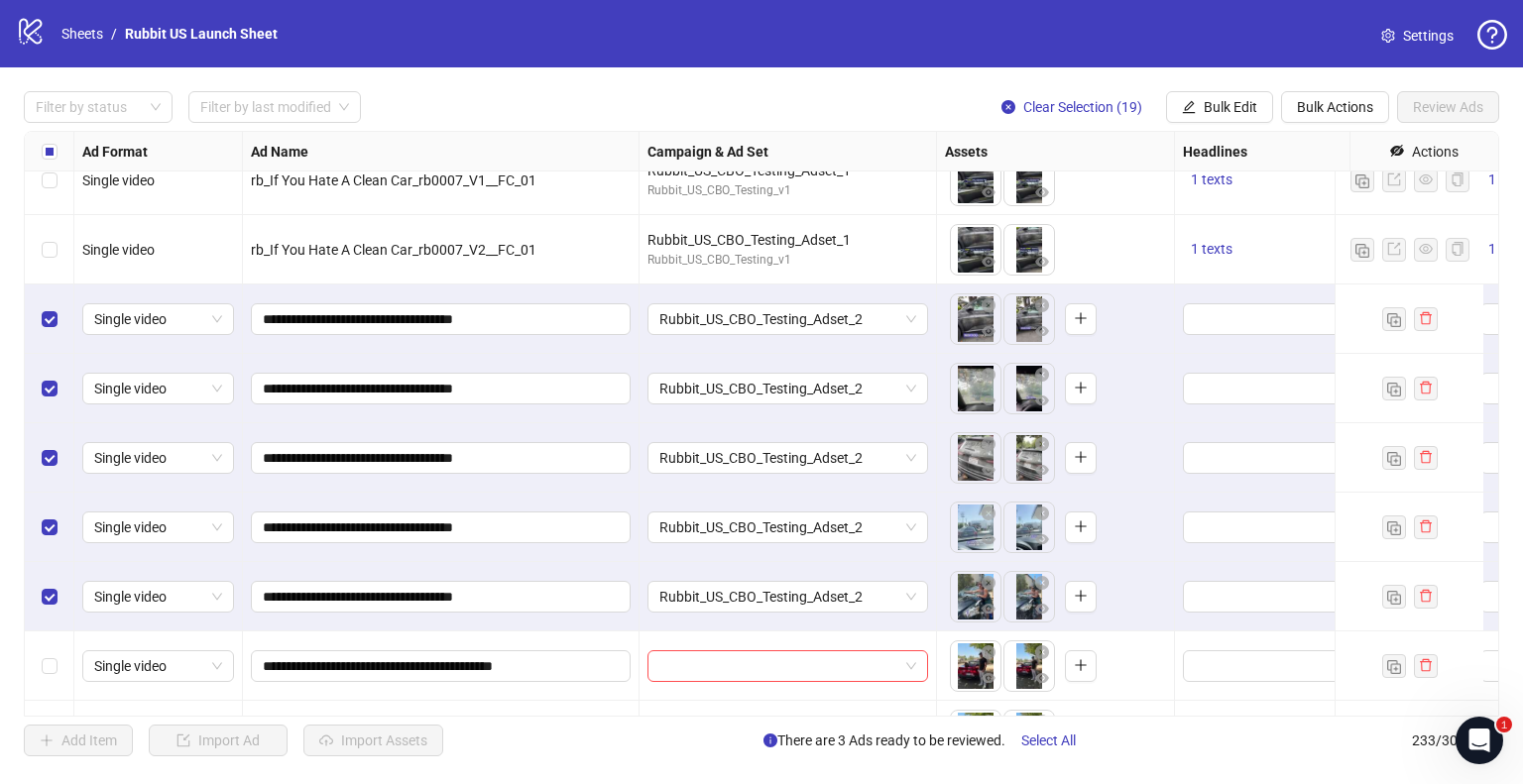 scroll, scrollTop: 14457, scrollLeft: 268, axis: both 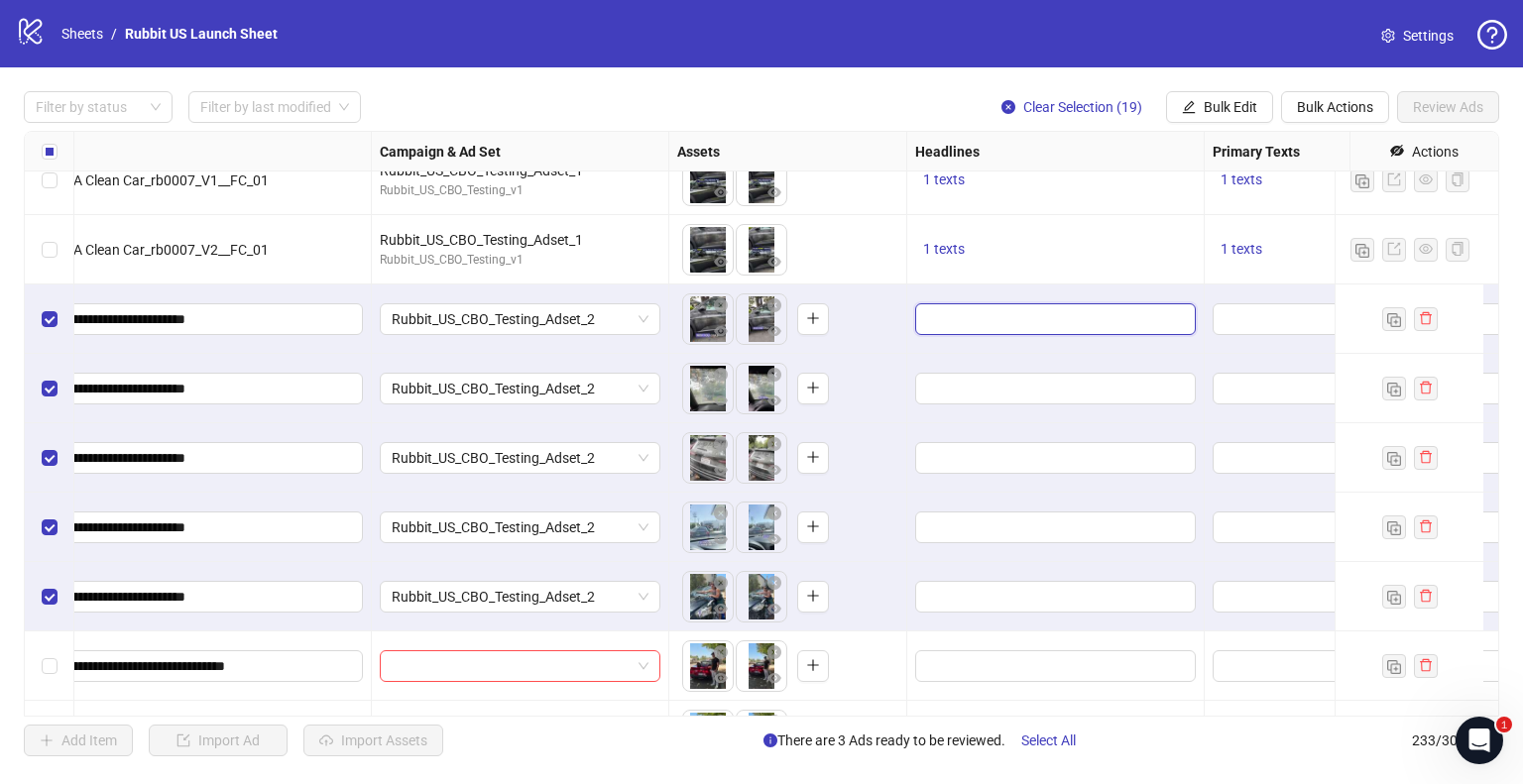 click at bounding box center (1053, 319) 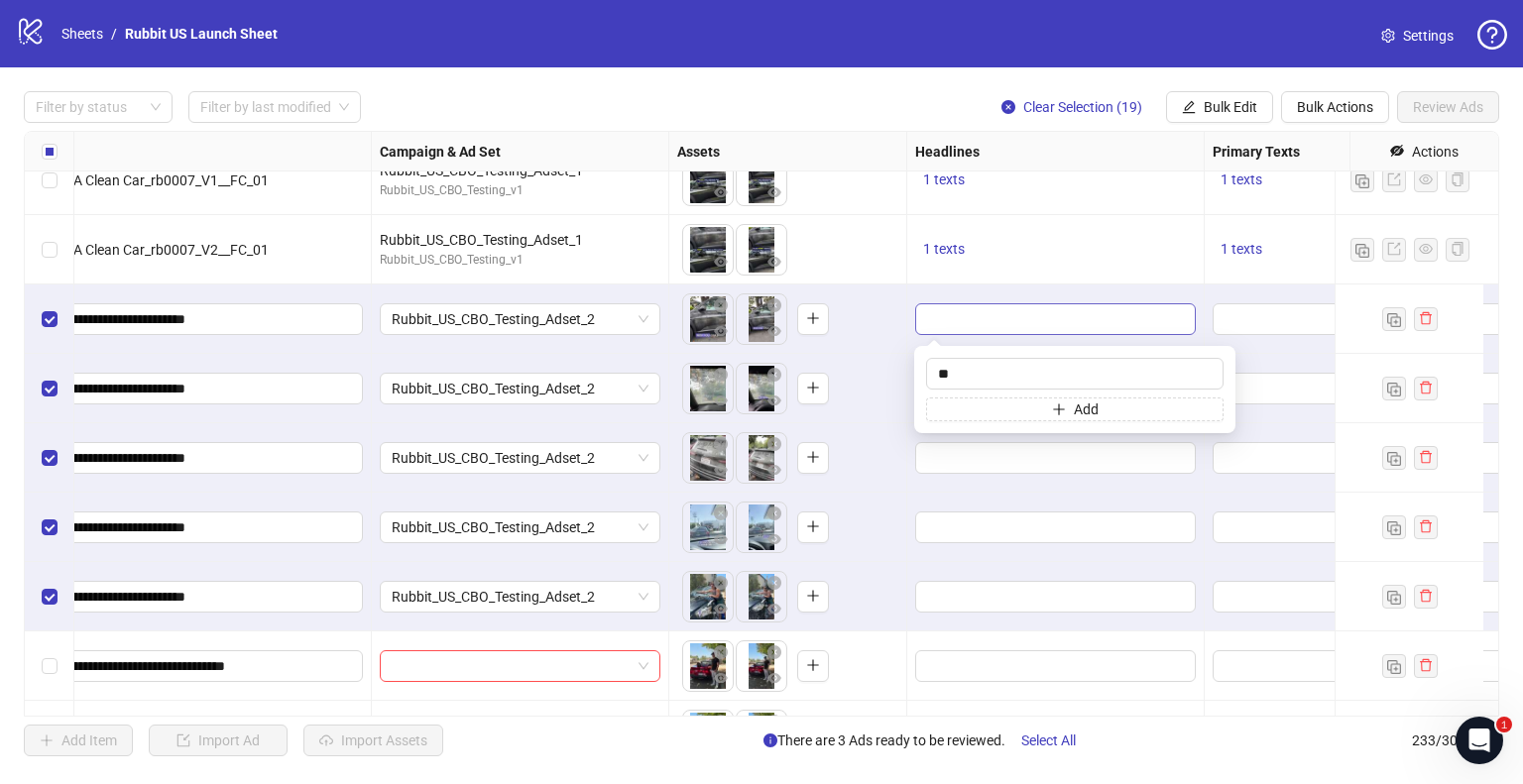 type on "***" 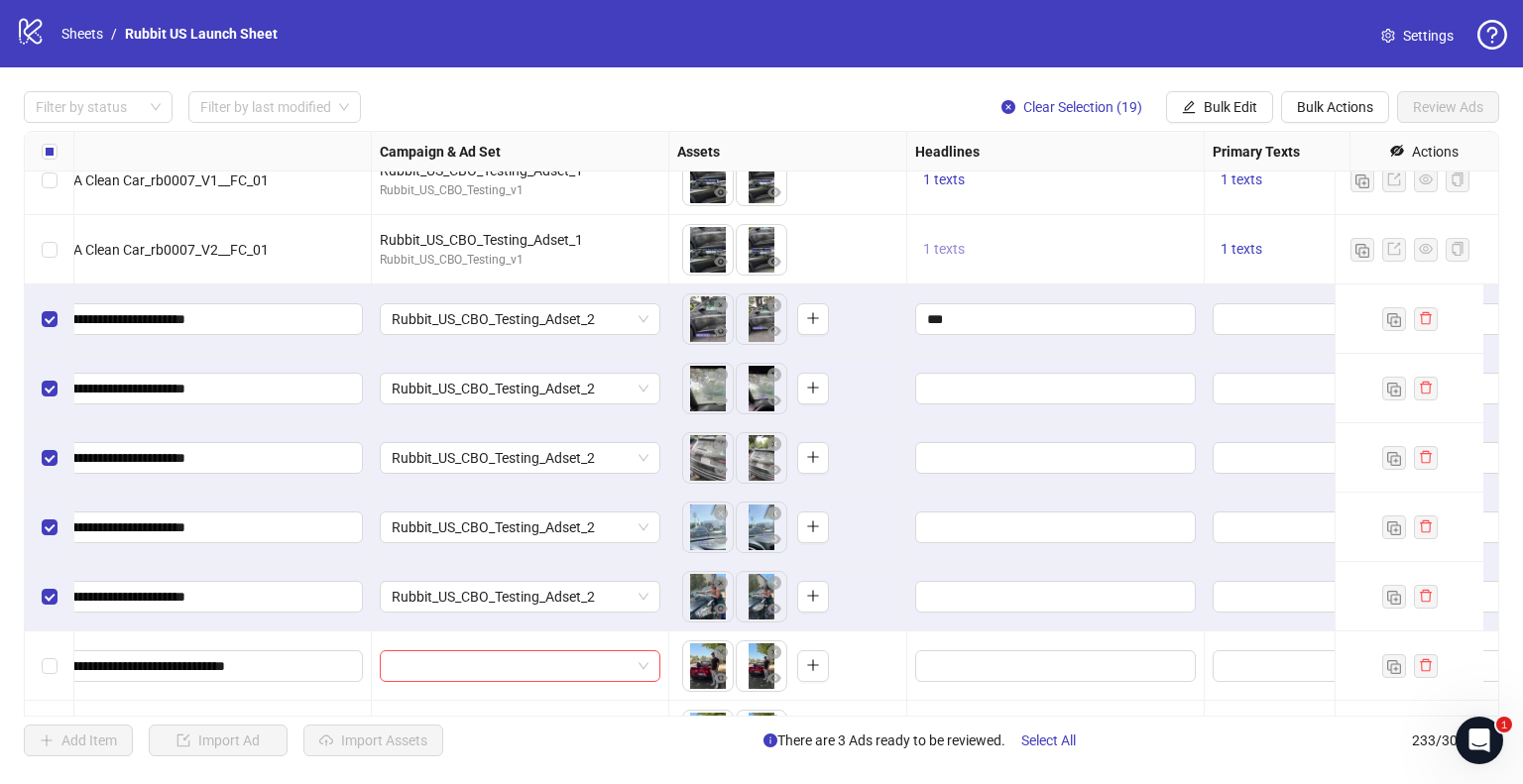 click on "1 texts" at bounding box center [944, 249] 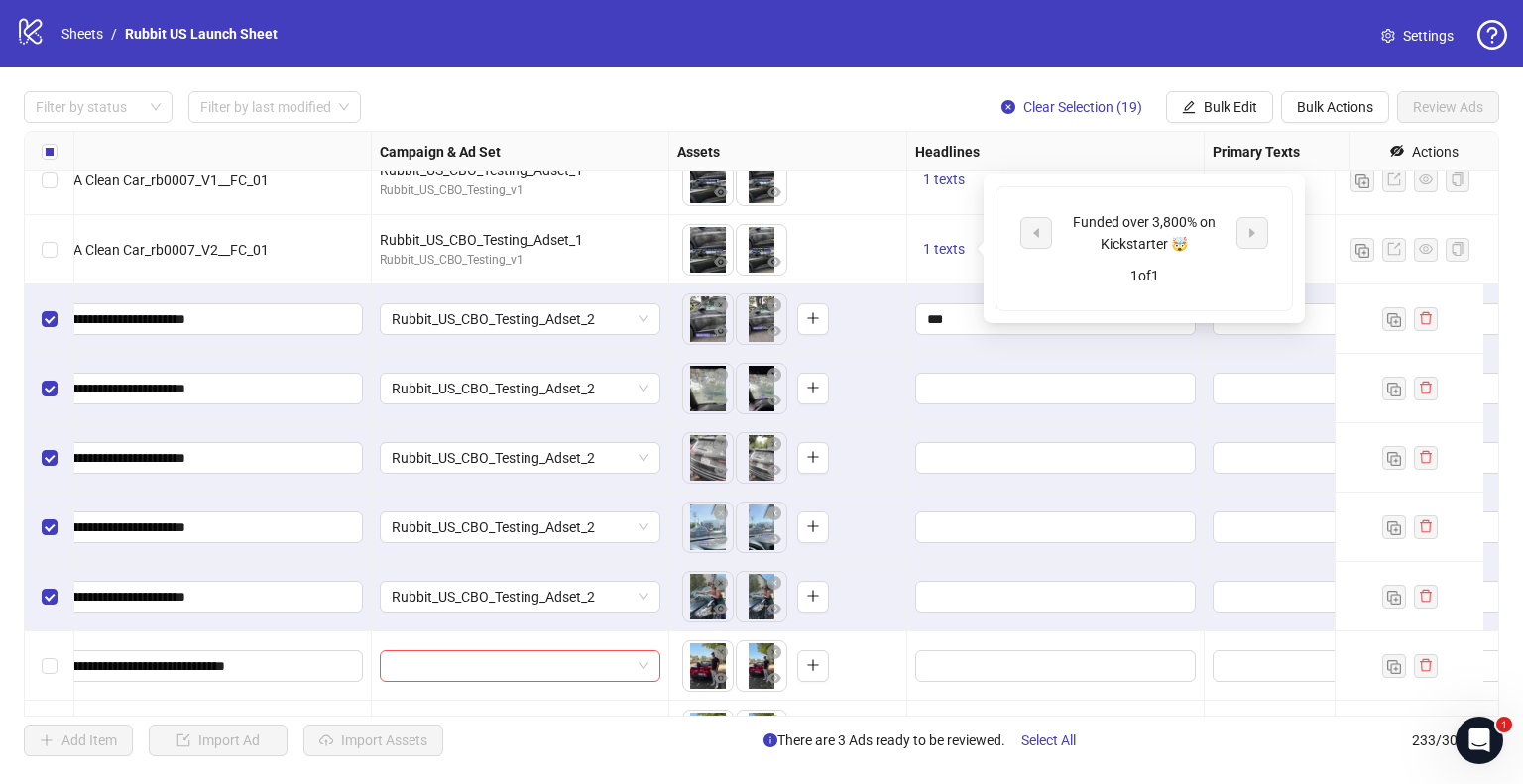 click on "Funded over 3,800% on Kickstarter 🤯" at bounding box center [1144, 233] 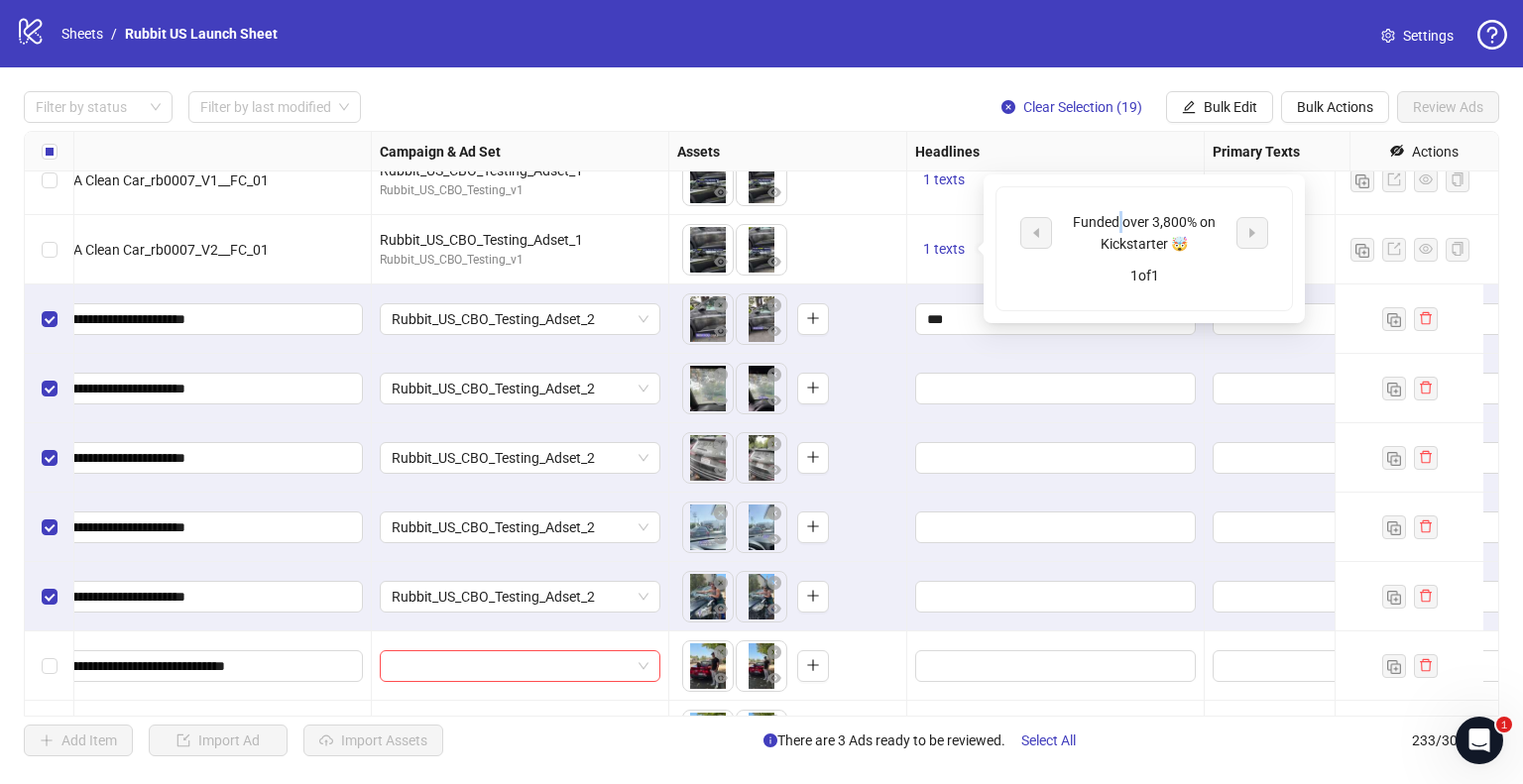 click on "Funded over 3,800% on Kickstarter 🤯" at bounding box center [1144, 233] 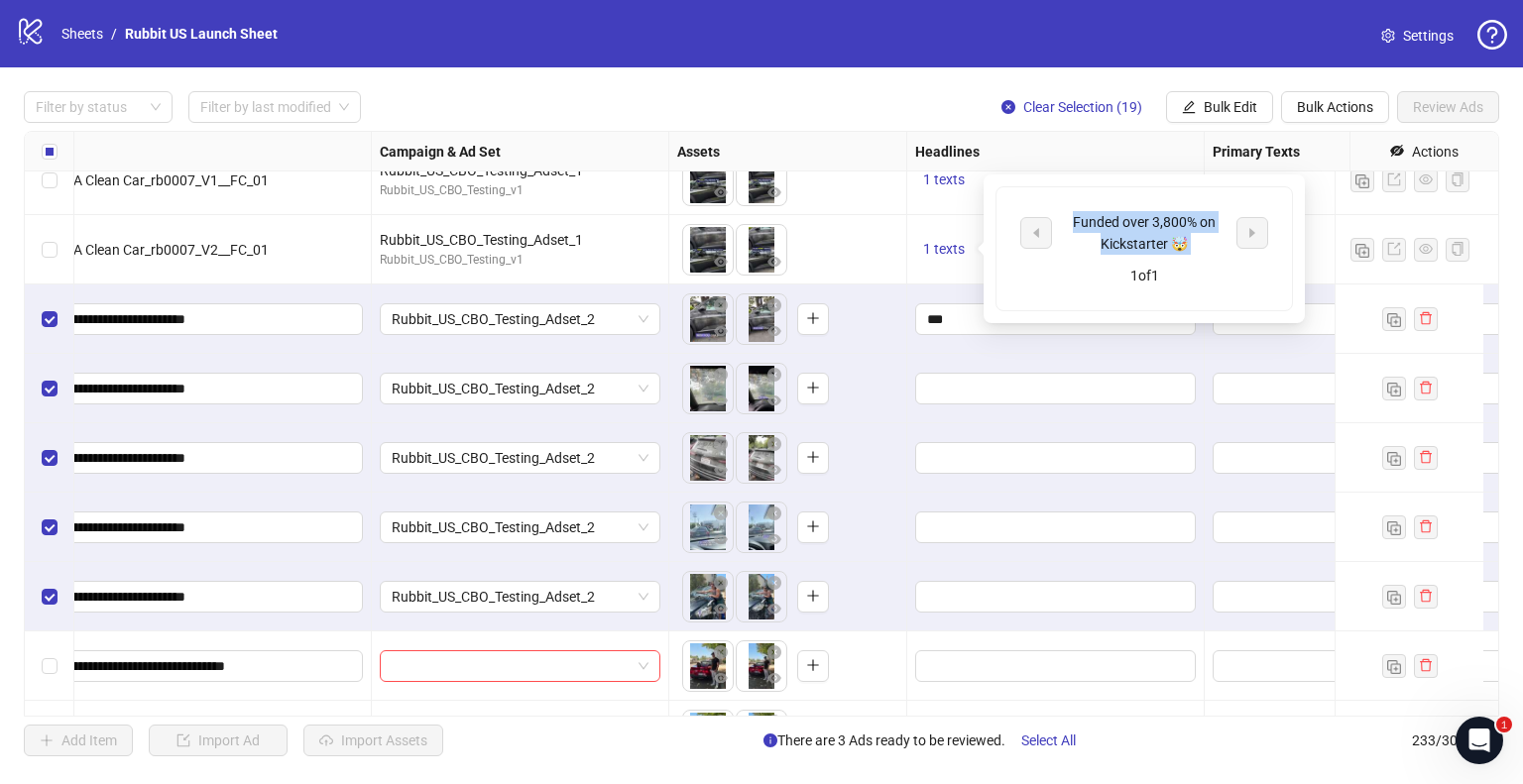 click on "Funded over 3,800% on Kickstarter 🤯" at bounding box center (1144, 233) 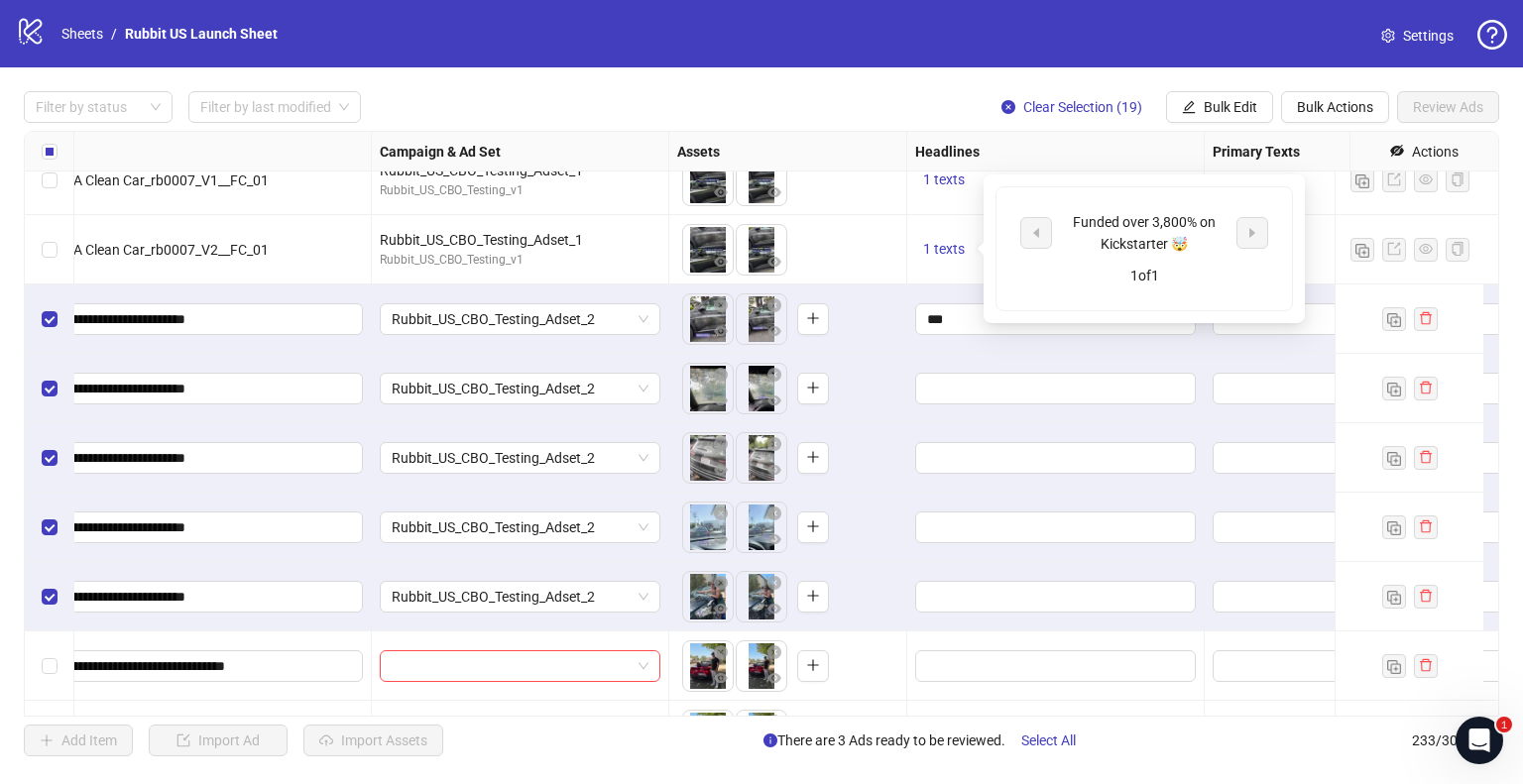 click on "To pick up a draggable item, press the space bar.
While dragging, use the arrow keys to move the item.
Press space again to drop the item in its new position, or press escape to cancel." at bounding box center [787, 389] 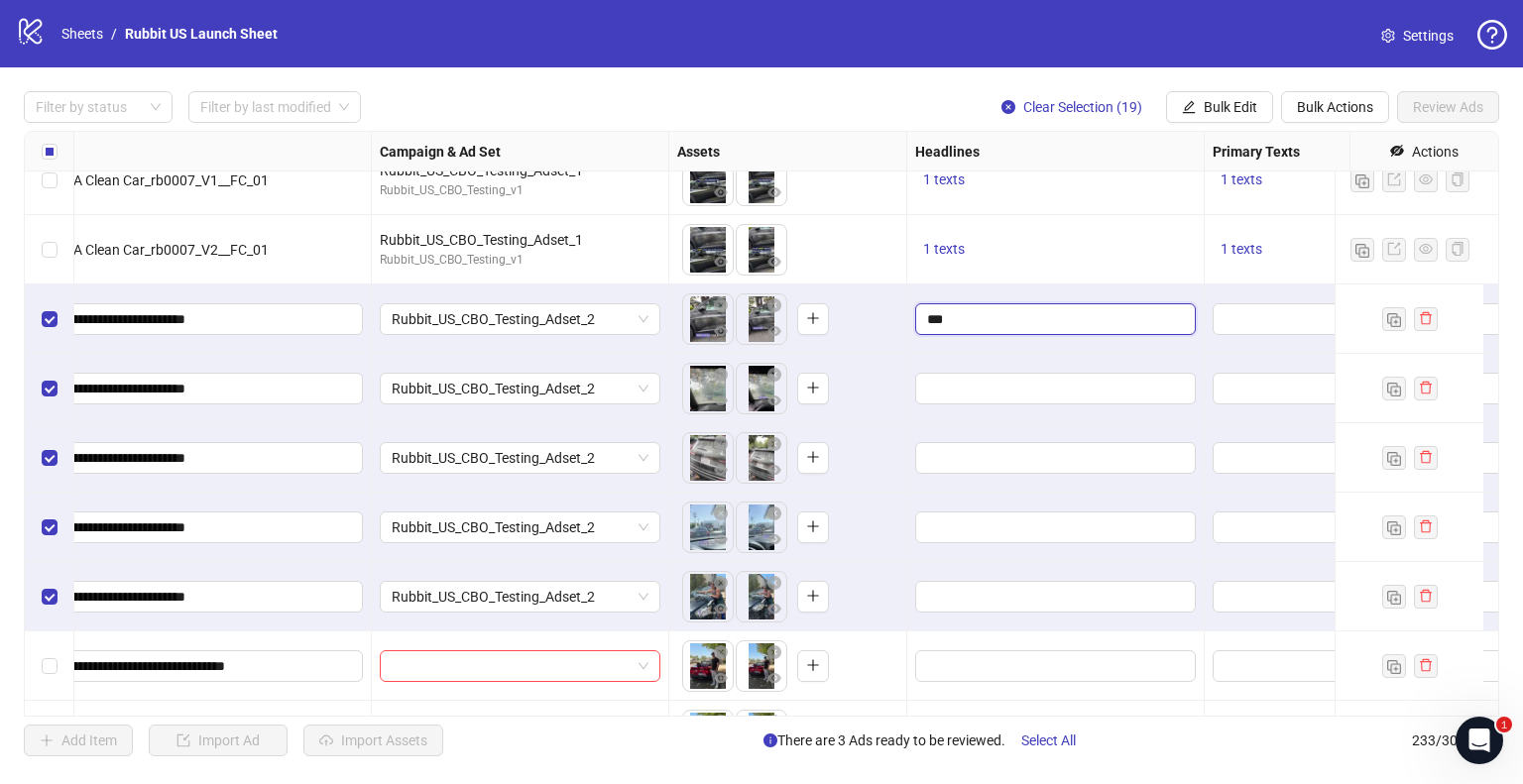 click on "***" at bounding box center (1053, 319) 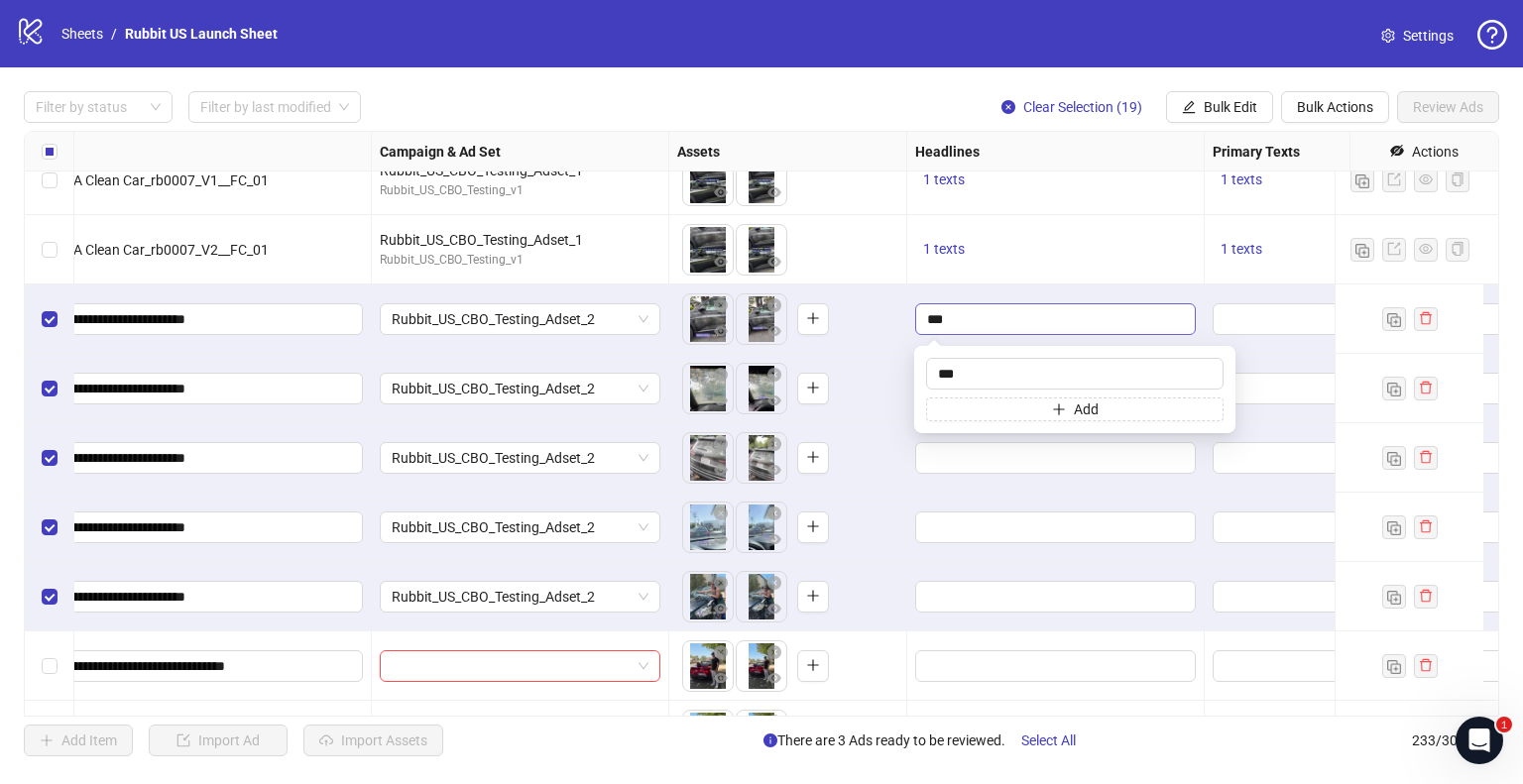 type on "**********" 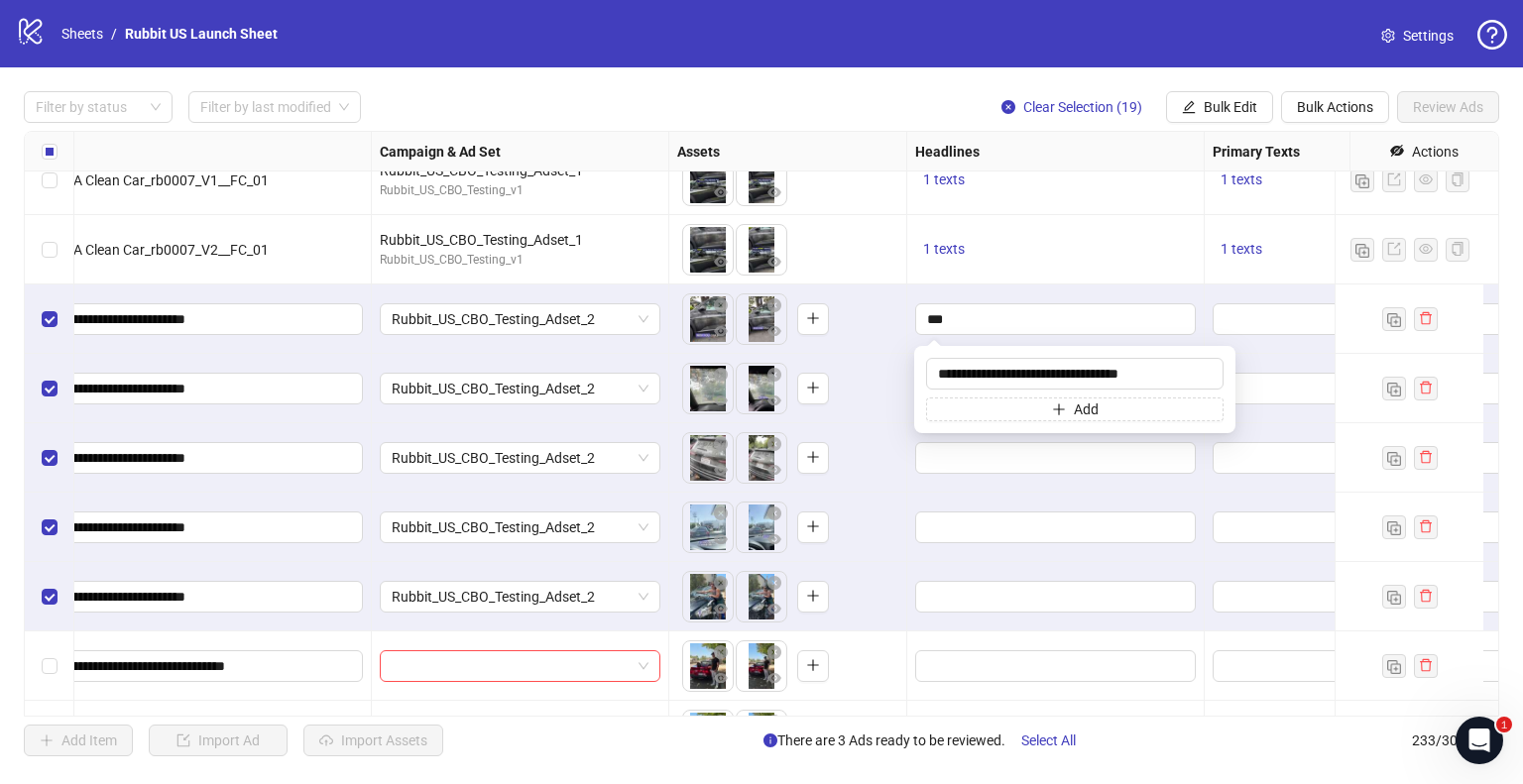 click on "To pick up a draggable item, press the space bar.
While dragging, use the arrow keys to move the item.
Press space again to drop the item in its new position, or press escape to cancel." at bounding box center [787, 389] 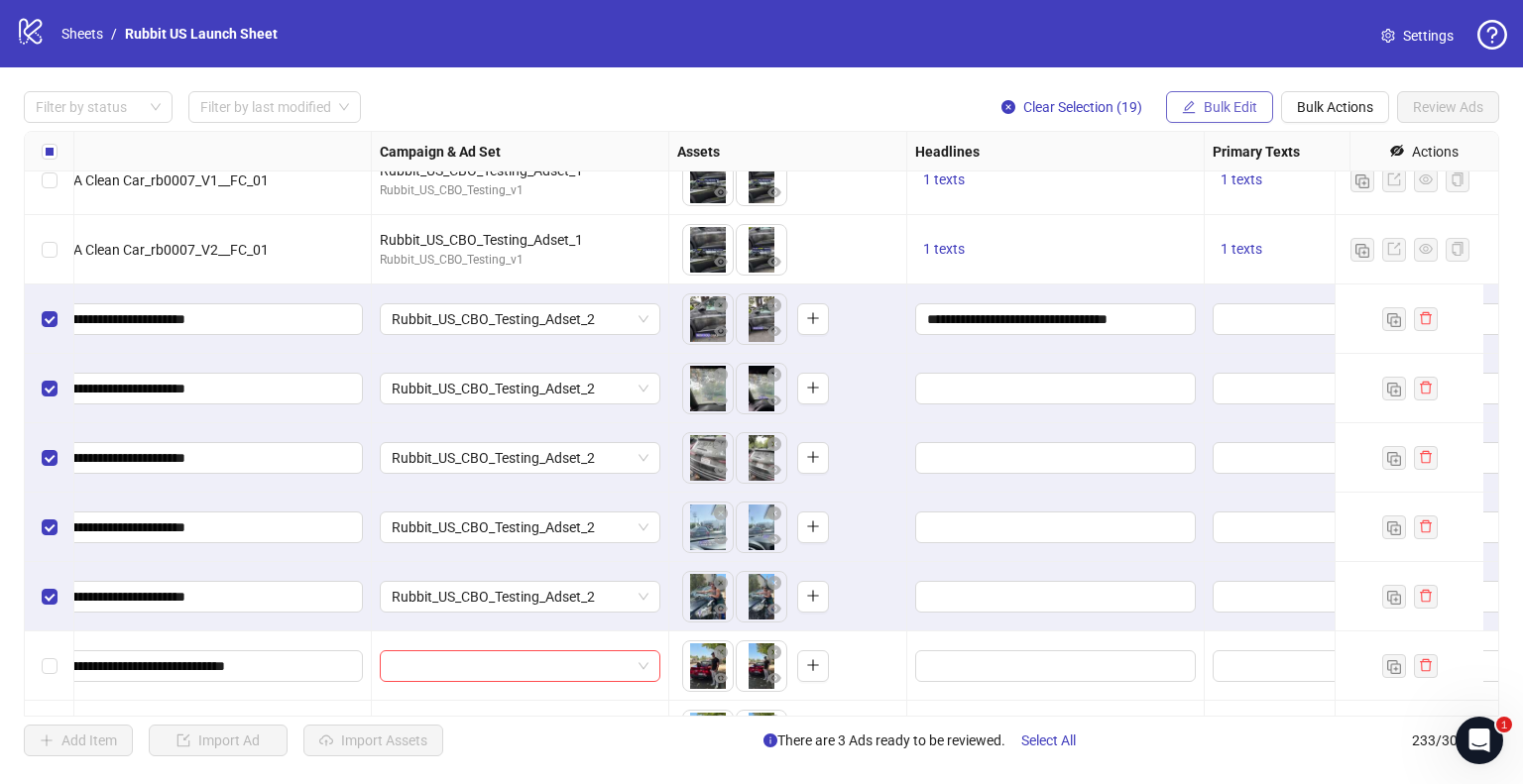 click on "Bulk Edit" at bounding box center (1230, 107) 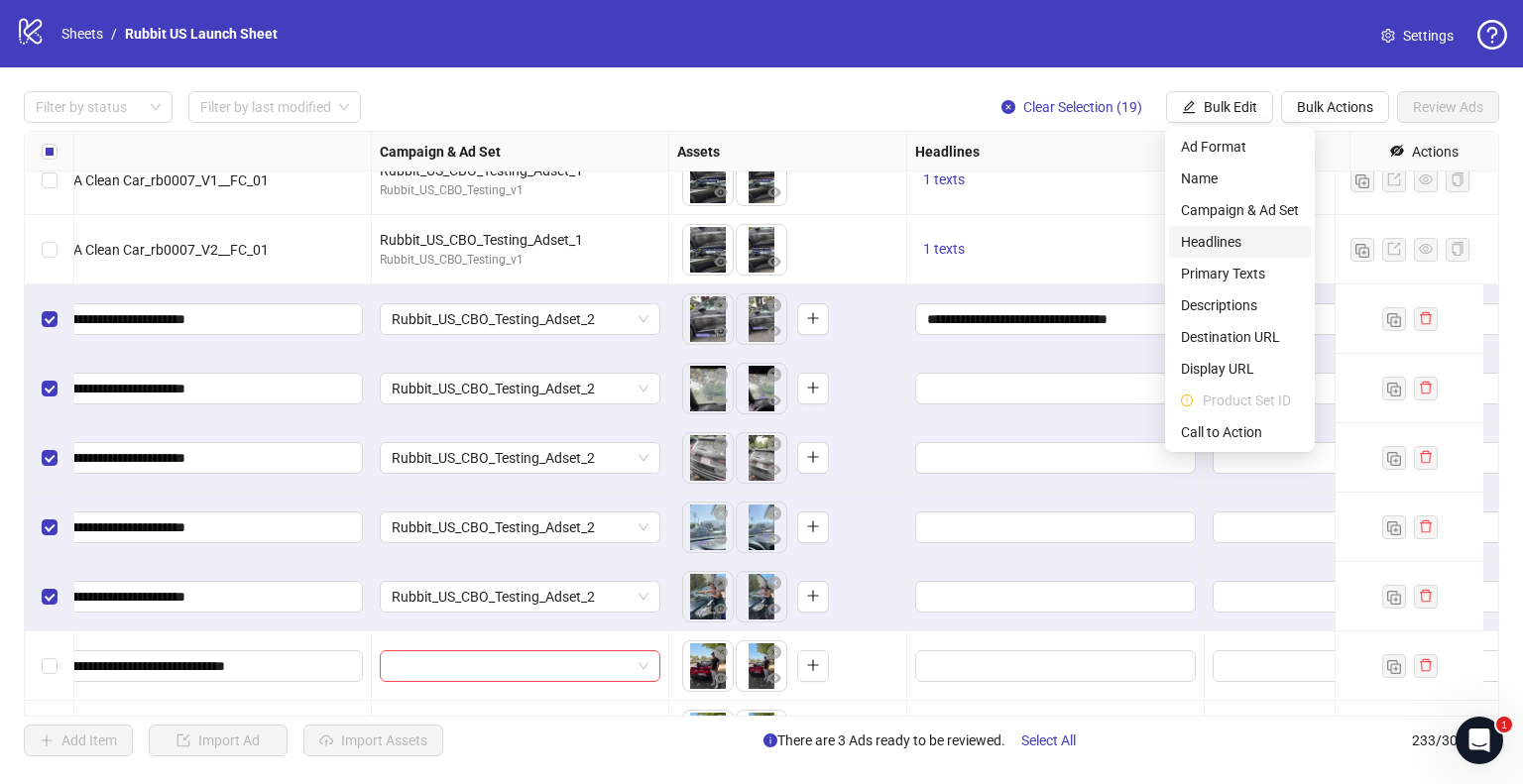 click on "Headlines" at bounding box center [1239, 242] 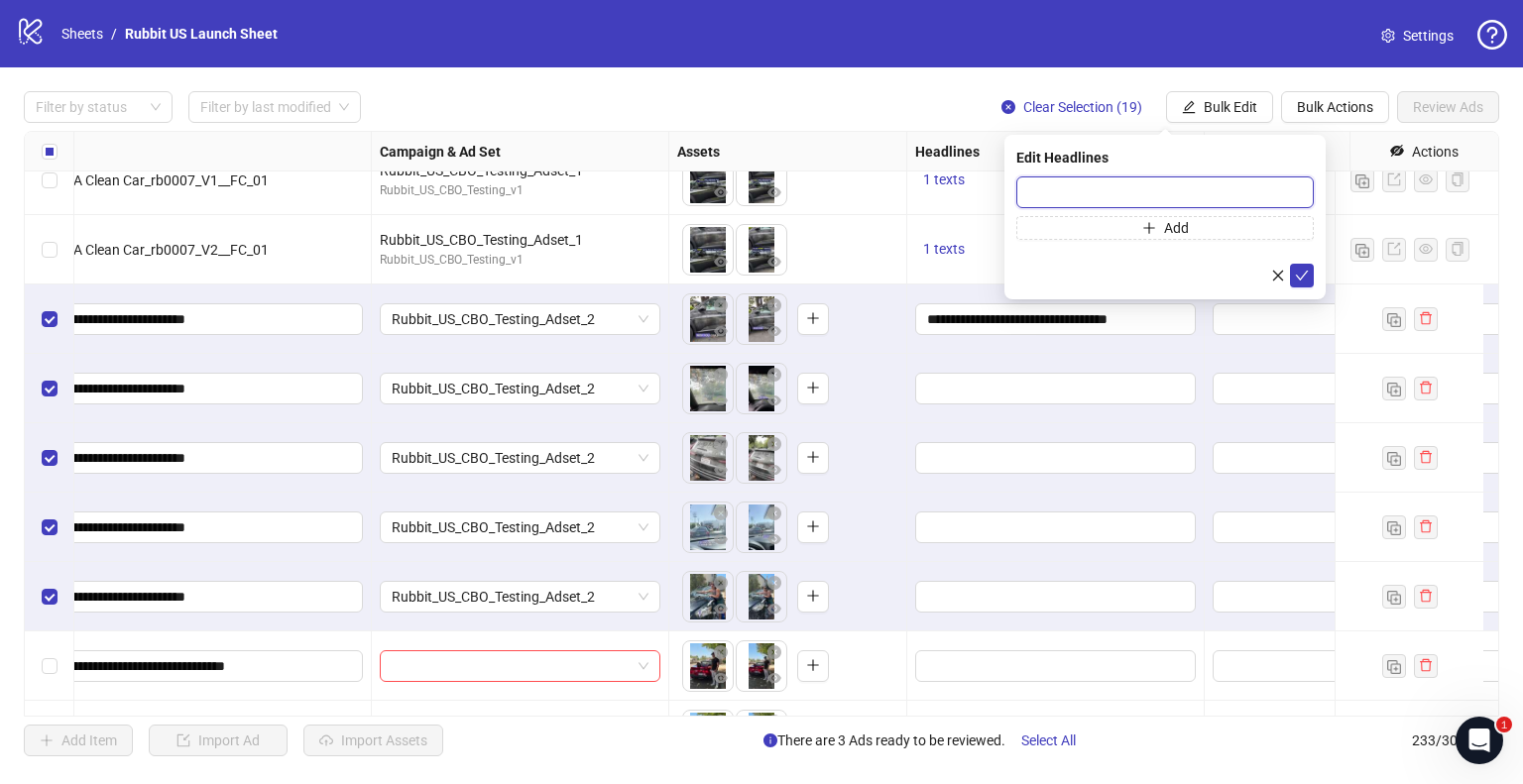 click at bounding box center [1165, 192] 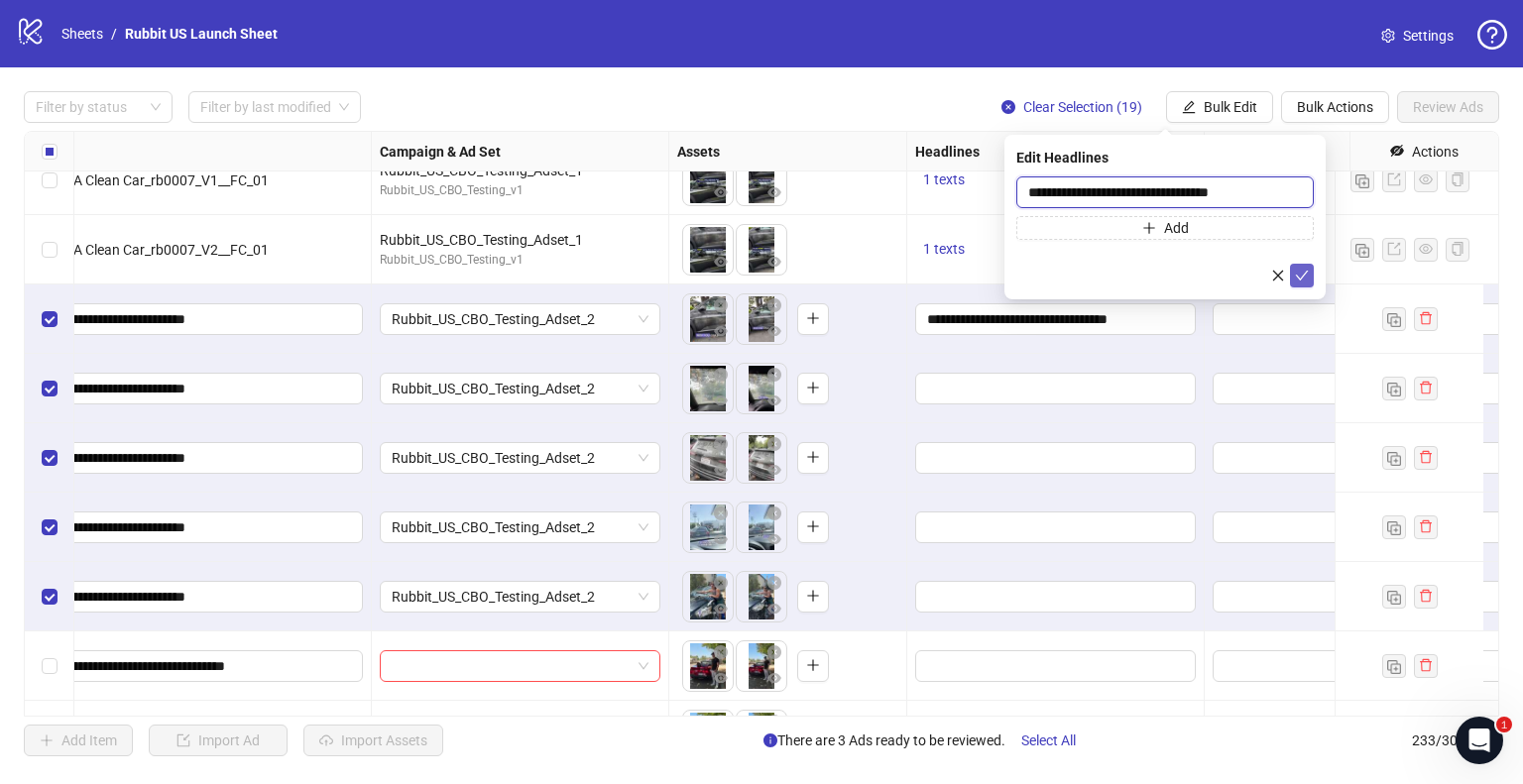 type on "**********" 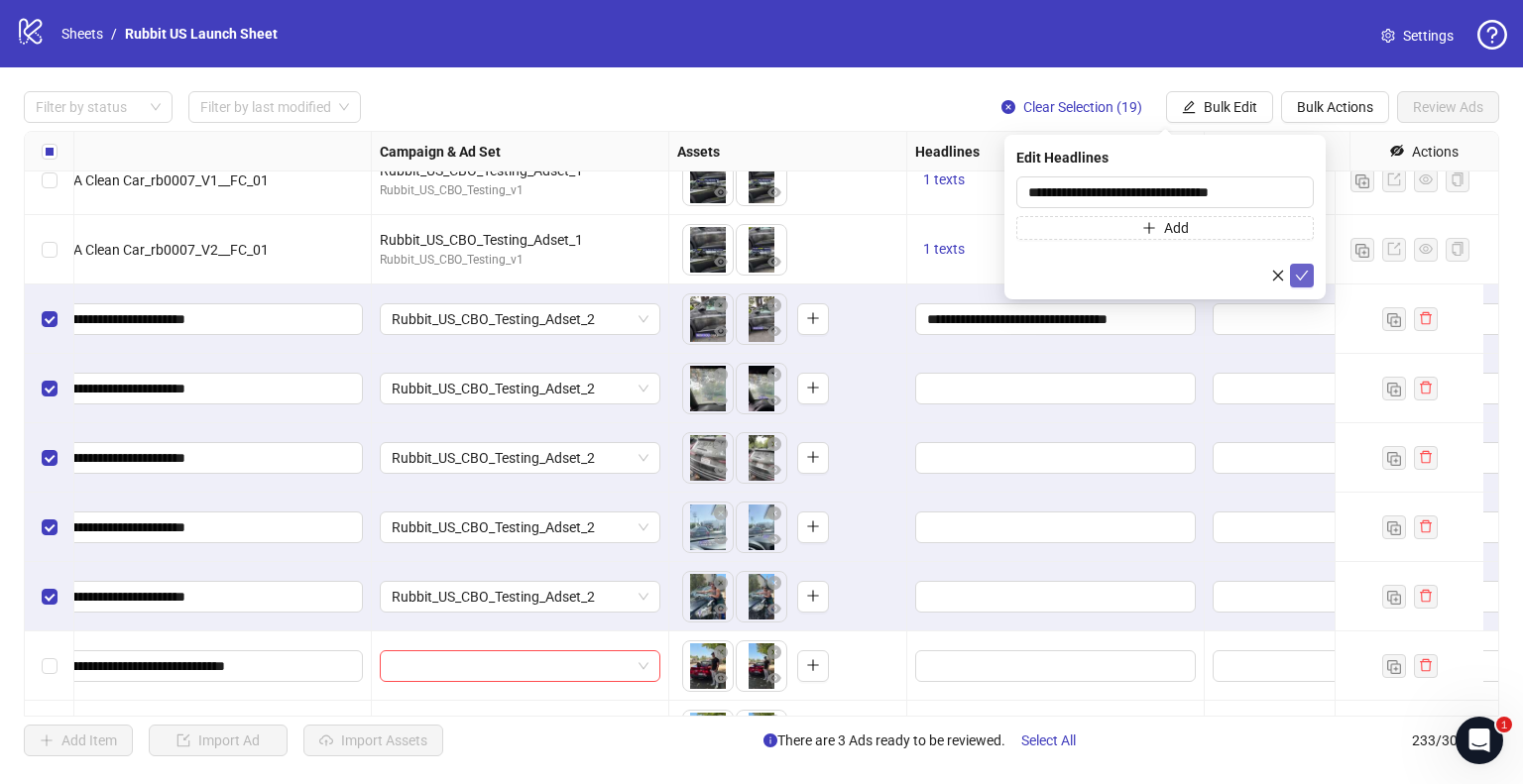 click 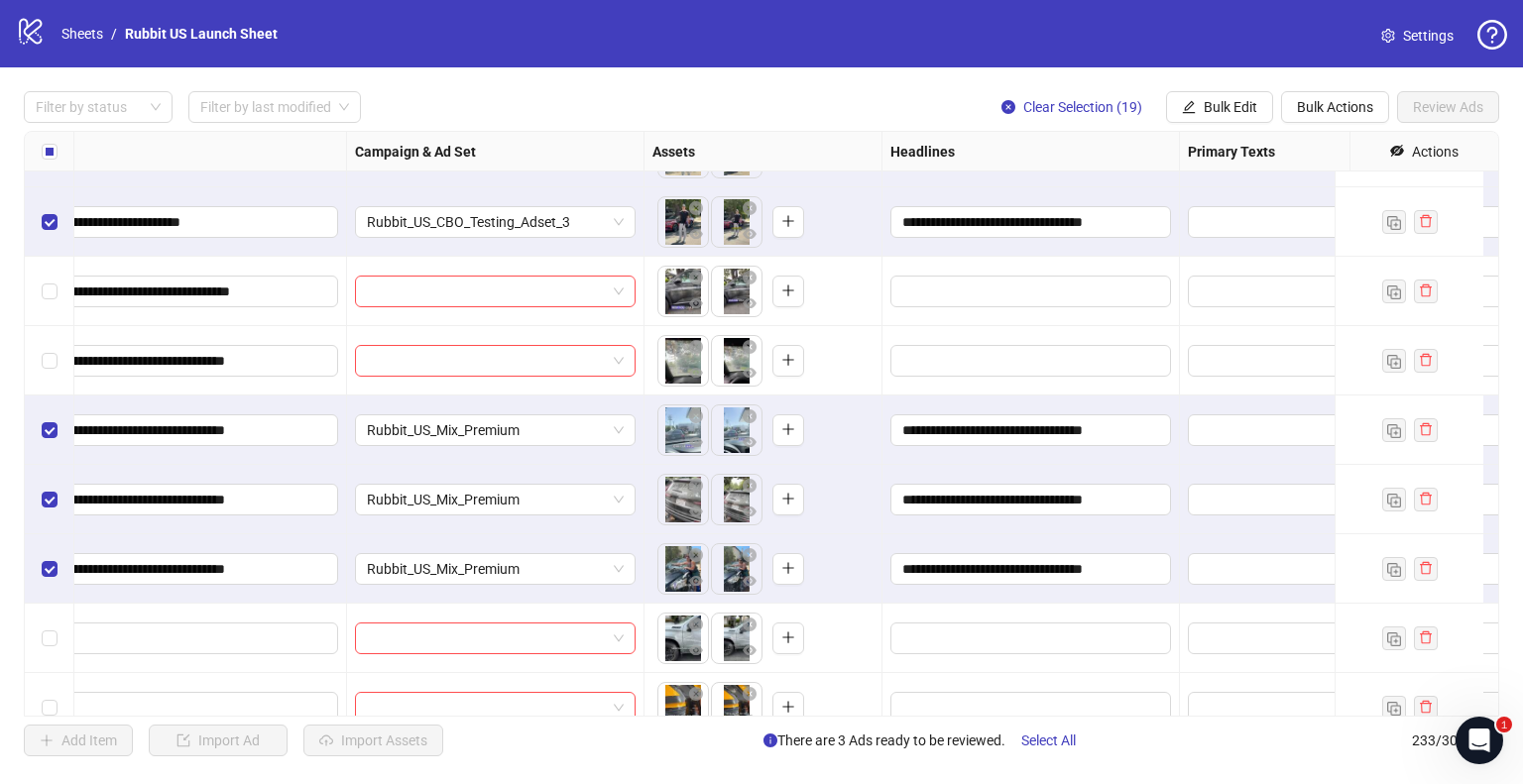 scroll, scrollTop: 15387, scrollLeft: 648, axis: both 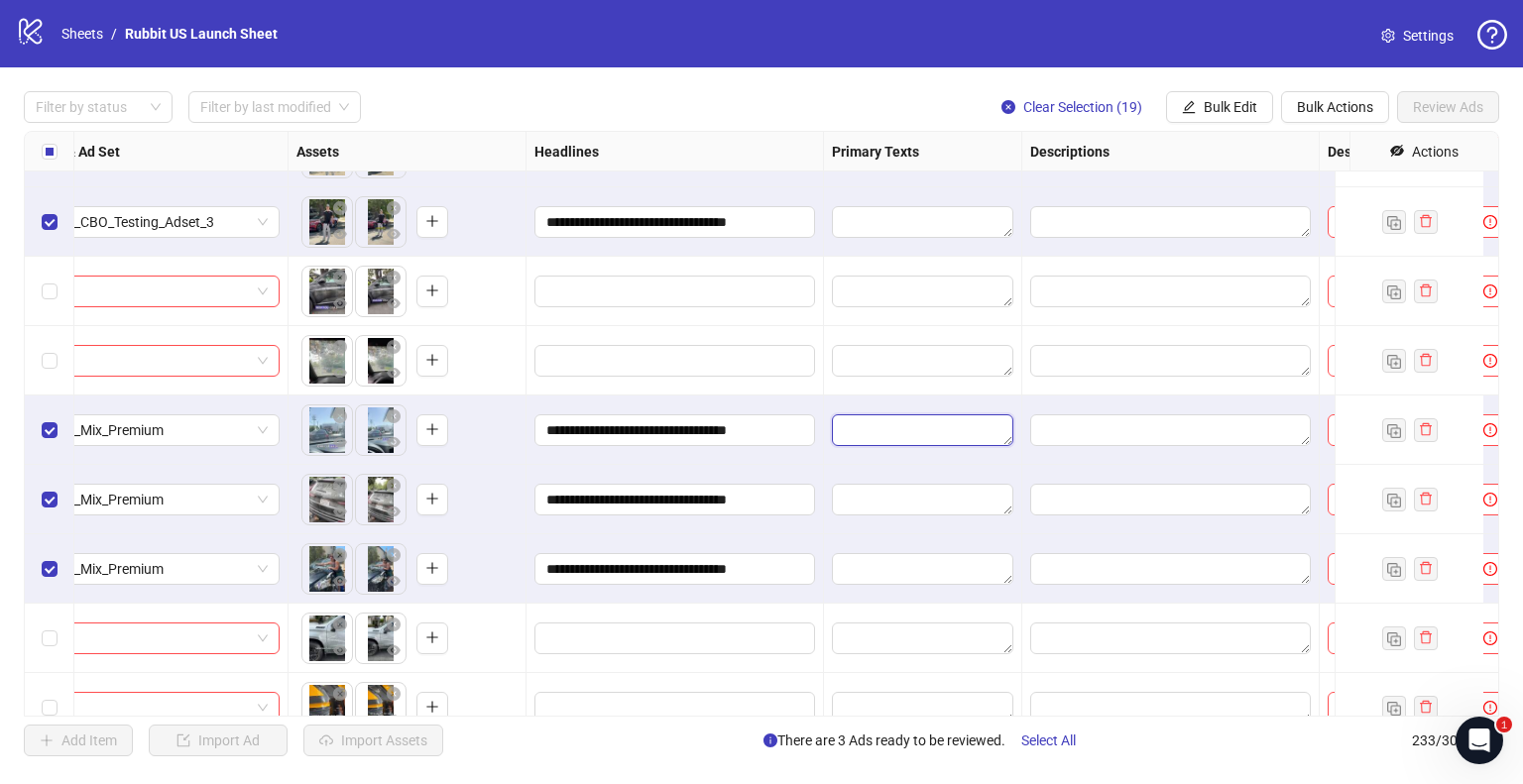 click at bounding box center (922, 430) 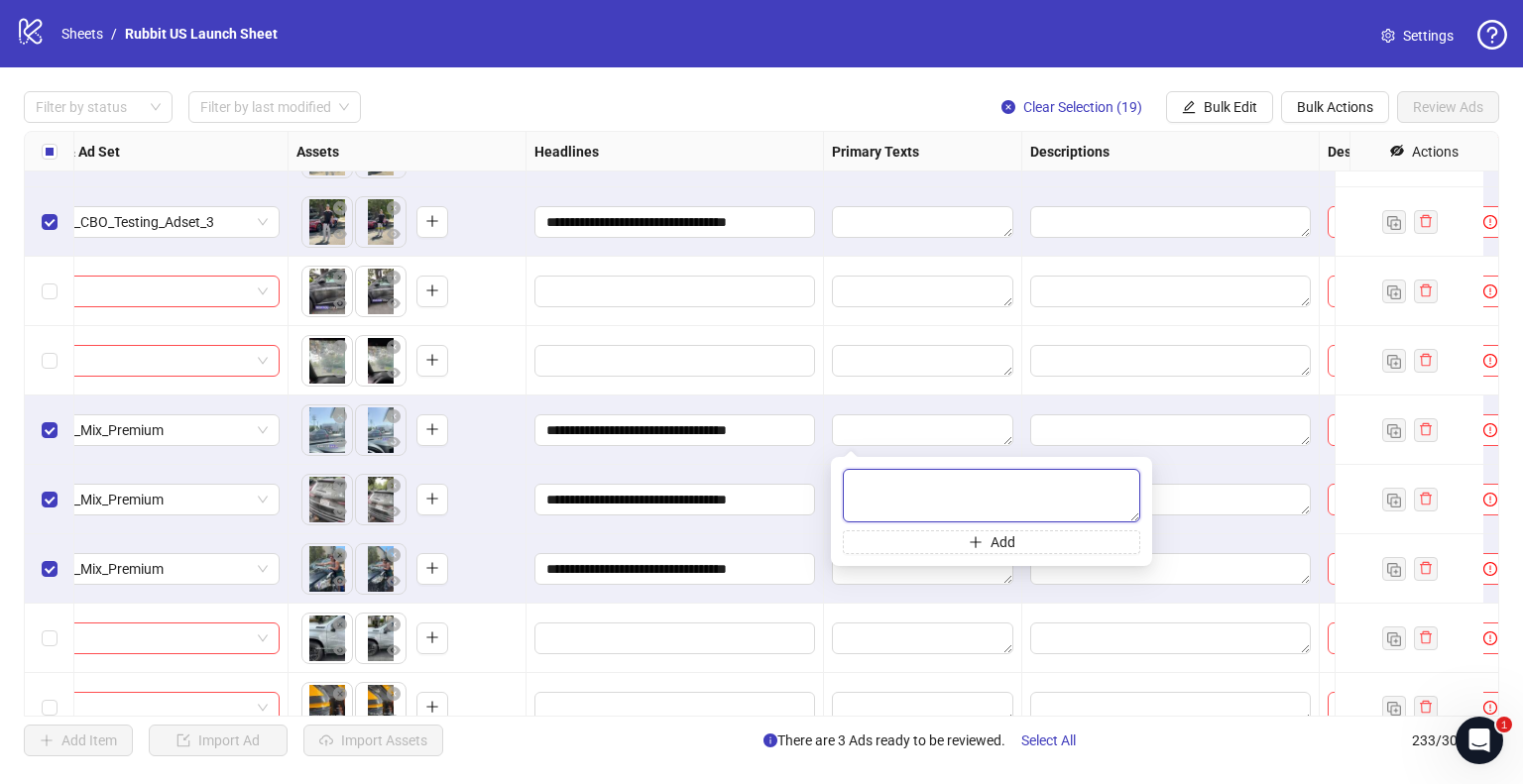 paste on "**********" 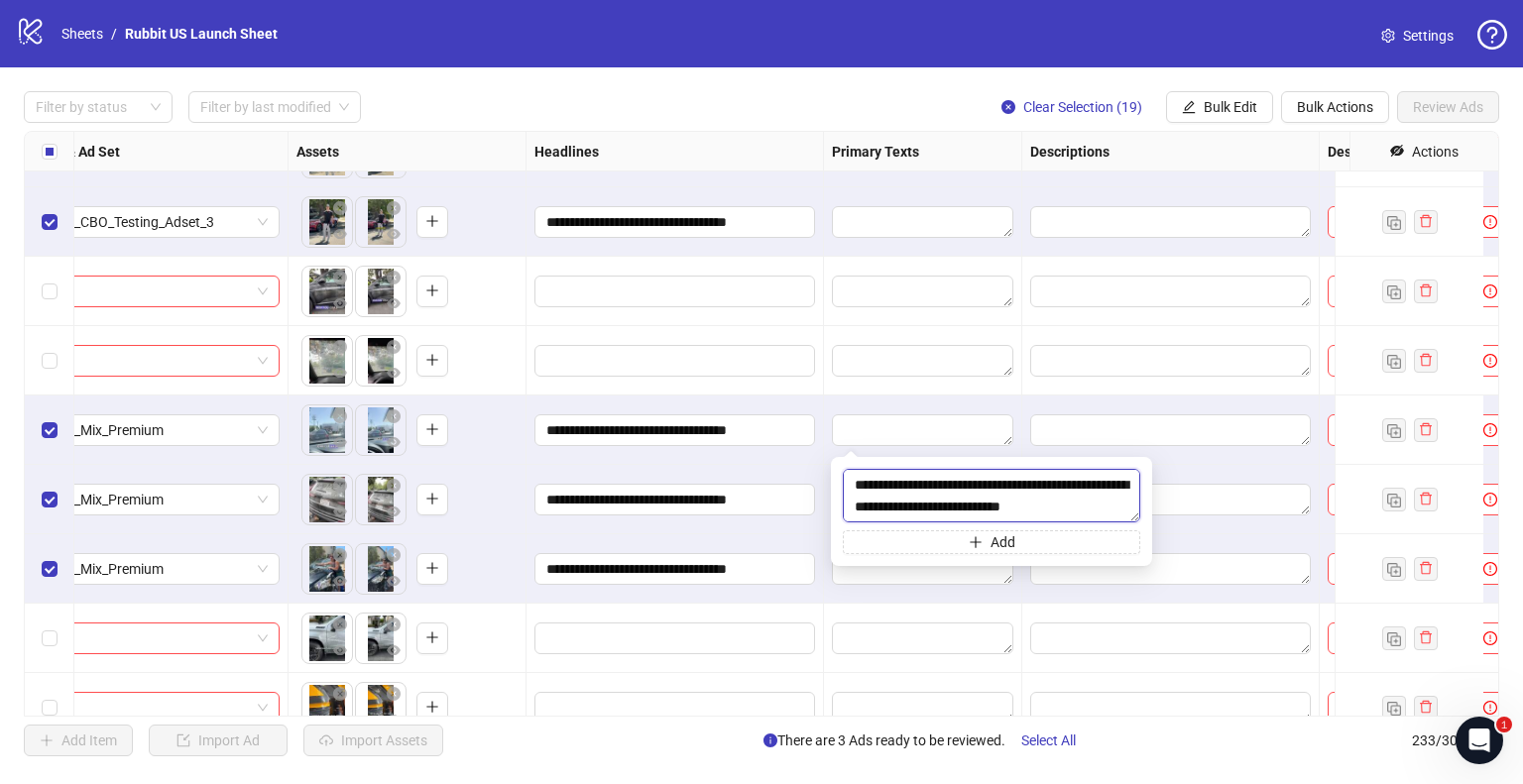scroll, scrollTop: 452, scrollLeft: 0, axis: vertical 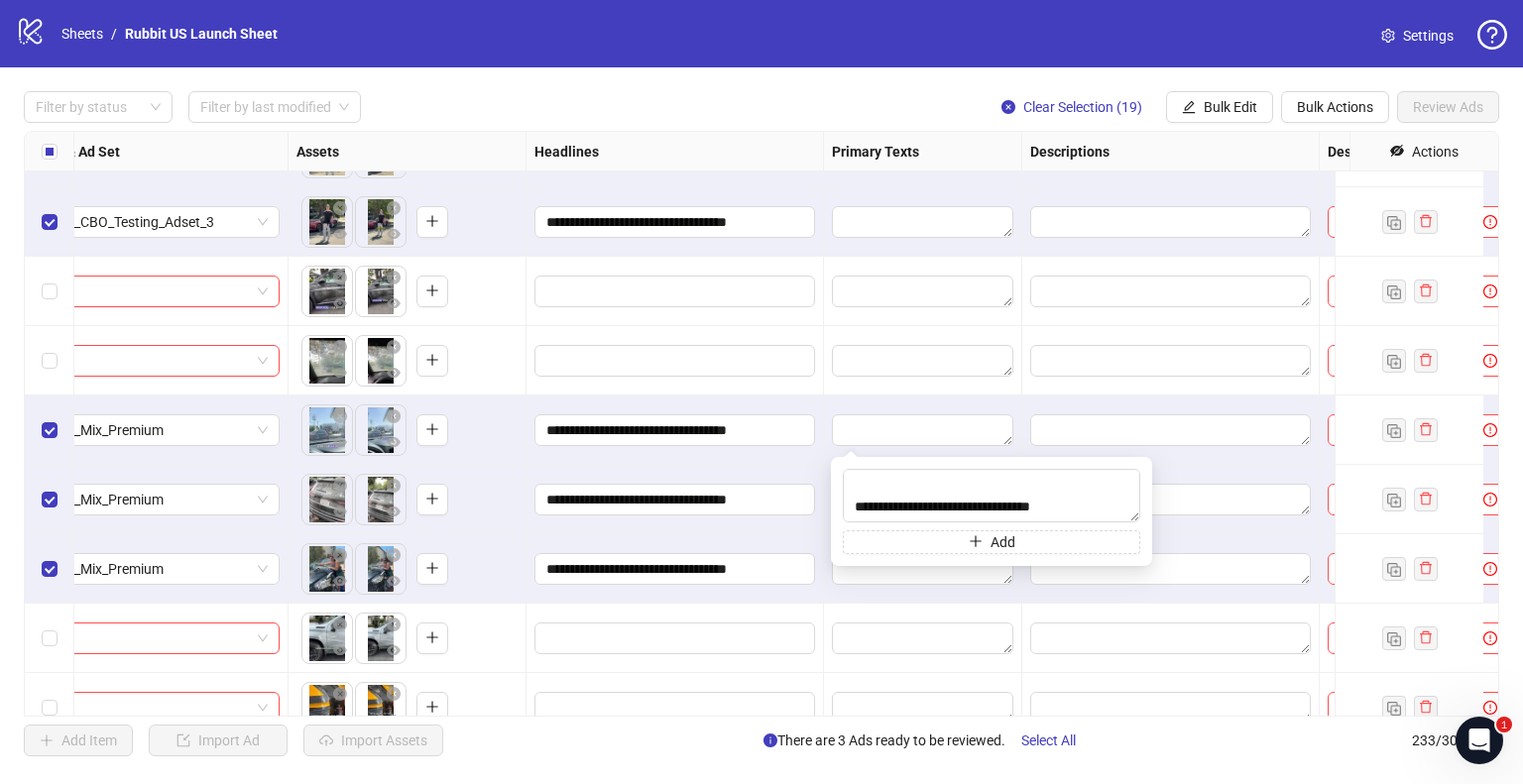 click on "**********" at bounding box center (675, 430) 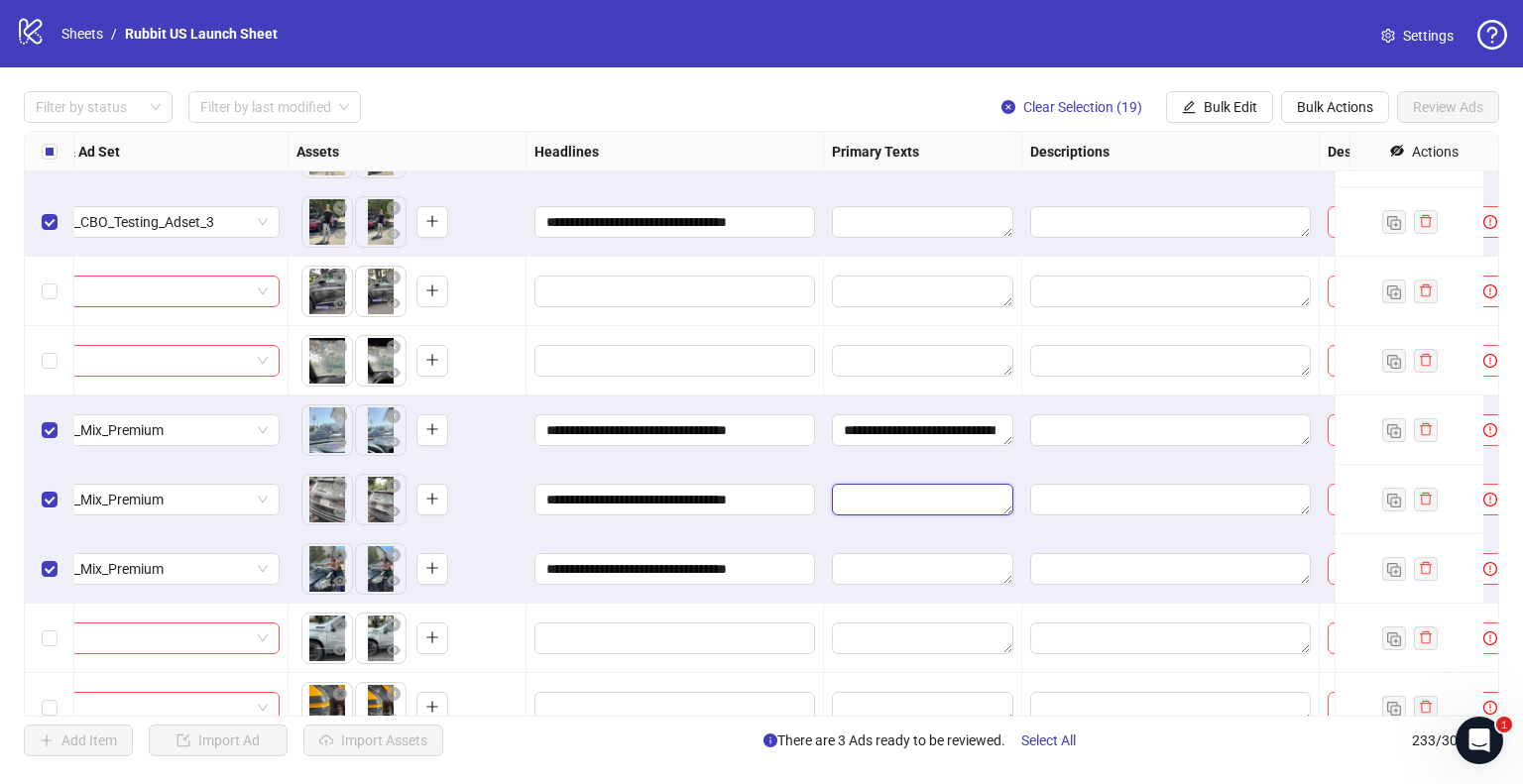 click at bounding box center (922, 500) 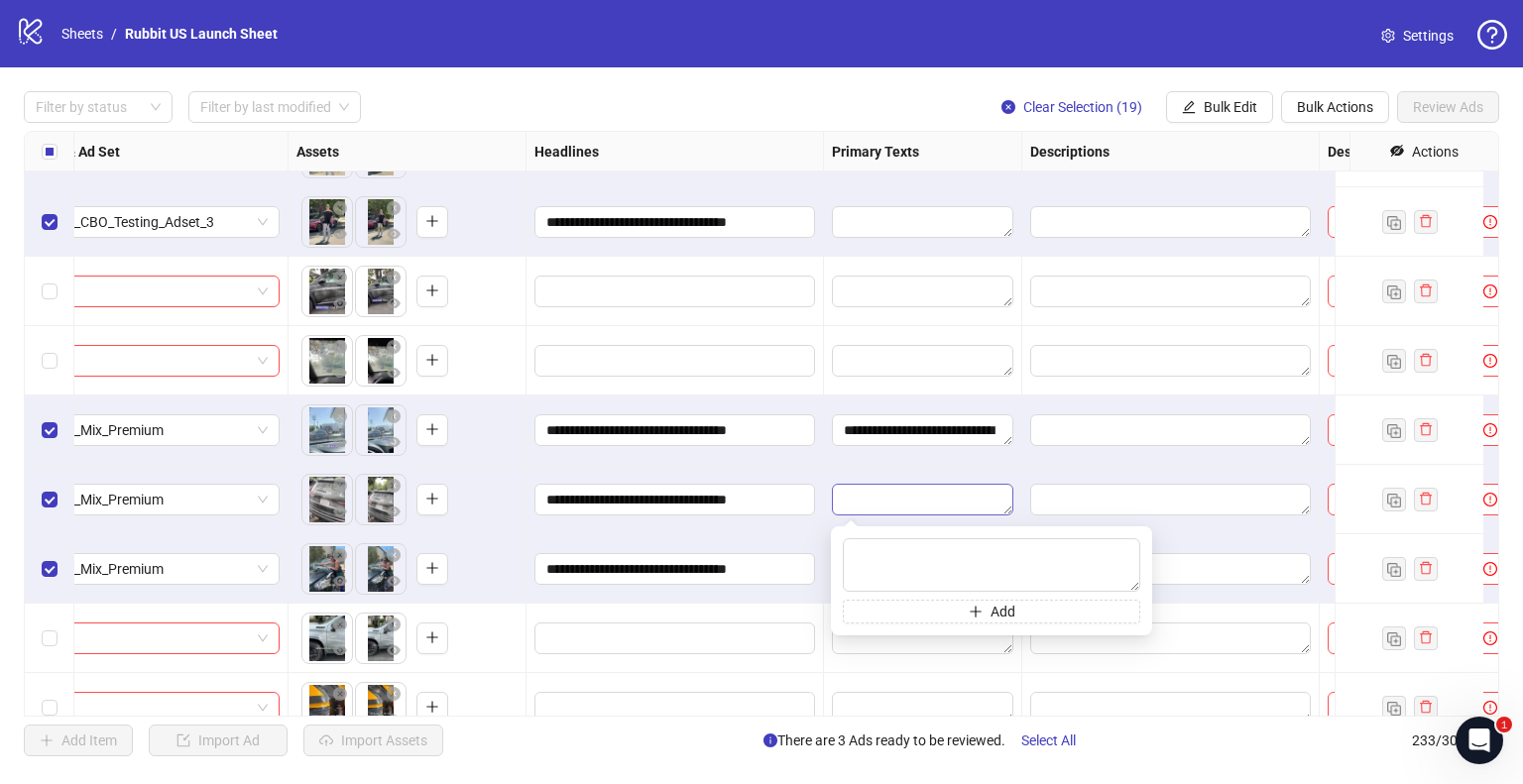 type on "**********" 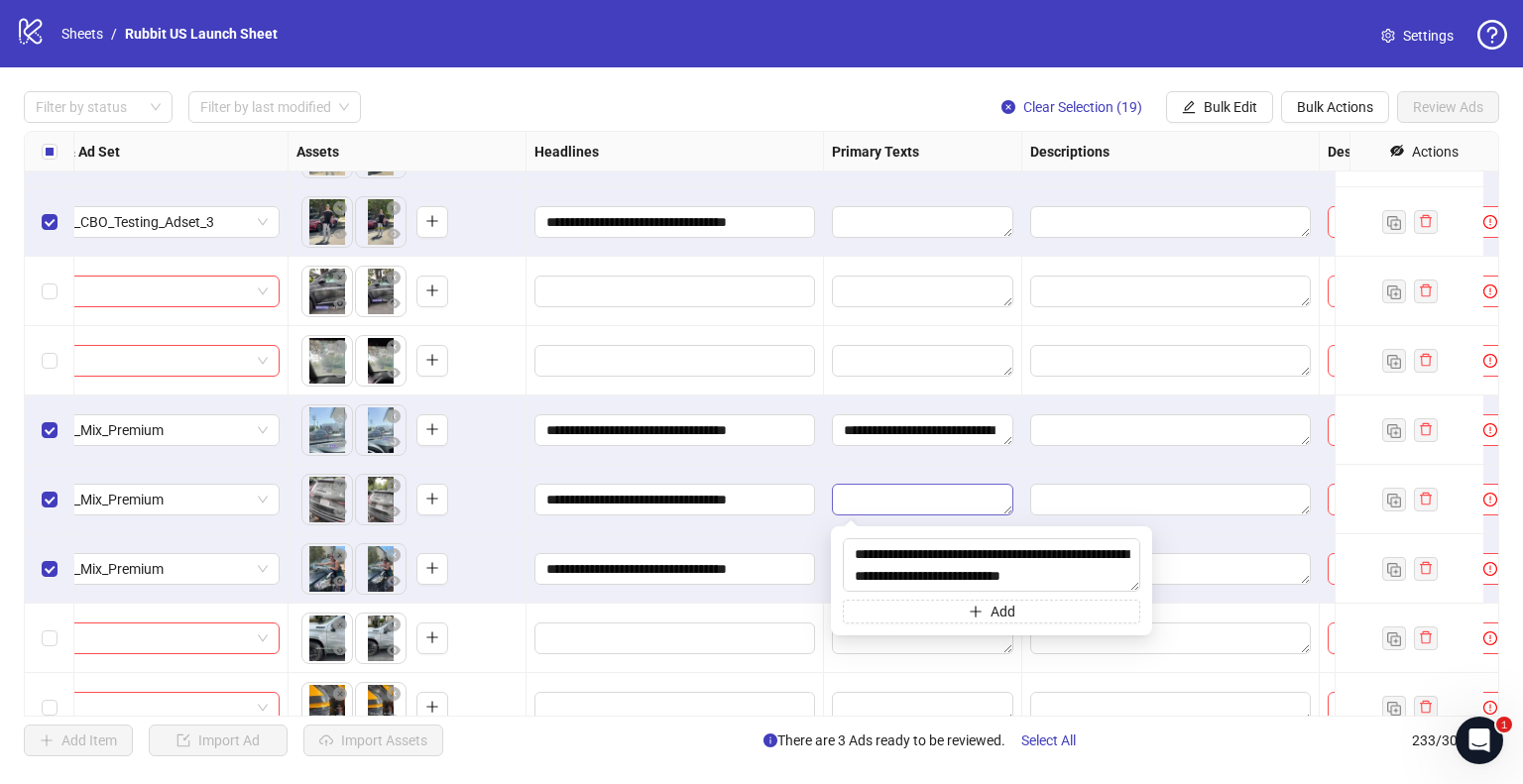 scroll, scrollTop: 451, scrollLeft: 0, axis: vertical 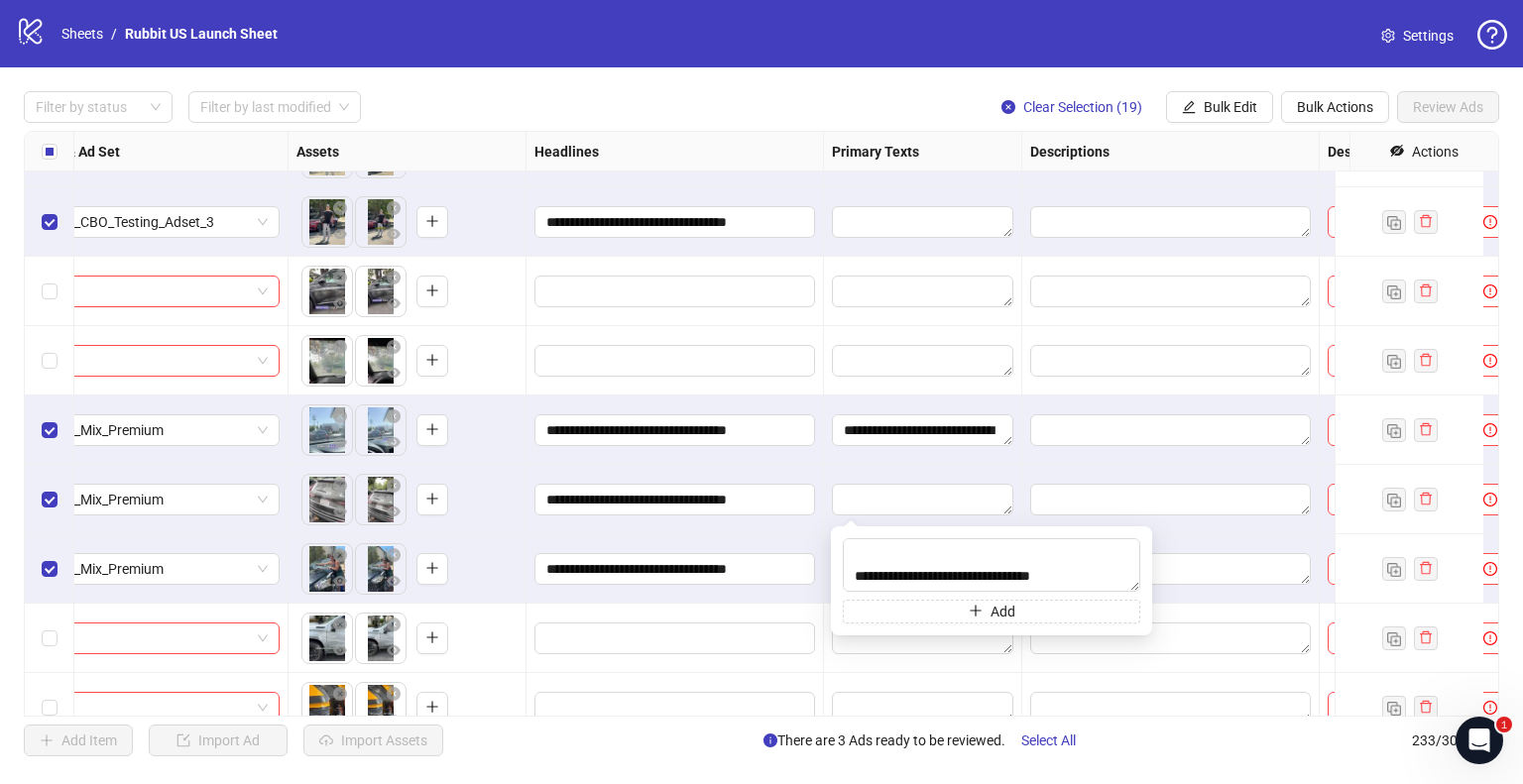 click on "**********" at bounding box center [675, 500] 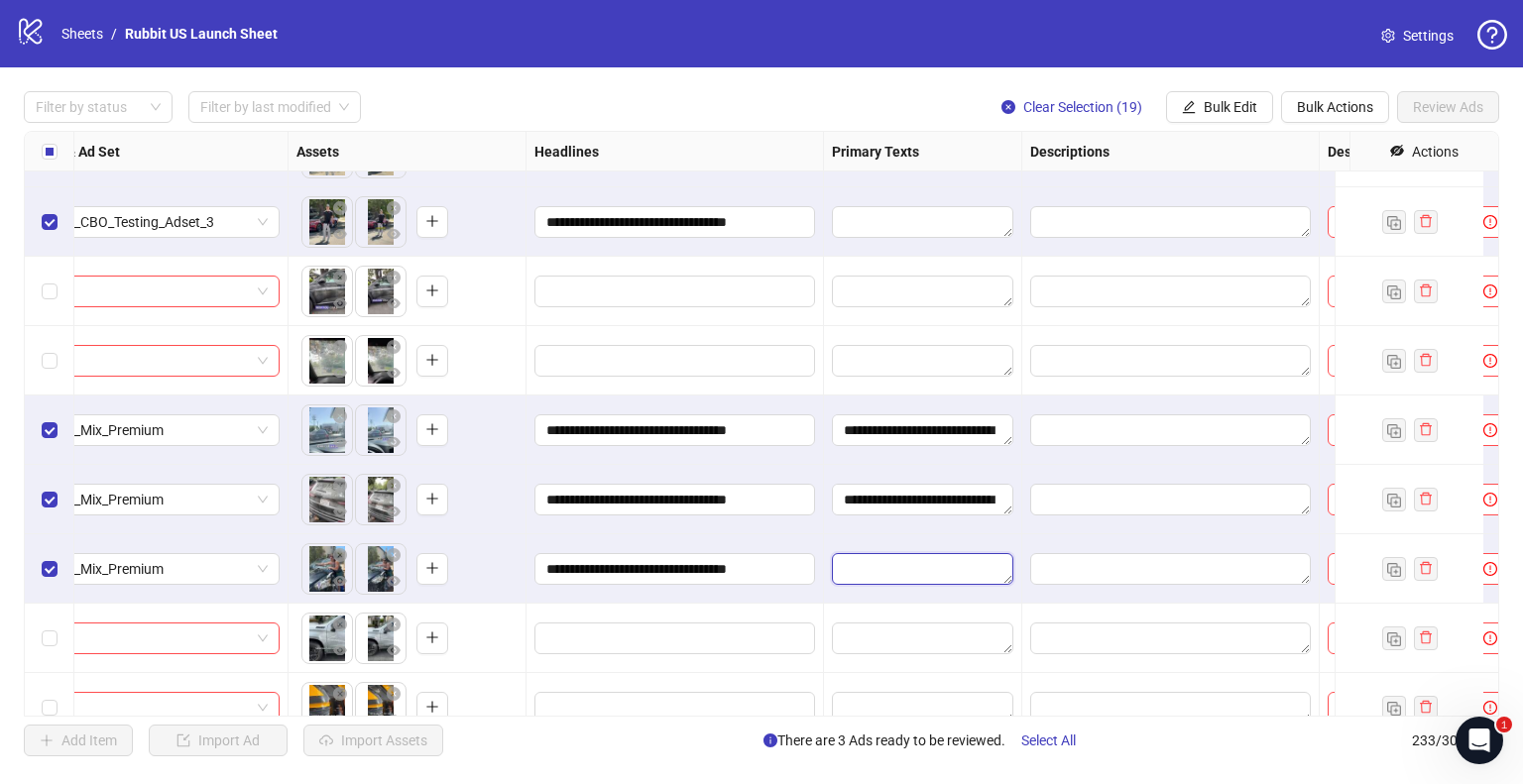 click at bounding box center [922, 569] 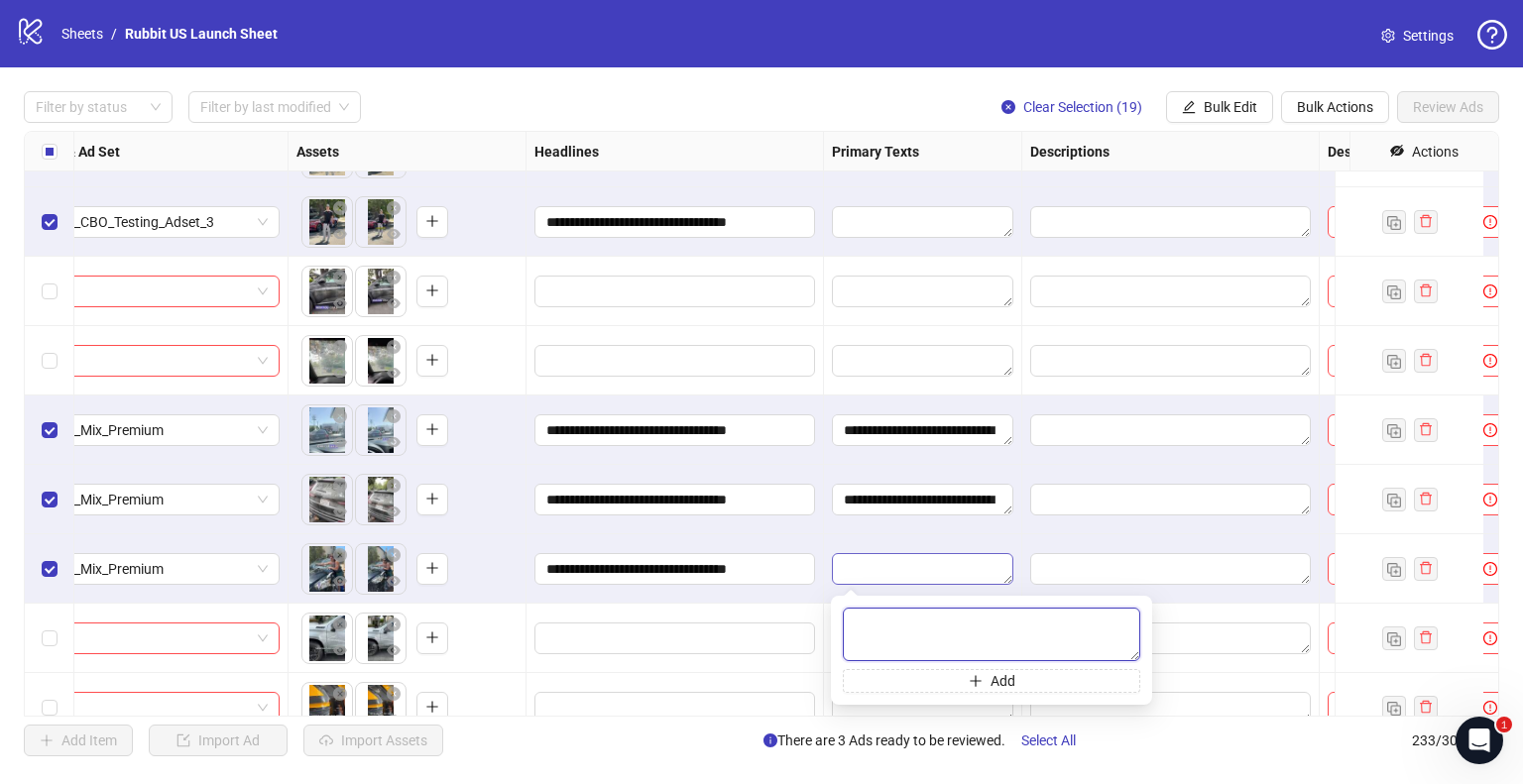 paste on "**********" 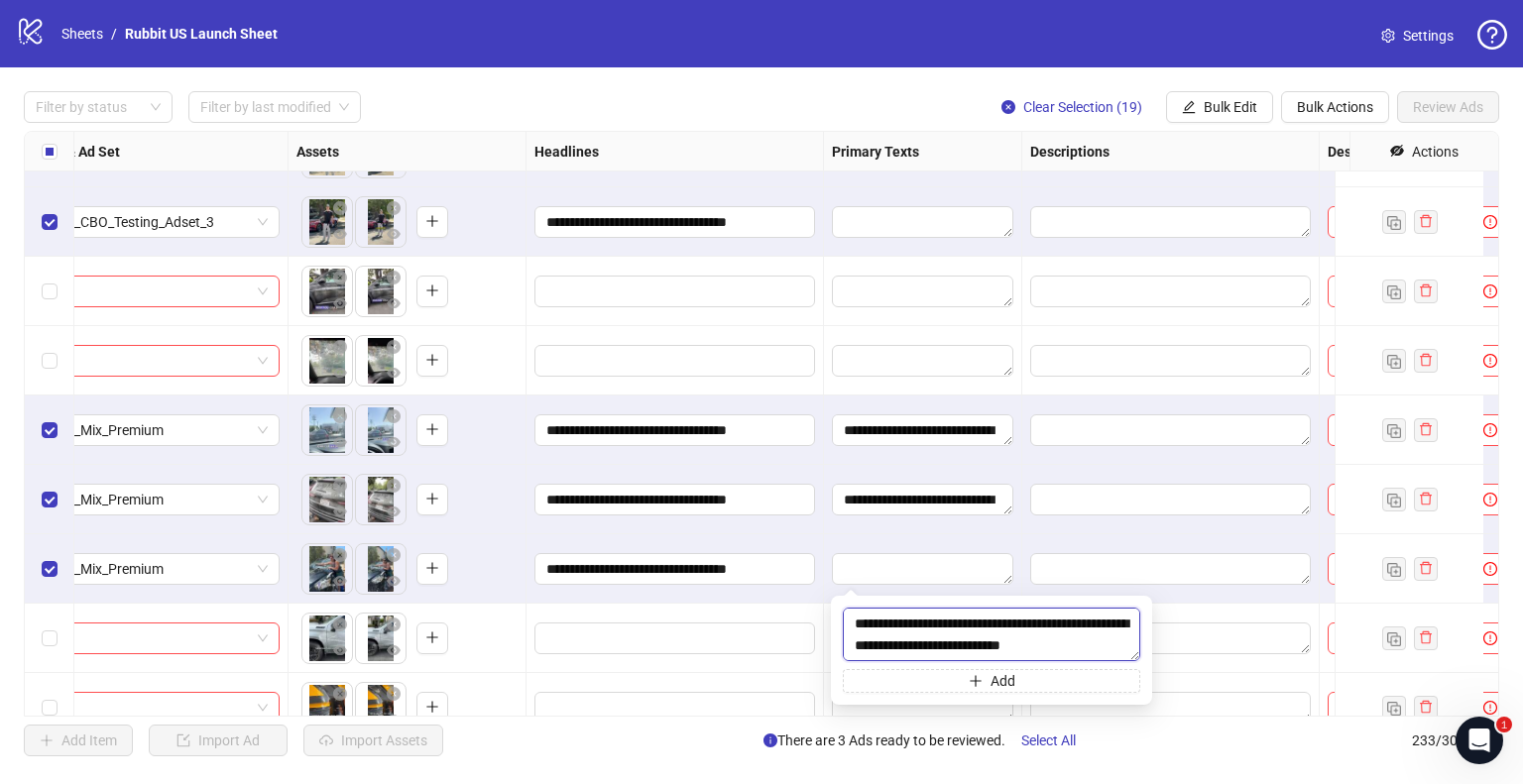 scroll, scrollTop: 452, scrollLeft: 0, axis: vertical 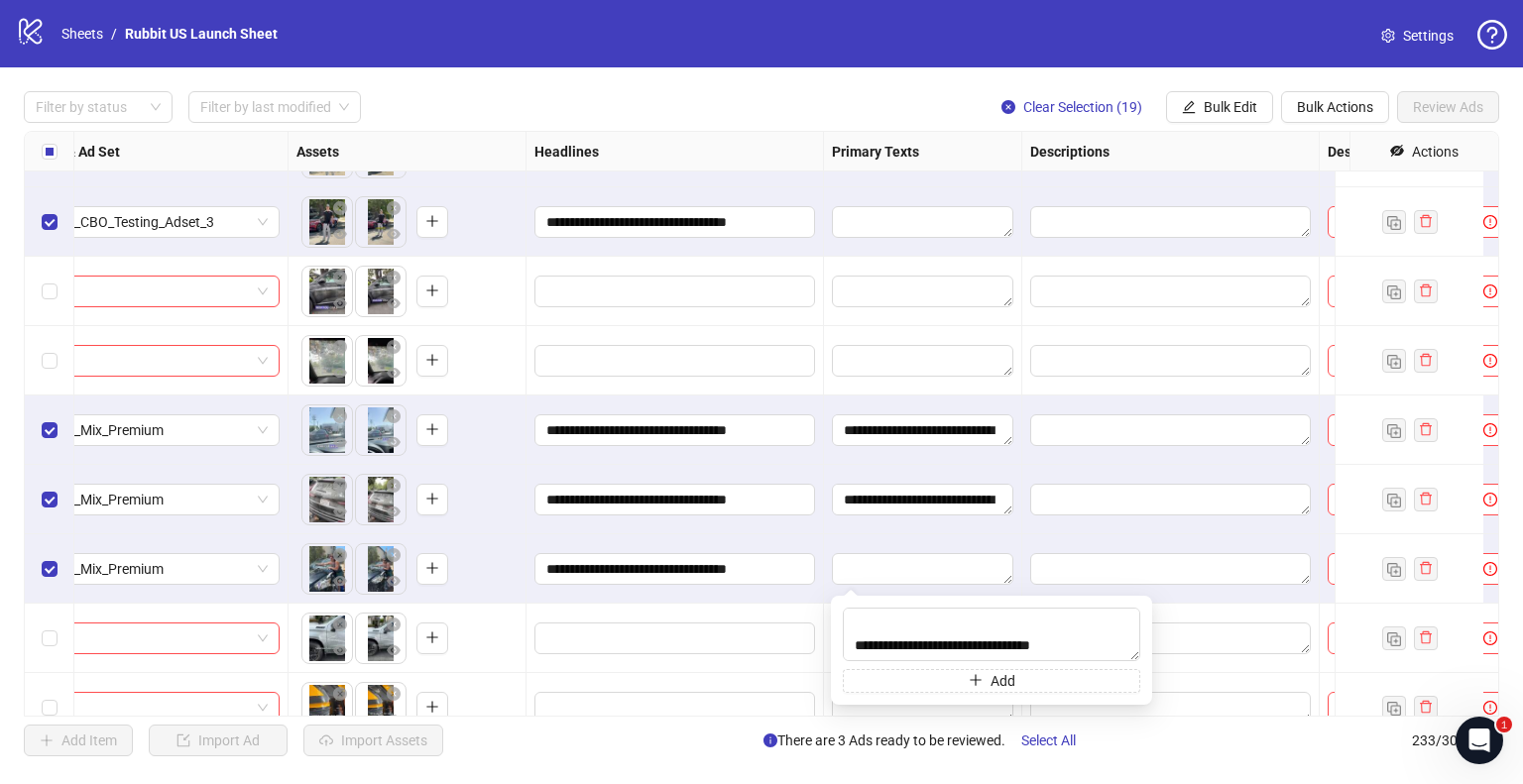 click on "**********" at bounding box center (923, 500) 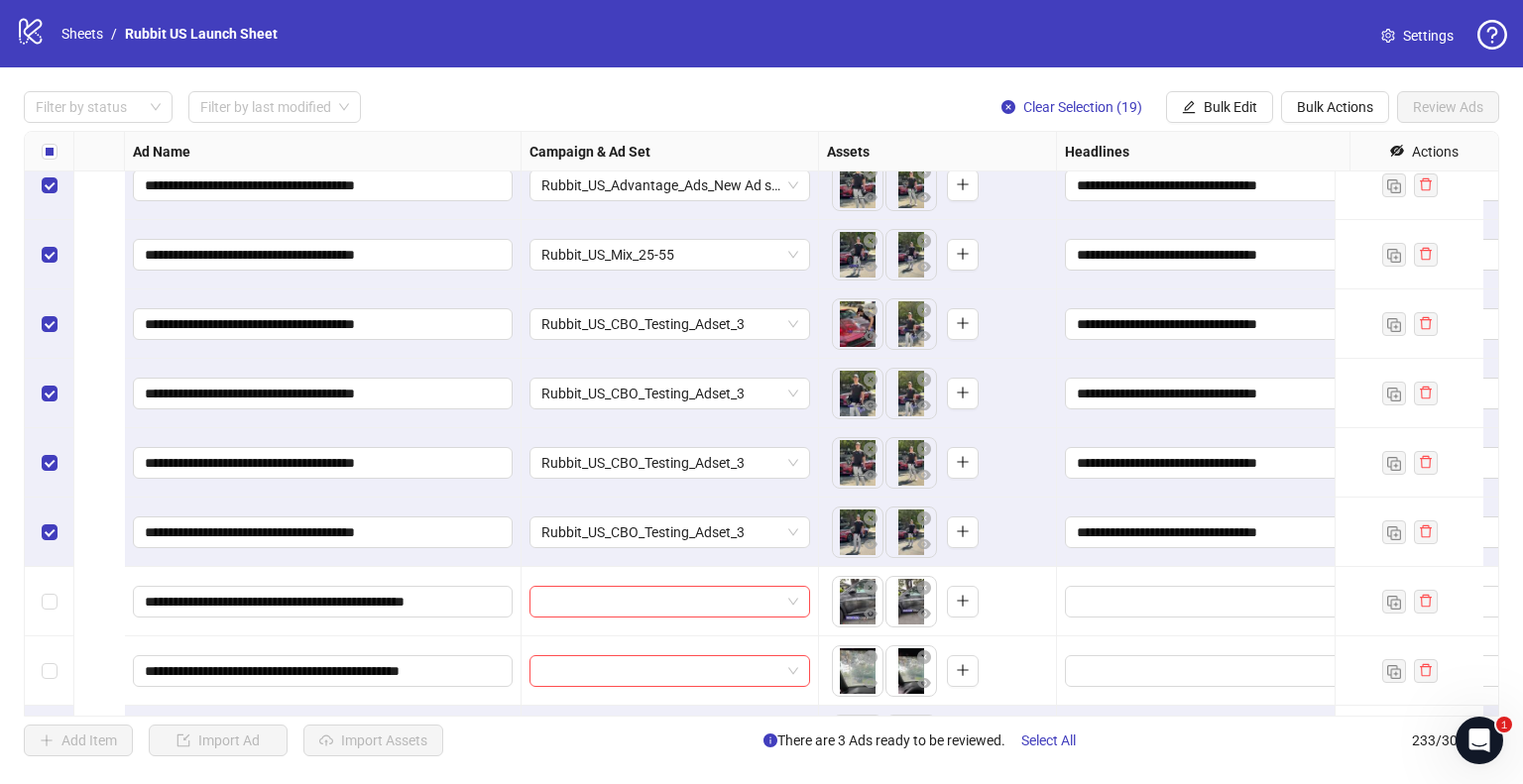 scroll, scrollTop: 15004, scrollLeft: 777, axis: both 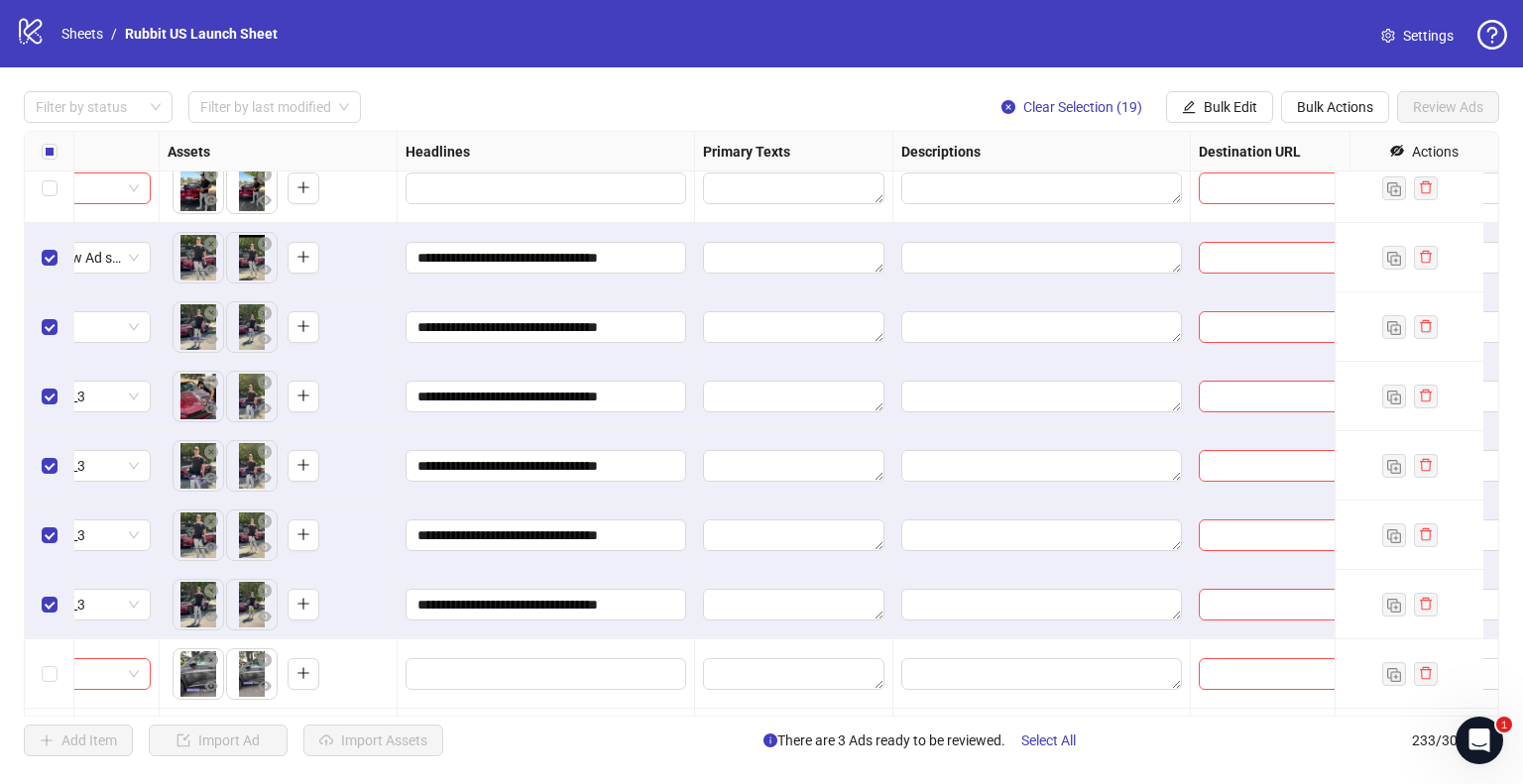 click on "**********" at bounding box center (762, 423) 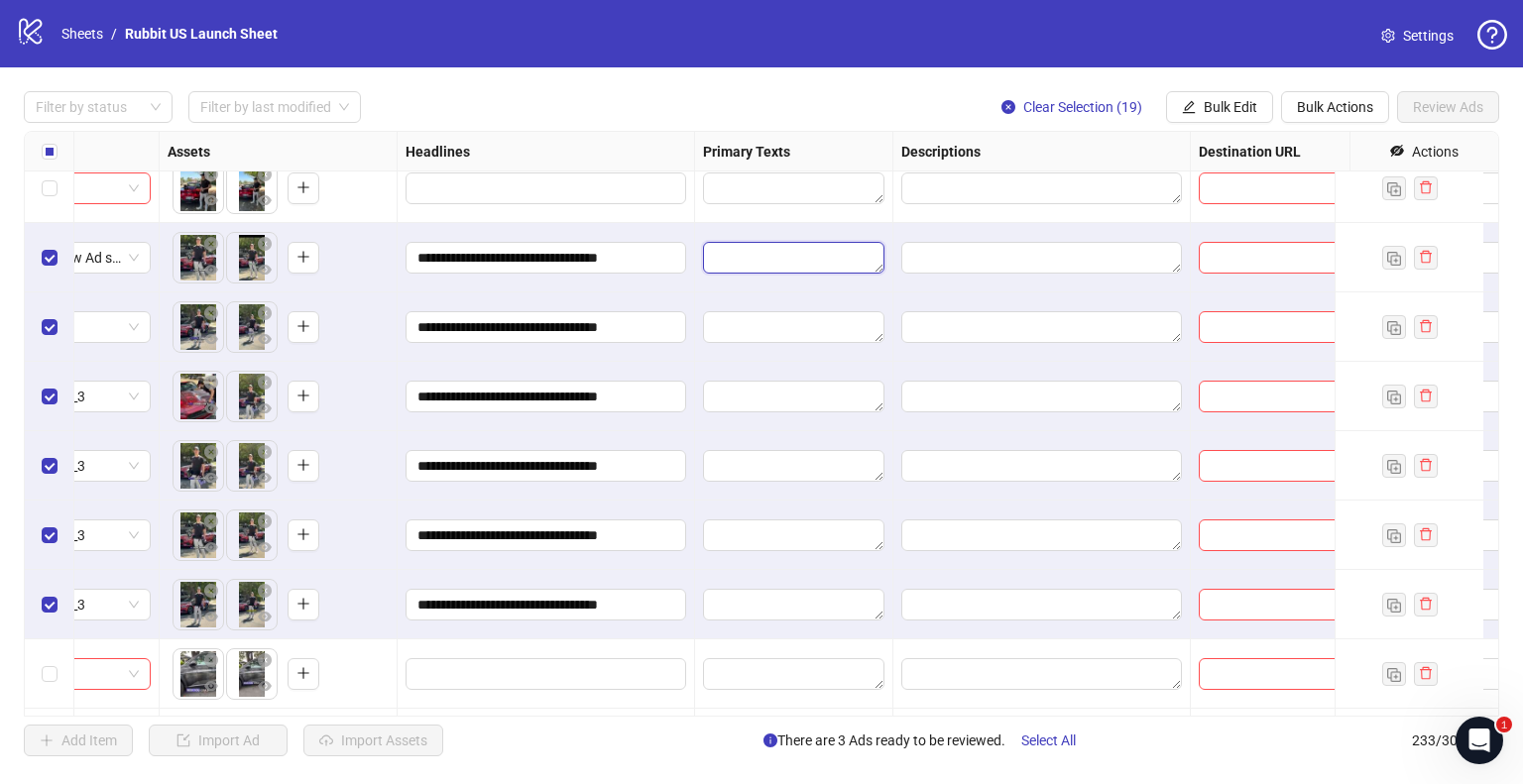 click at bounding box center (793, 258) 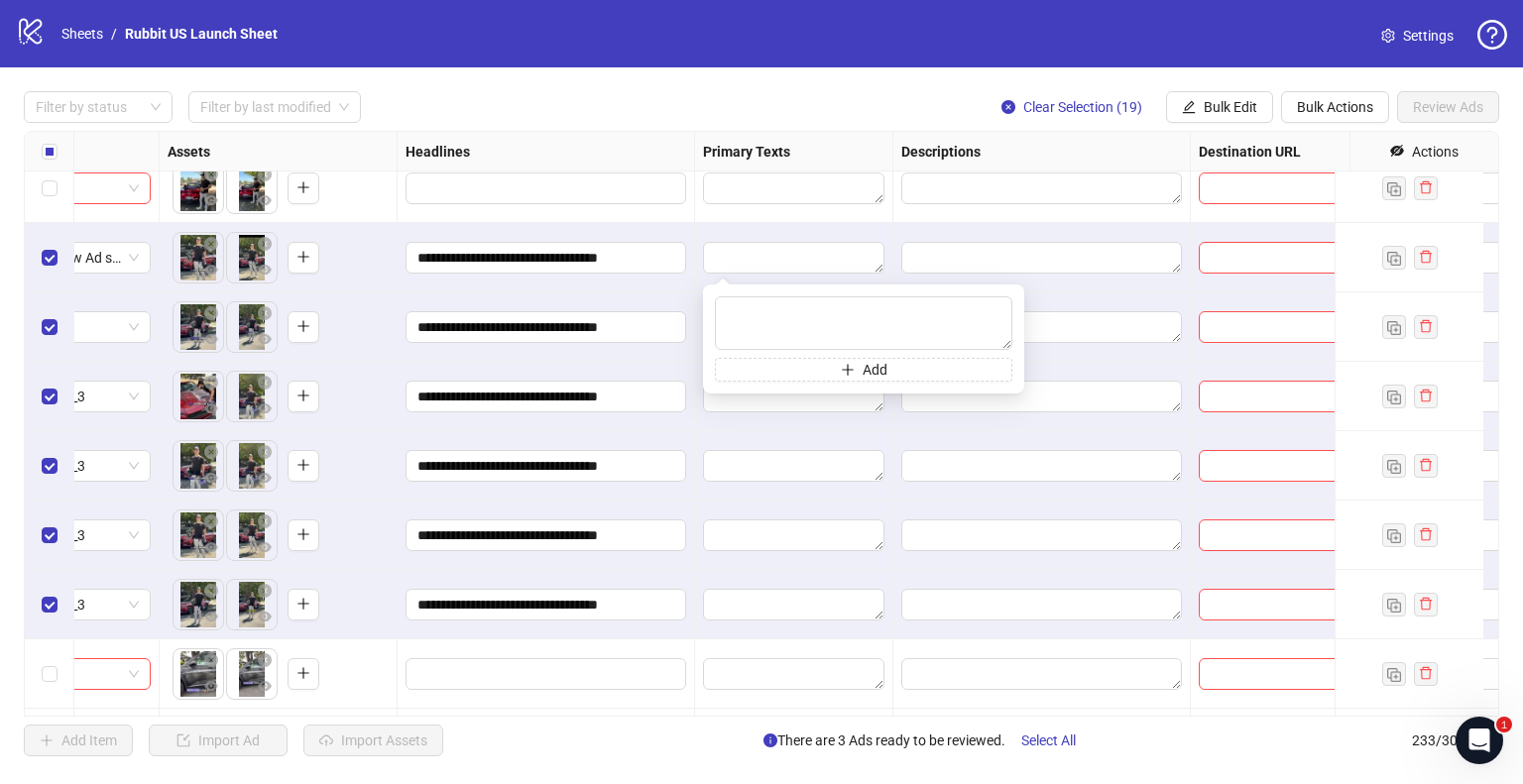 type on "**********" 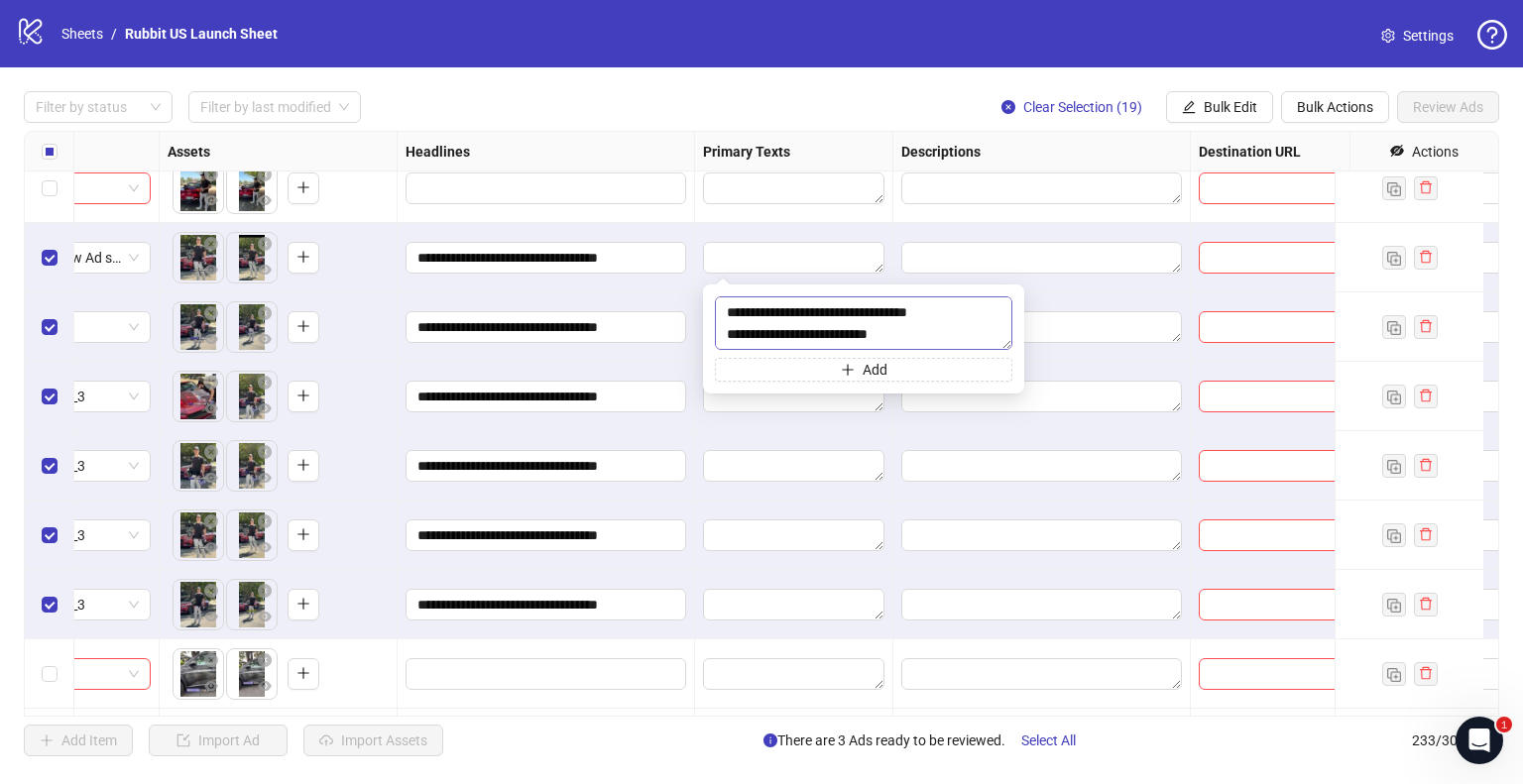 scroll, scrollTop: 255, scrollLeft: 0, axis: vertical 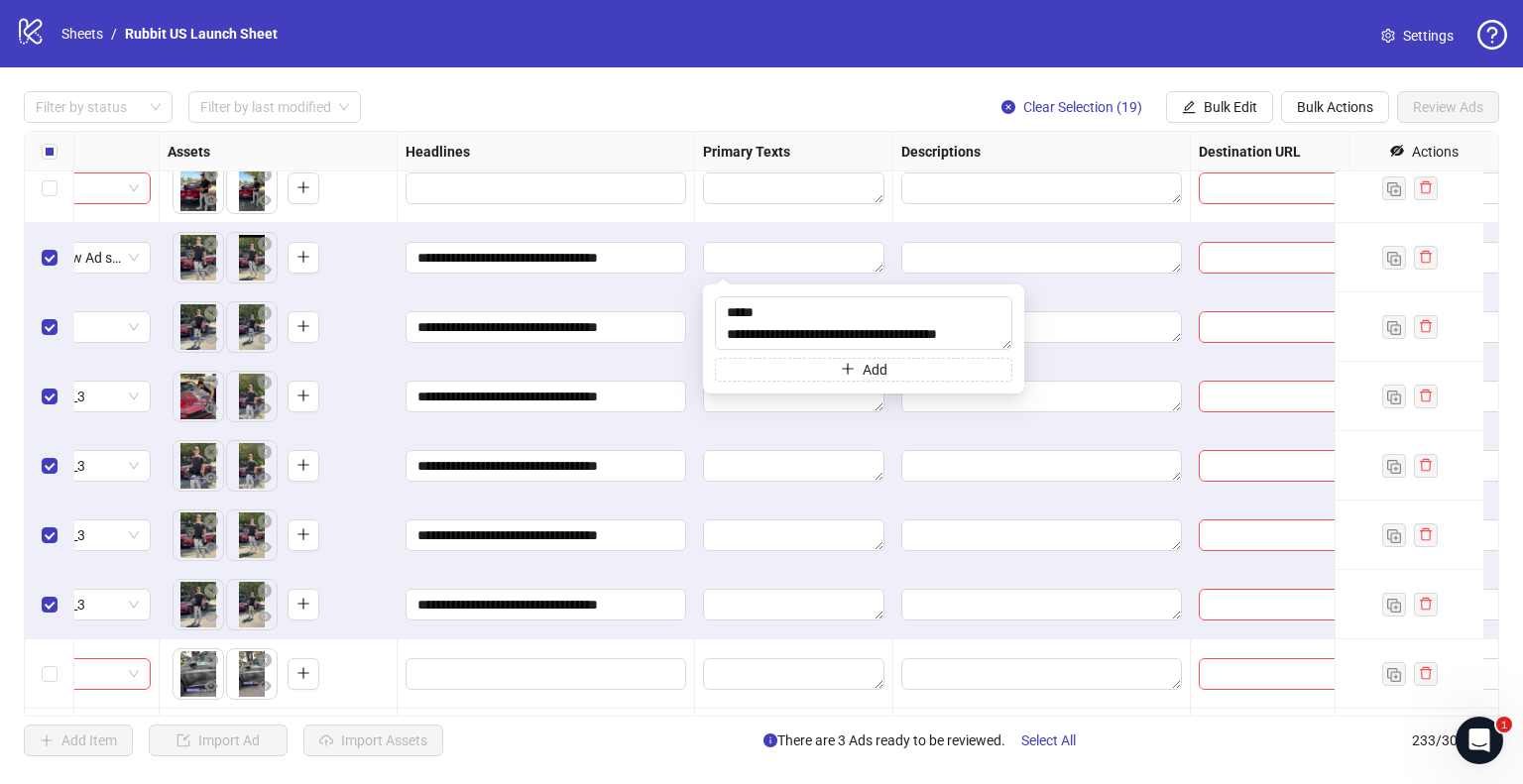 click on "**********" at bounding box center [546, 396] 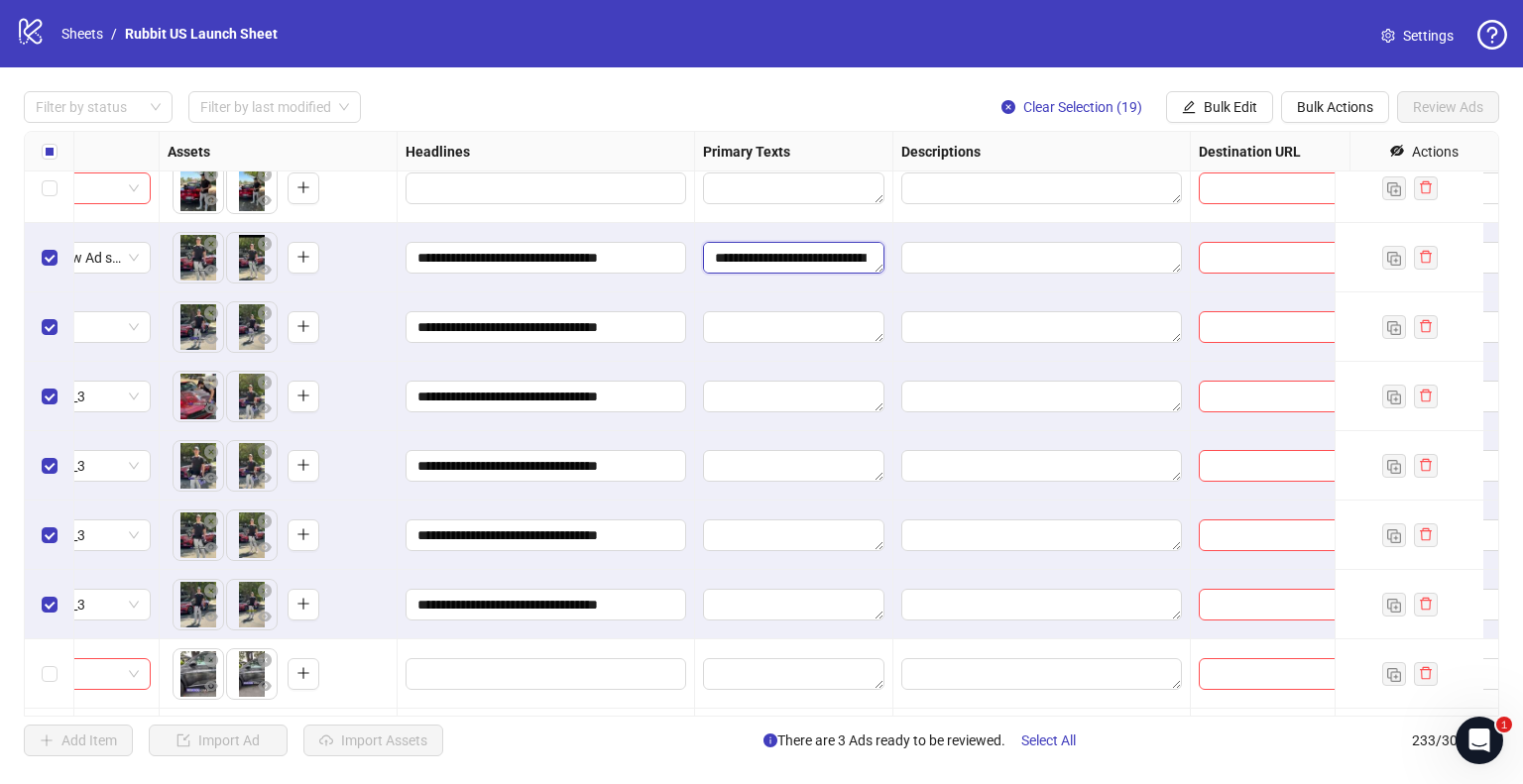 click on "**********" at bounding box center [793, 258] 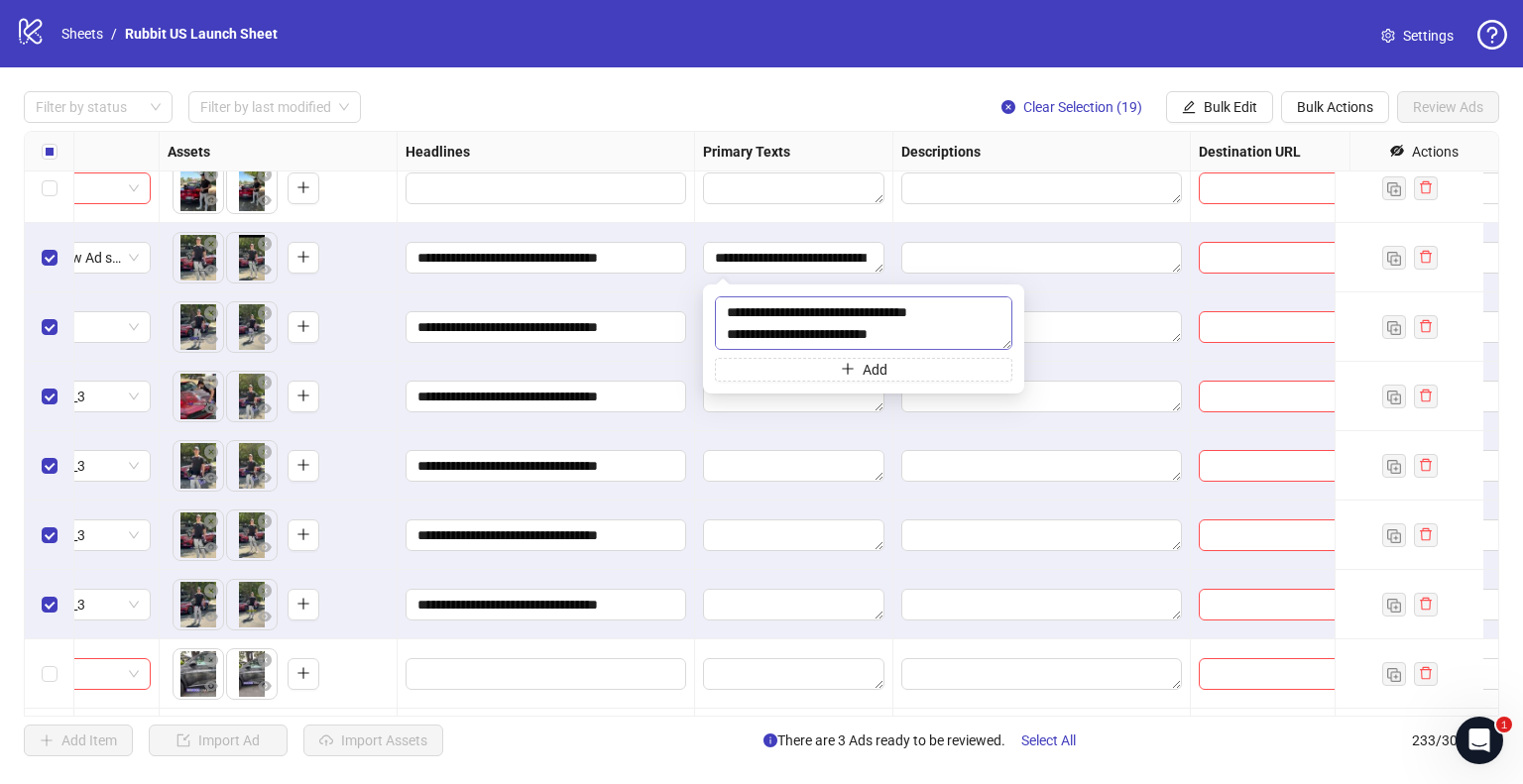 click on "**********" at bounding box center [864, 323] 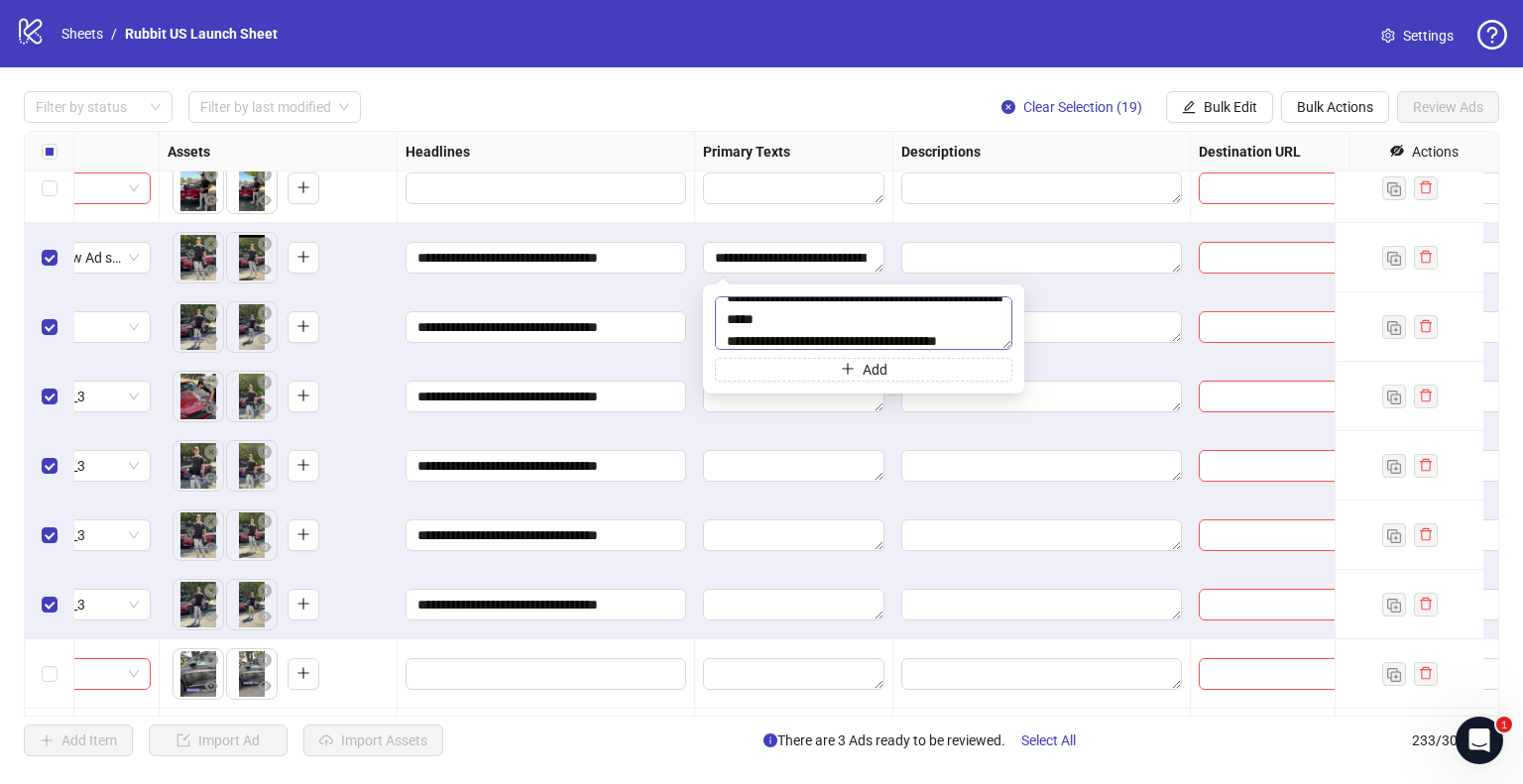 scroll, scrollTop: 277, scrollLeft: 0, axis: vertical 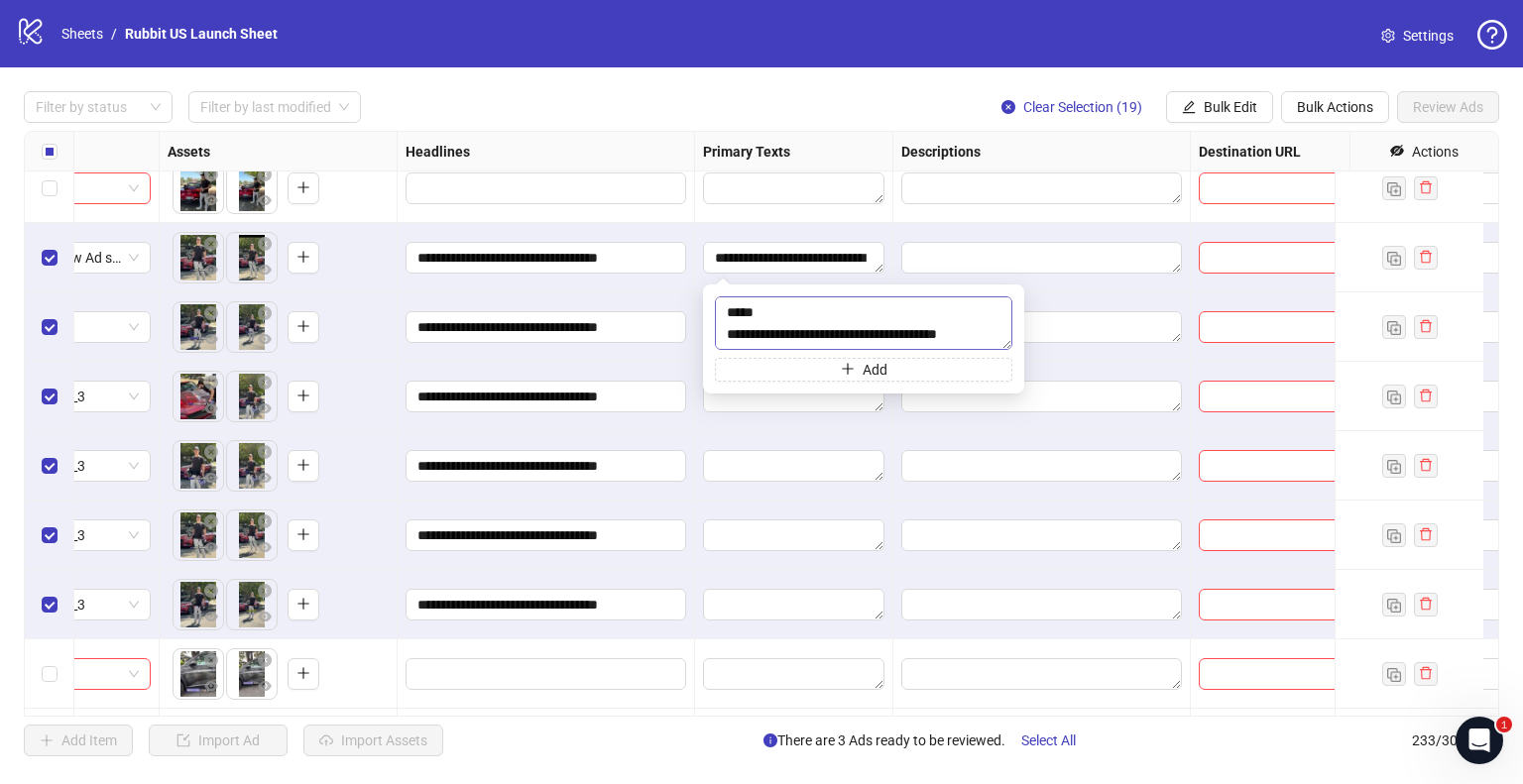 type on "**********" 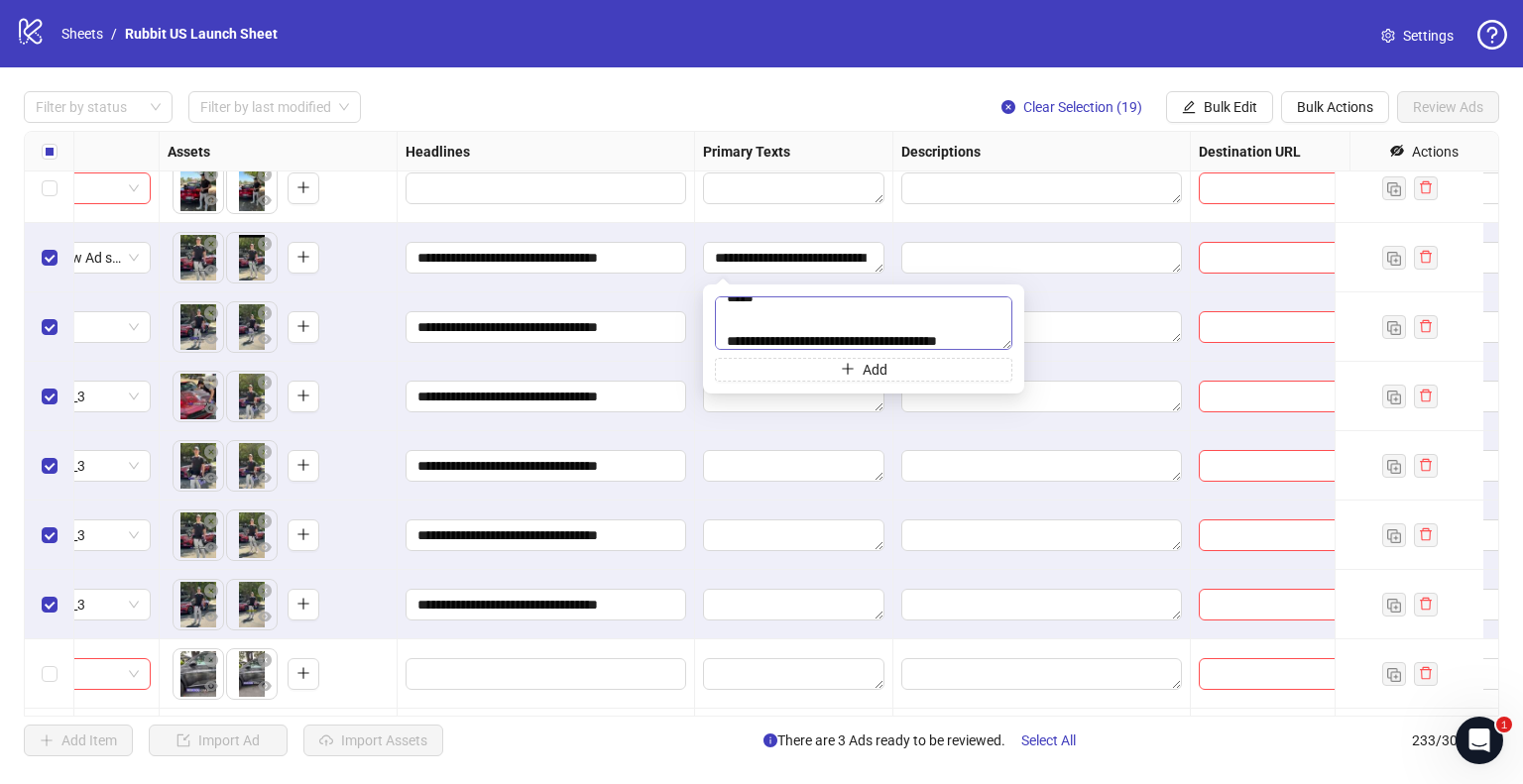 scroll, scrollTop: 298, scrollLeft: 0, axis: vertical 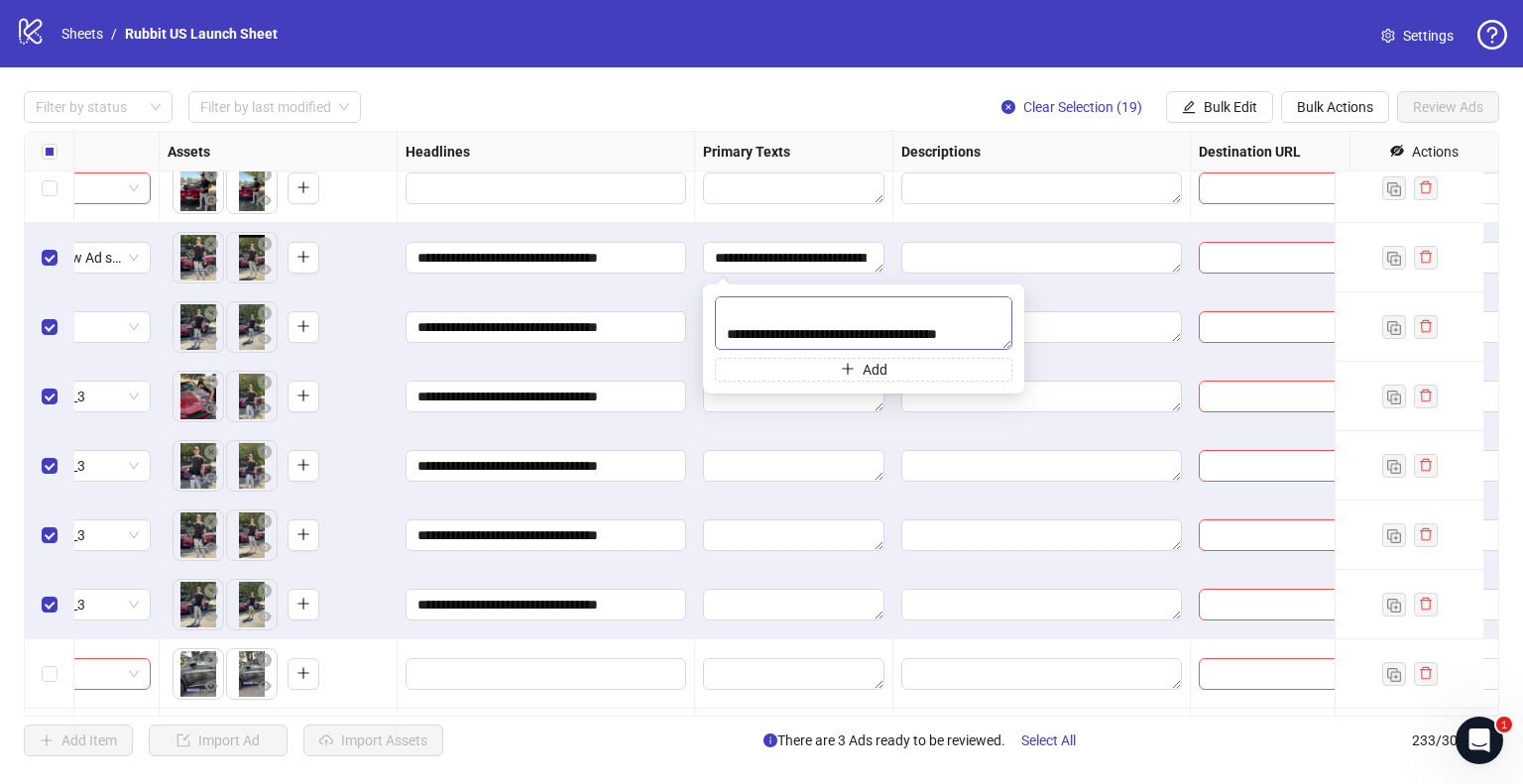 click on "**********" at bounding box center (864, 323) 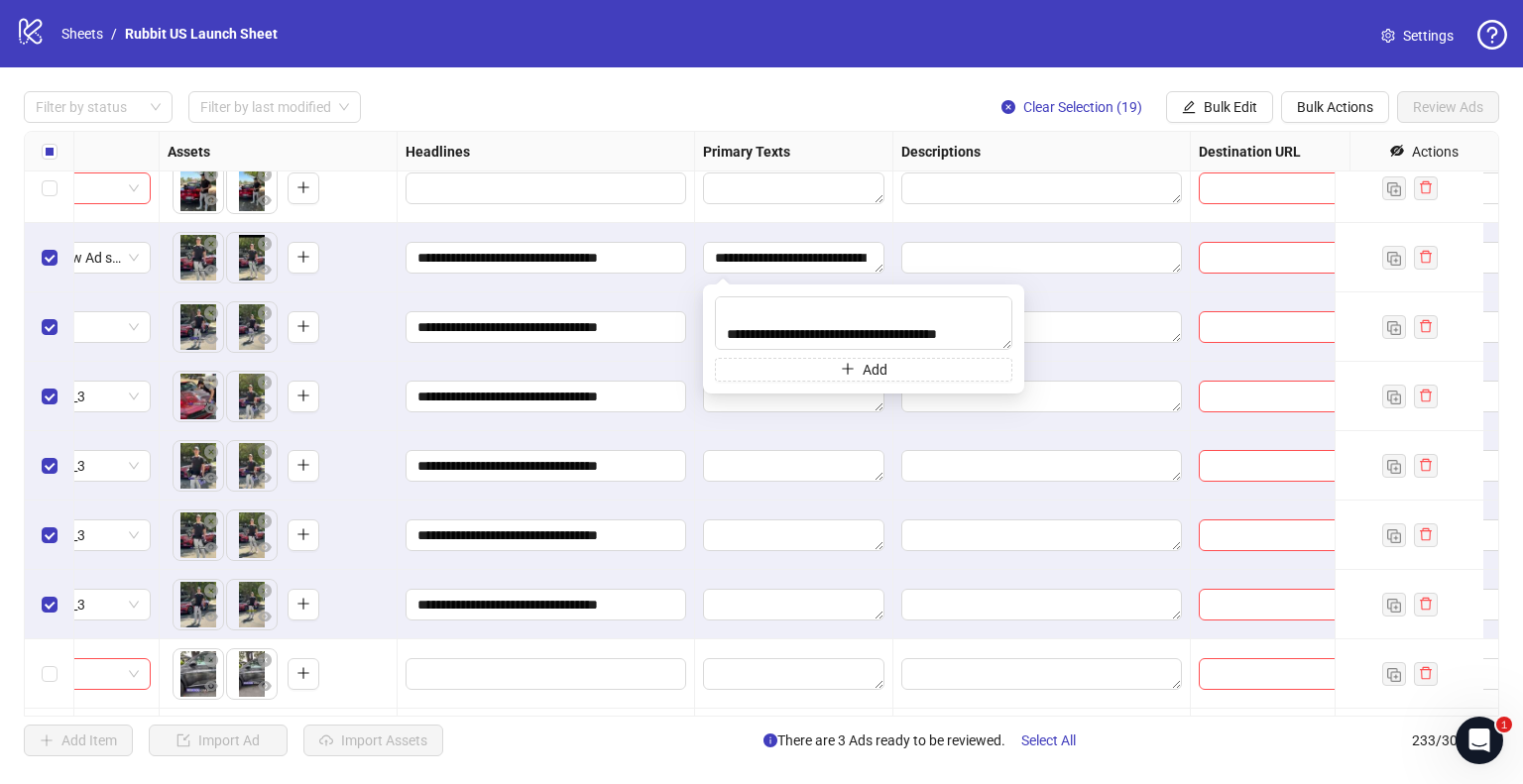 click at bounding box center [794, 466] 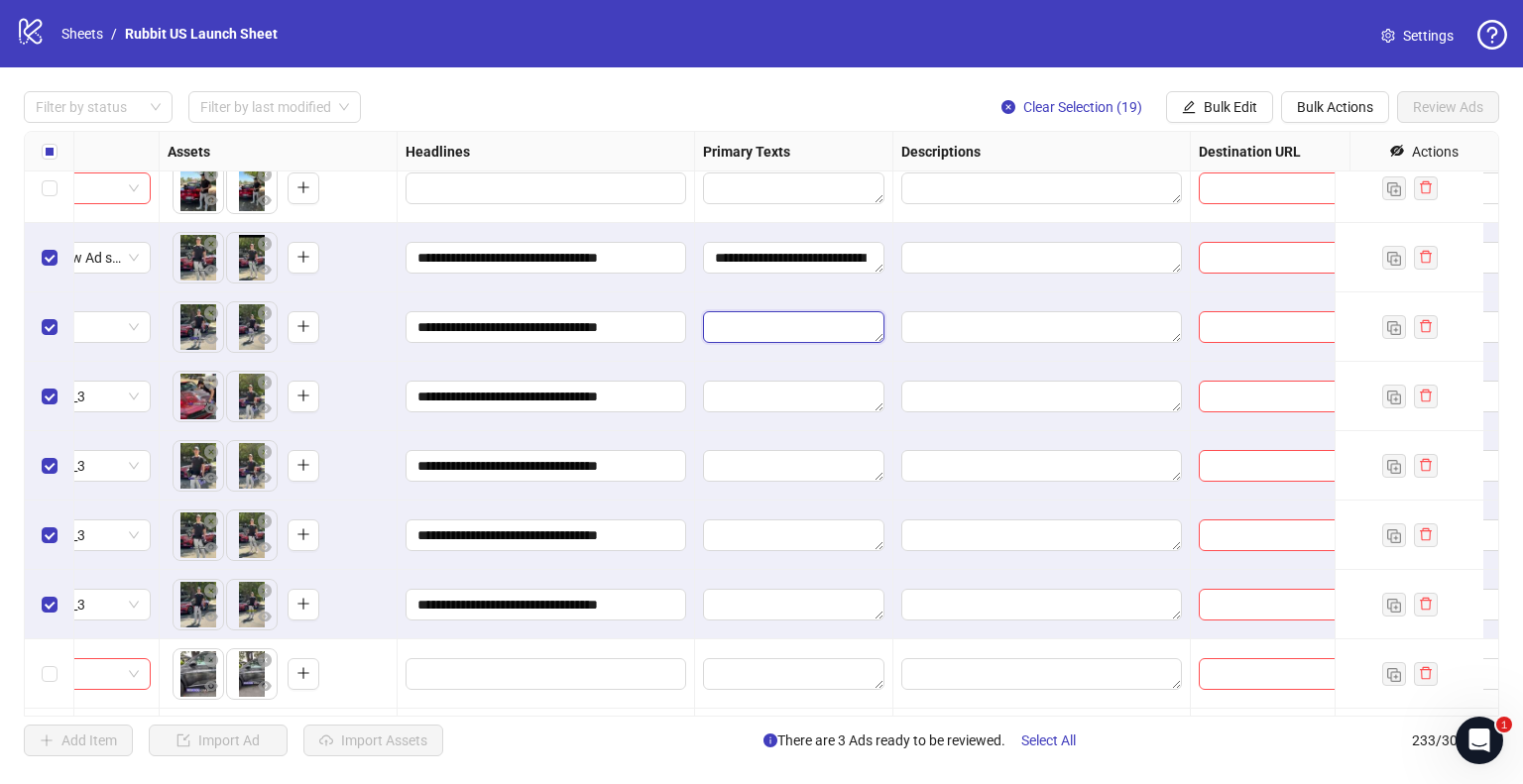 click at bounding box center (793, 327) 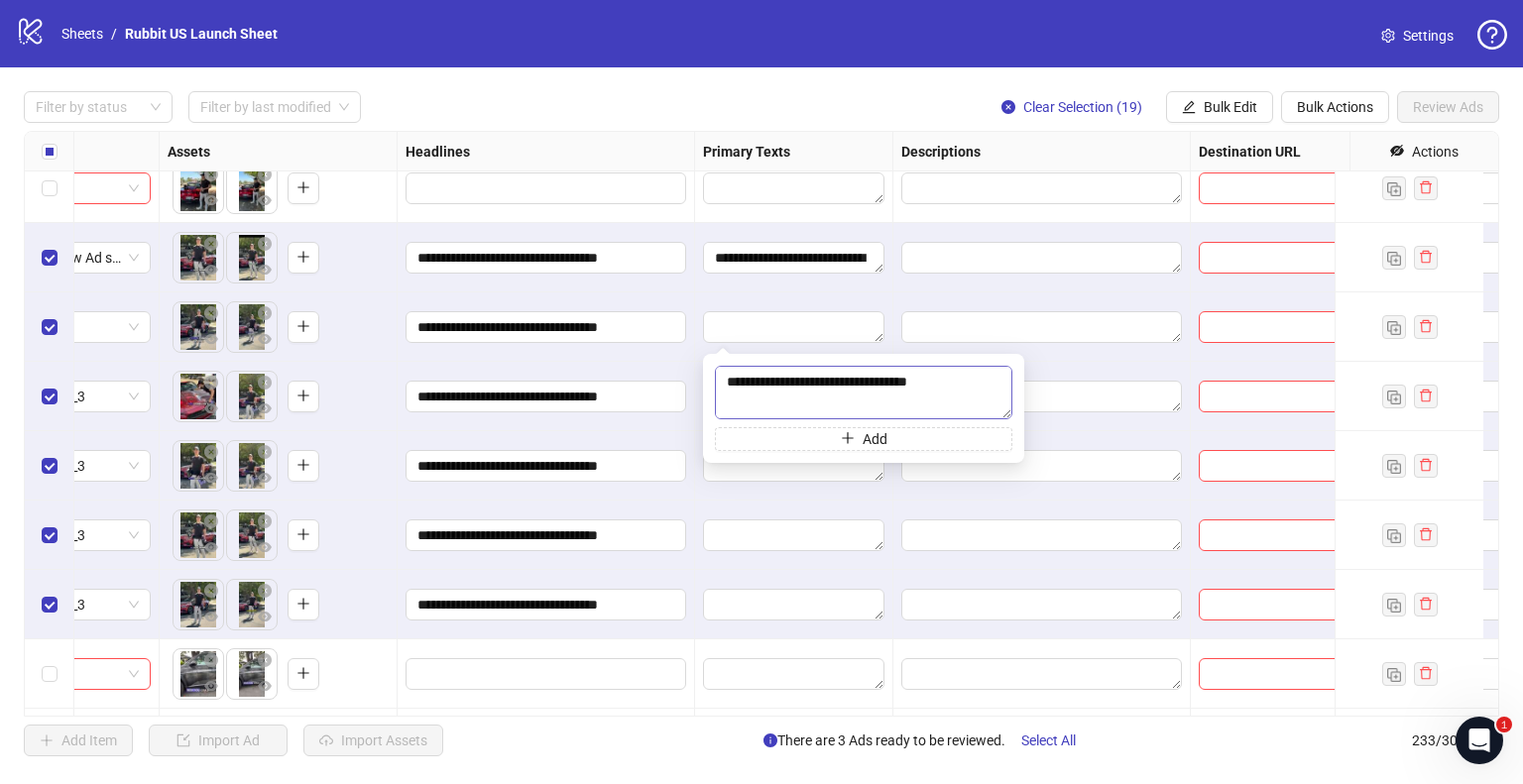 scroll, scrollTop: 283, scrollLeft: 0, axis: vertical 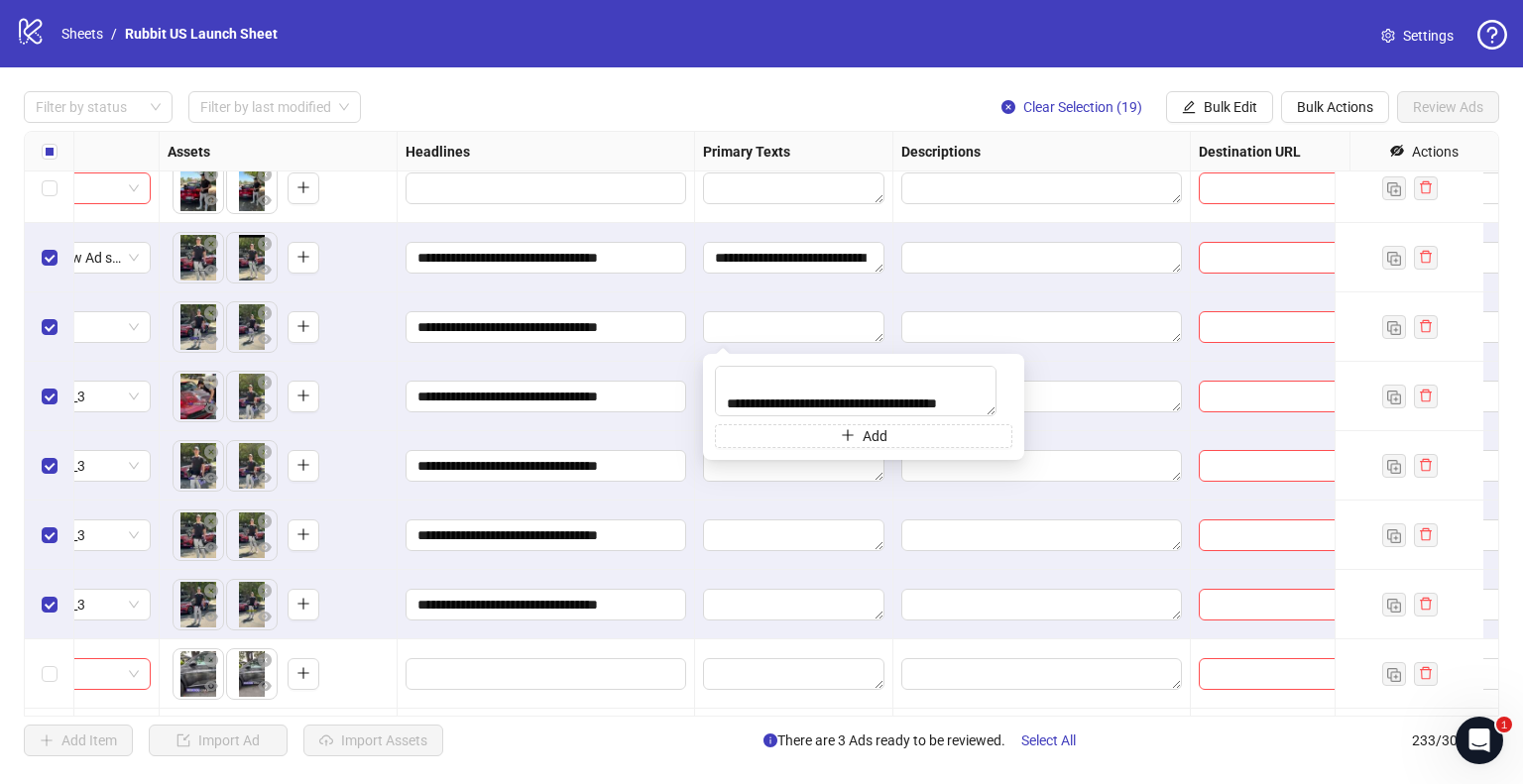click at bounding box center (794, 466) 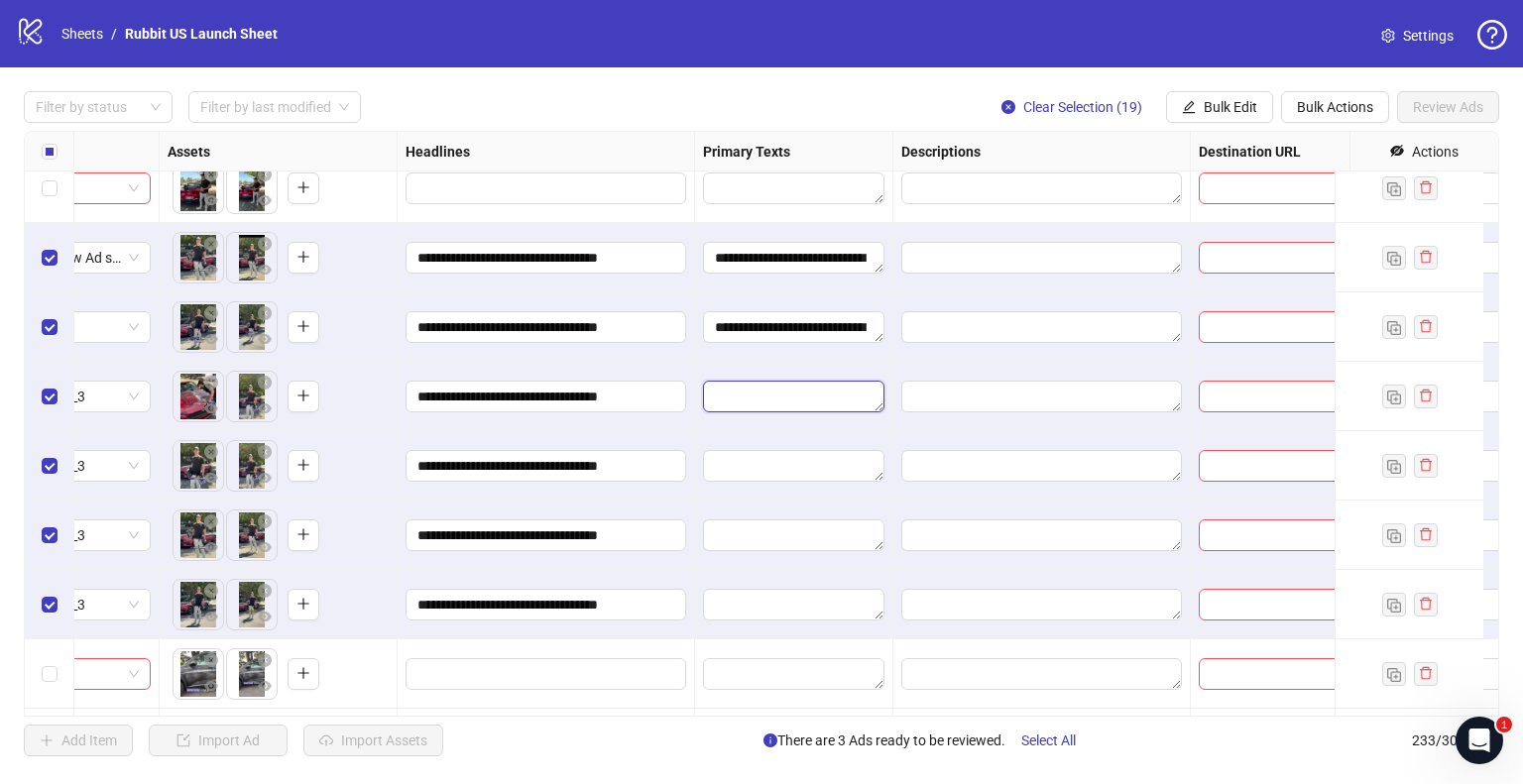 click at bounding box center (793, 396) 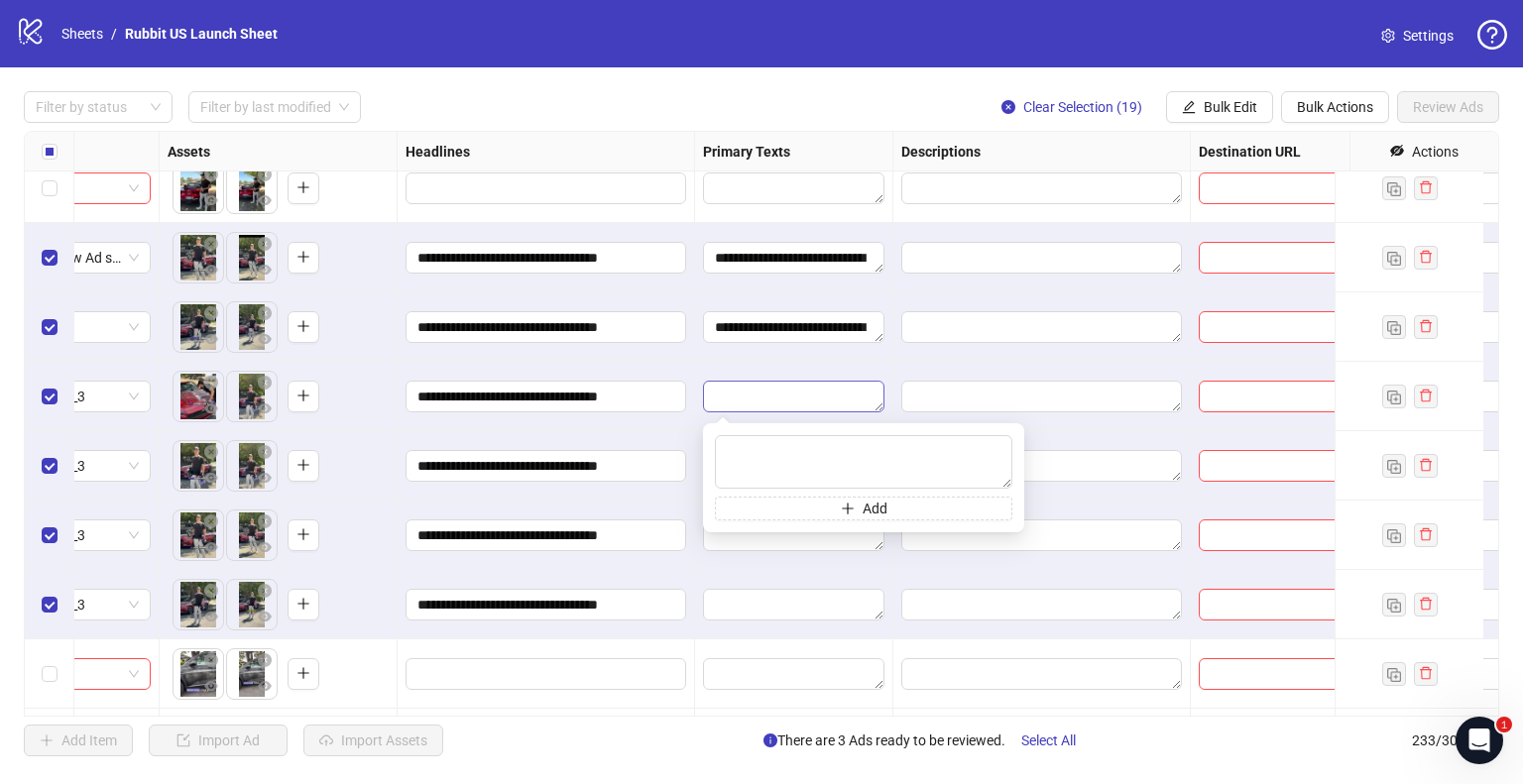 type on "**********" 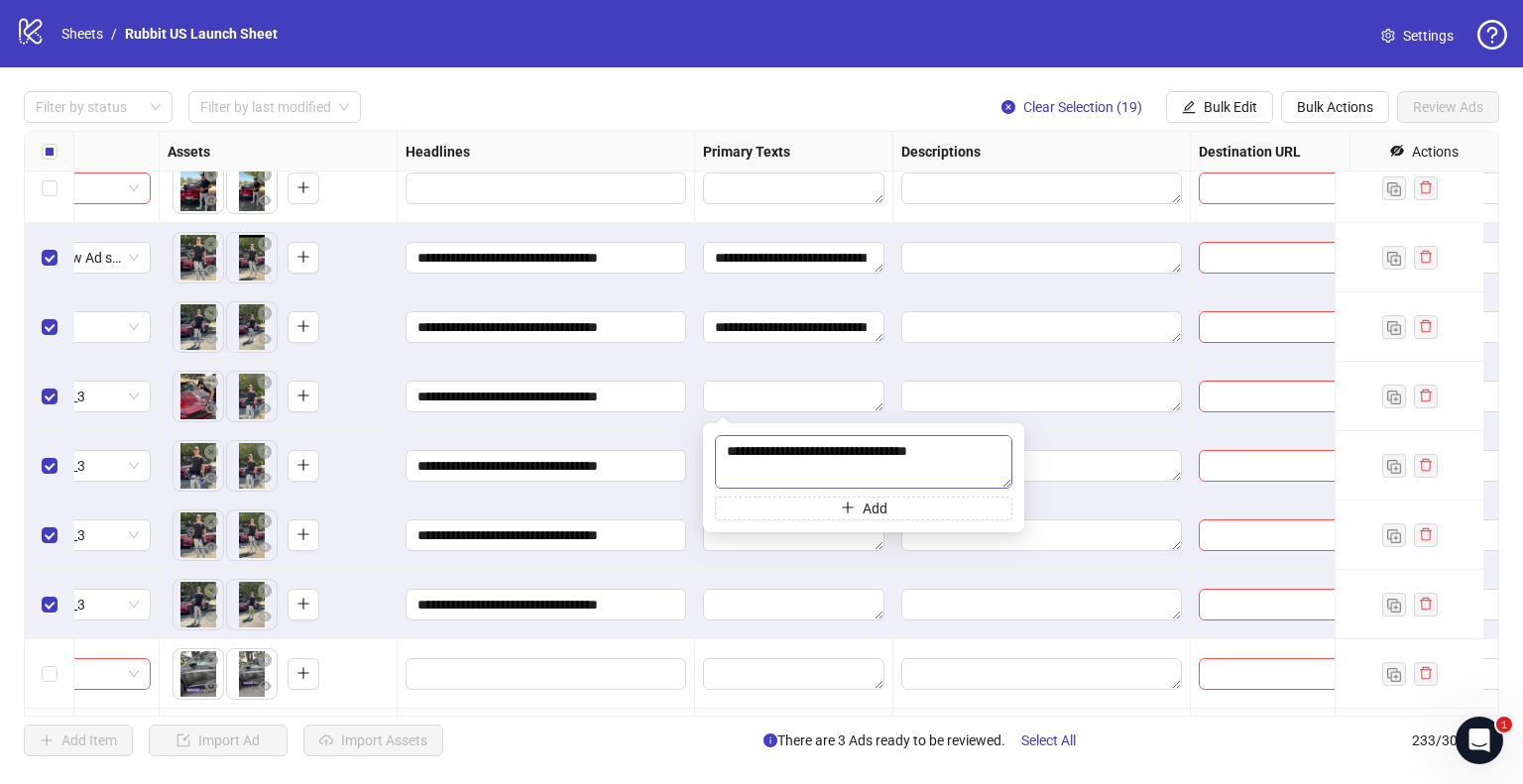 scroll, scrollTop: 298, scrollLeft: 0, axis: vertical 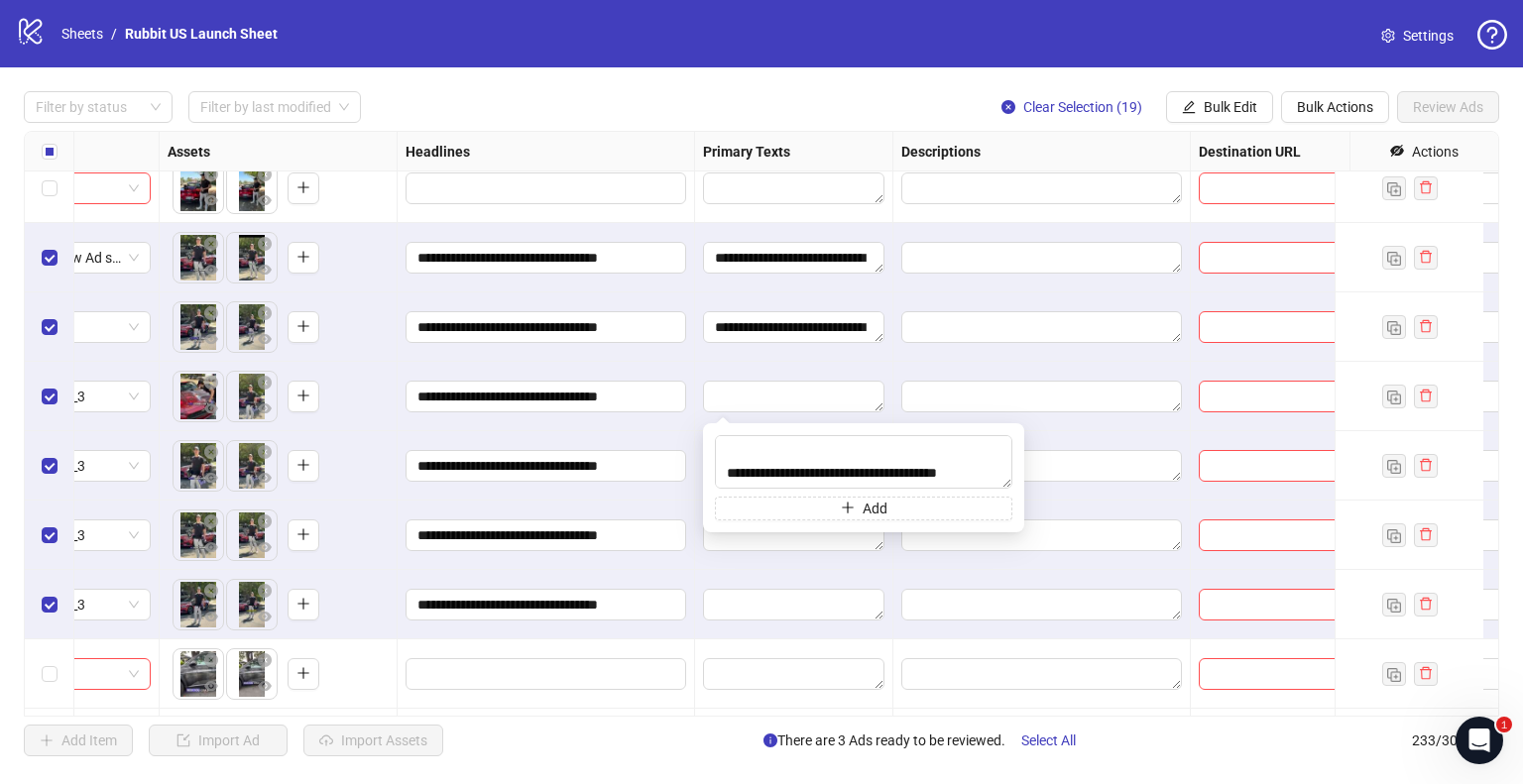 click at bounding box center [1042, 396] 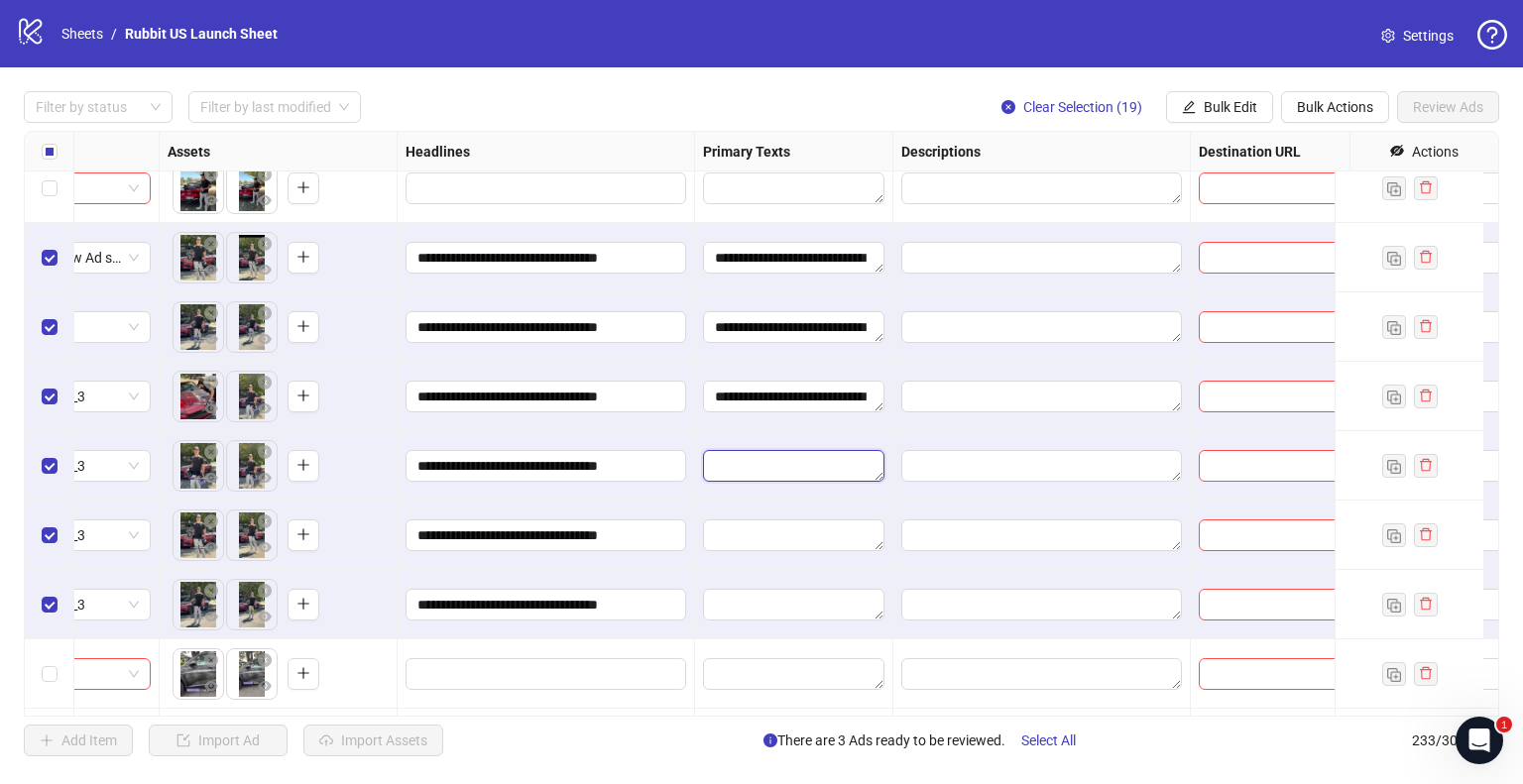 click at bounding box center [793, 466] 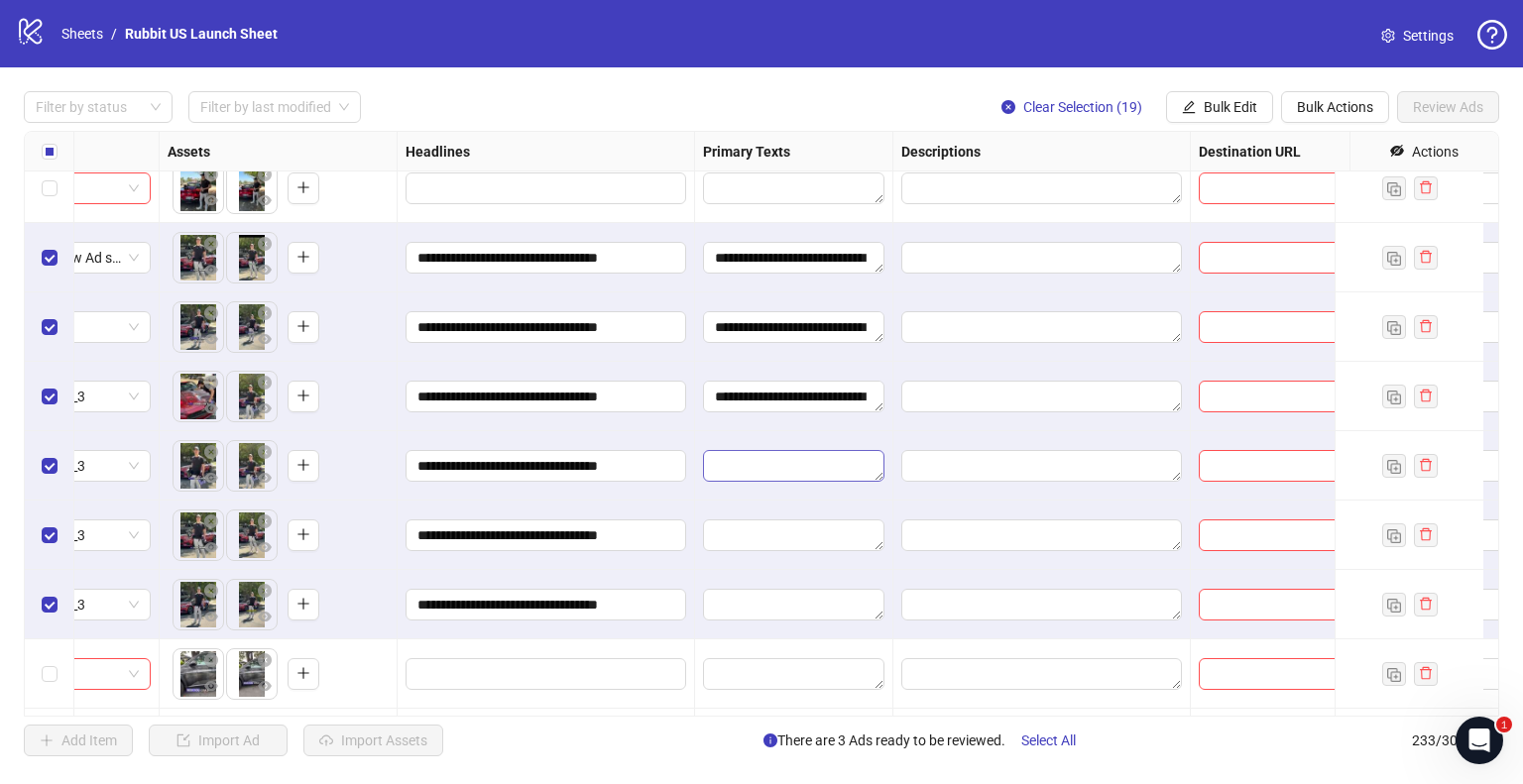type on "**********" 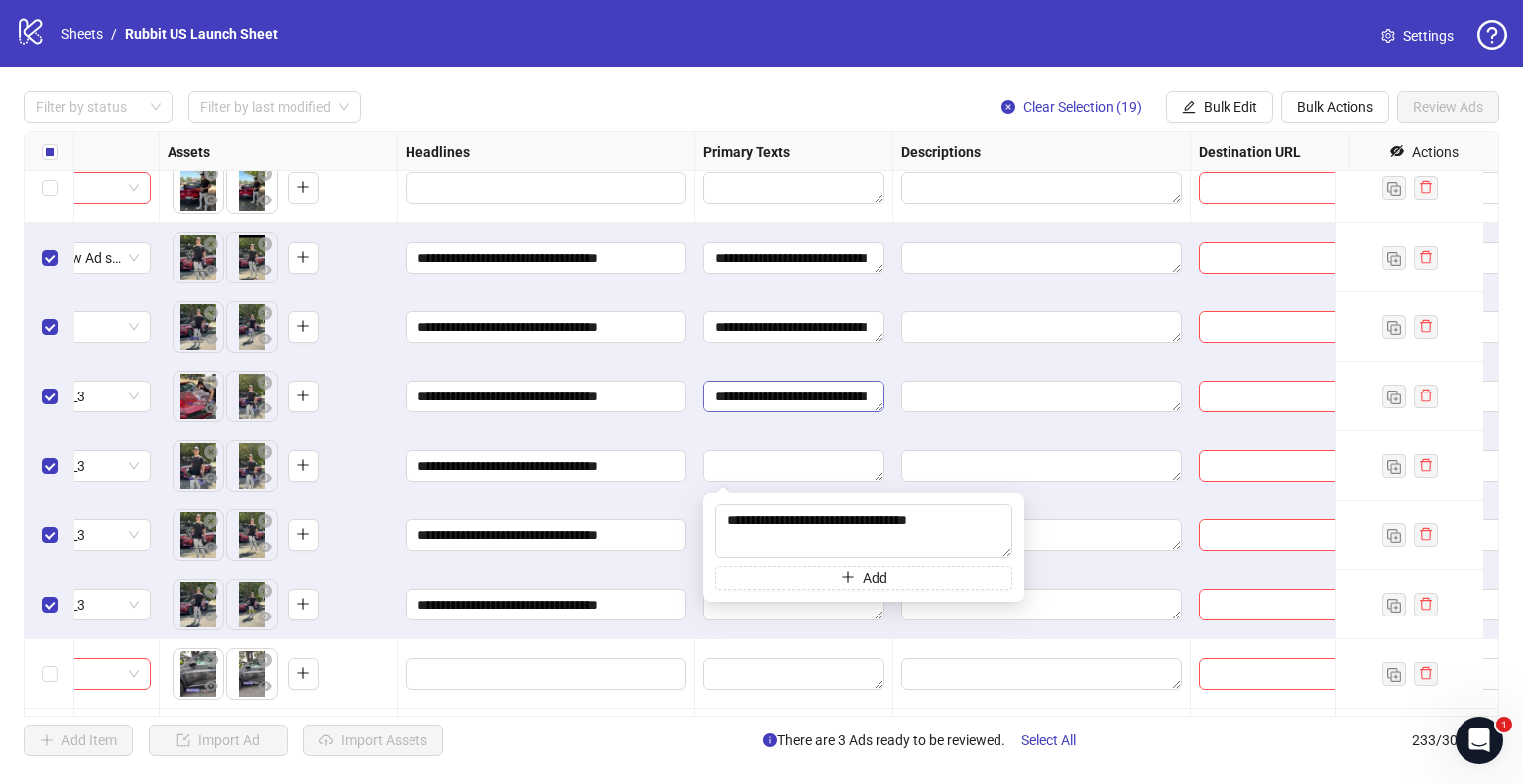 scroll, scrollTop: 298, scrollLeft: 0, axis: vertical 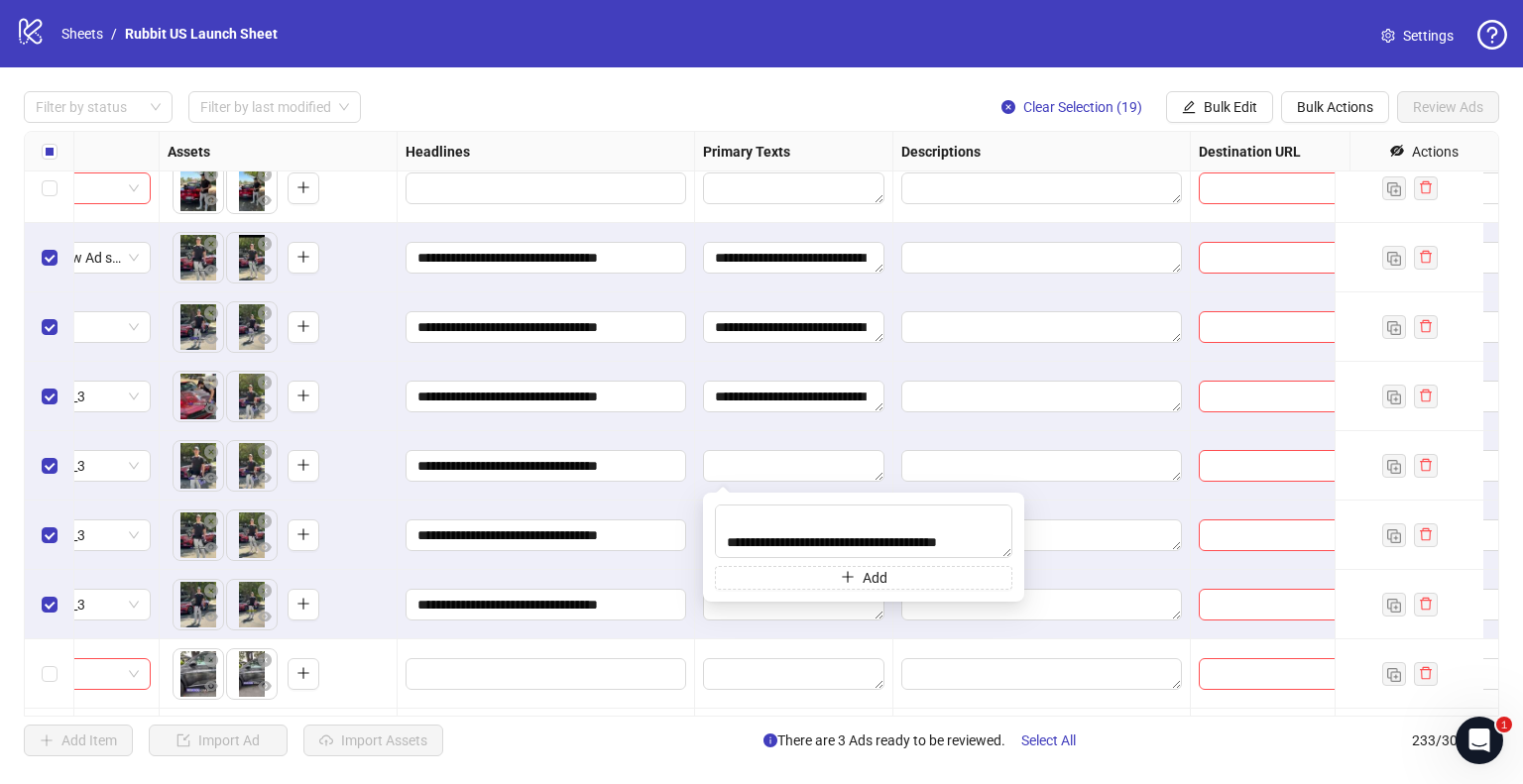 click on "**********" at bounding box center [794, 396] 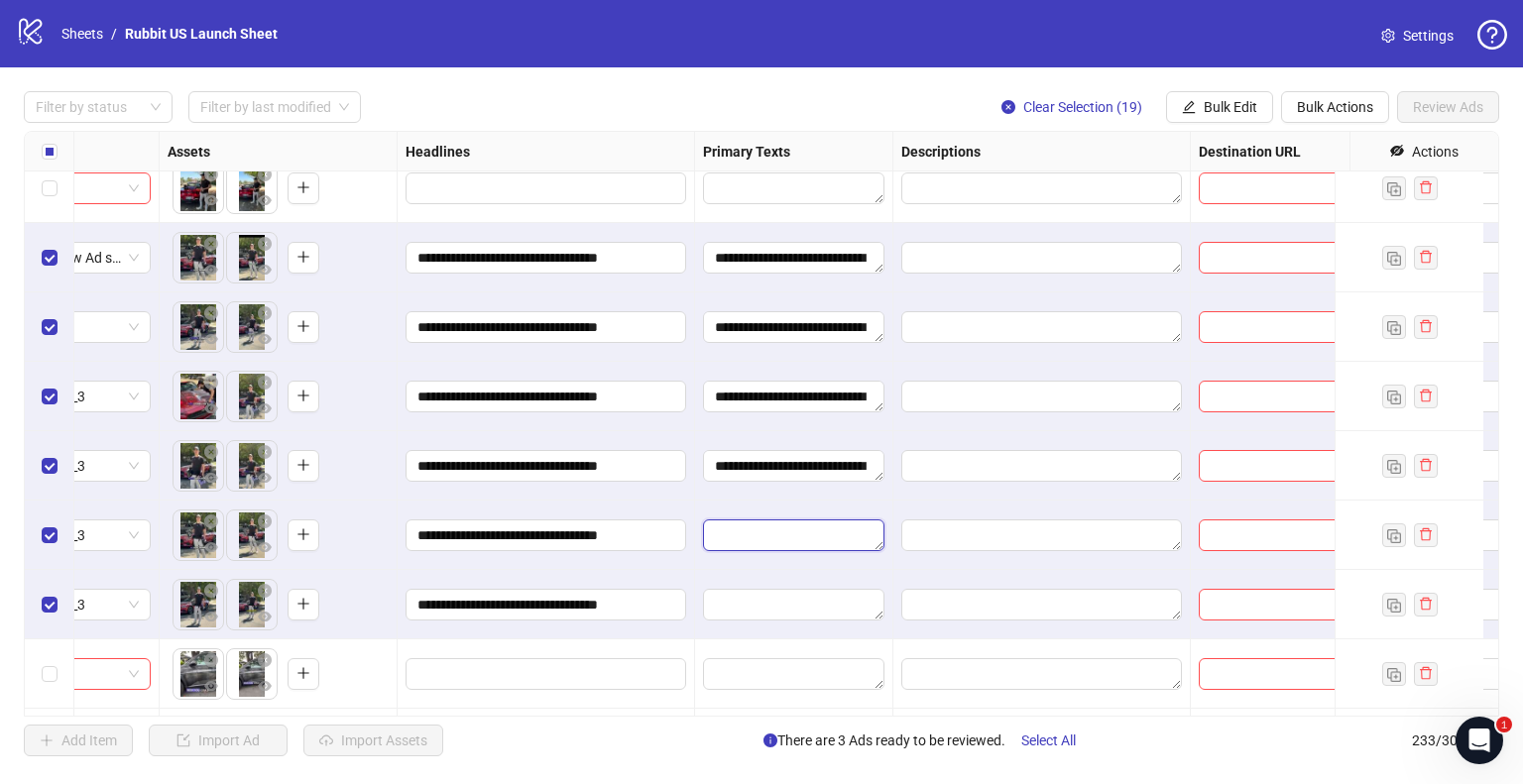 click at bounding box center (793, 535) 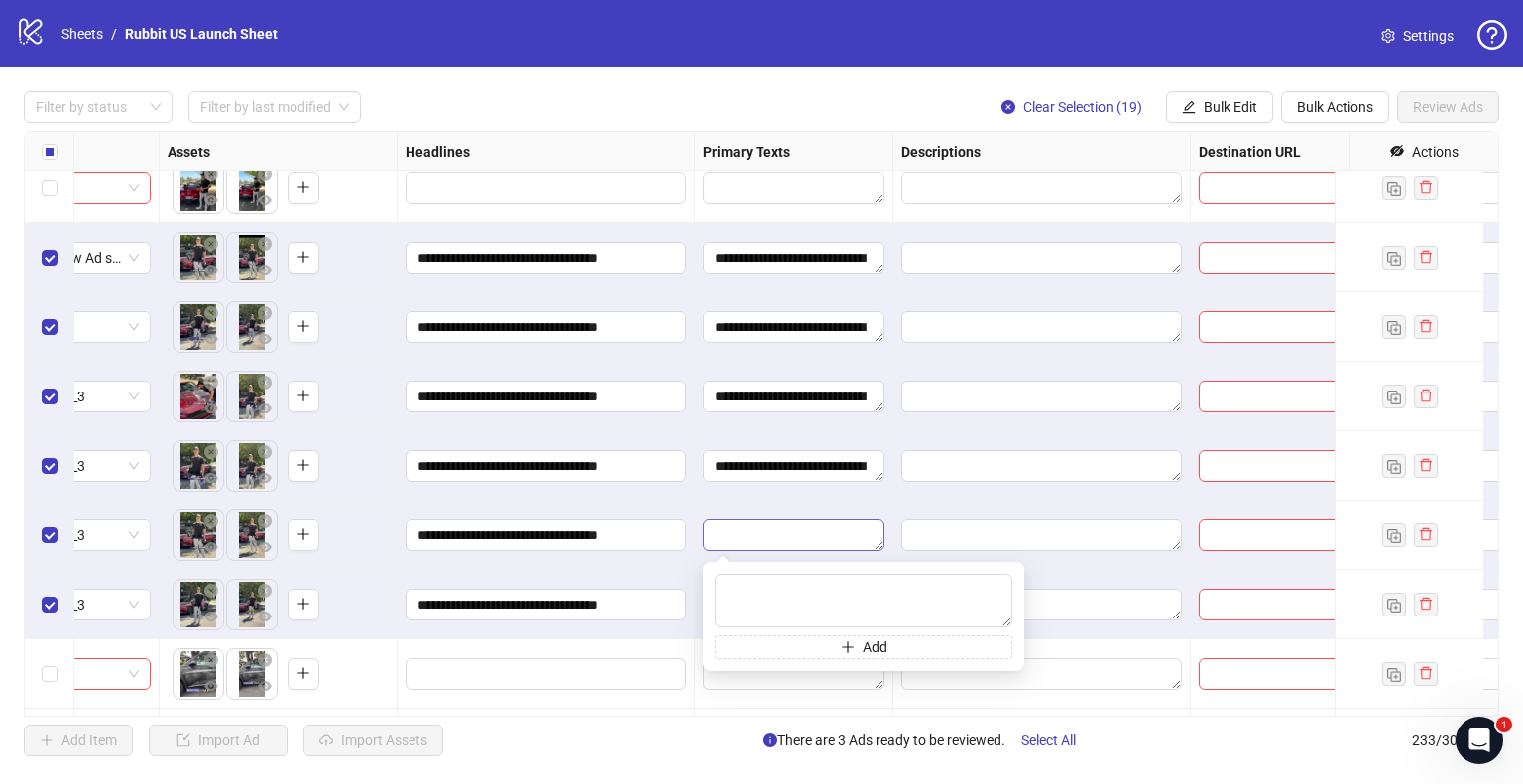 type on "**********" 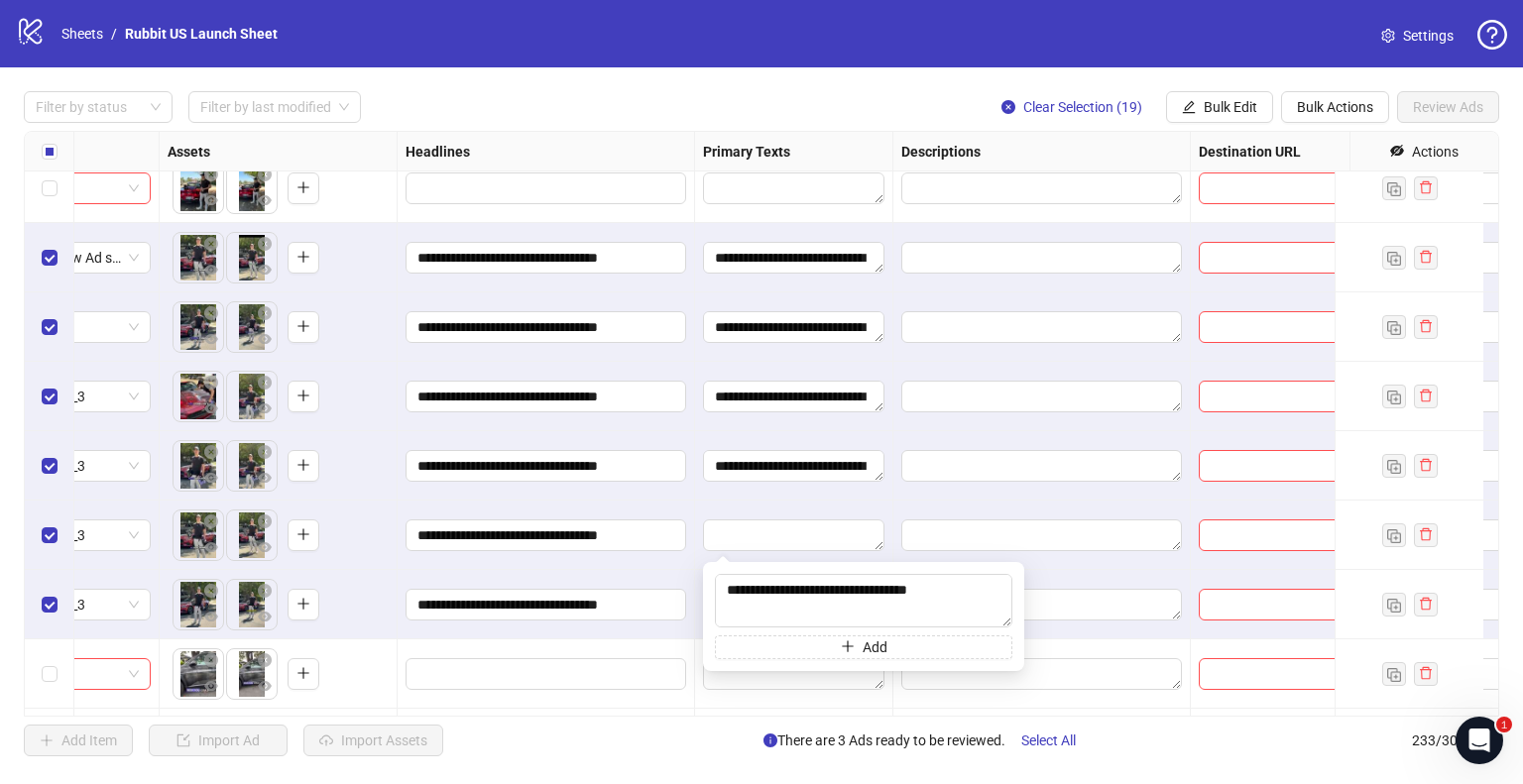 scroll, scrollTop: 298, scrollLeft: 0, axis: vertical 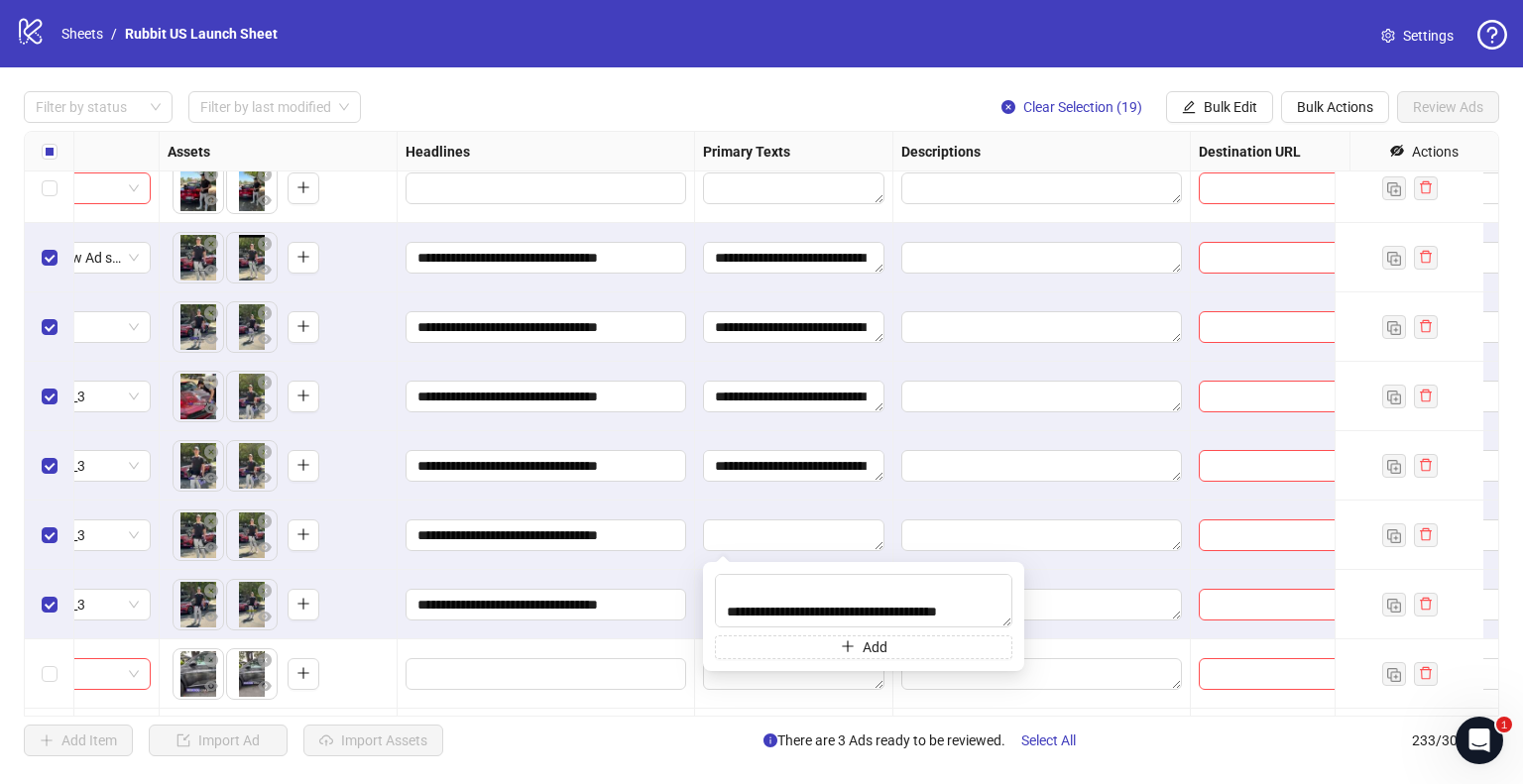 click on "**********" at bounding box center [794, 466] 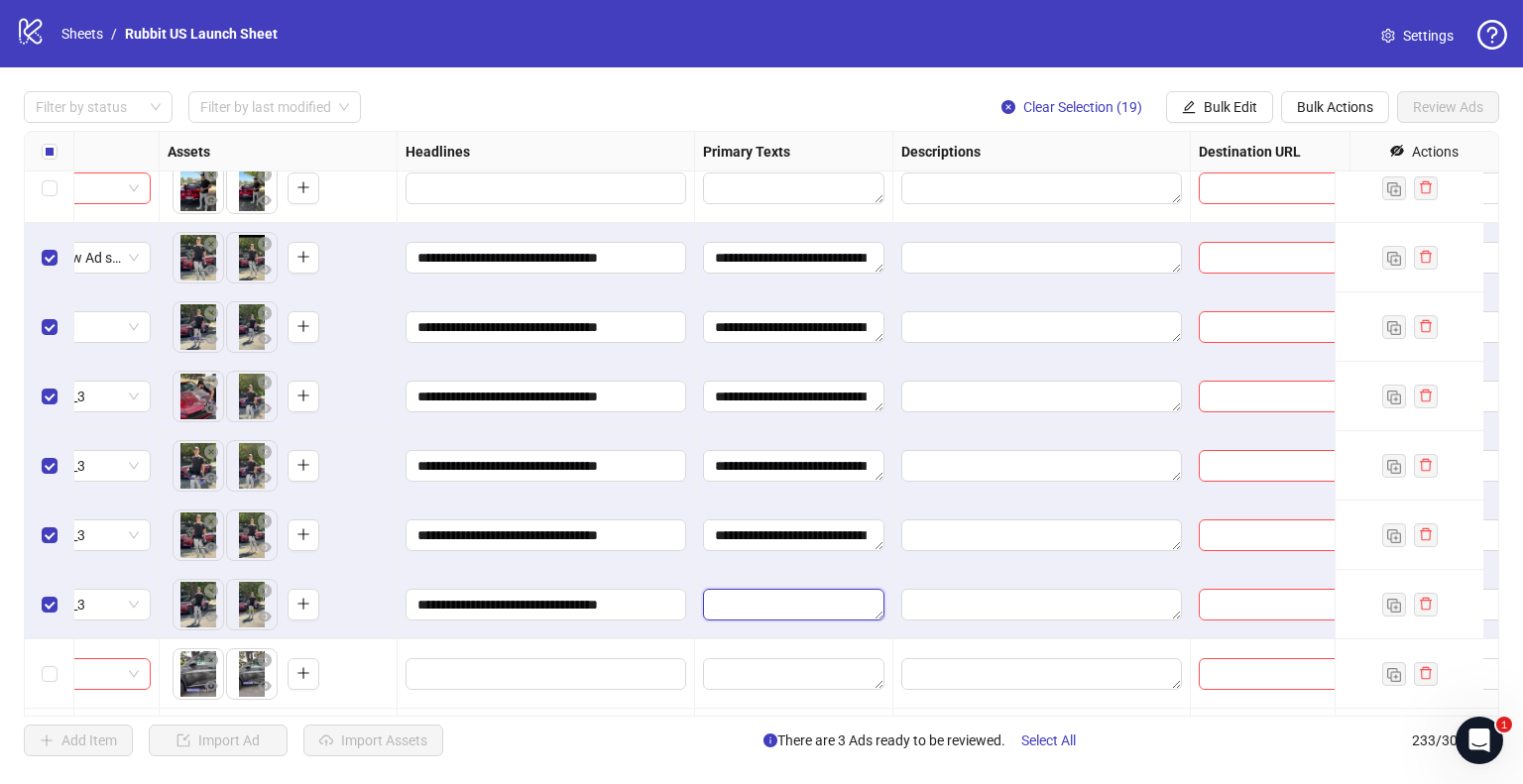 click at bounding box center (793, 605) 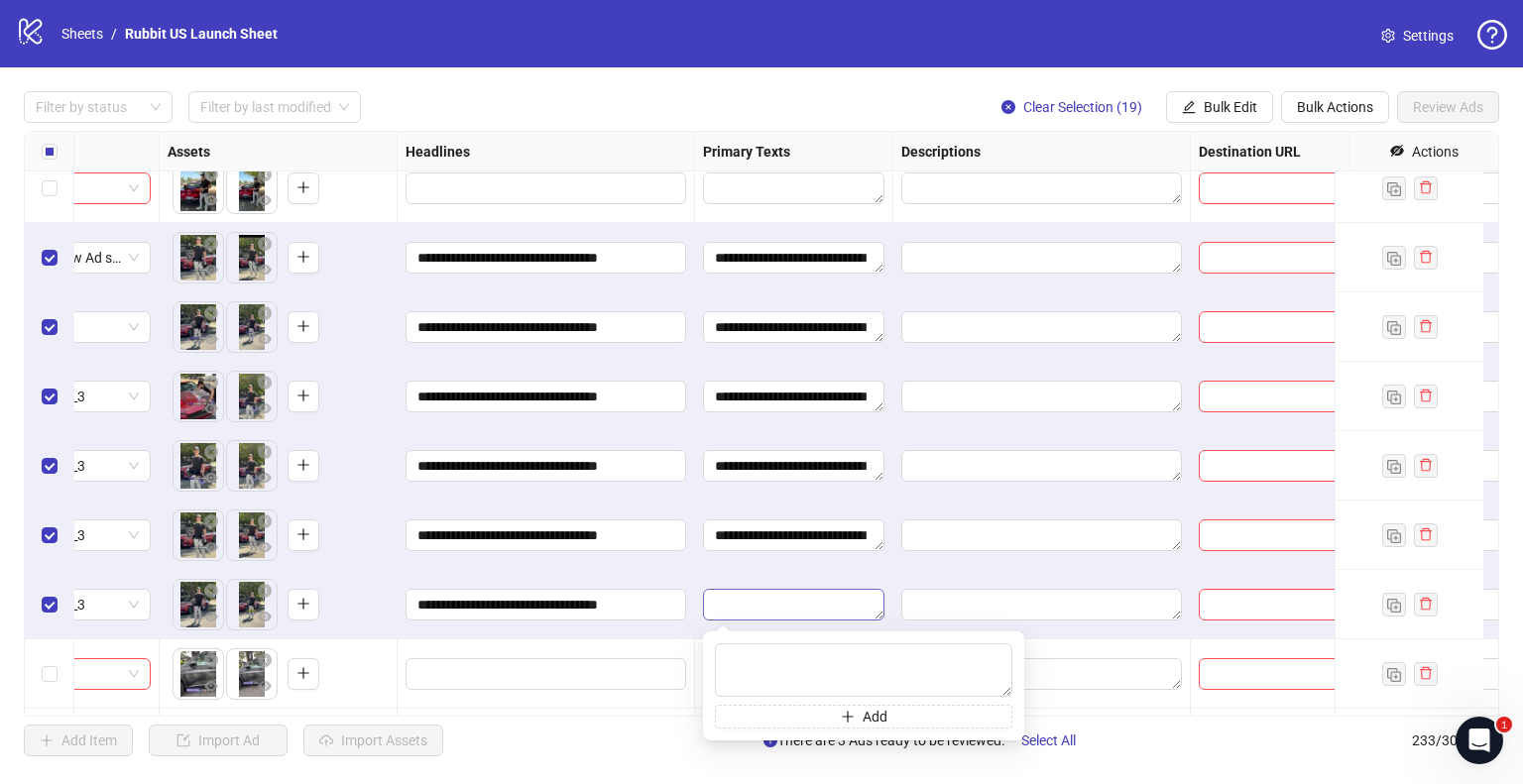 type on "**********" 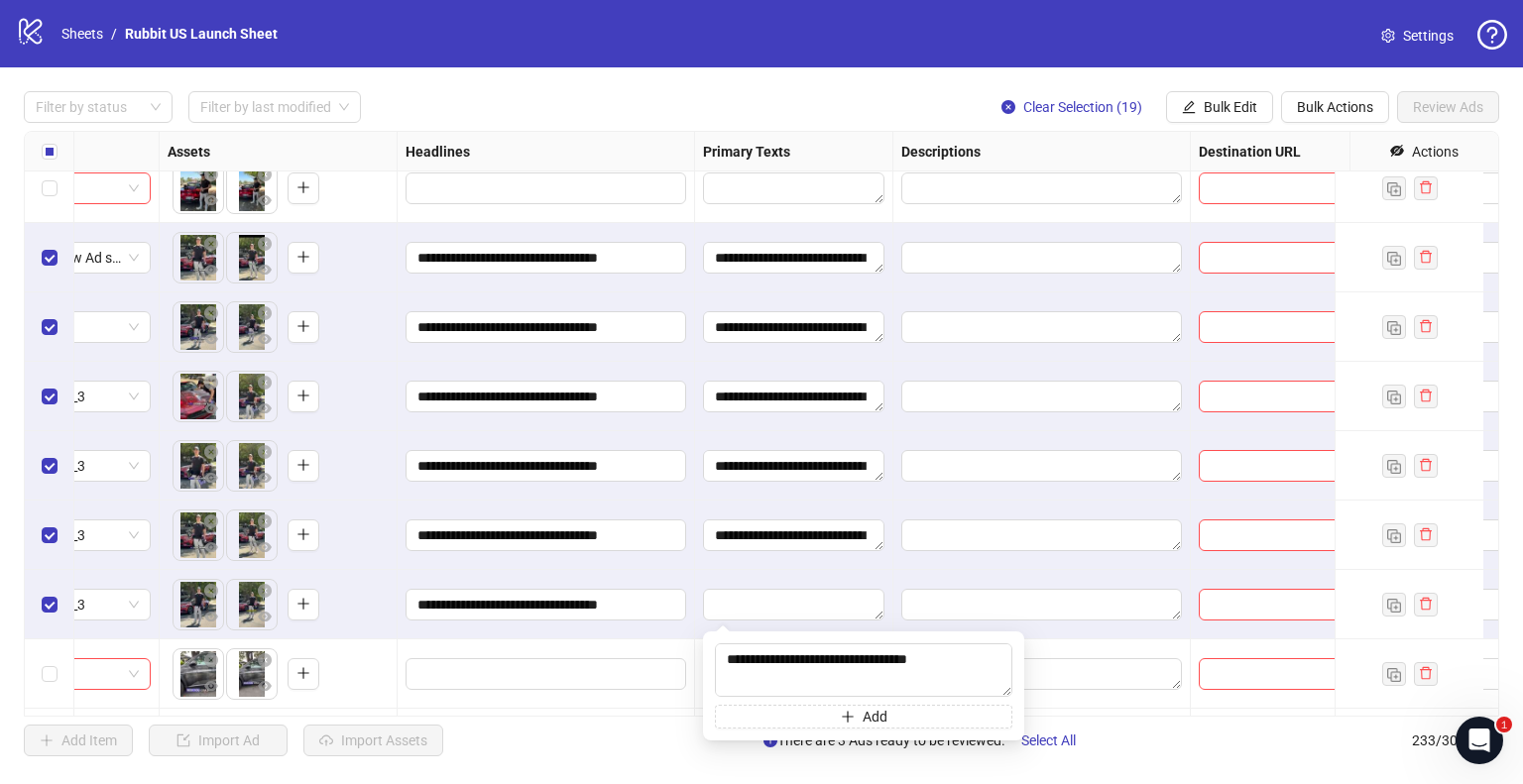 scroll, scrollTop: 298, scrollLeft: 0, axis: vertical 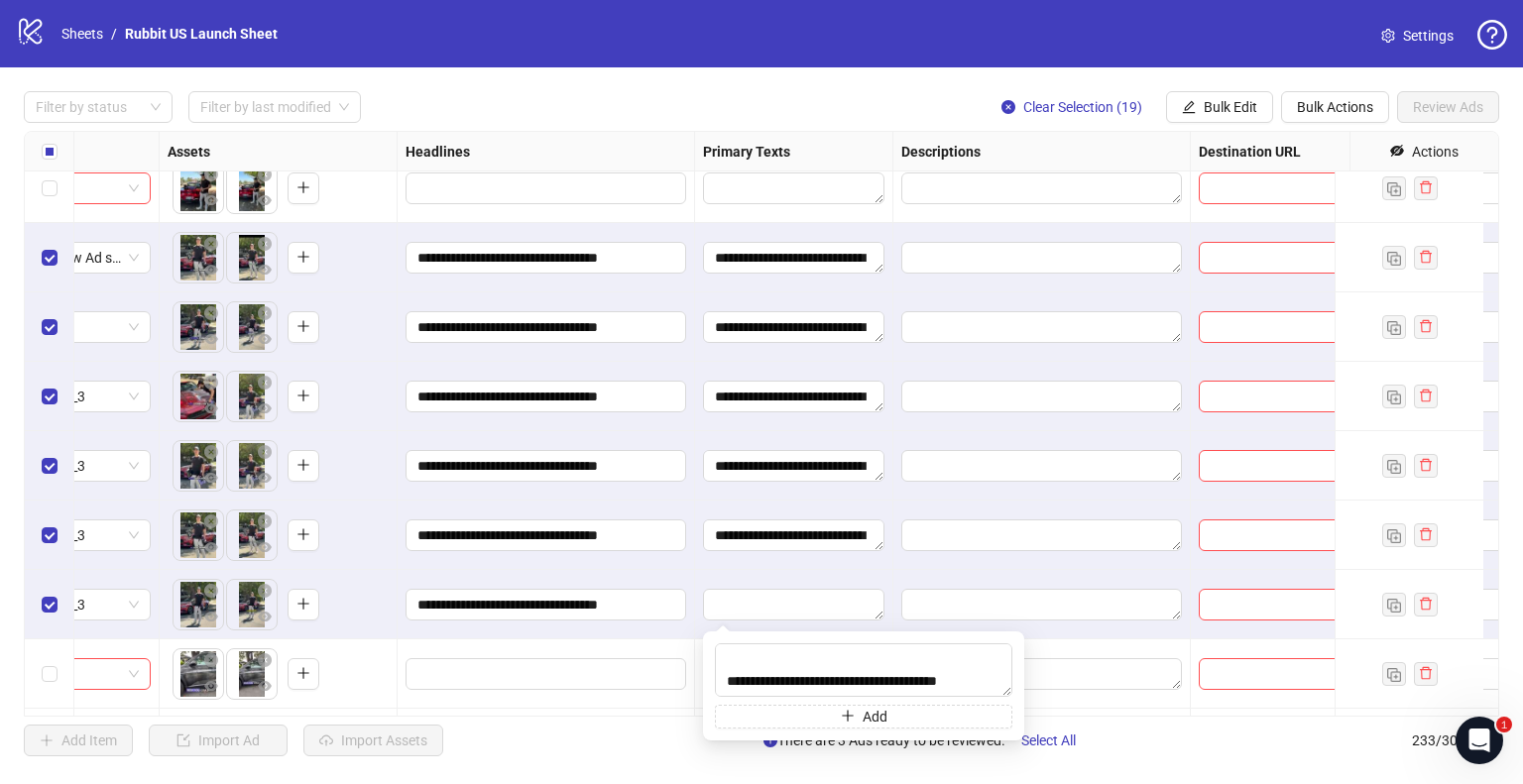 click at bounding box center [794, 605] 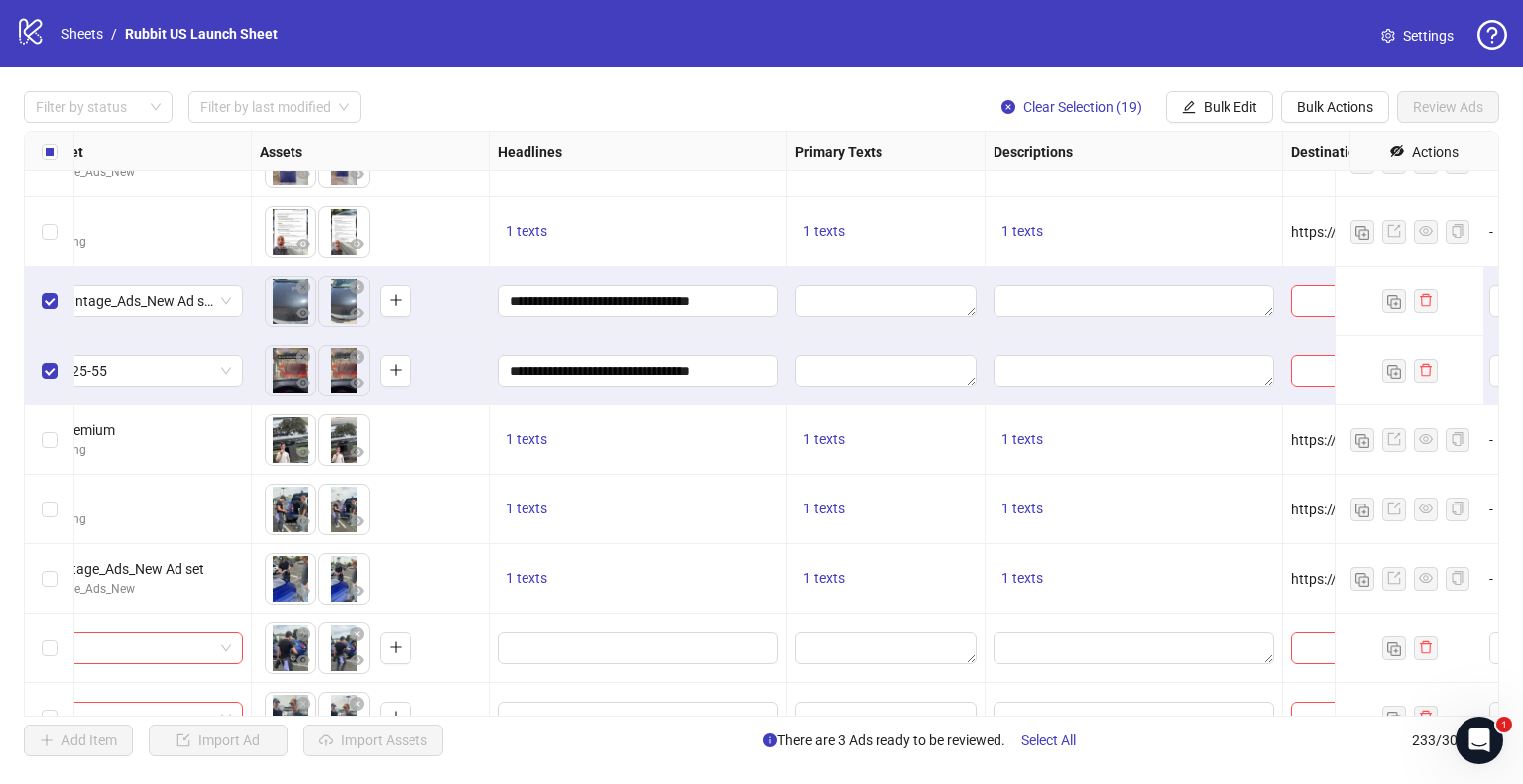 scroll, scrollTop: 13157, scrollLeft: 697, axis: both 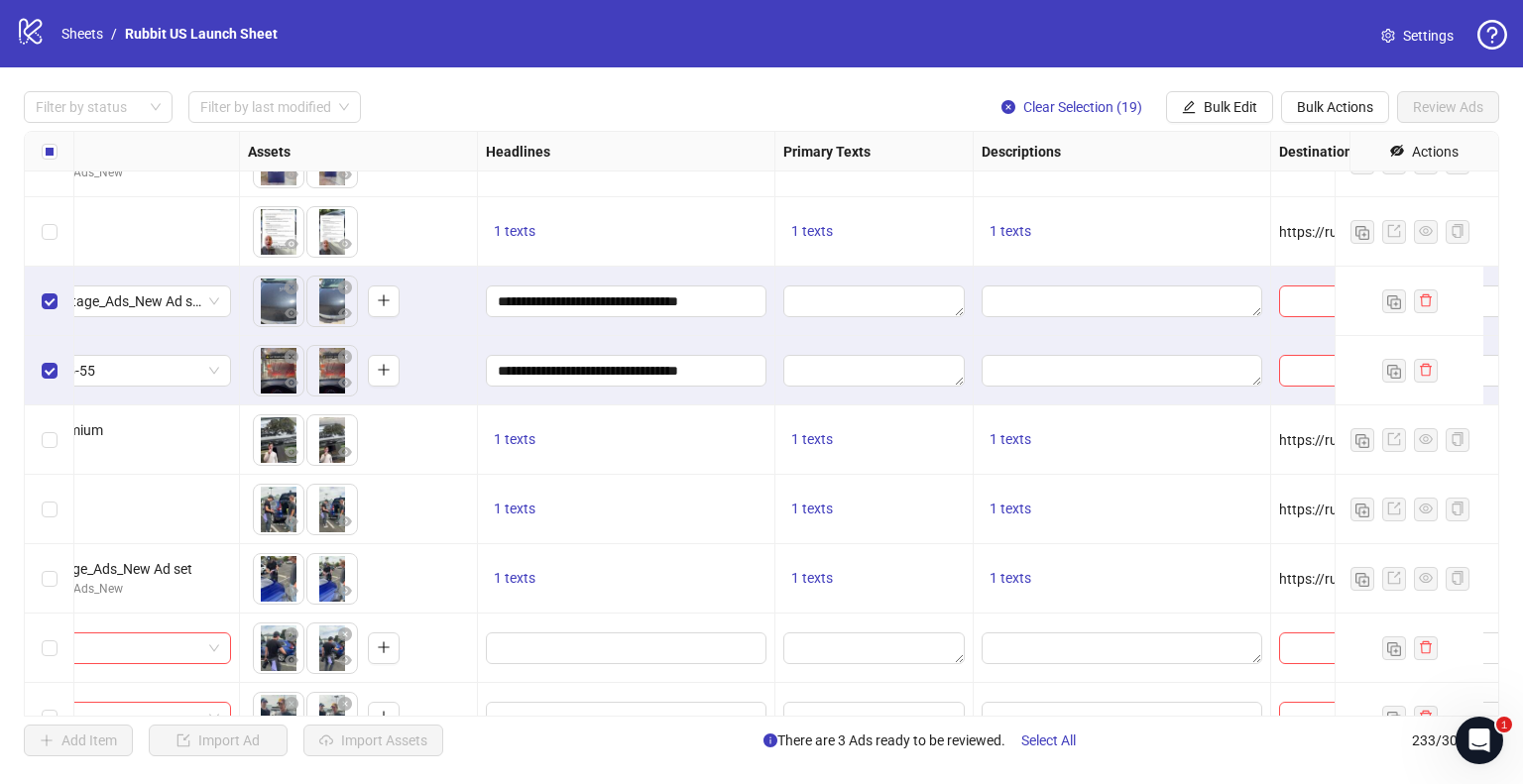 click on "**********" at bounding box center [762, 423] 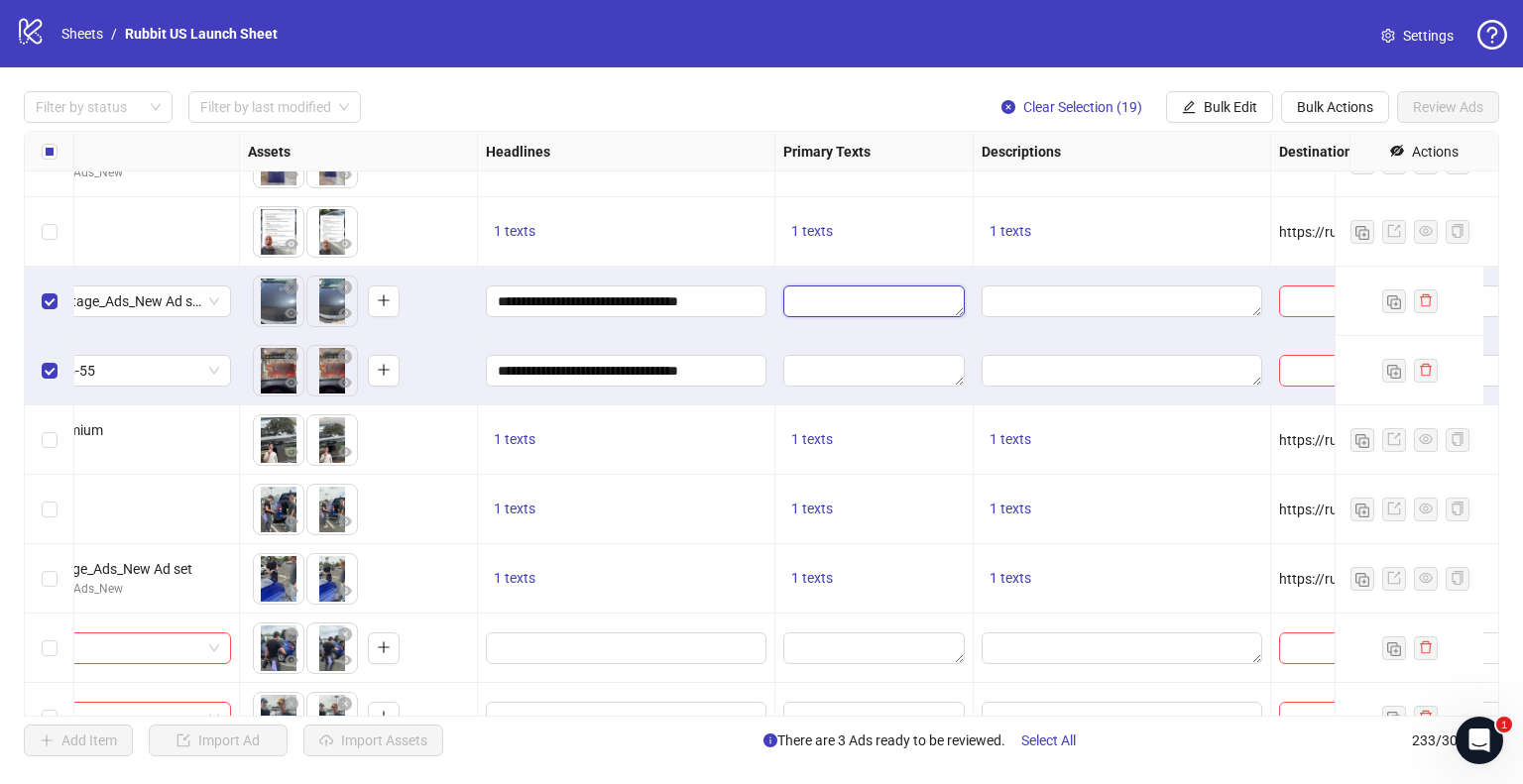 click at bounding box center [874, 301] 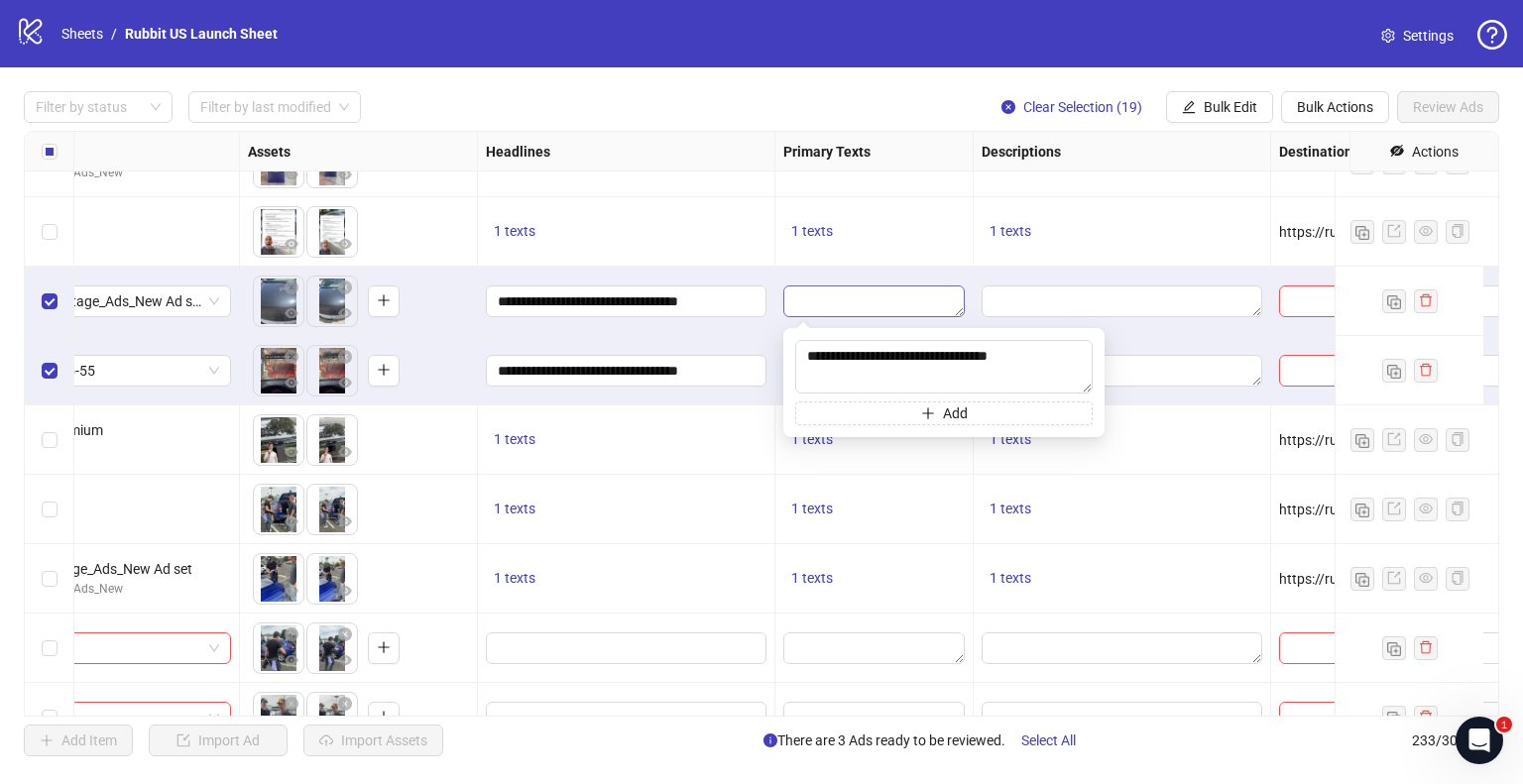 type on "**********" 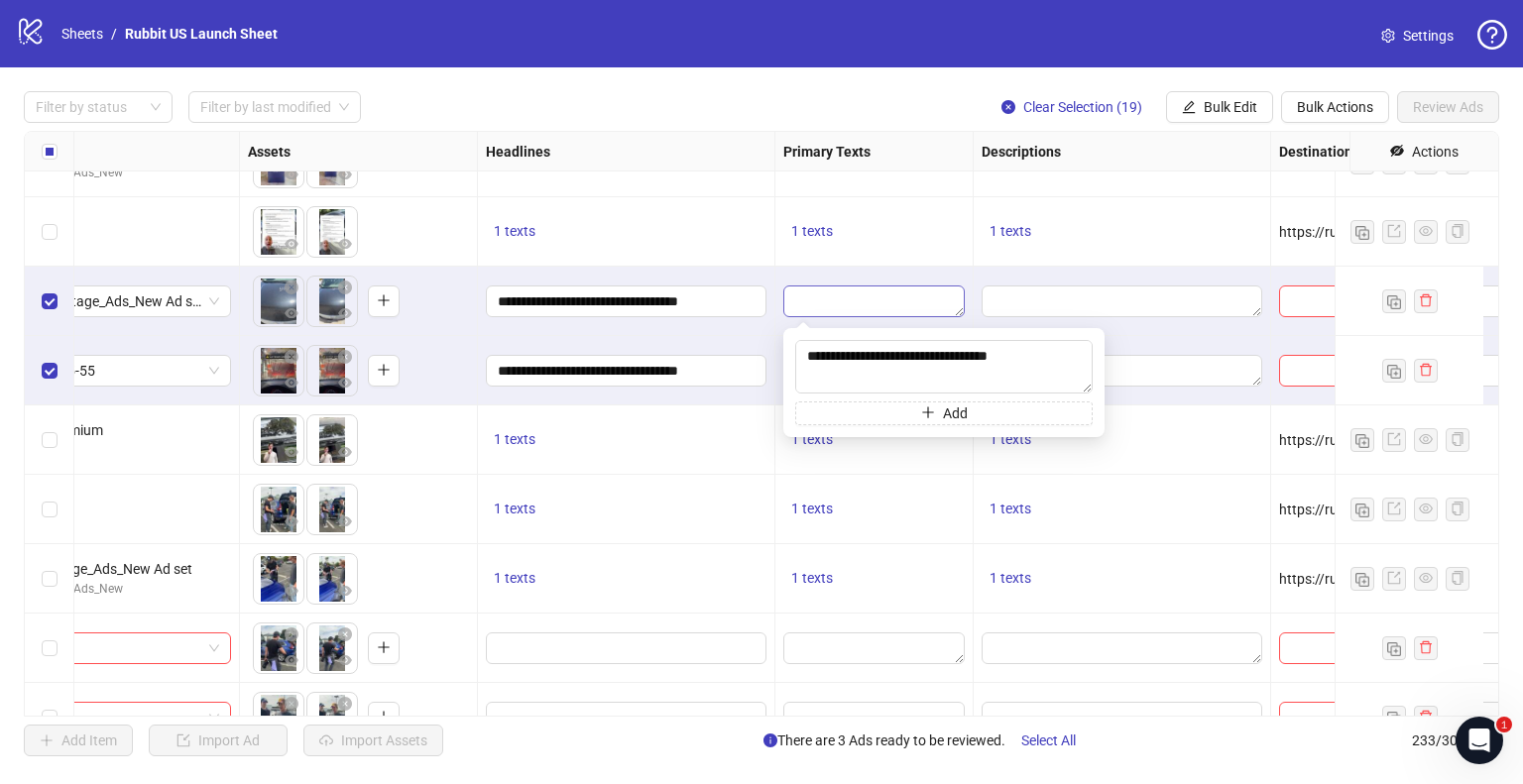 scroll, scrollTop: 298, scrollLeft: 0, axis: vertical 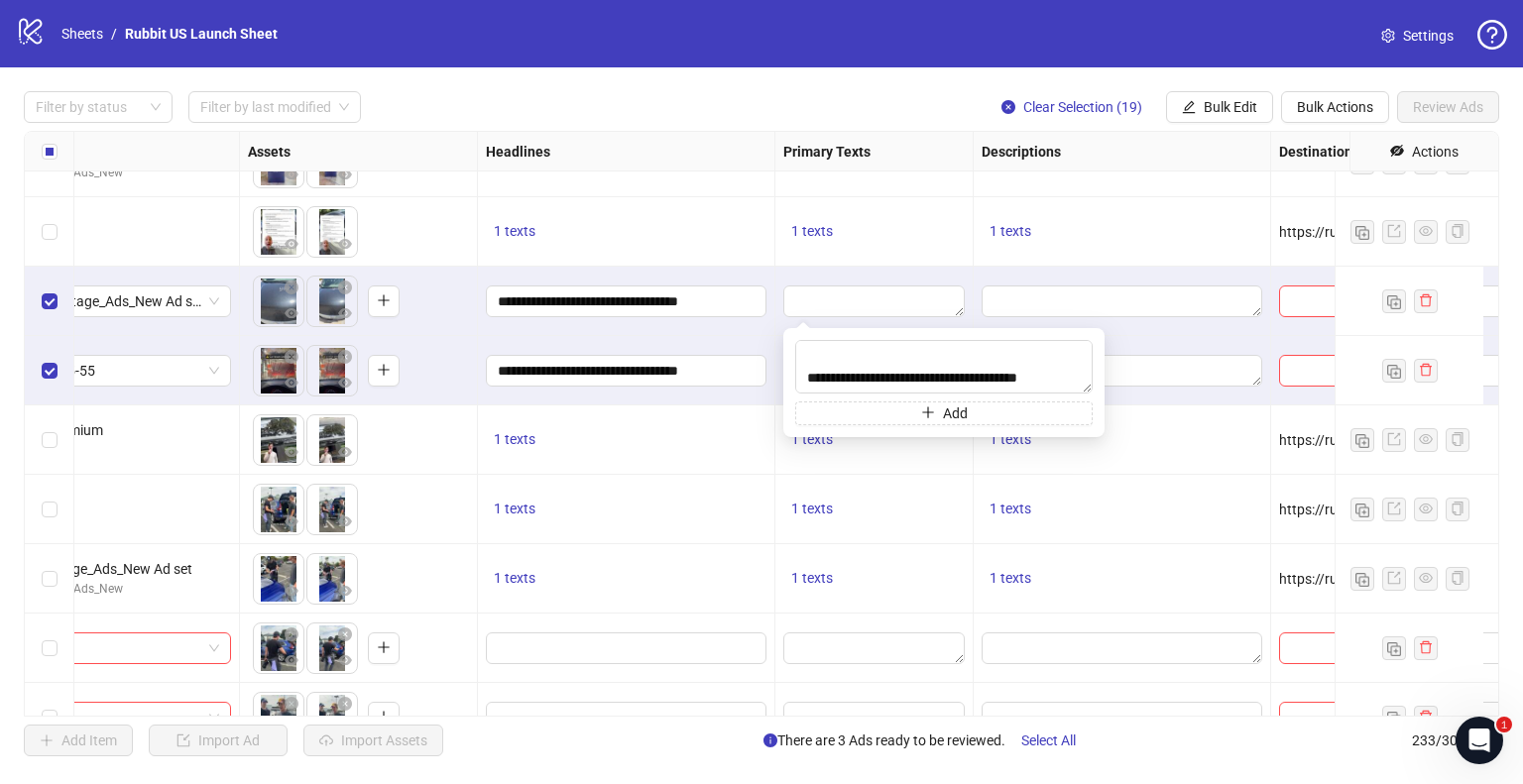 click on "**********" at bounding box center (627, 371) 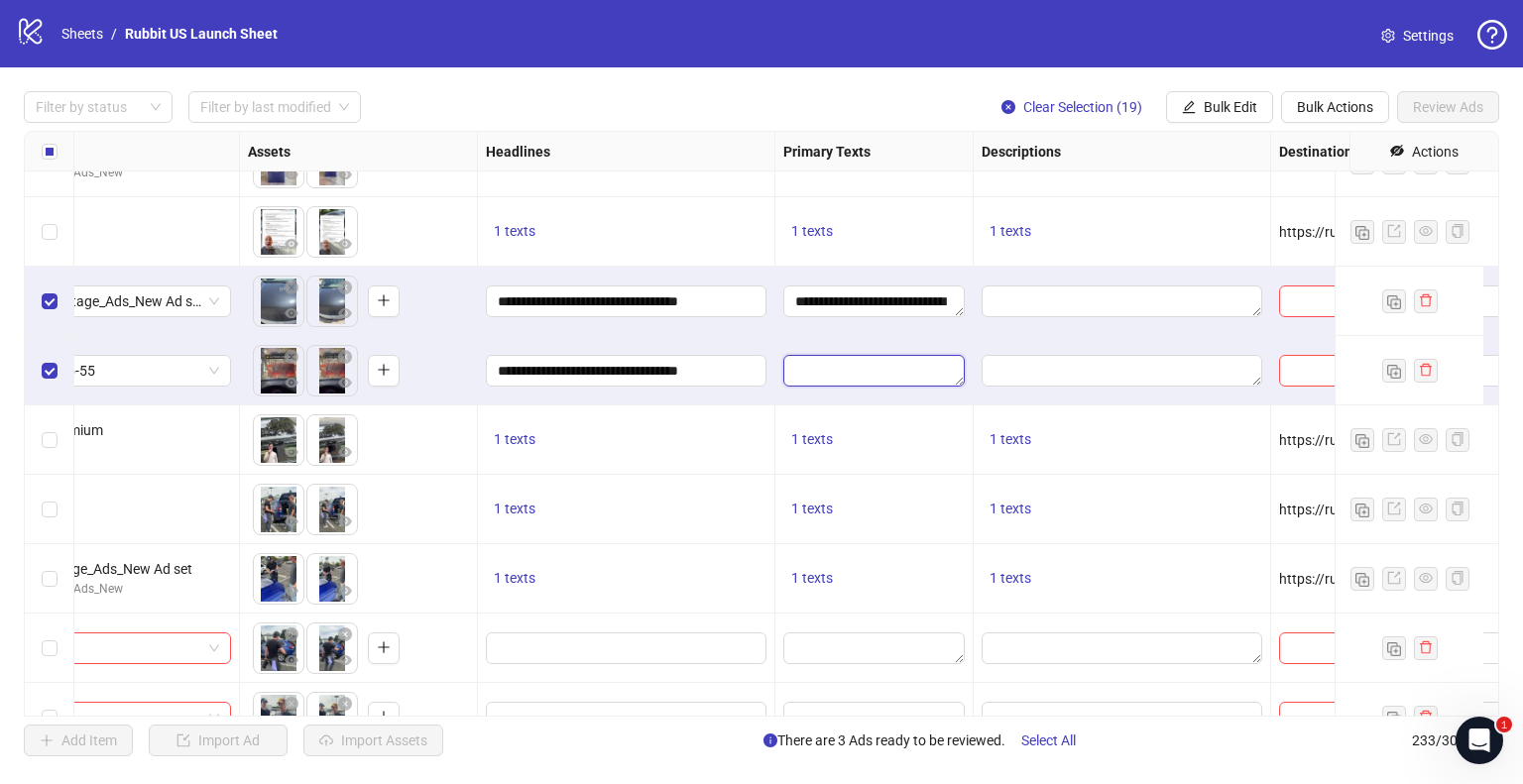 click at bounding box center [874, 371] 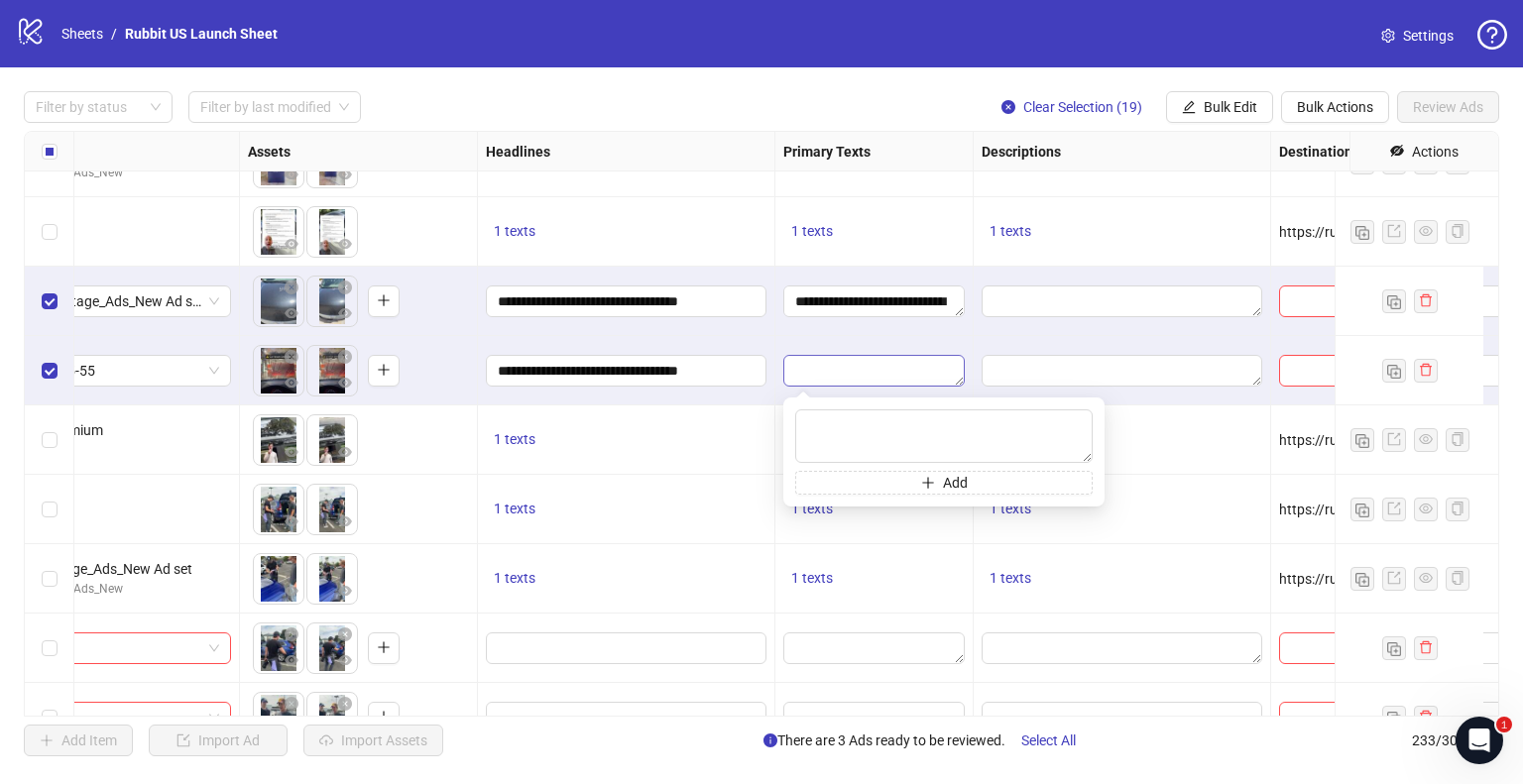 type on "**********" 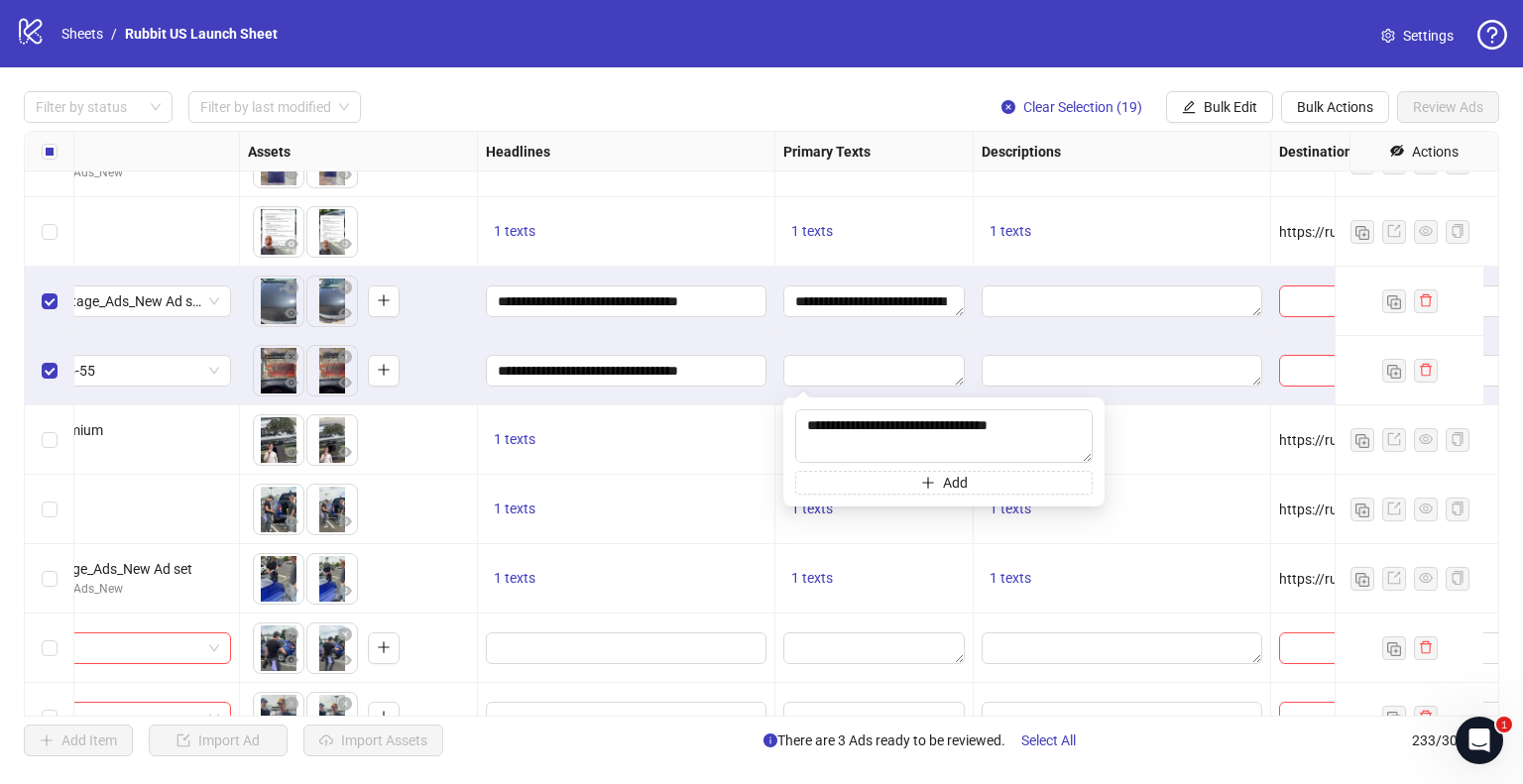 scroll, scrollTop: 298, scrollLeft: 0, axis: vertical 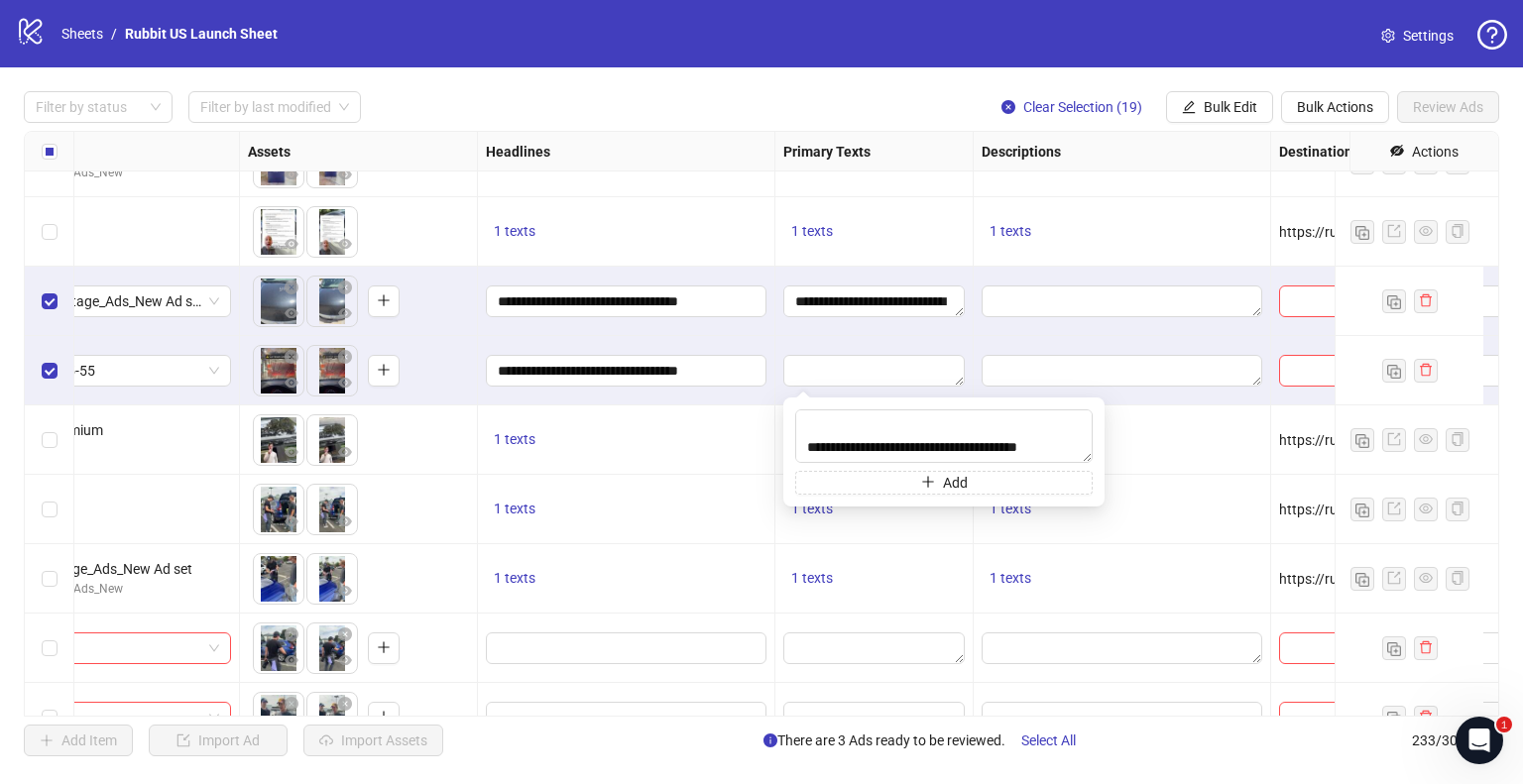 click at bounding box center (875, 371) 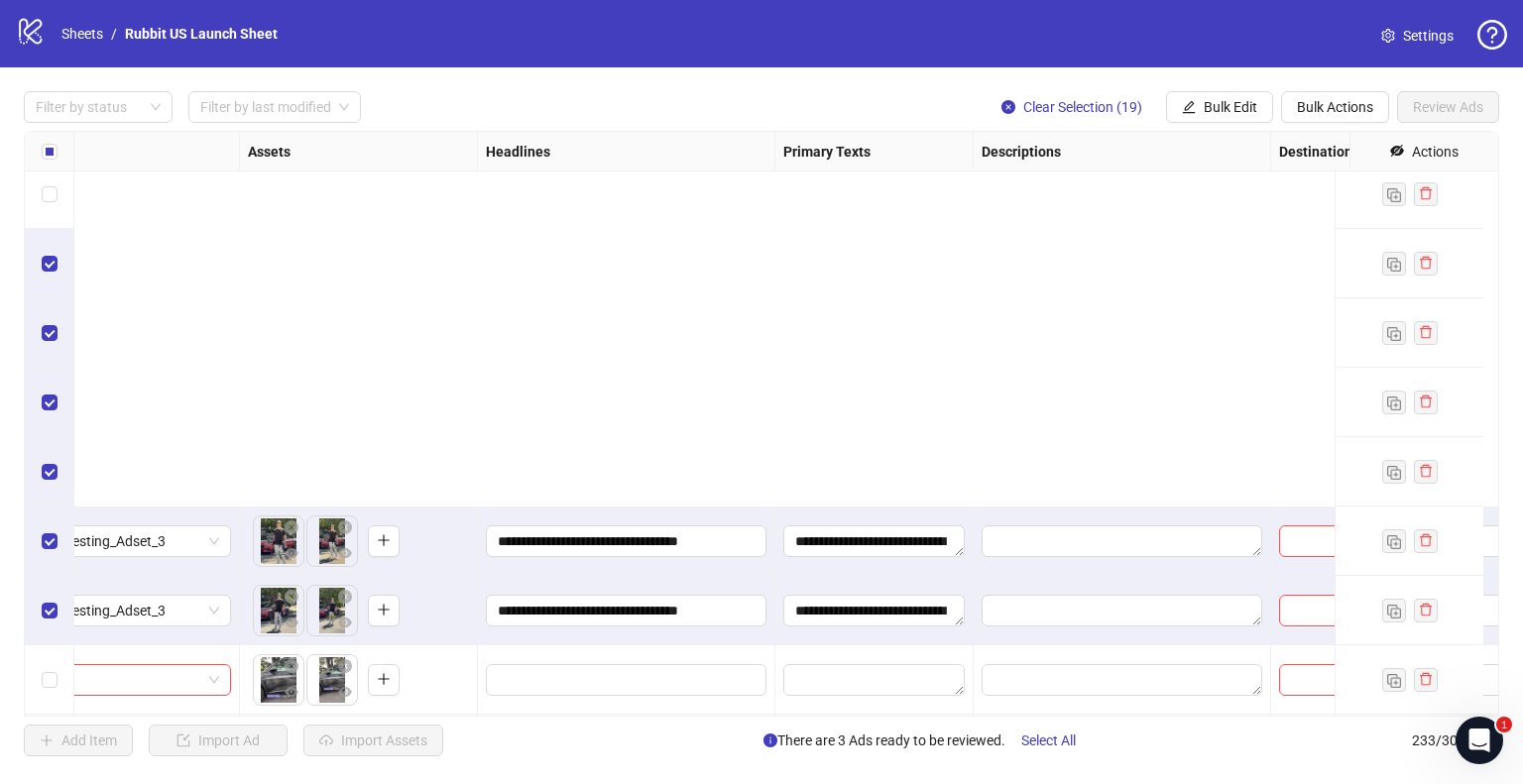 scroll, scrollTop: 15636, scrollLeft: 697, axis: both 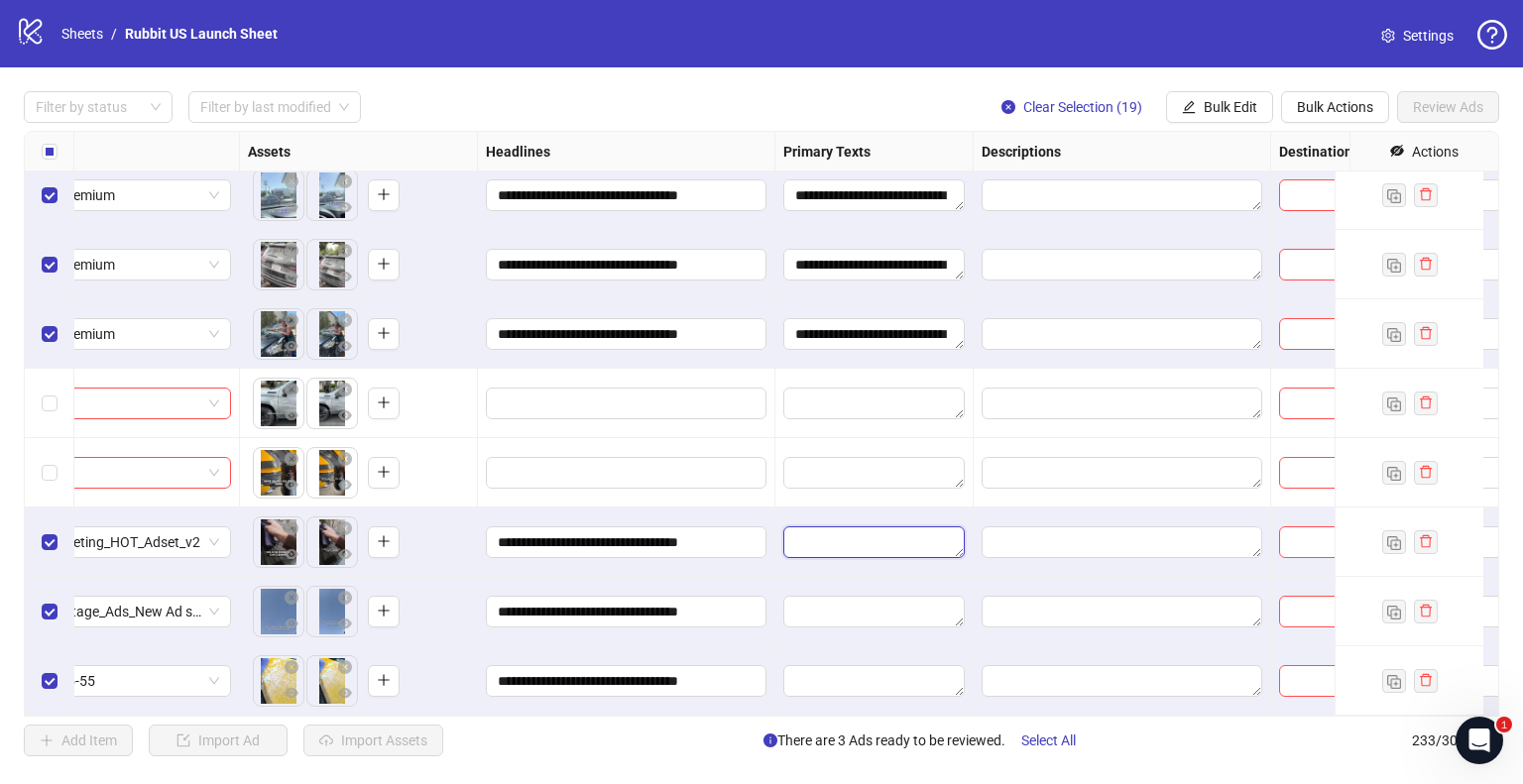 click at bounding box center (874, 542) 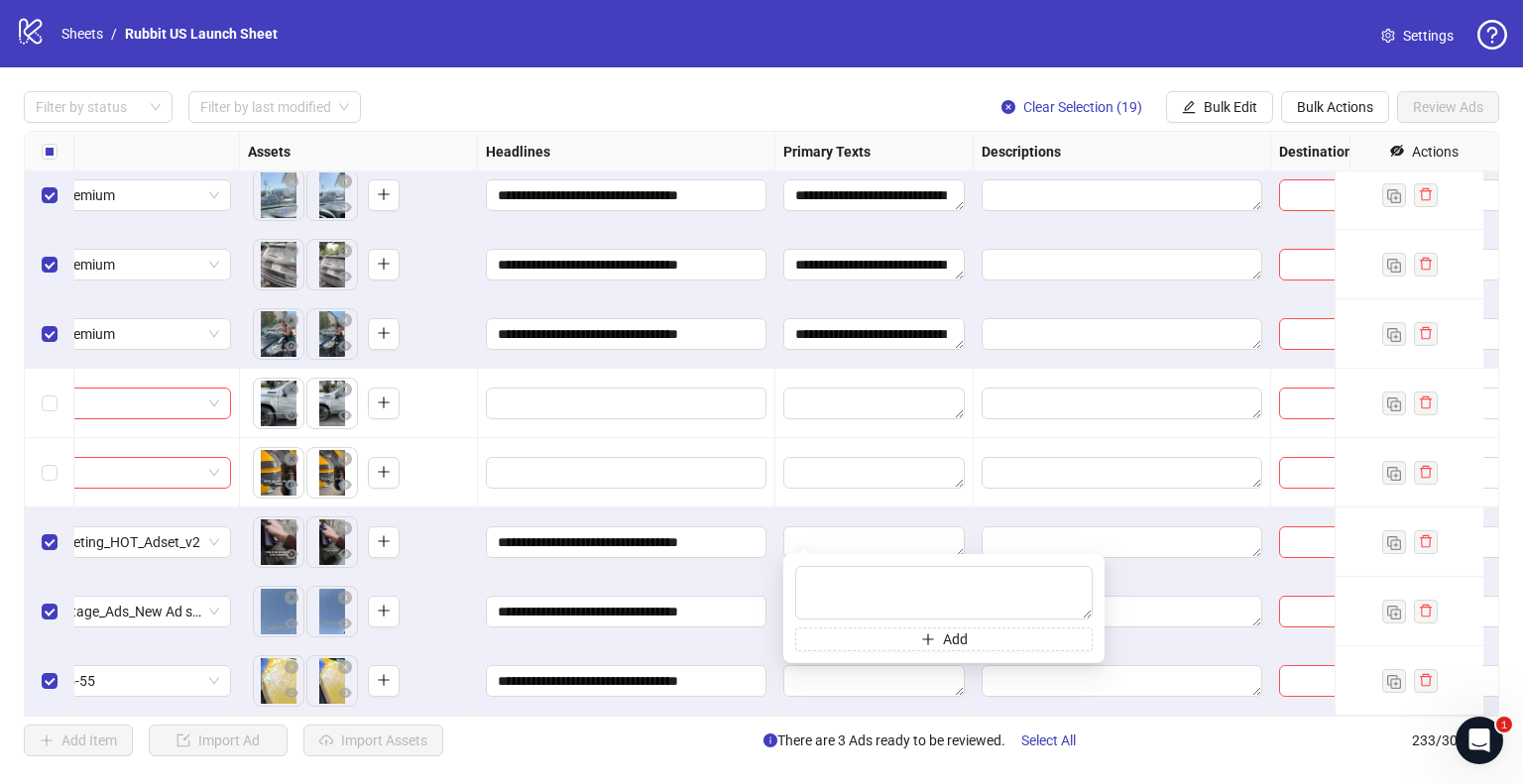click at bounding box center [875, 542] 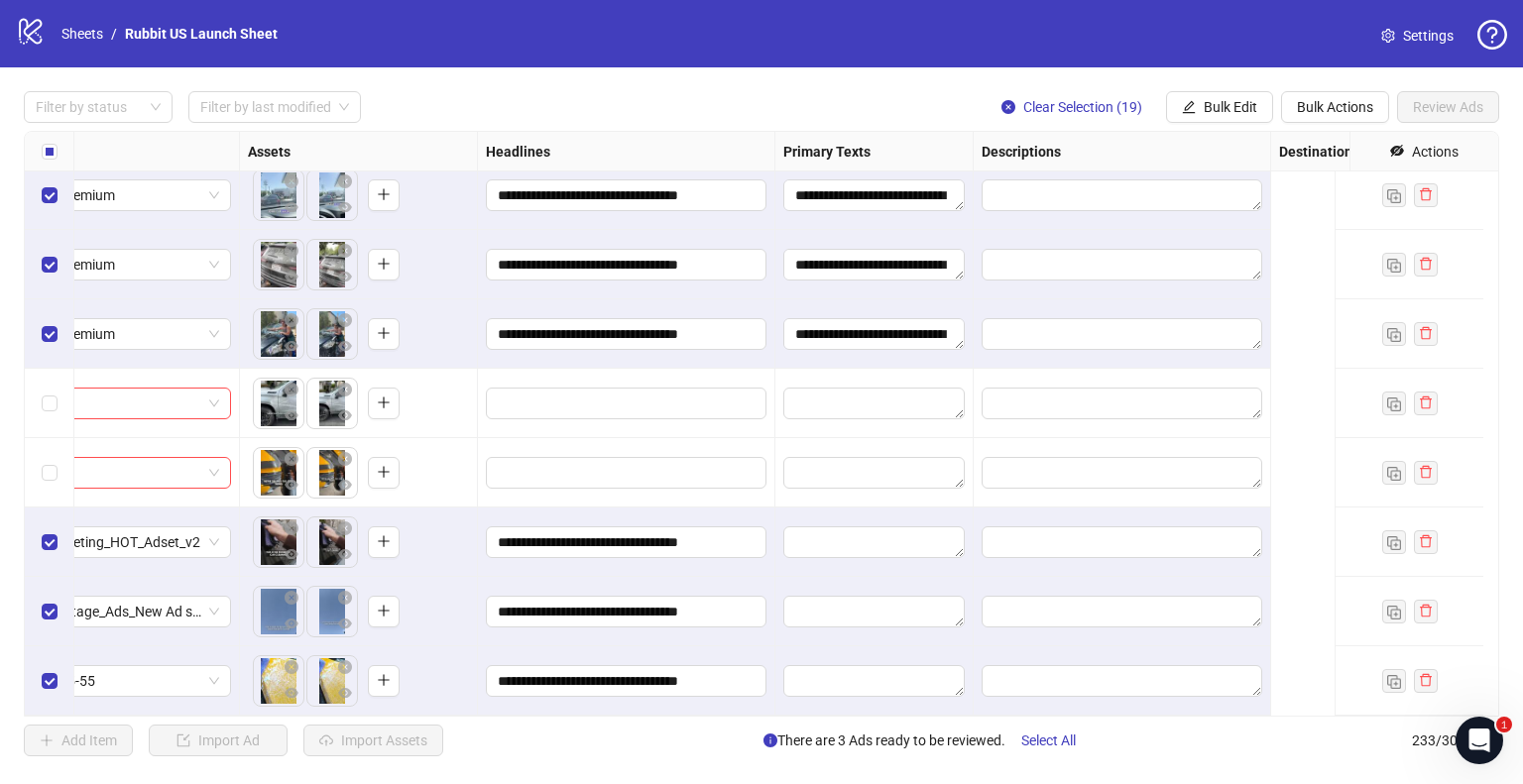 scroll, scrollTop: 15636, scrollLeft: 0, axis: vertical 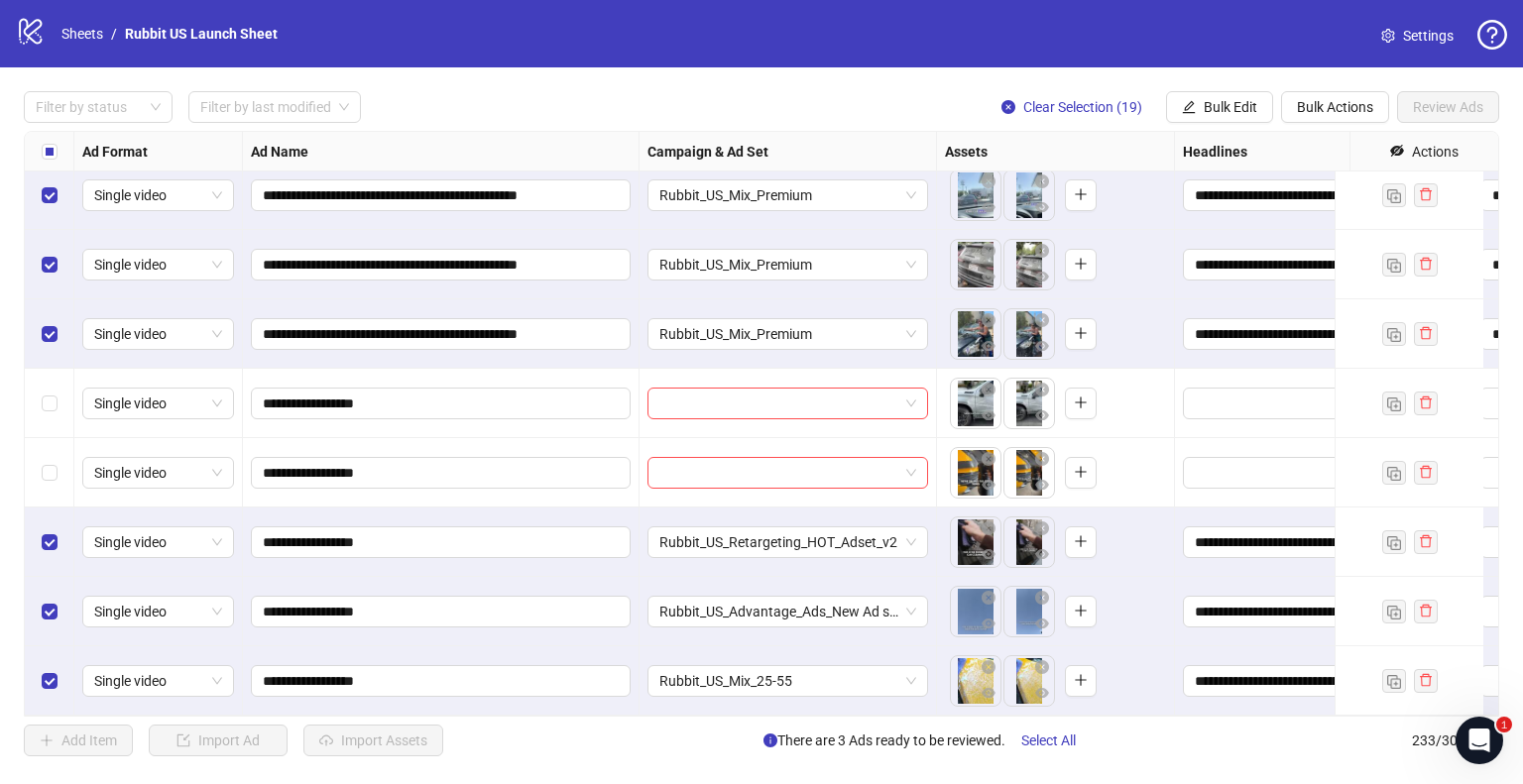click on "**********" at bounding box center (762, 423) 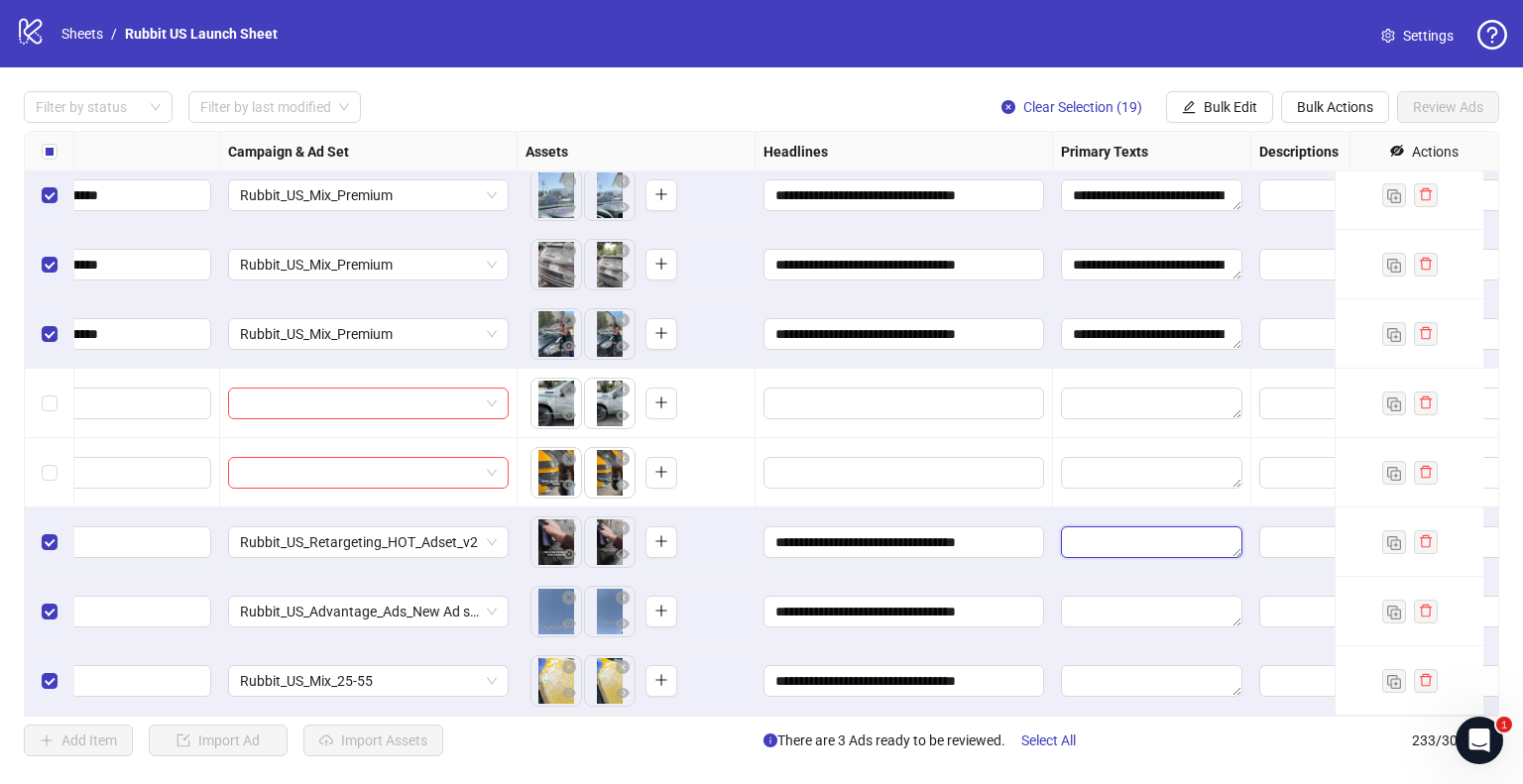 click at bounding box center [1151, 542] 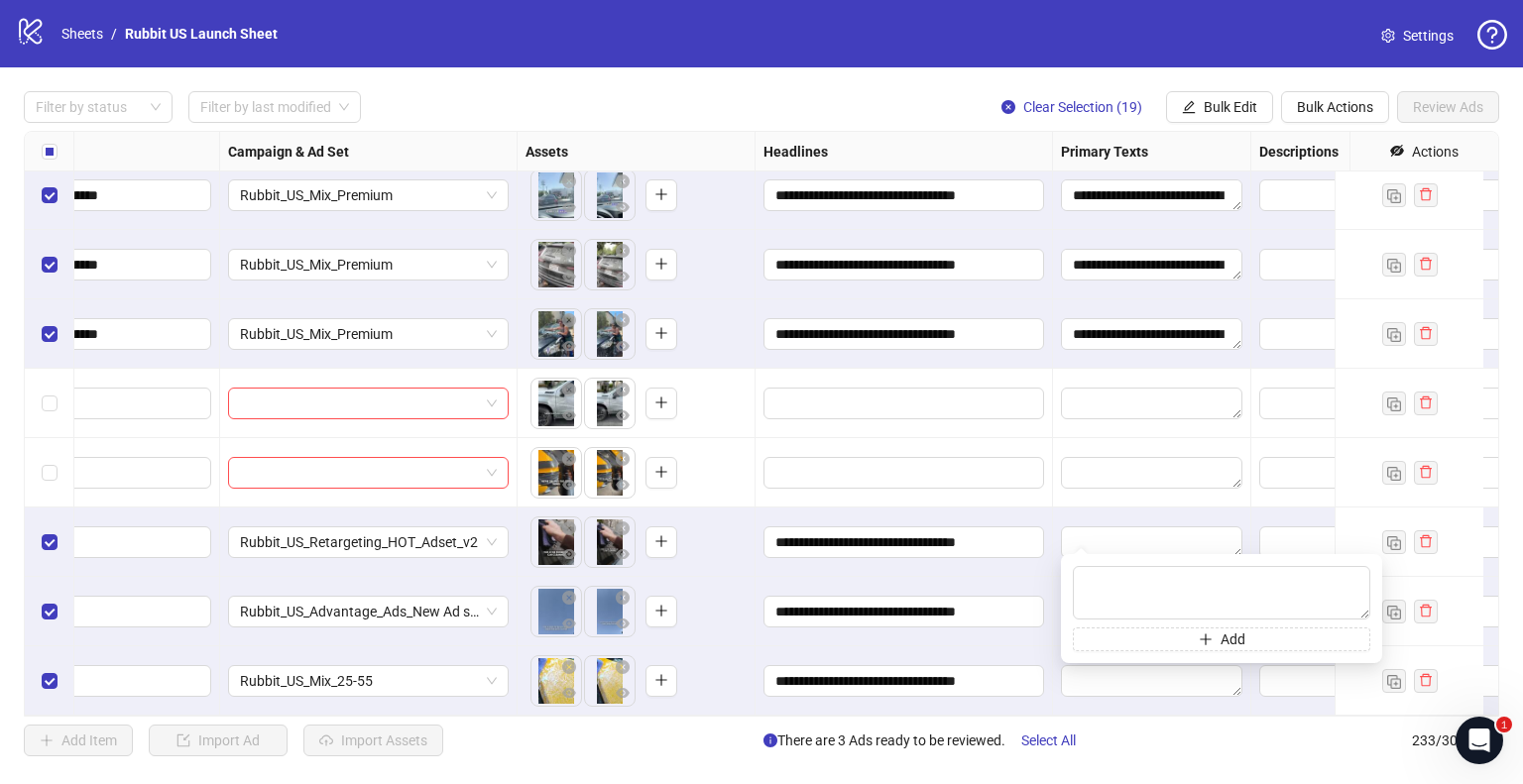 click on "**********" at bounding box center [904, 542] 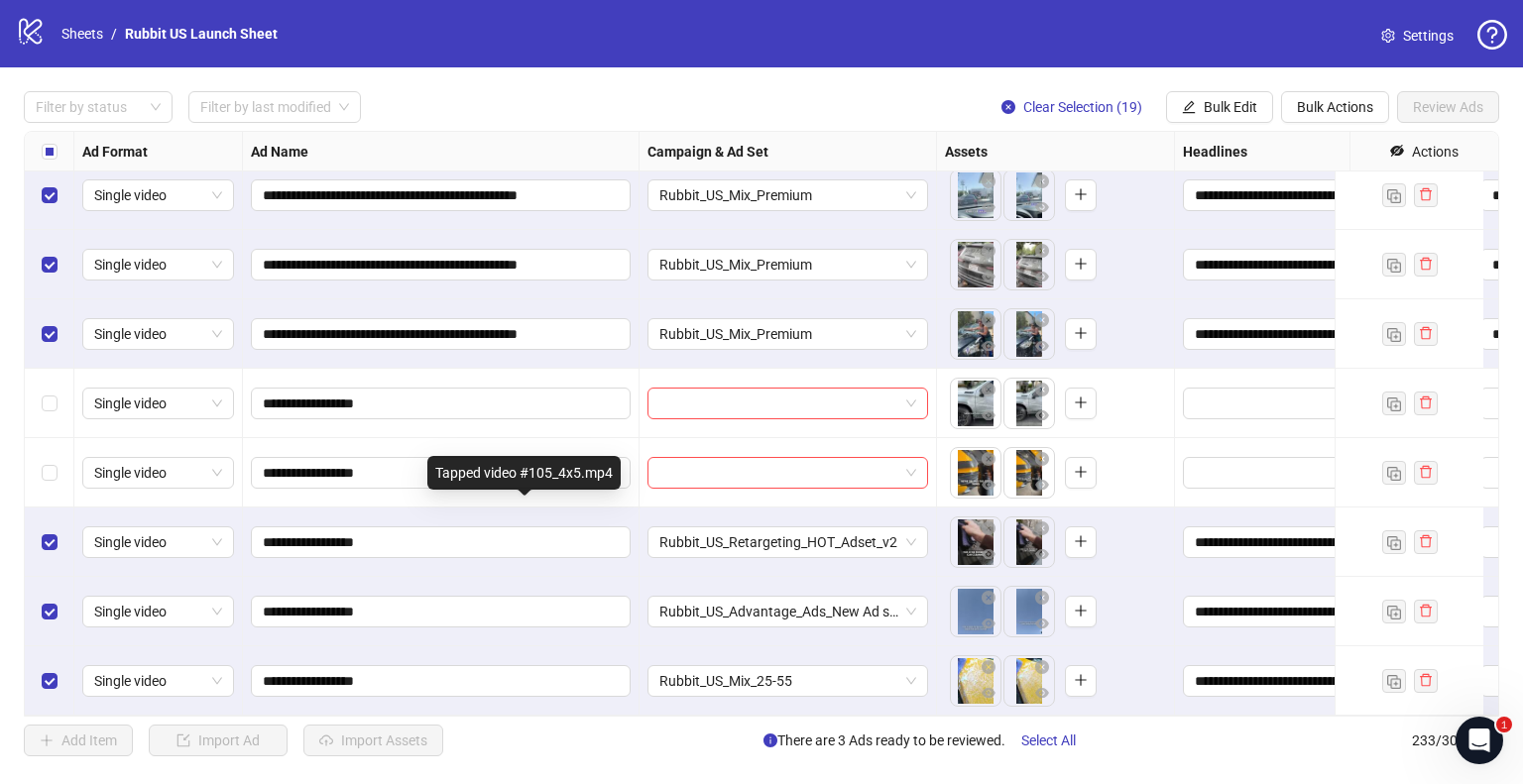 scroll, scrollTop: 15636, scrollLeft: 450, axis: both 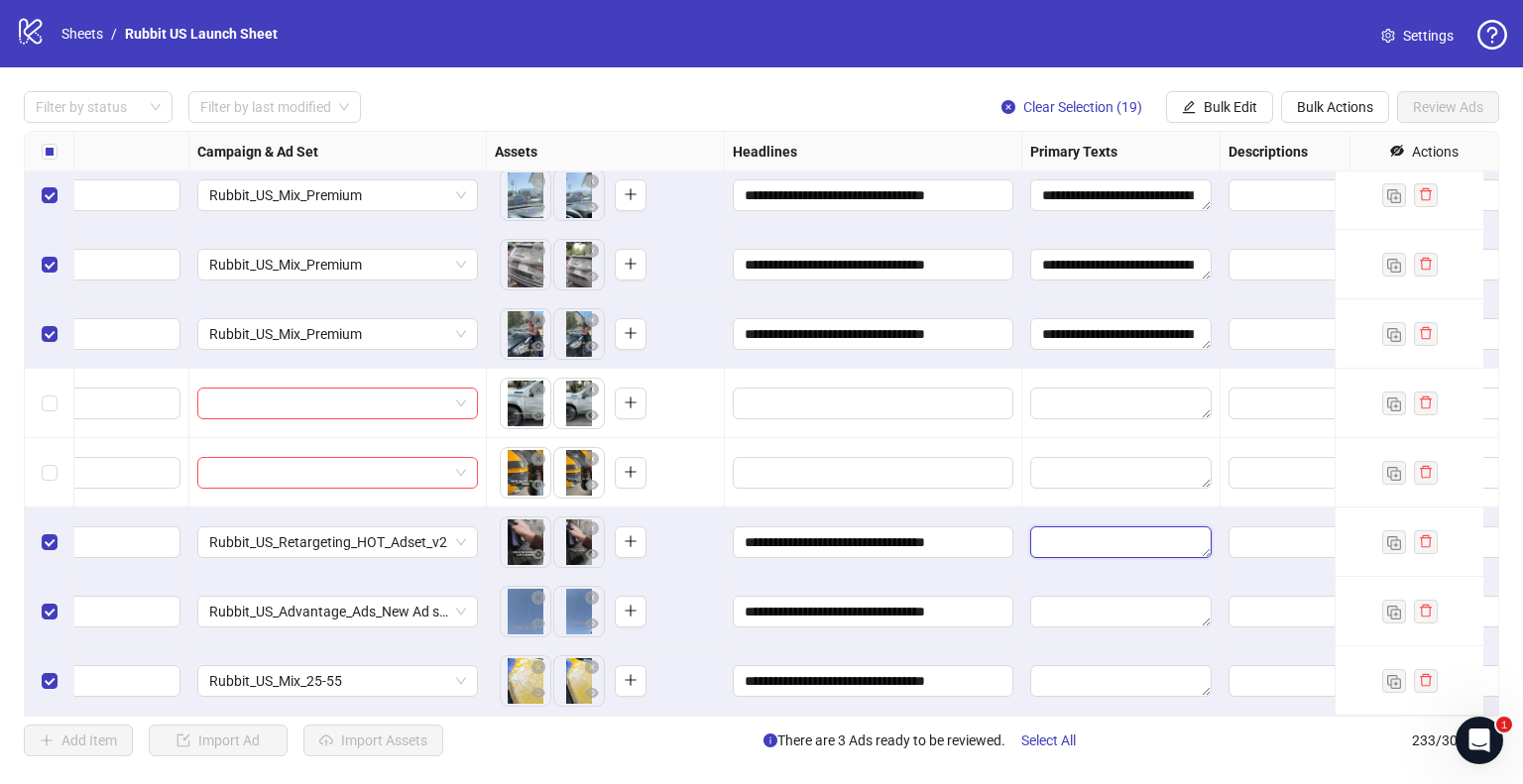 click at bounding box center (1120, 542) 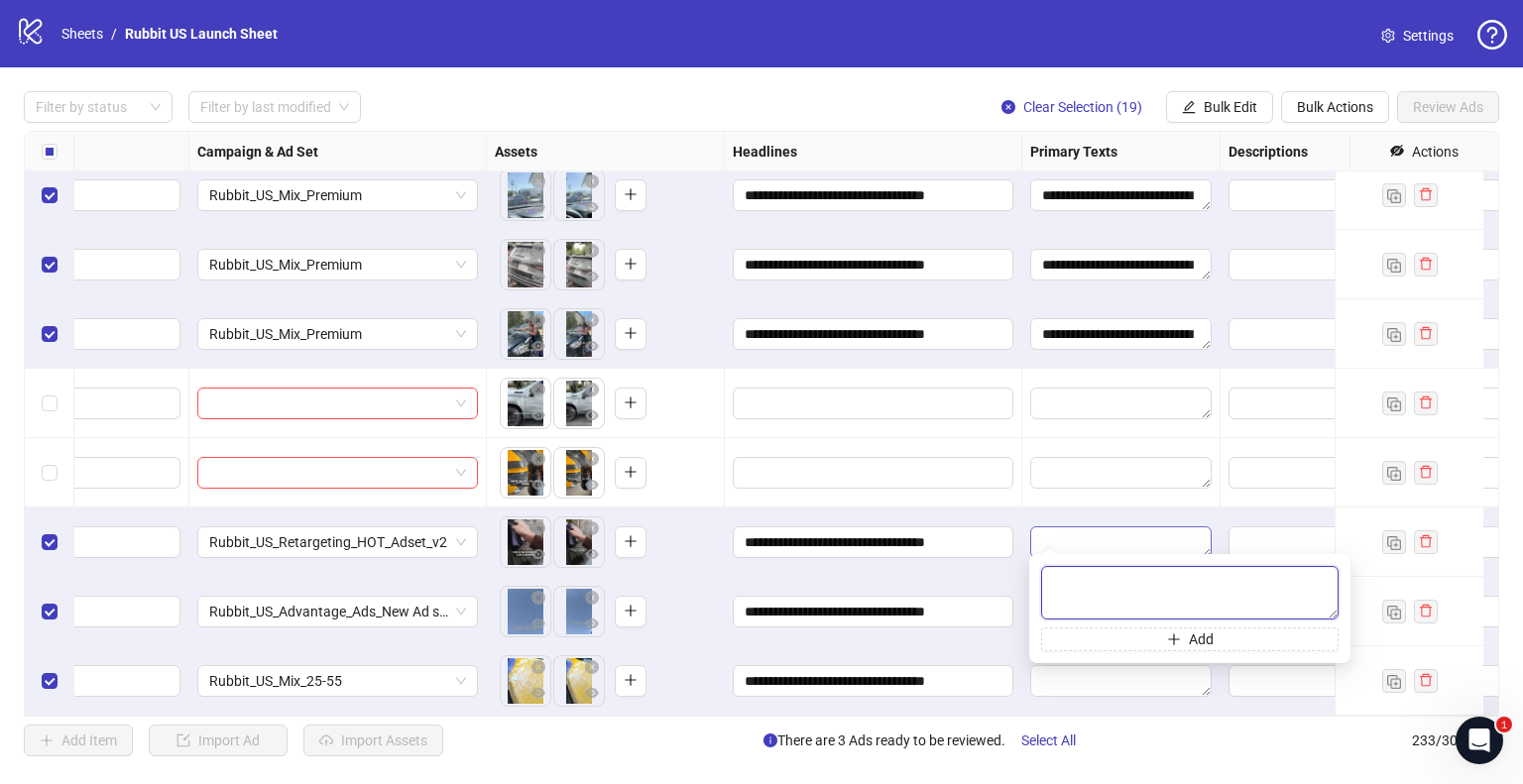 paste on "**********" 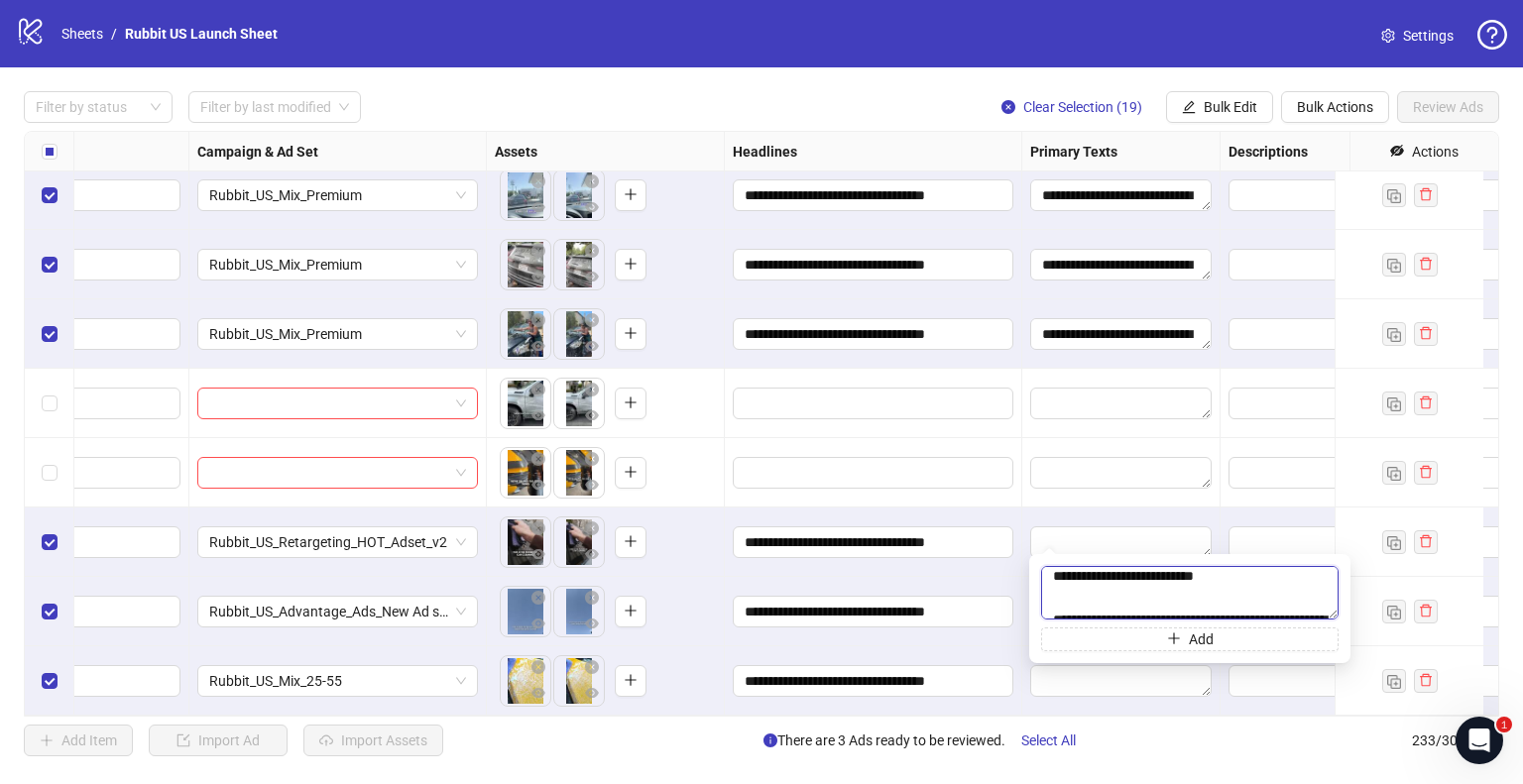 scroll, scrollTop: 5, scrollLeft: 0, axis: vertical 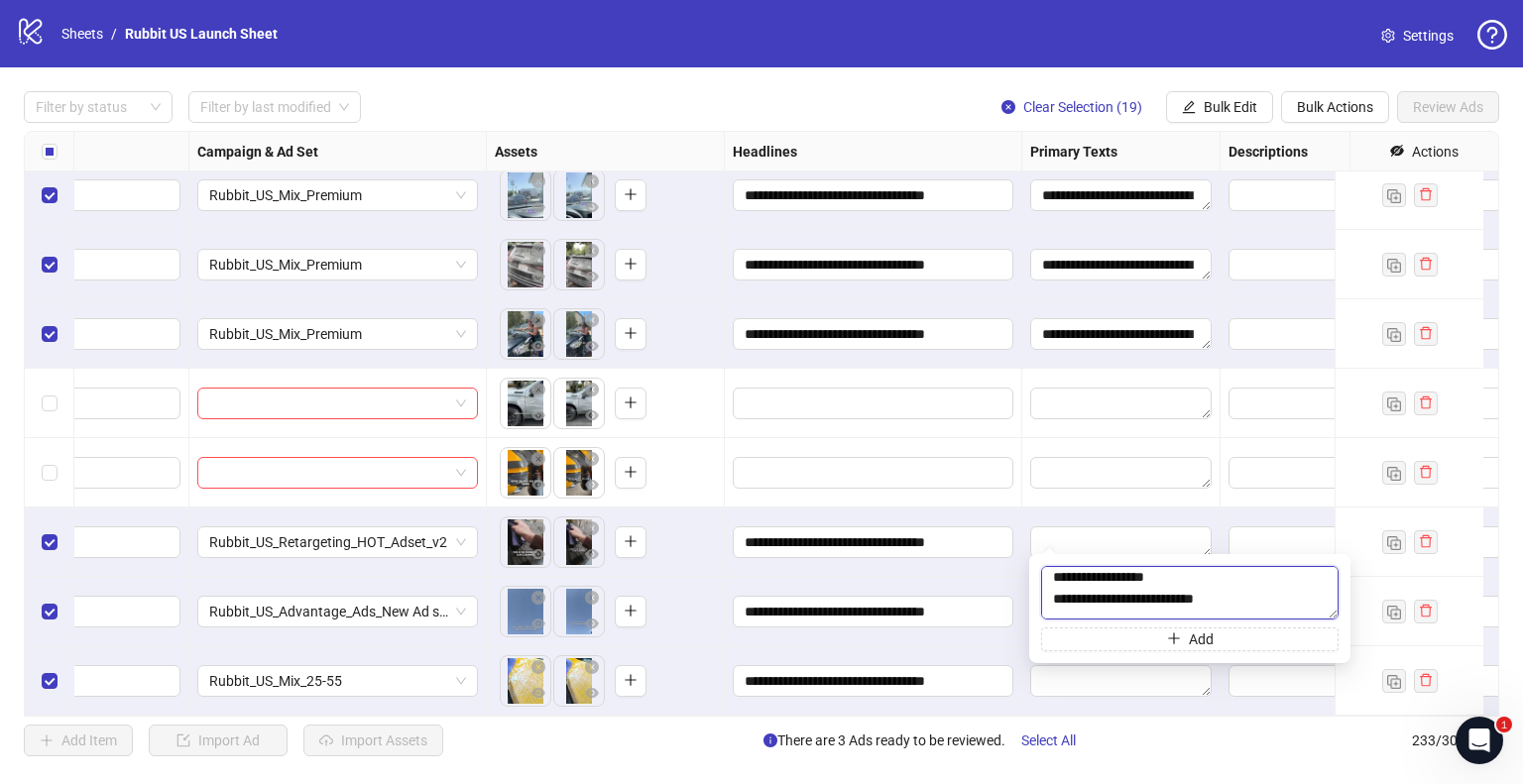 paste on "**********" 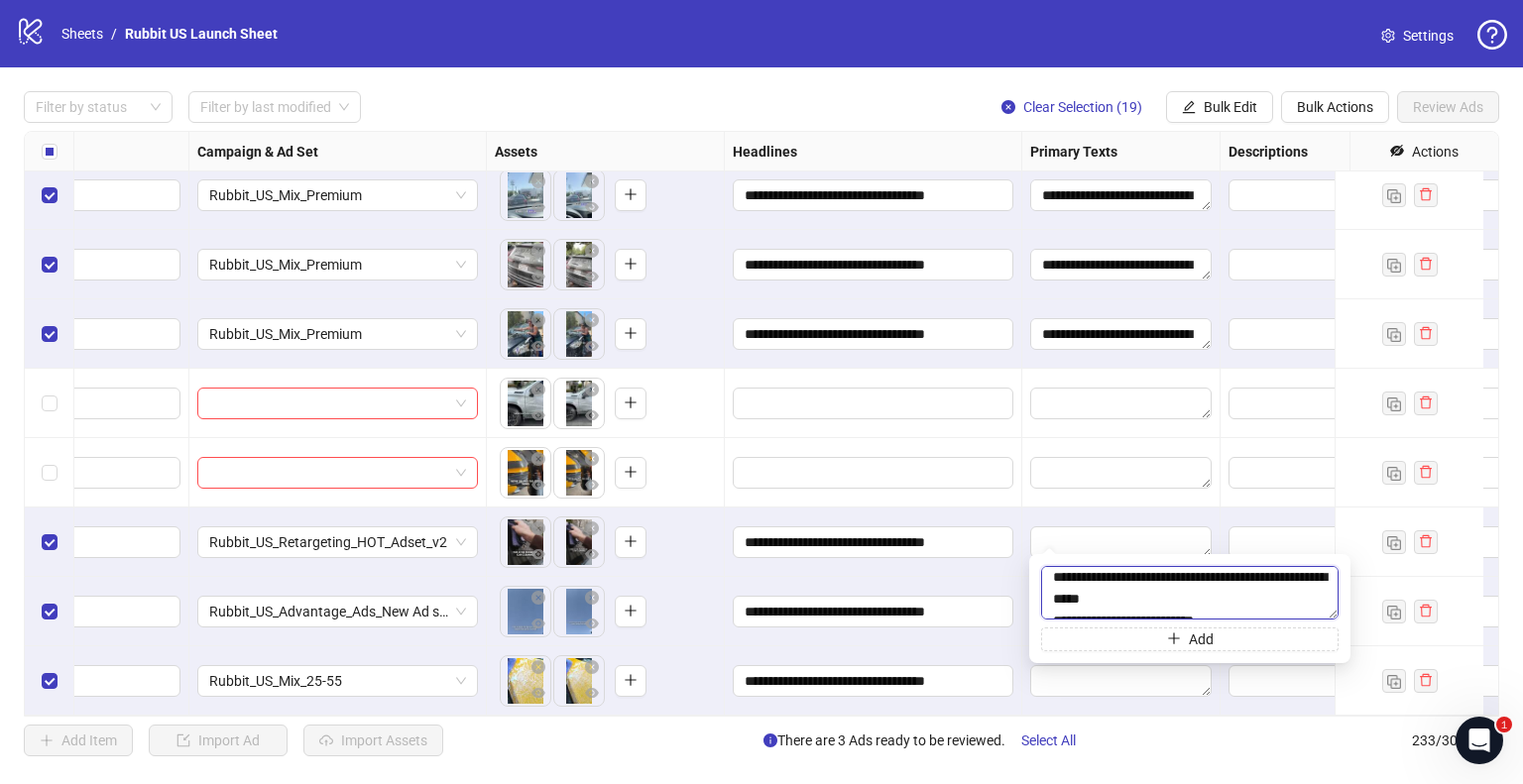 scroll, scrollTop: 15, scrollLeft: 0, axis: vertical 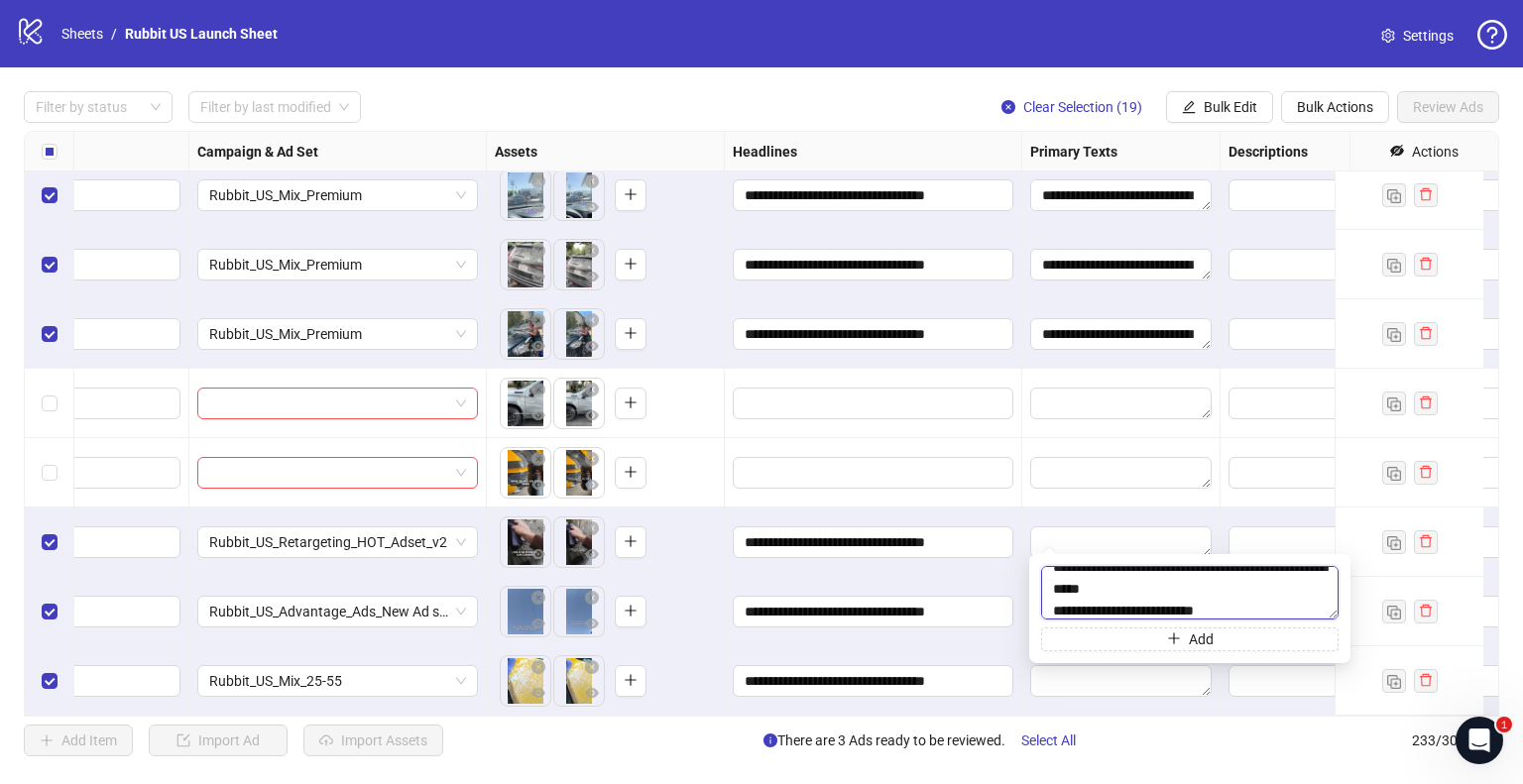 type on "**********" 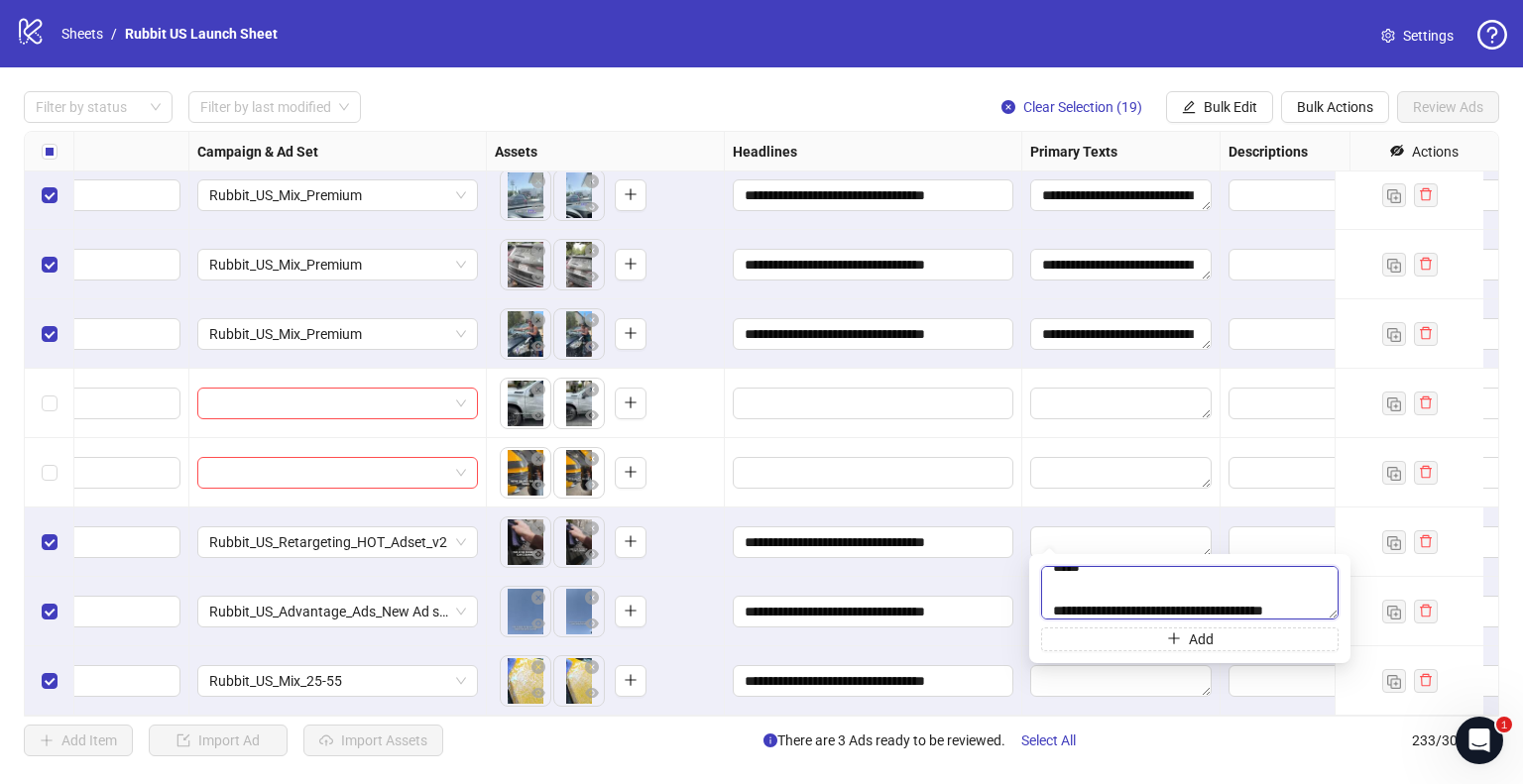 scroll, scrollTop: 320, scrollLeft: 0, axis: vertical 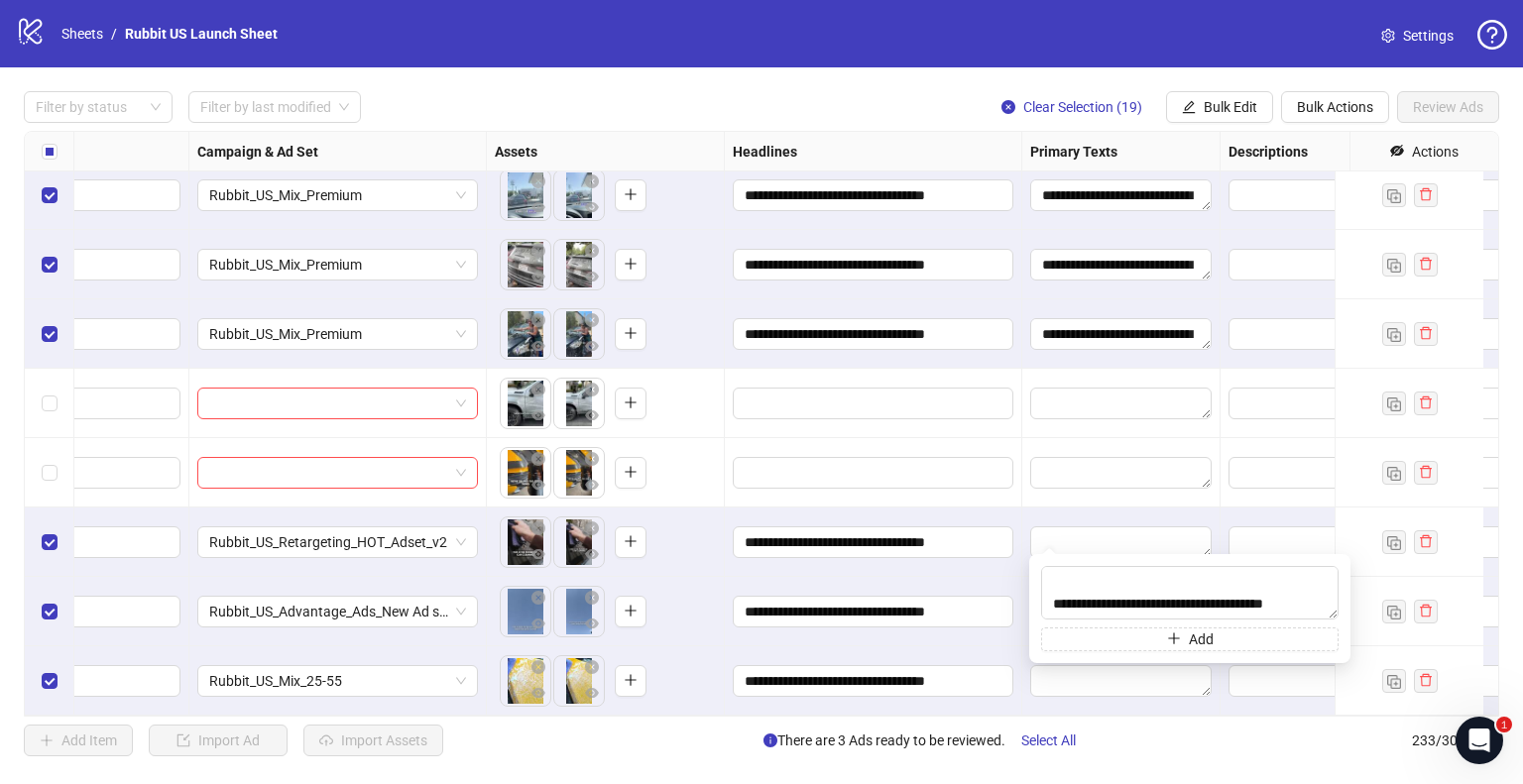click on "**********" at bounding box center [874, 542] 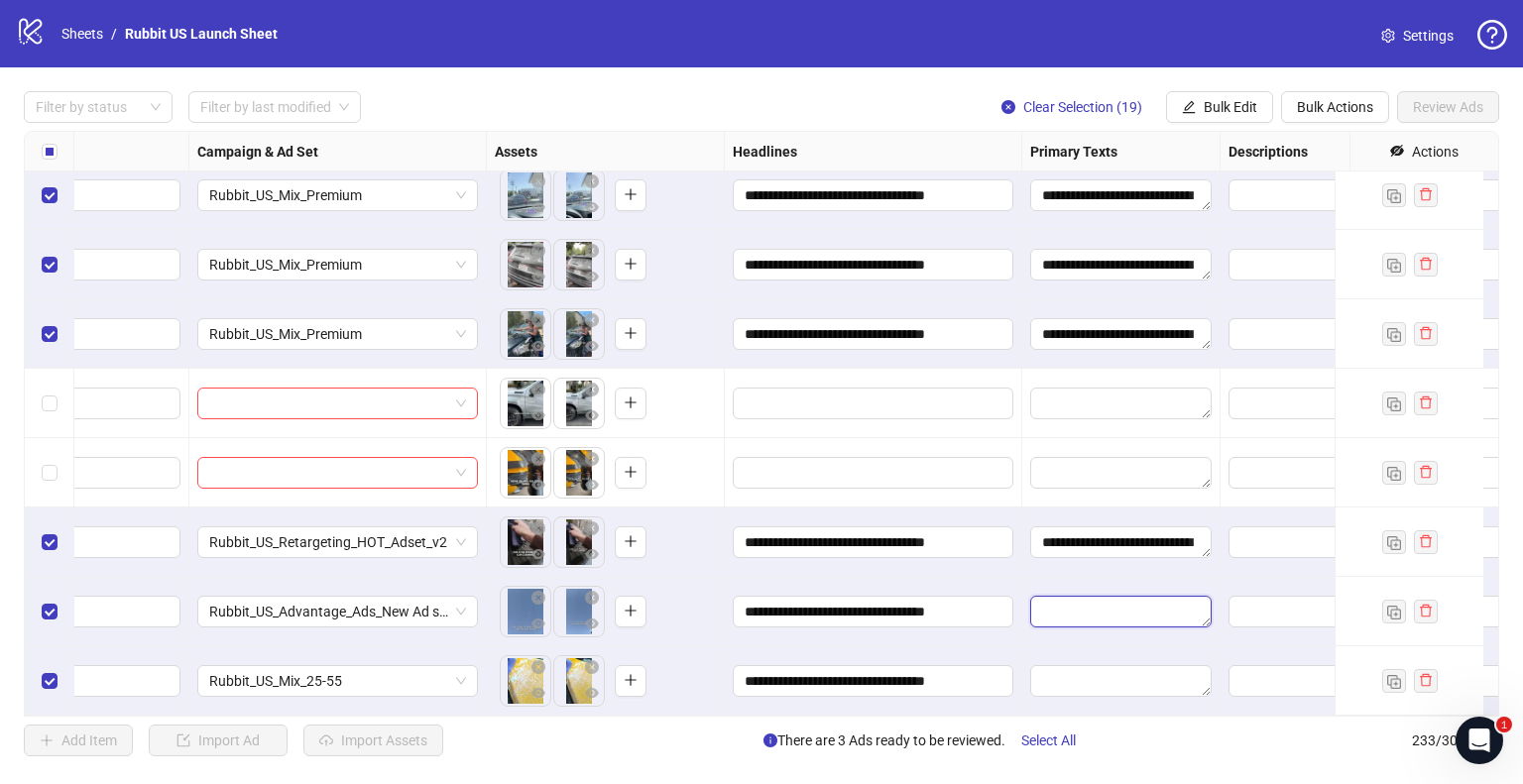 click at bounding box center (1120, 612) 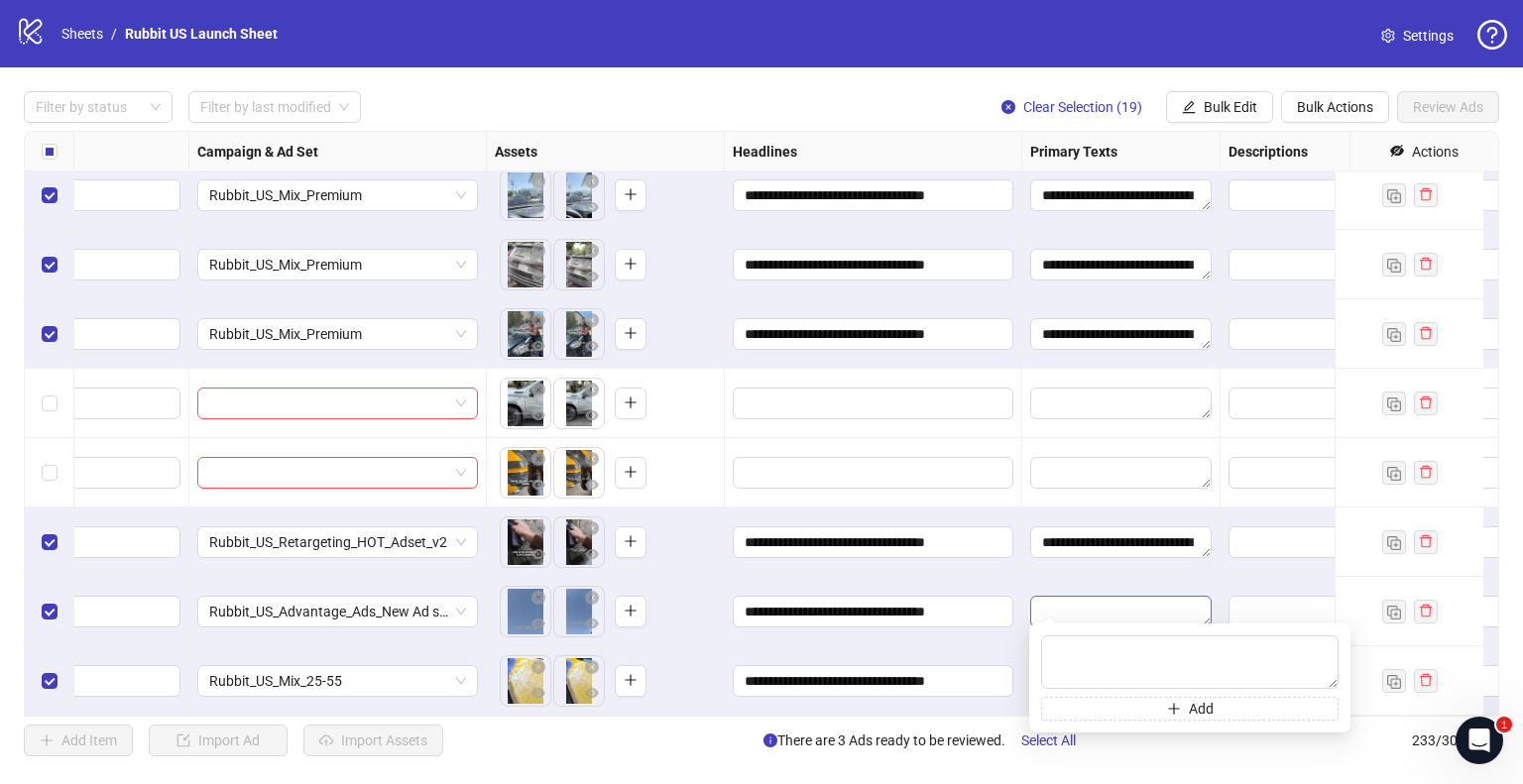 type on "**********" 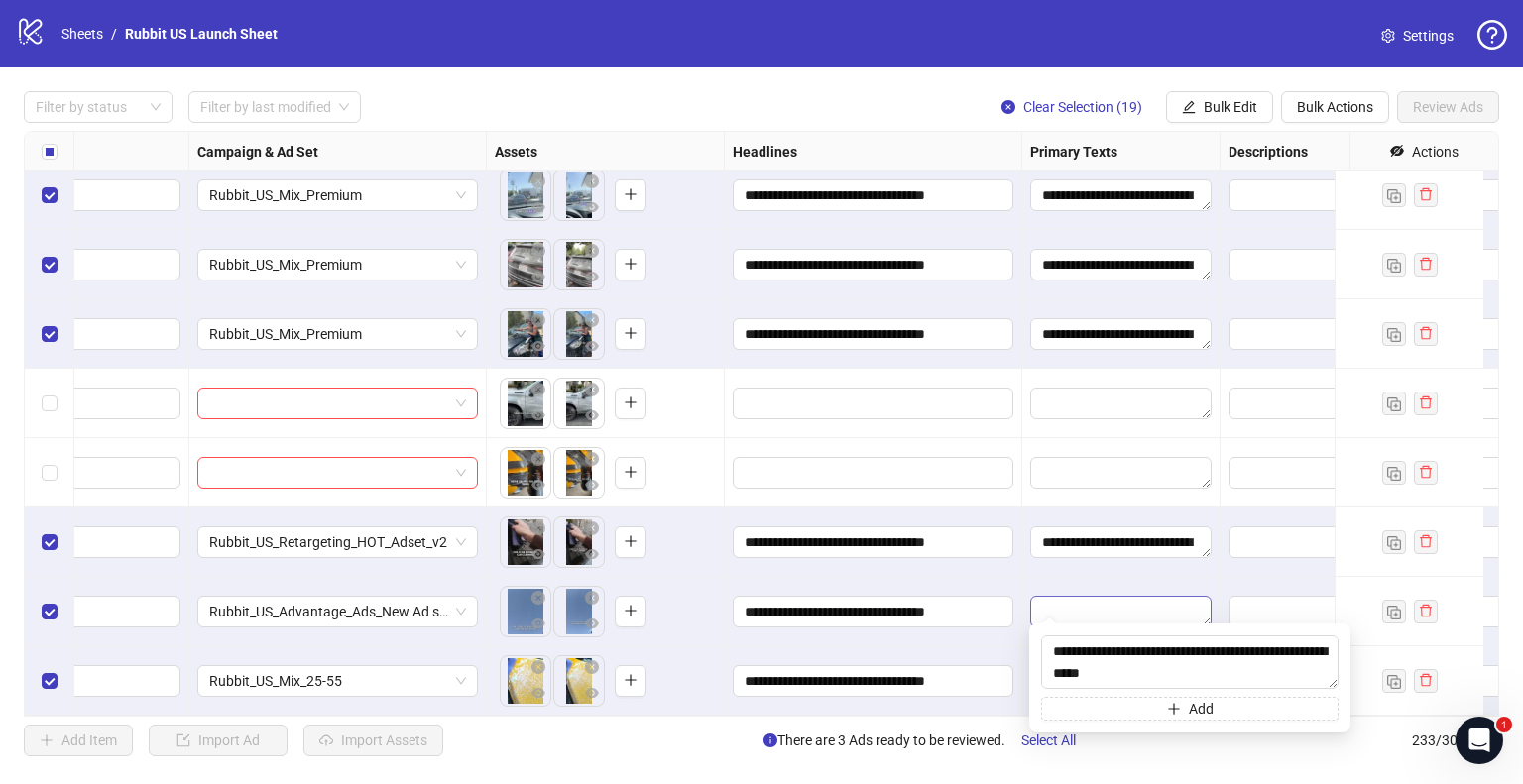 scroll, scrollTop: 320, scrollLeft: 0, axis: vertical 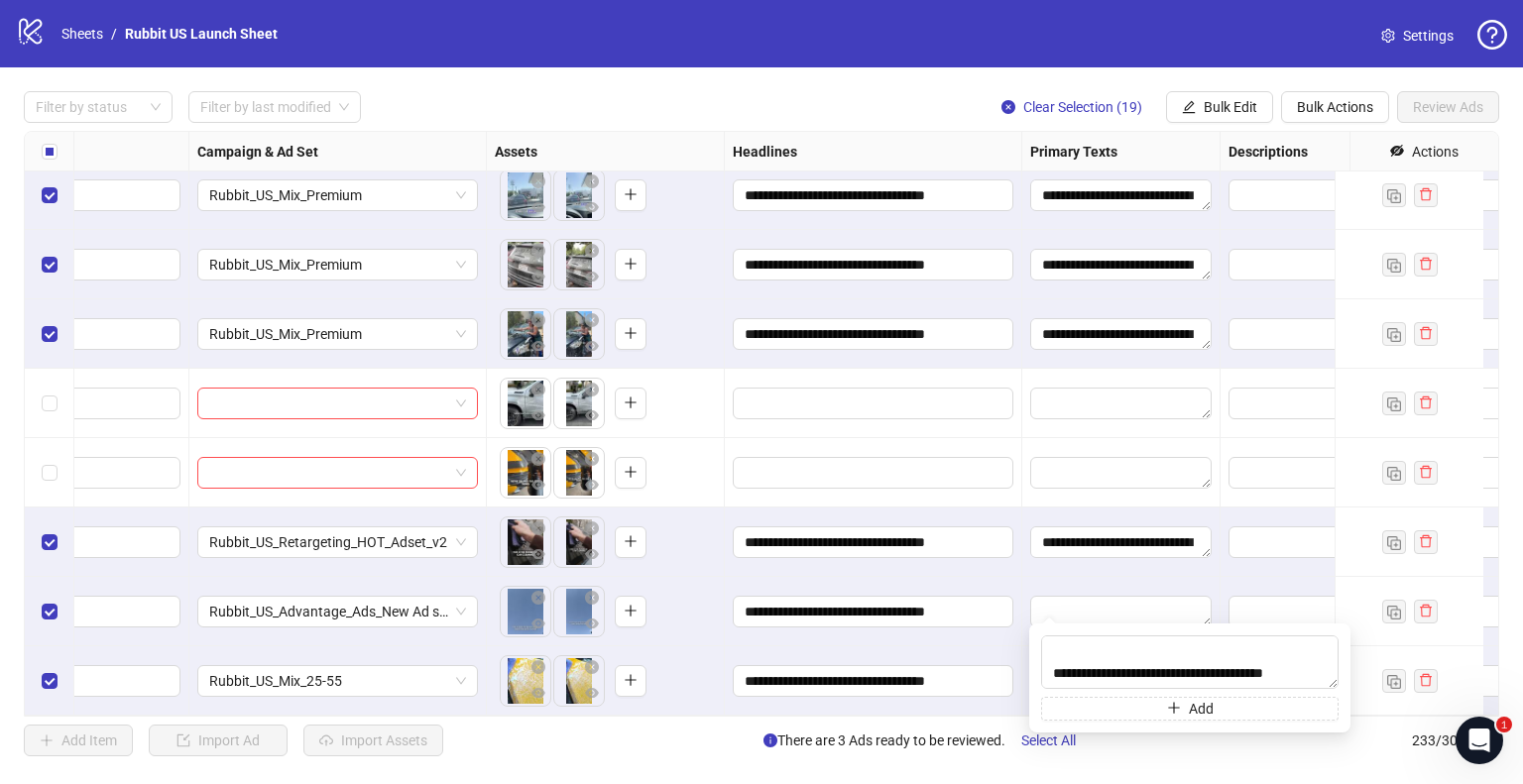 click on "**********" at bounding box center [1121, 542] 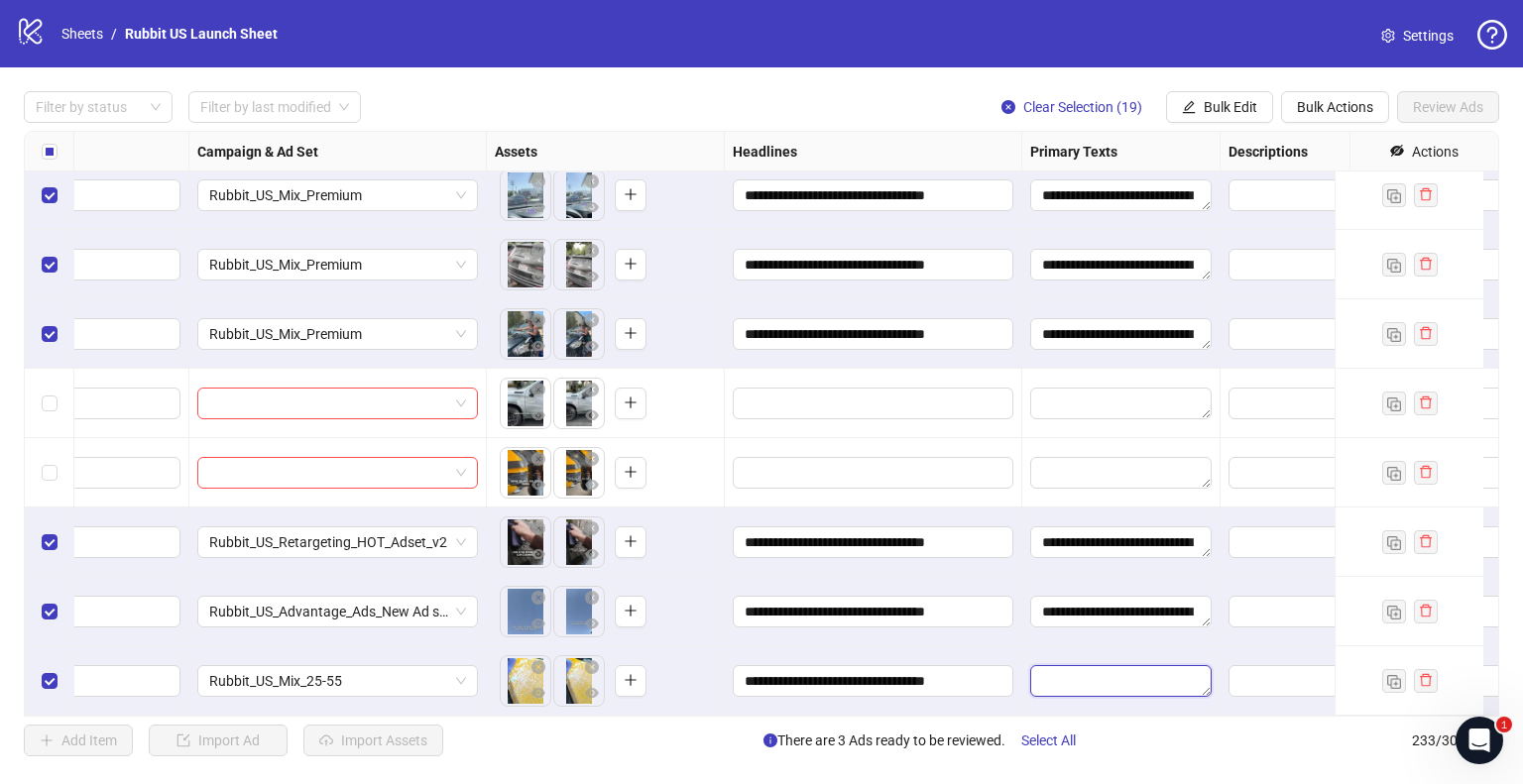 click at bounding box center [1120, 681] 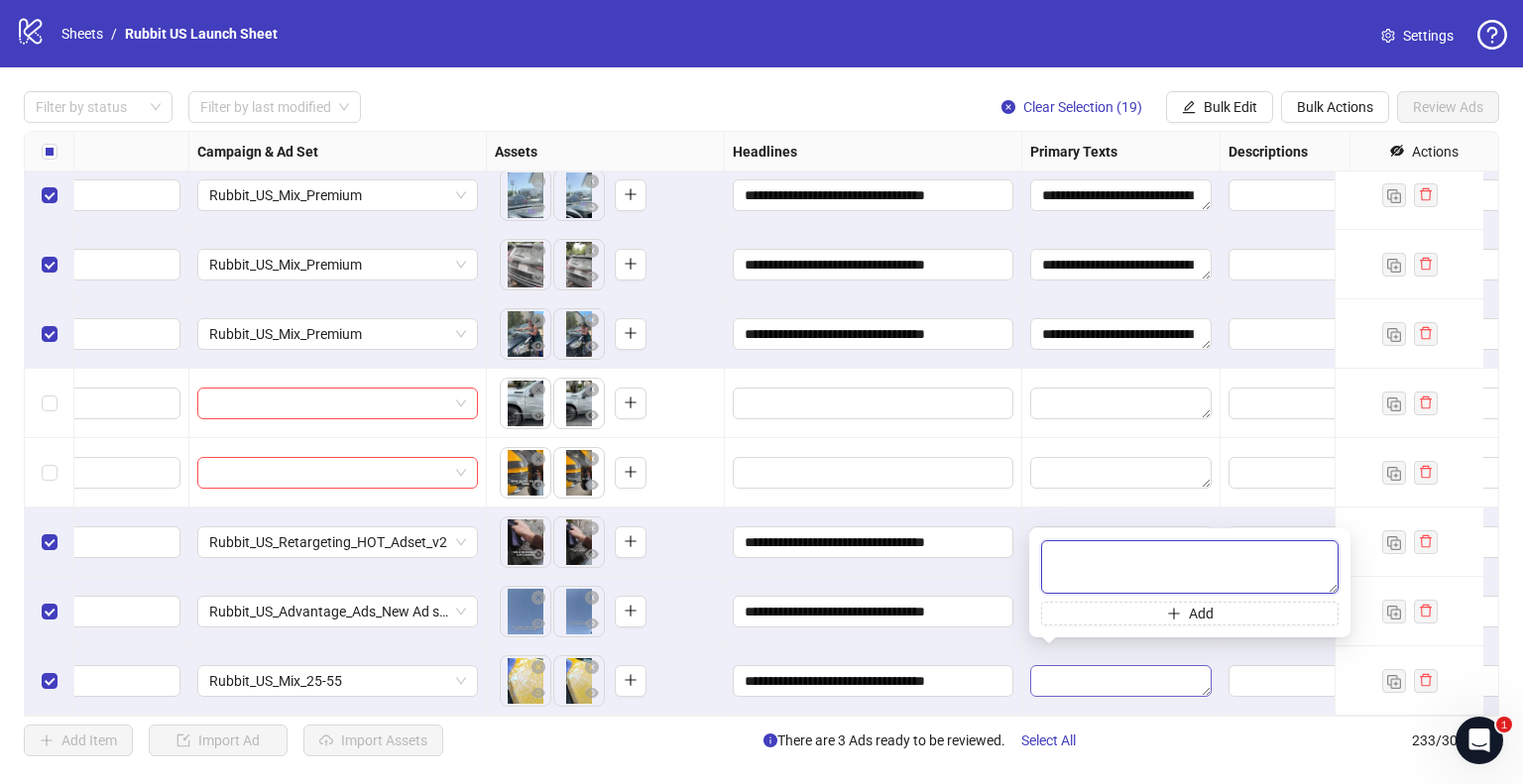 paste on "**********" 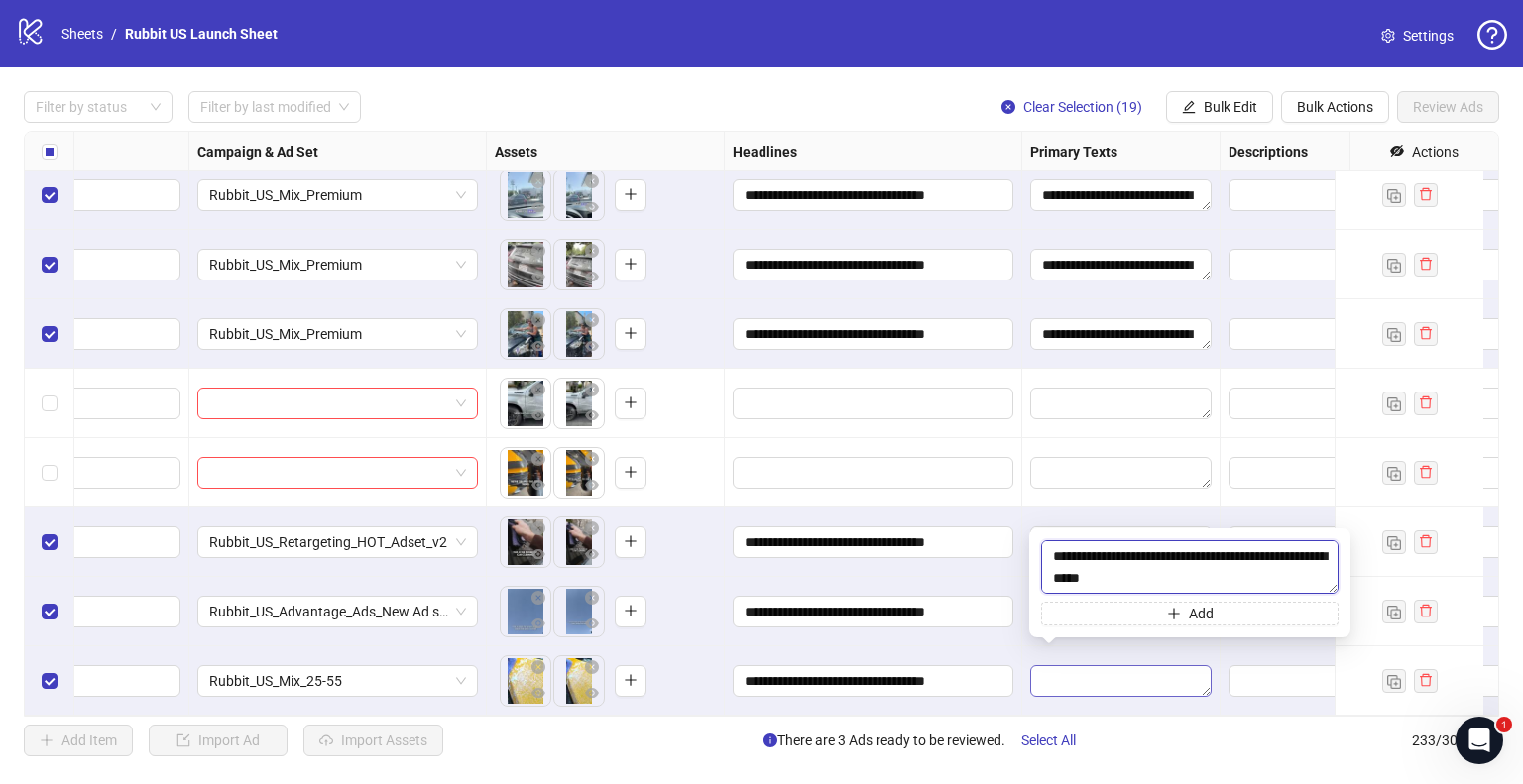 scroll, scrollTop: 320, scrollLeft: 0, axis: vertical 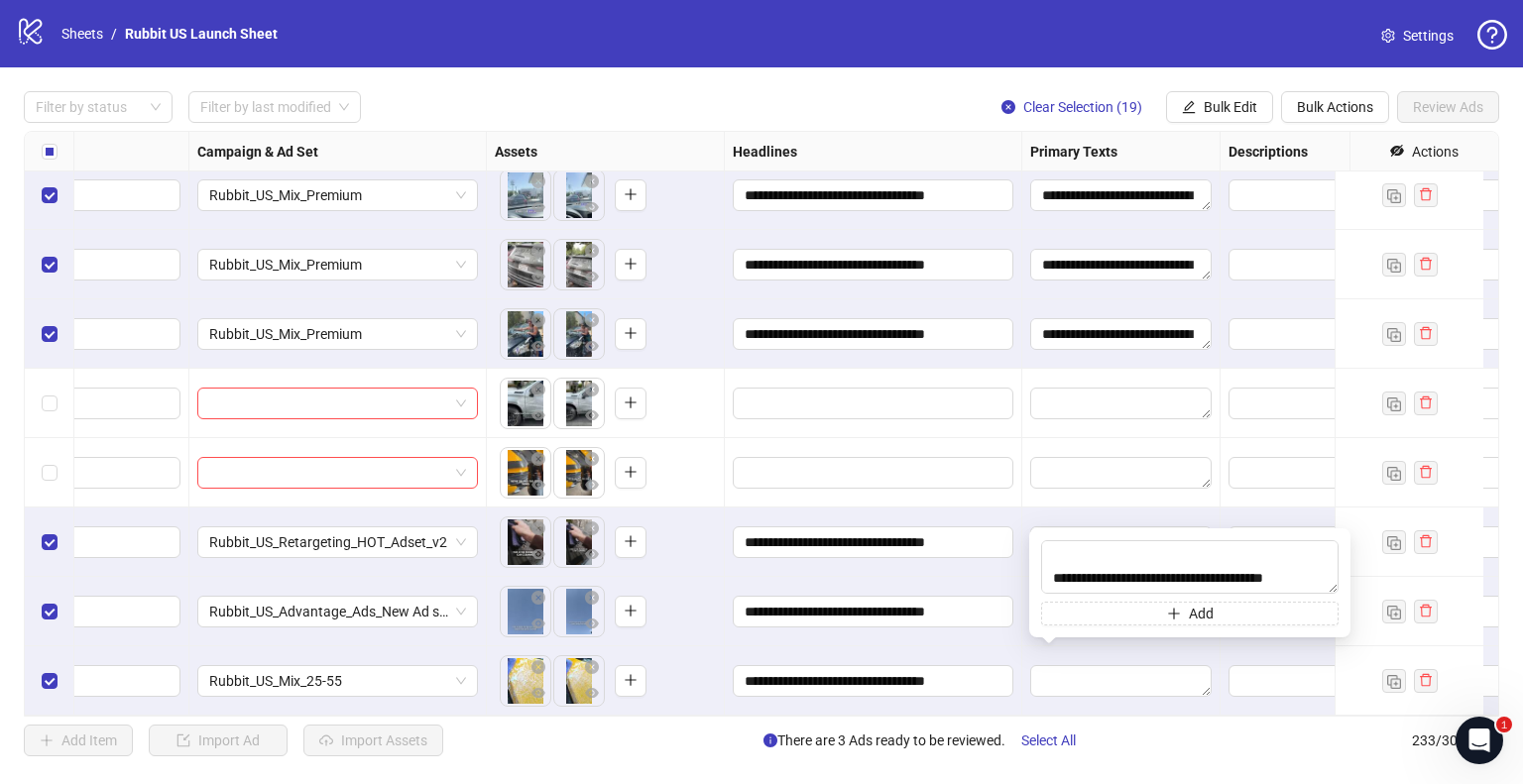 click on "**********" at bounding box center (874, 681) 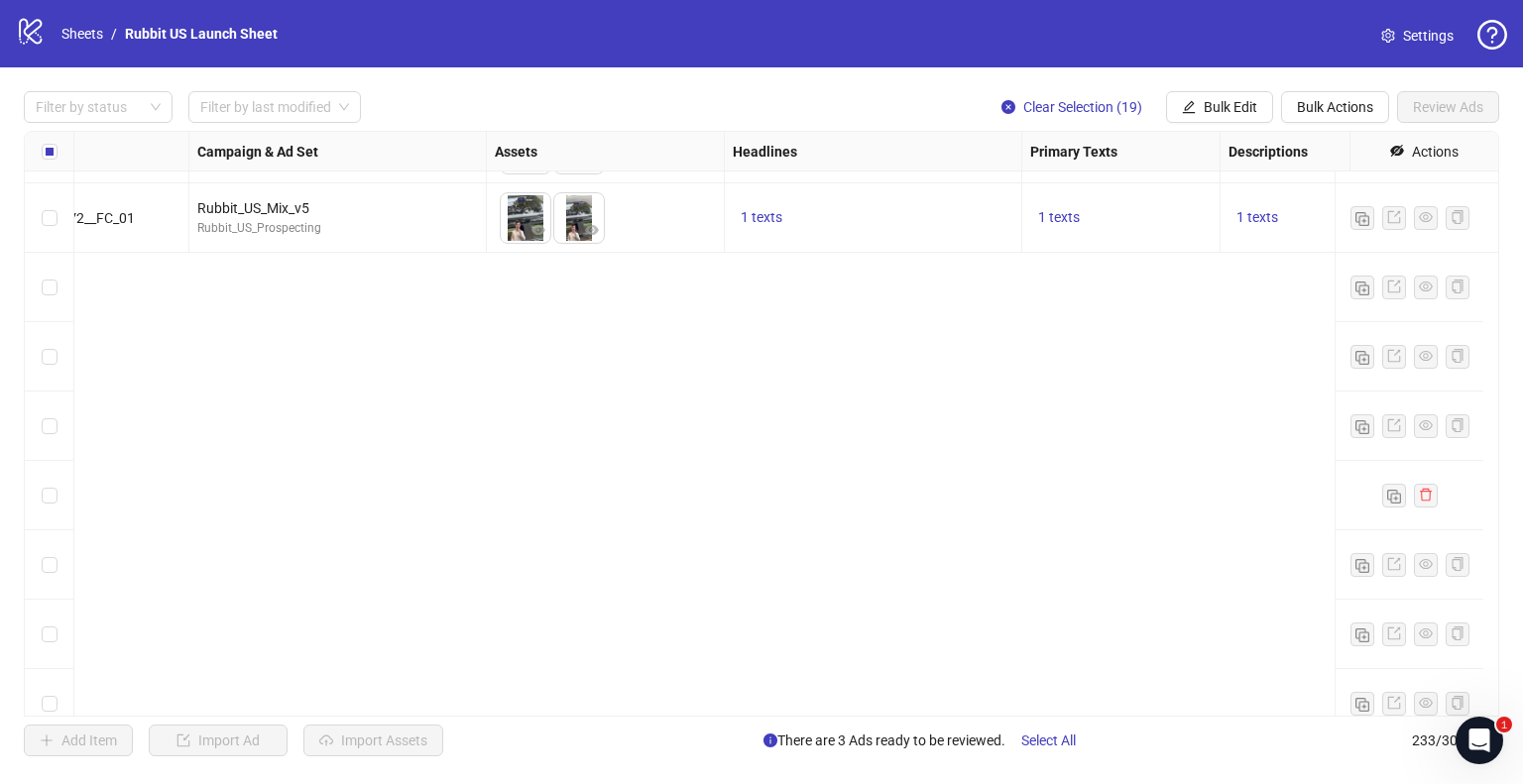 scroll, scrollTop: 13130, scrollLeft: 450, axis: both 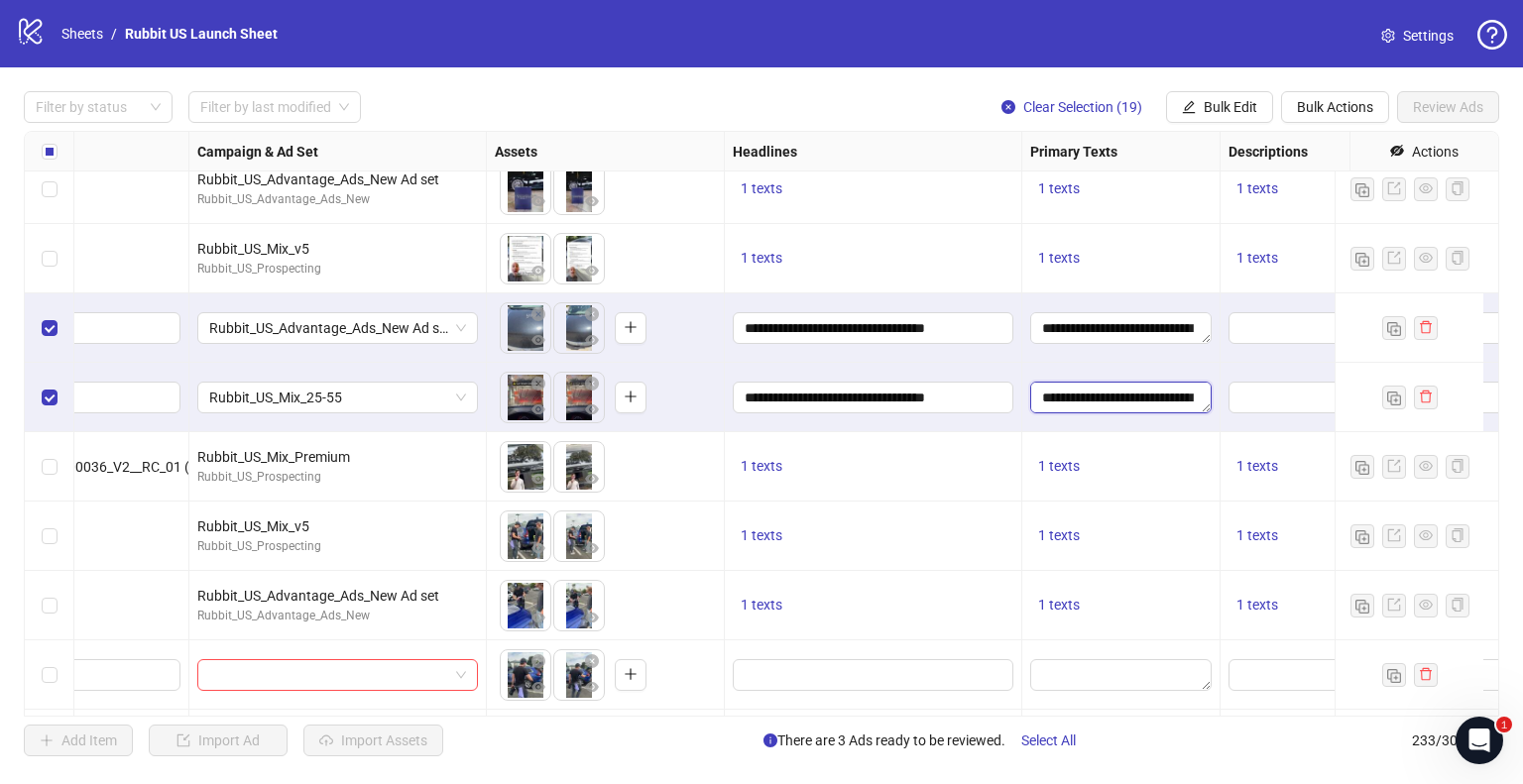 click on "**********" at bounding box center (1120, 397) 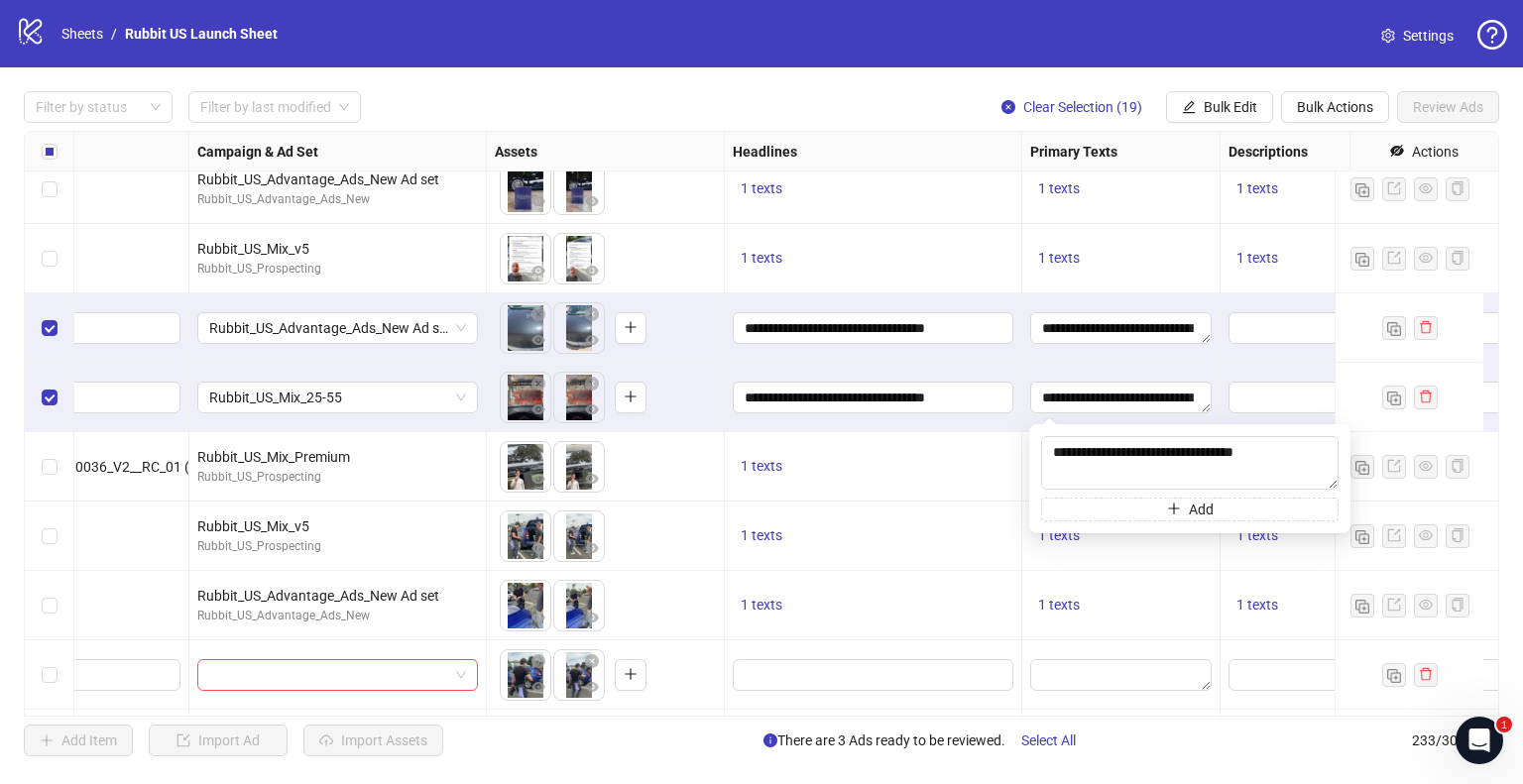 type on "**********" 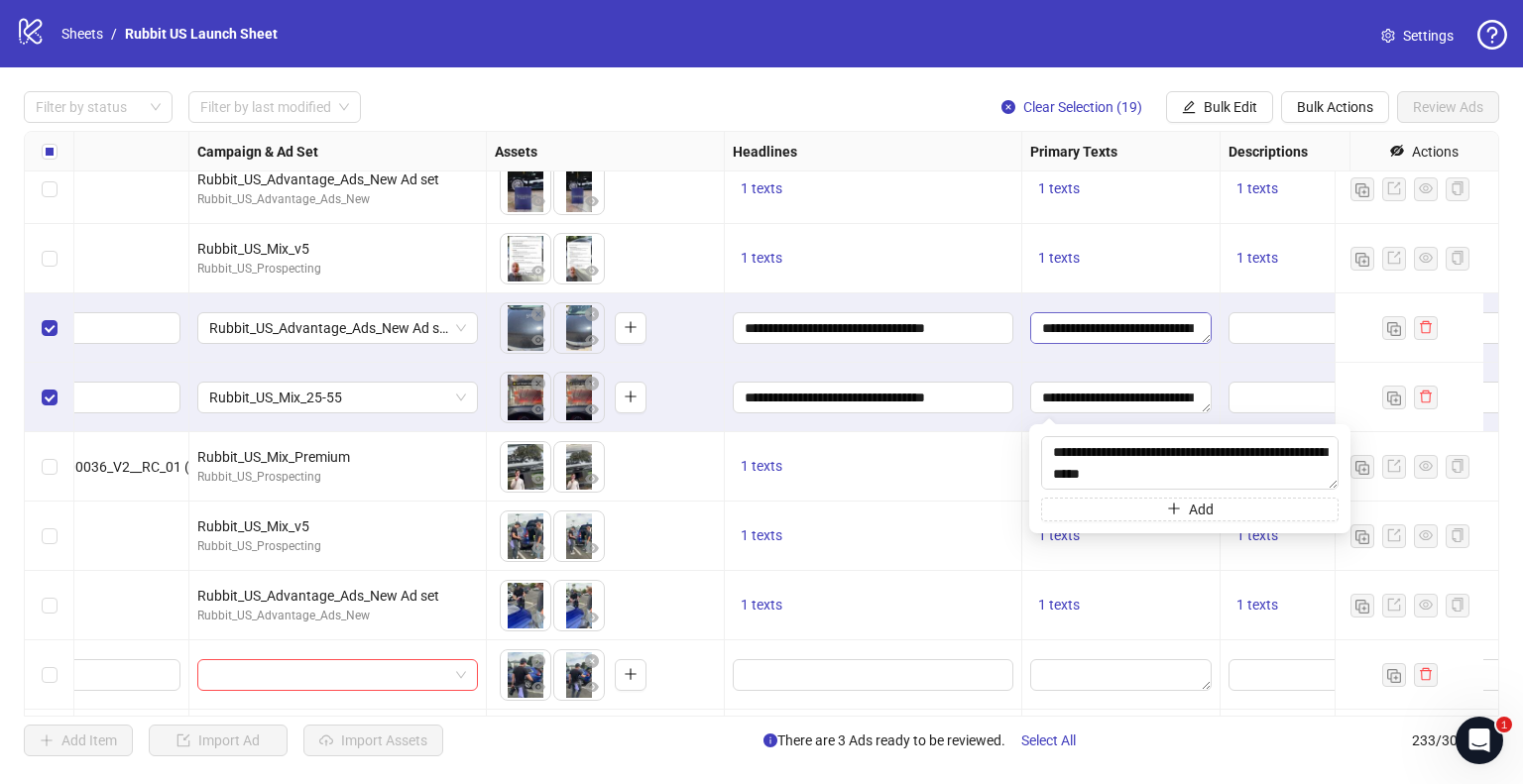 scroll, scrollTop: 320, scrollLeft: 0, axis: vertical 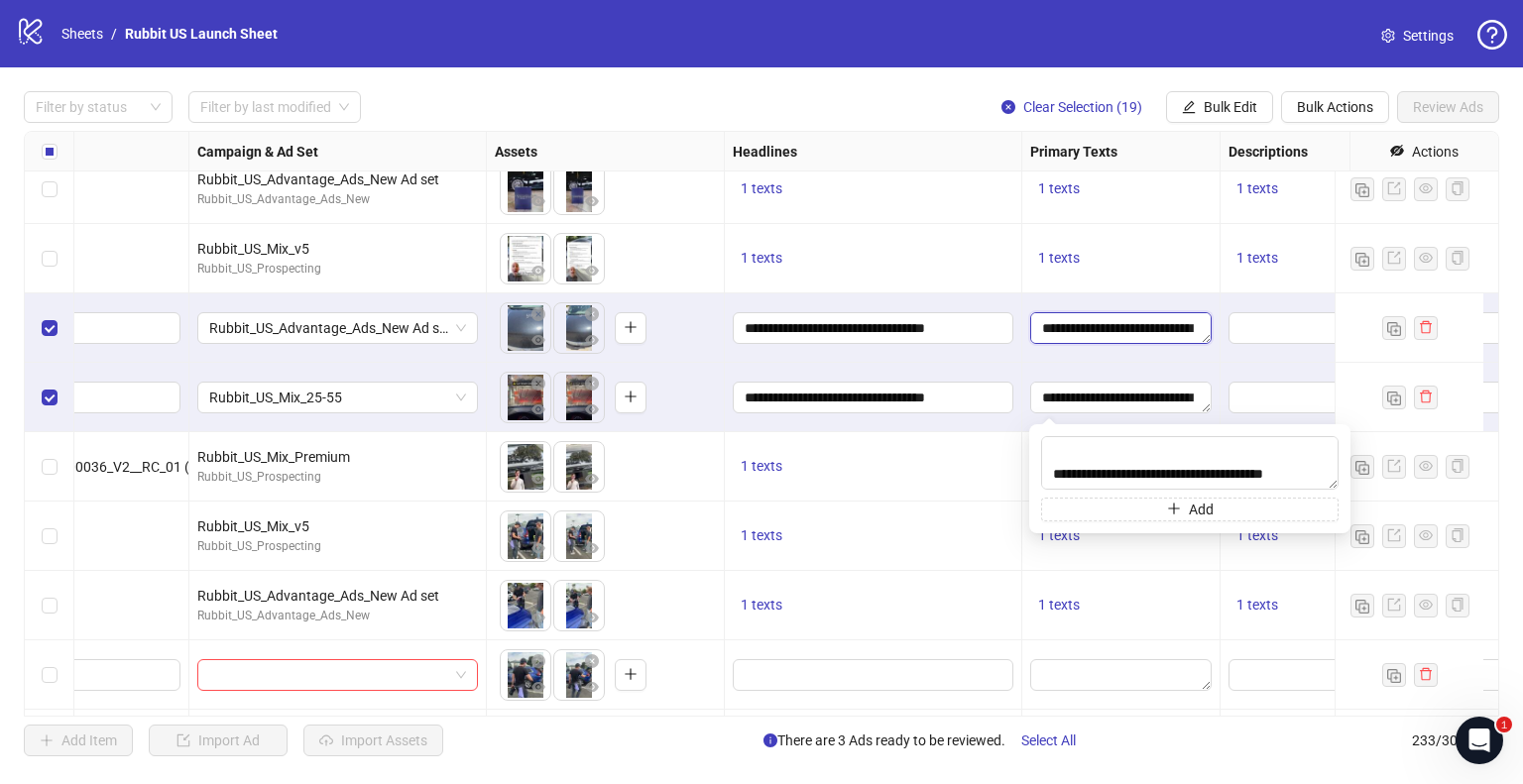 click on "**********" at bounding box center (1120, 328) 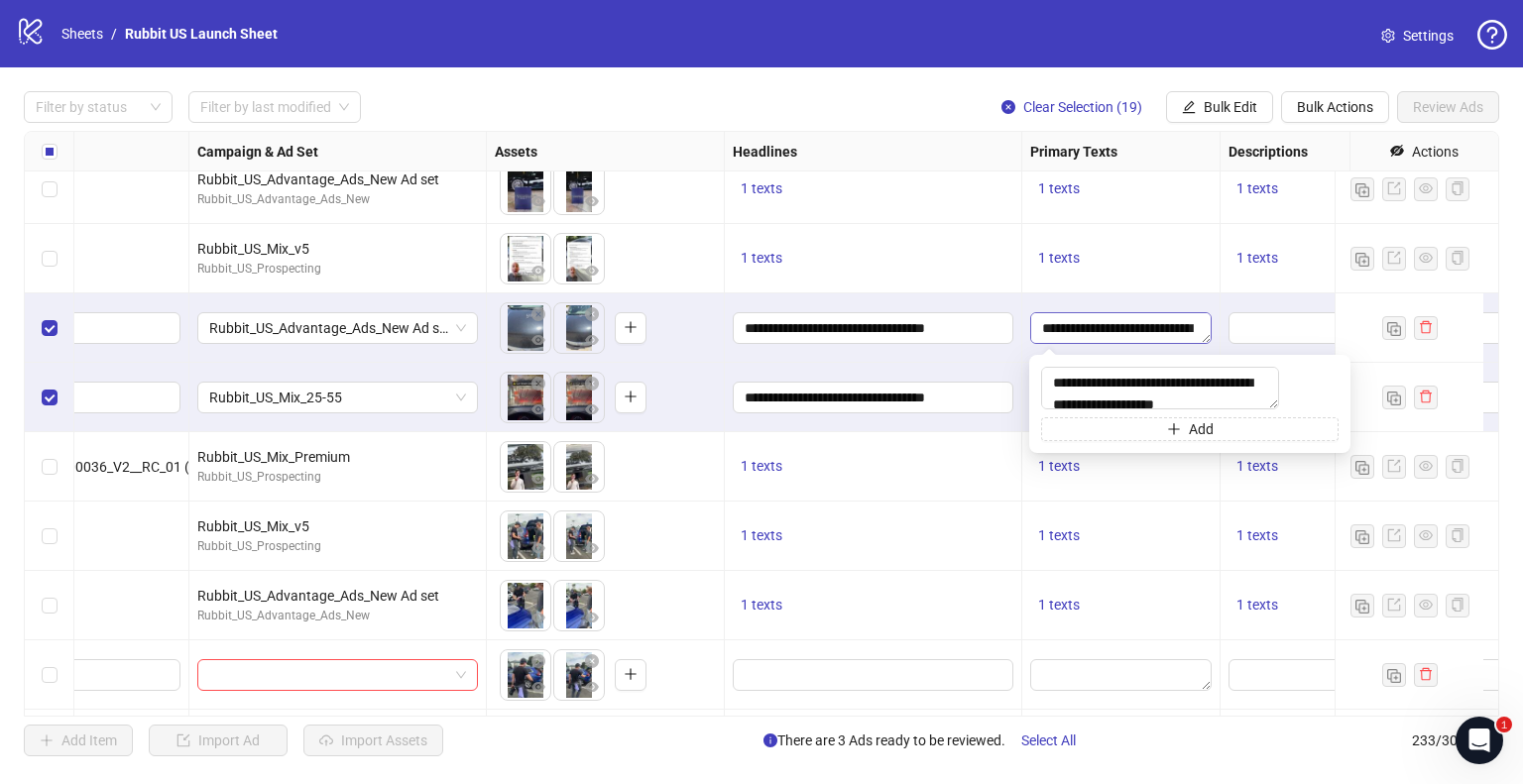 scroll, scrollTop: 377, scrollLeft: 0, axis: vertical 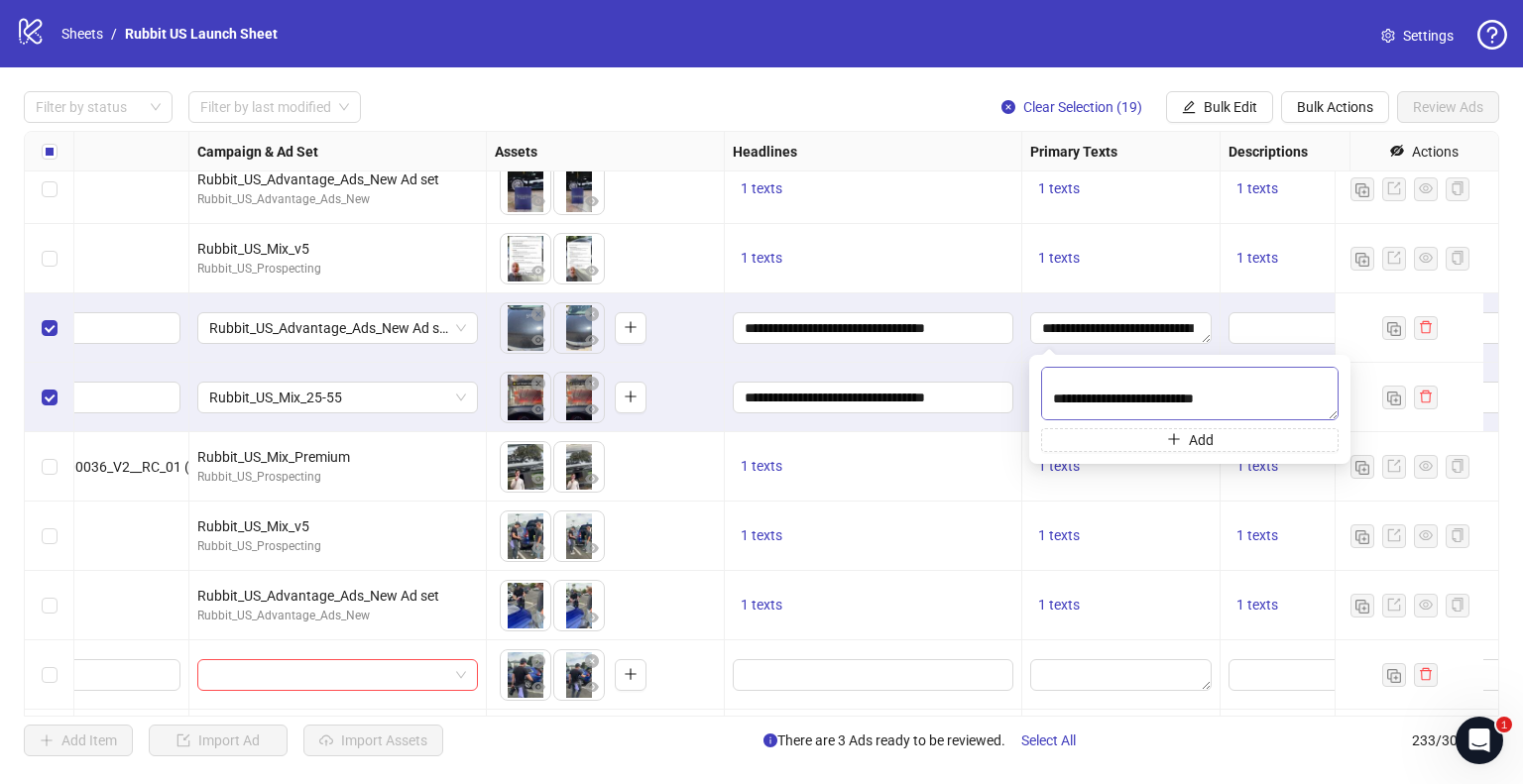 type on "**********" 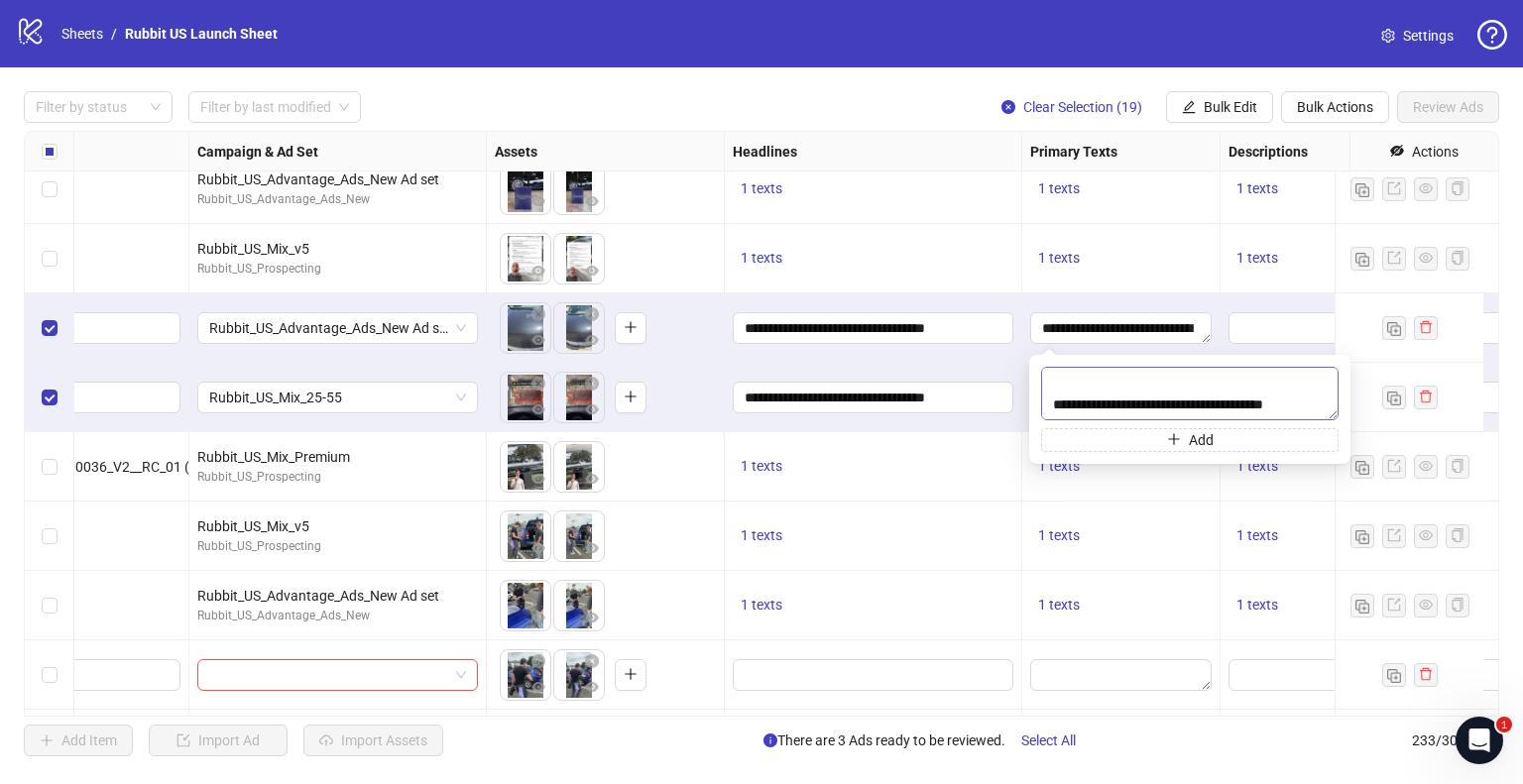 scroll, scrollTop: 321, scrollLeft: 0, axis: vertical 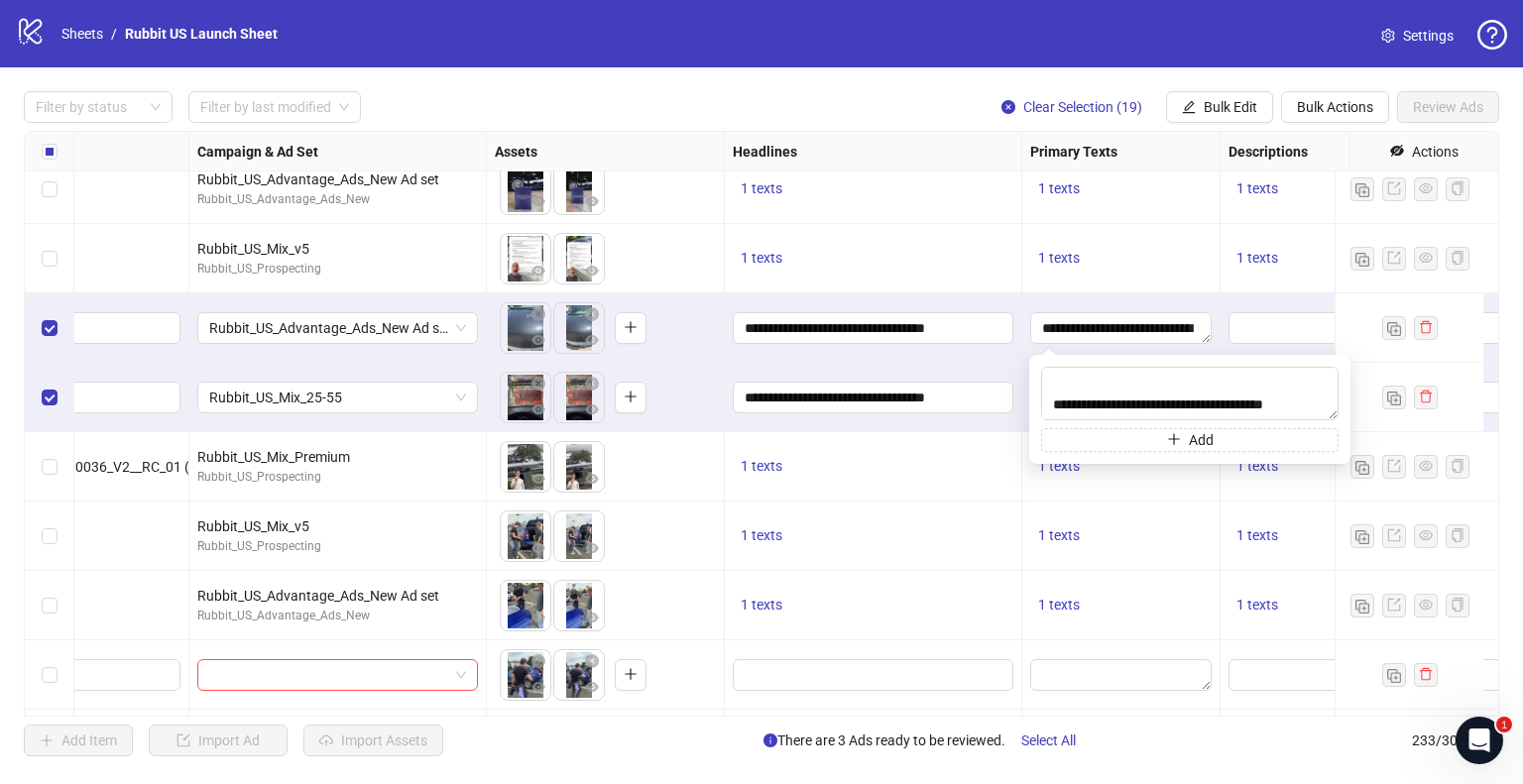 click on "**********" at bounding box center [874, 397] 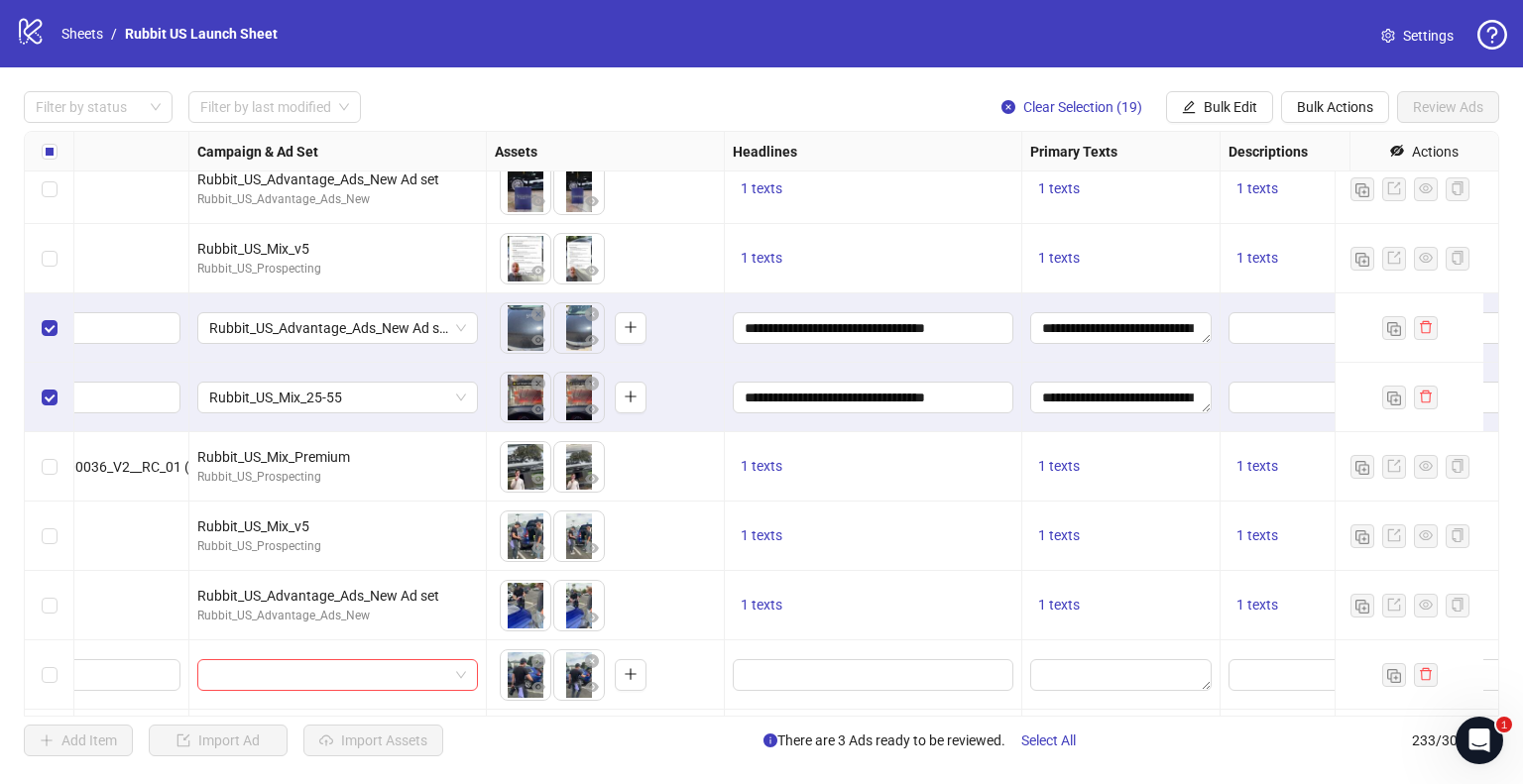 click on "**********" at bounding box center (762, 423) 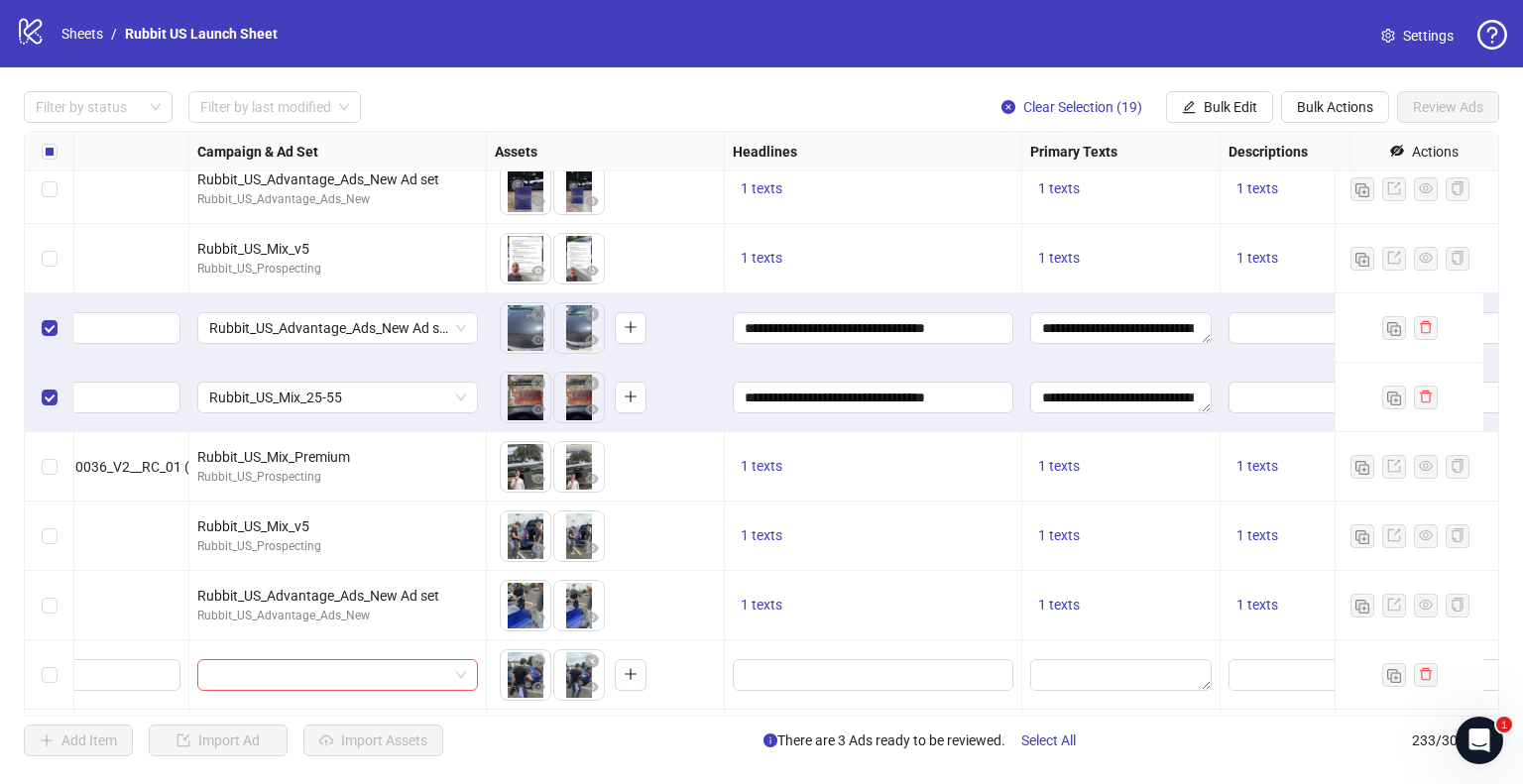 scroll, scrollTop: 13130, scrollLeft: 769, axis: both 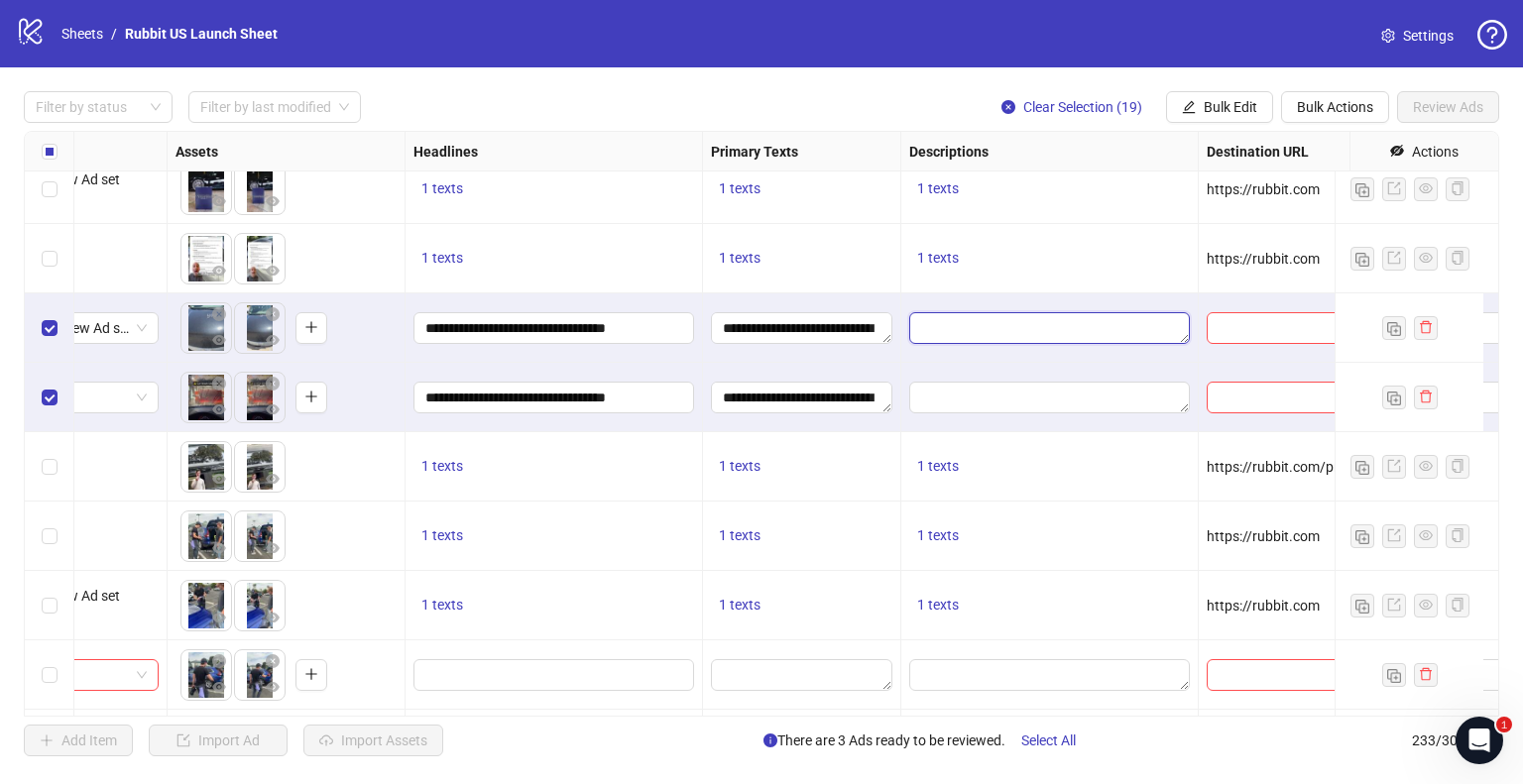 click at bounding box center [1049, 328] 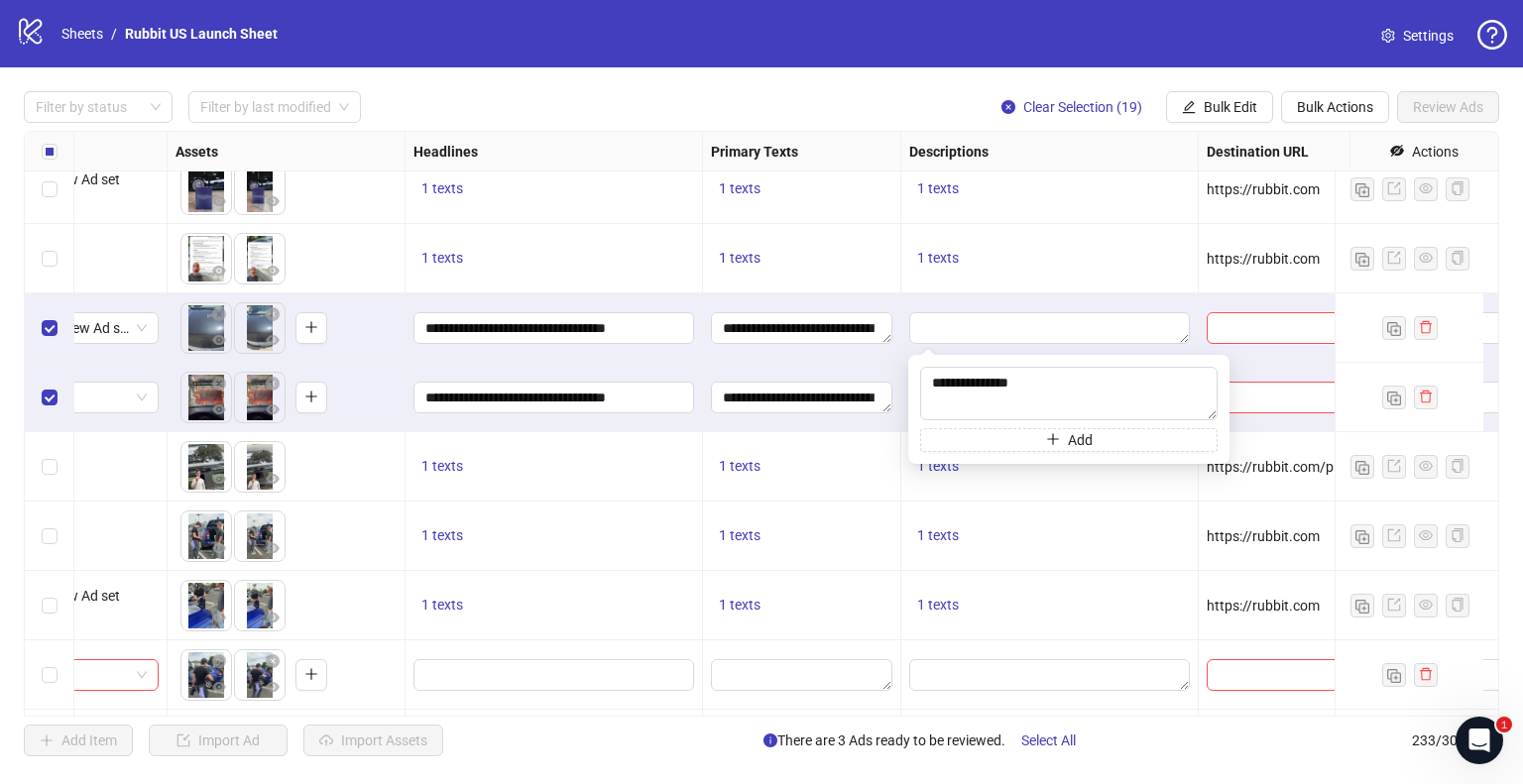 type on "**********" 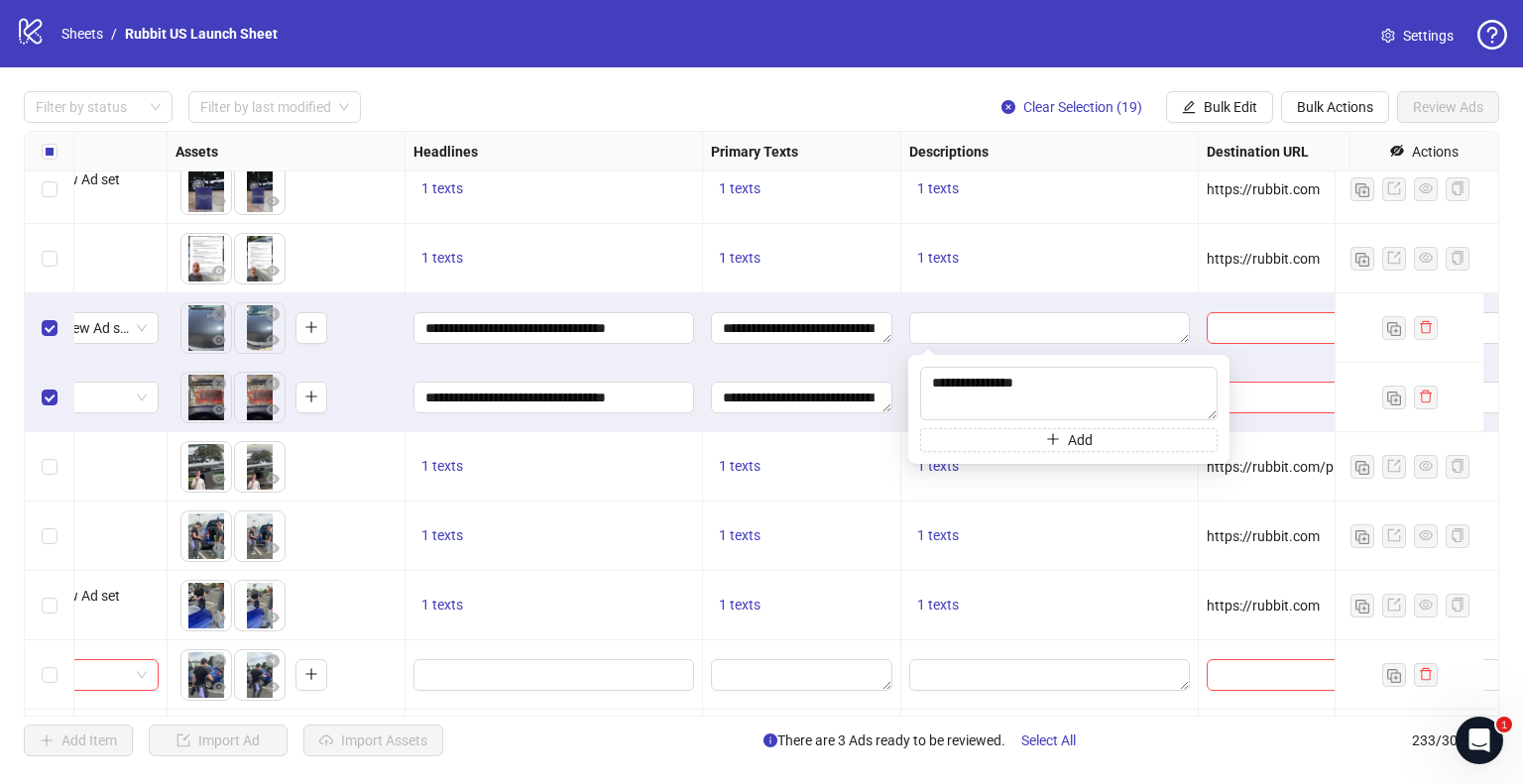 click at bounding box center [1050, 328] 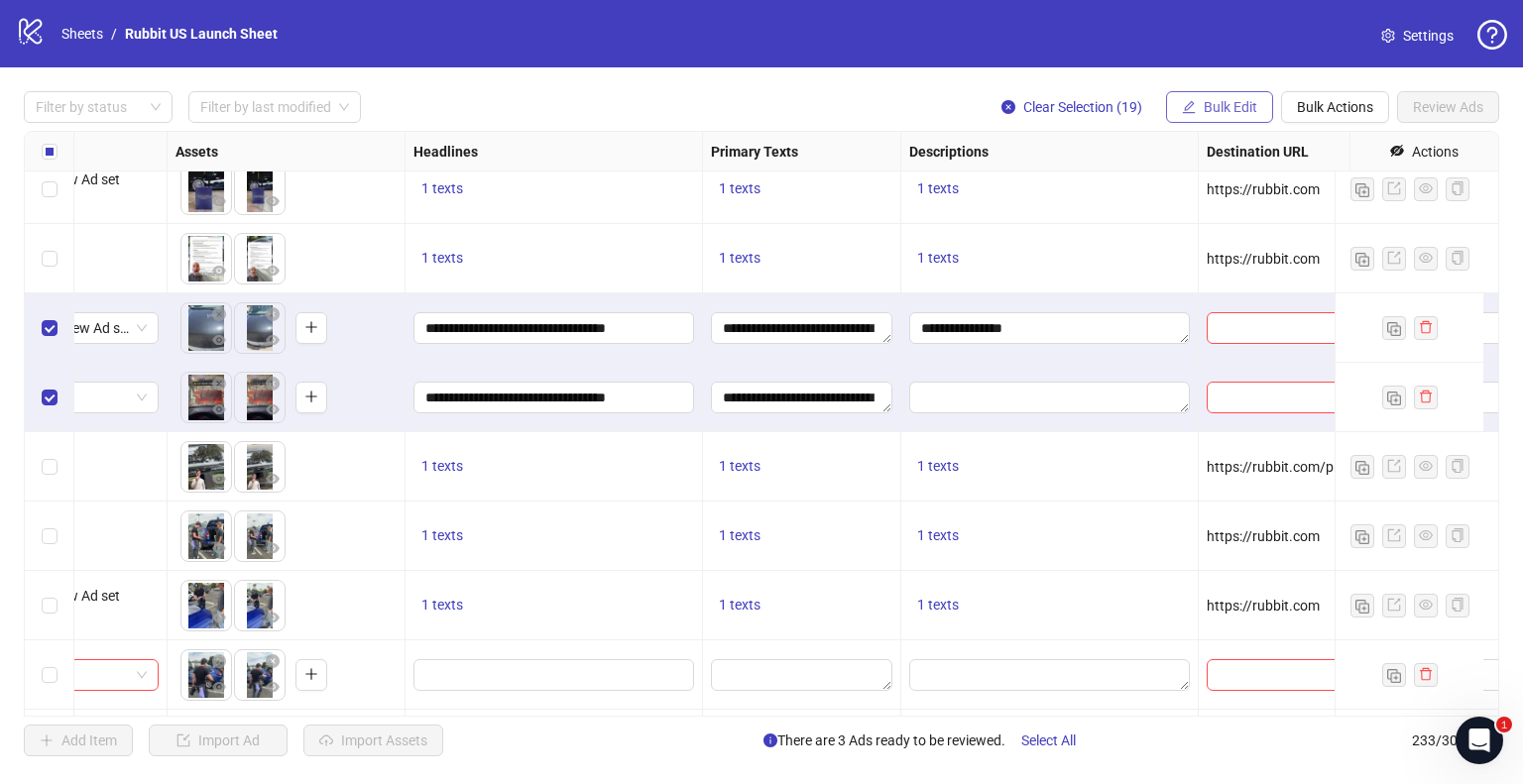 click on "Bulk Edit" at bounding box center [1230, 107] 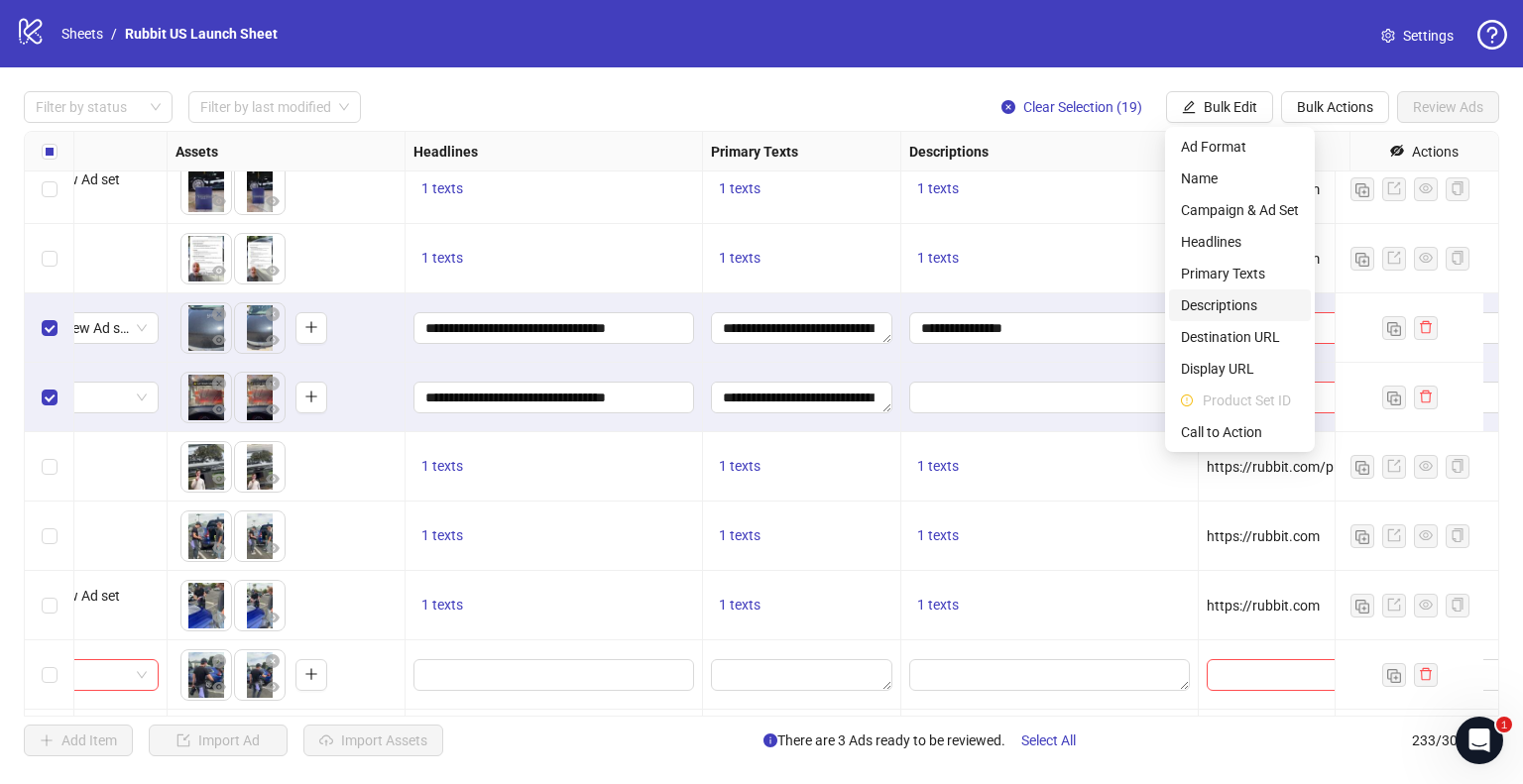 click on "Descriptions" at bounding box center (1239, 305) 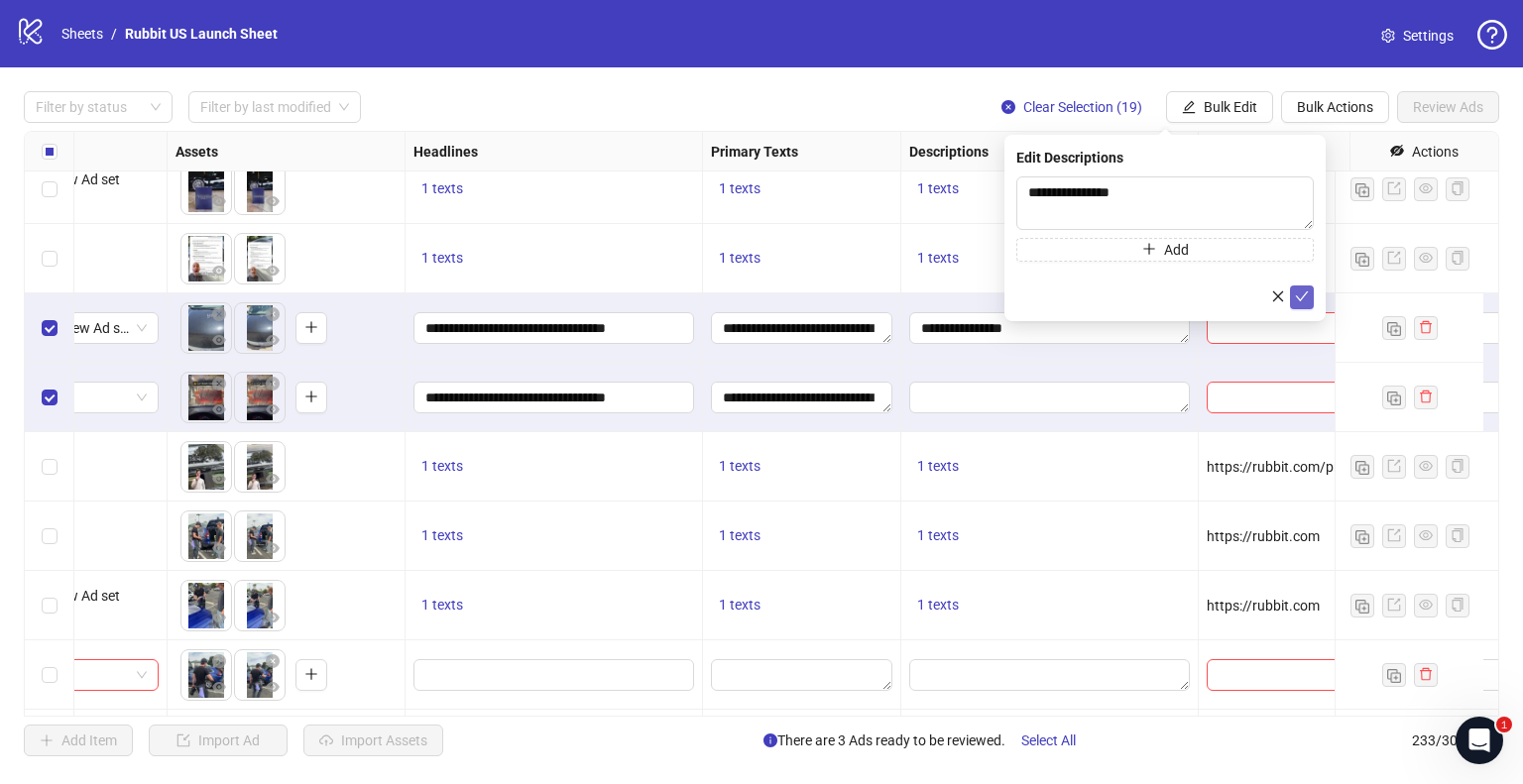 click 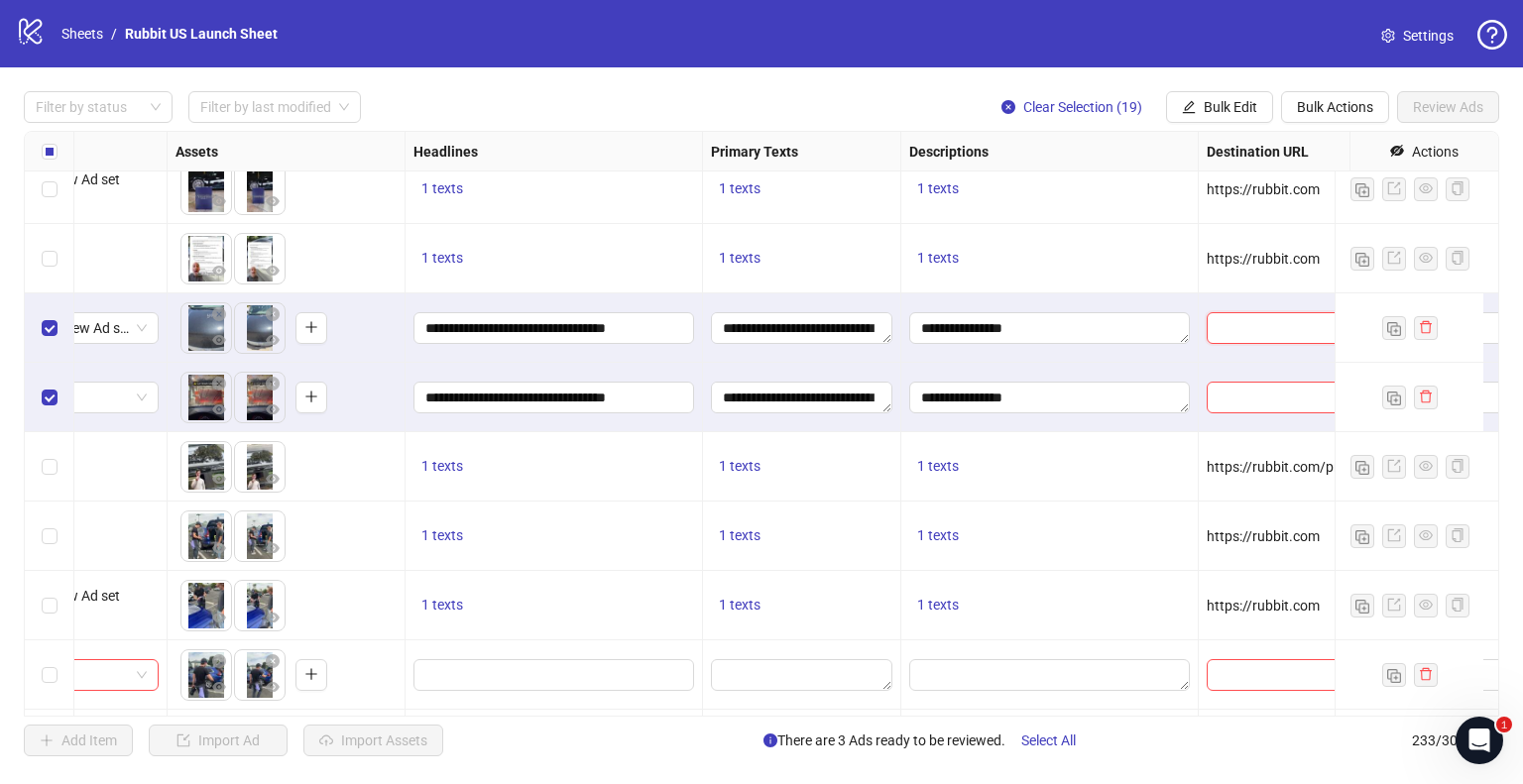 click at bounding box center (1276, 328) 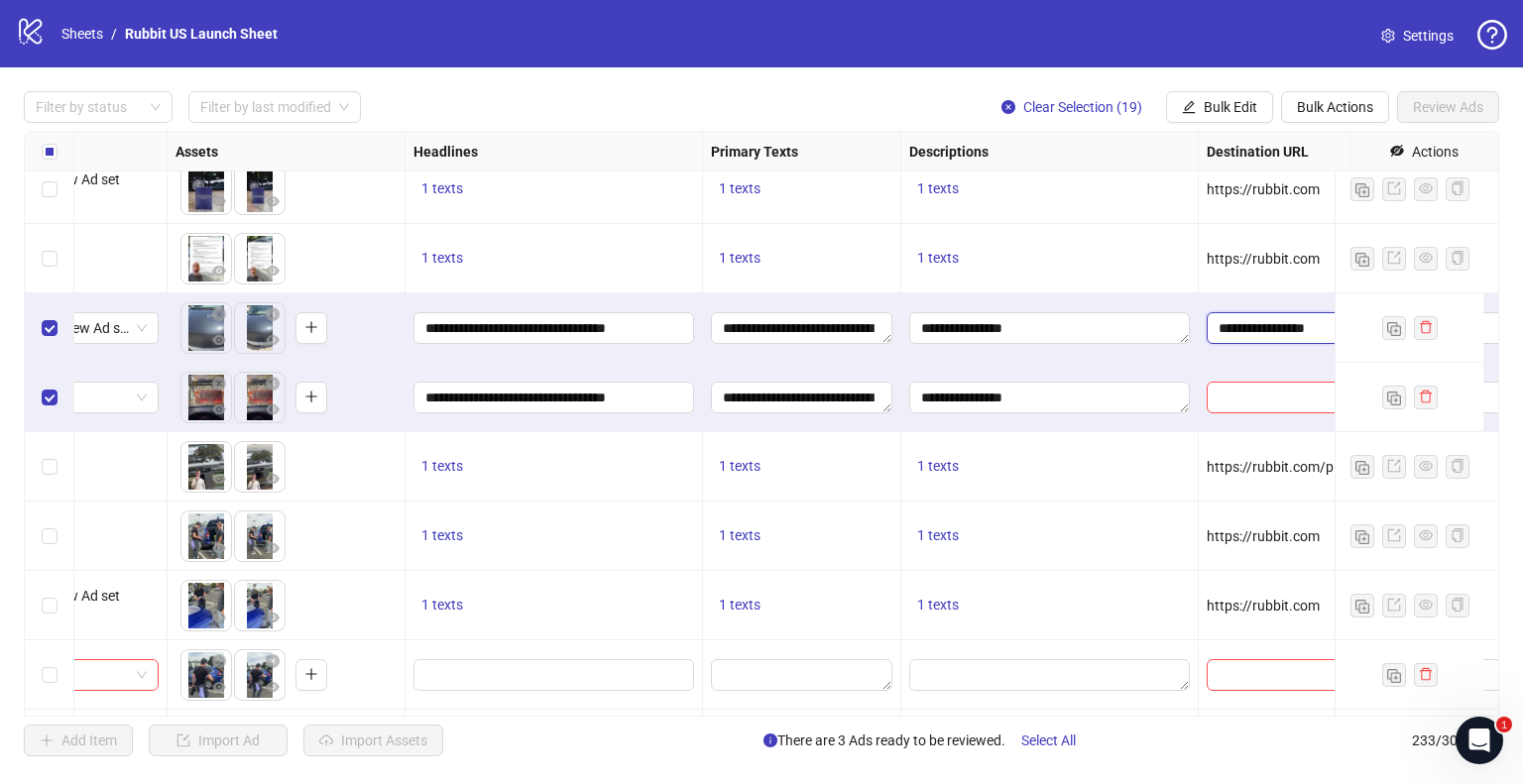 type on "**********" 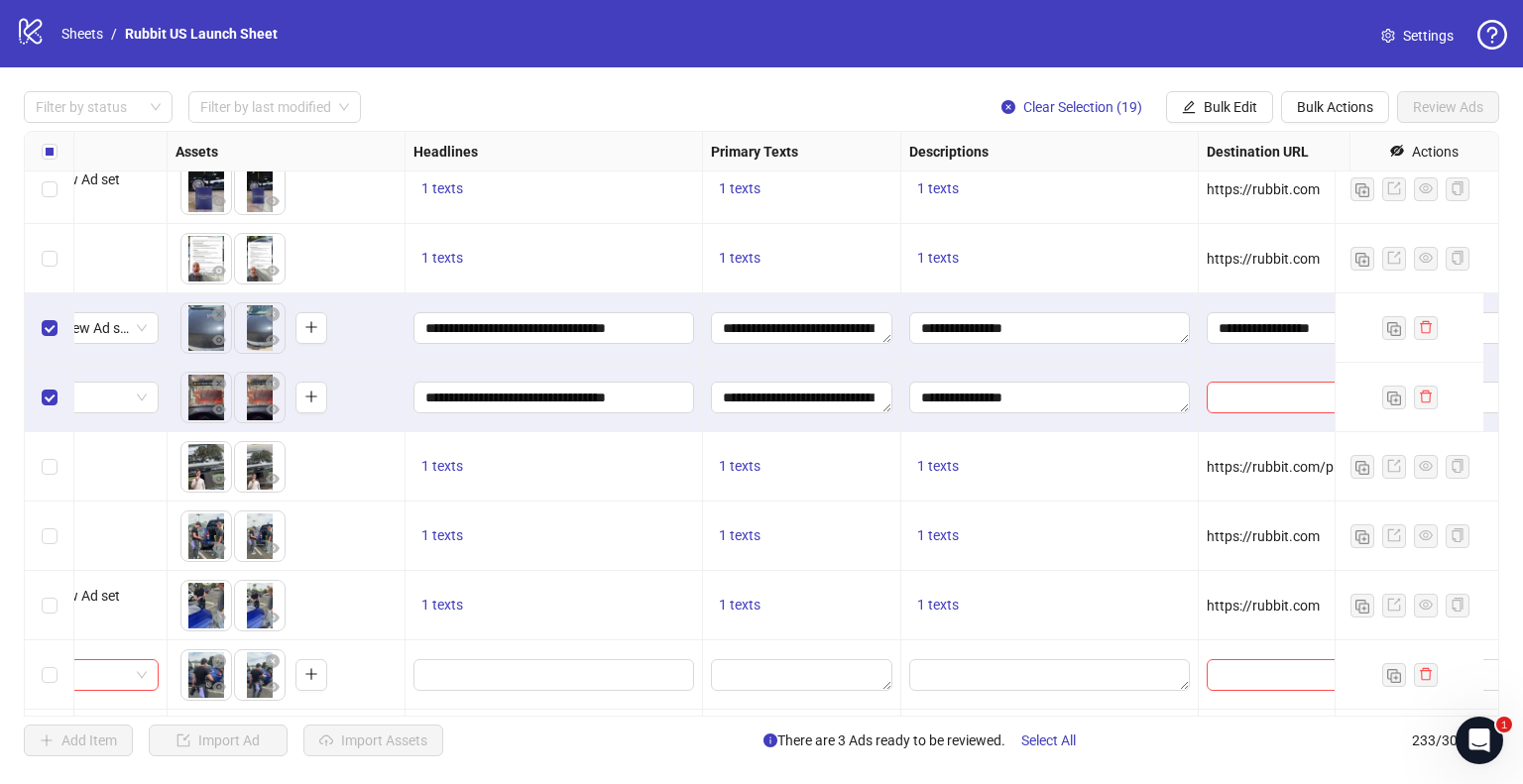 click at bounding box center (1298, 397) 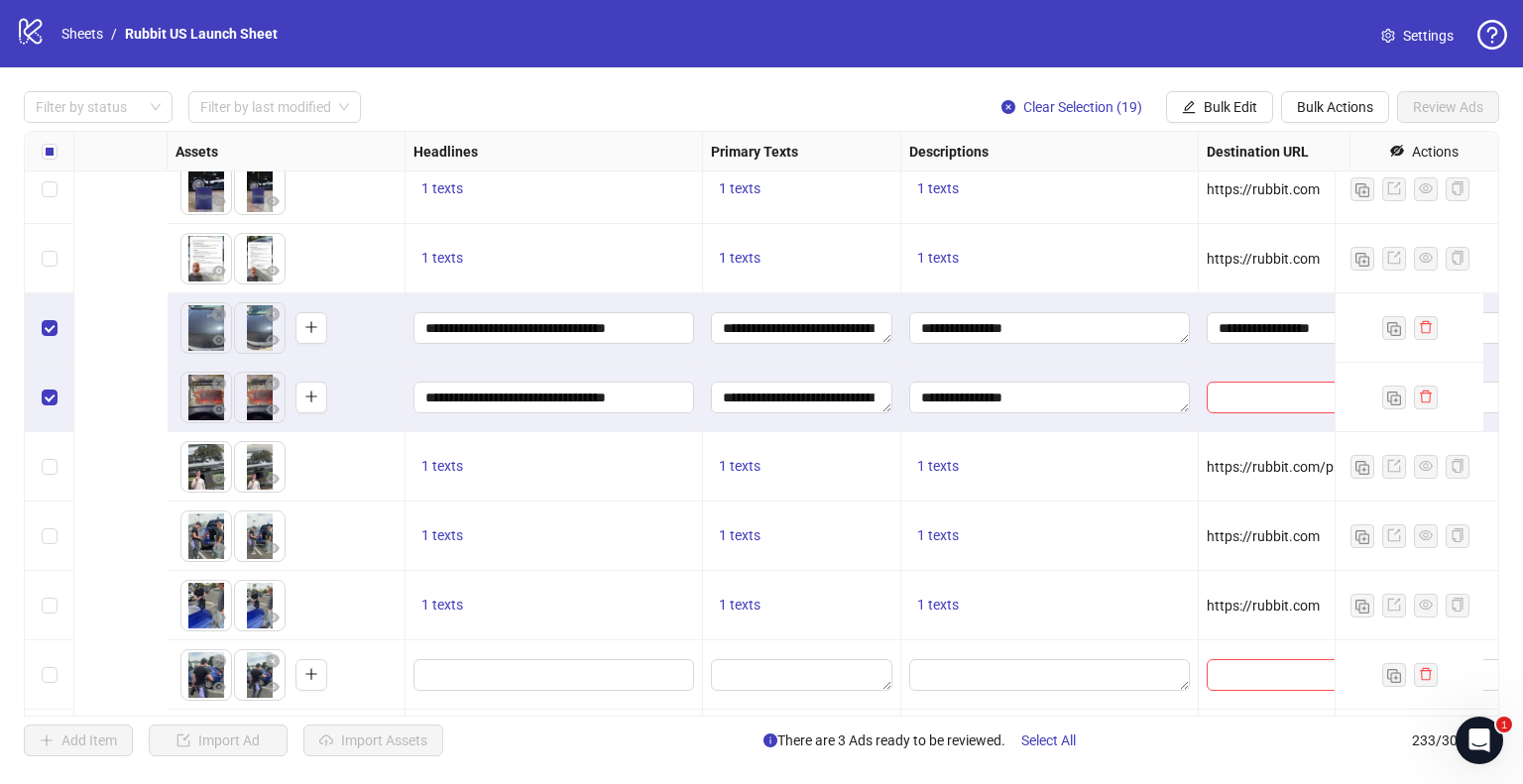 scroll, scrollTop: 13130, scrollLeft: 1634, axis: both 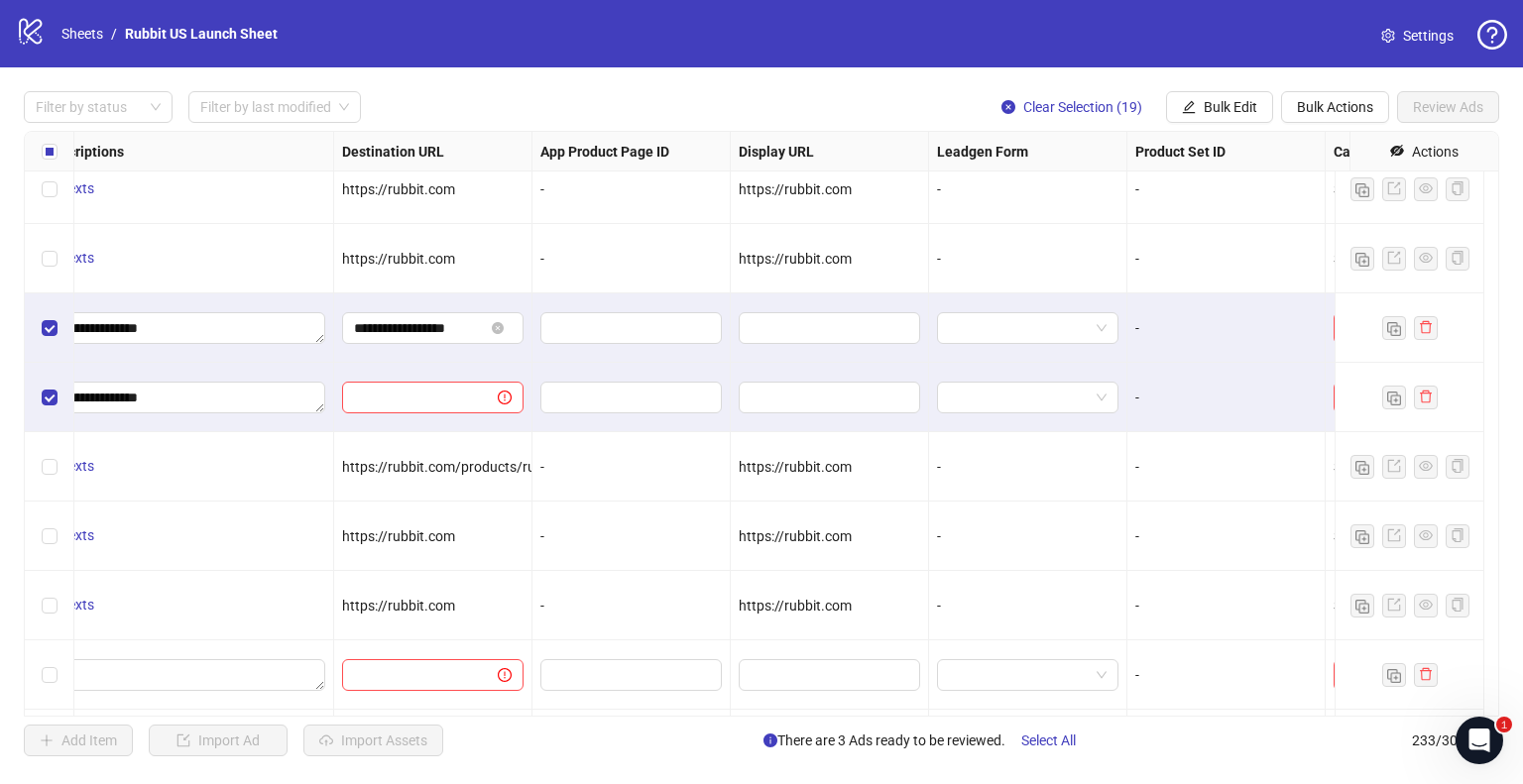 click on "**********" at bounding box center (762, 423) 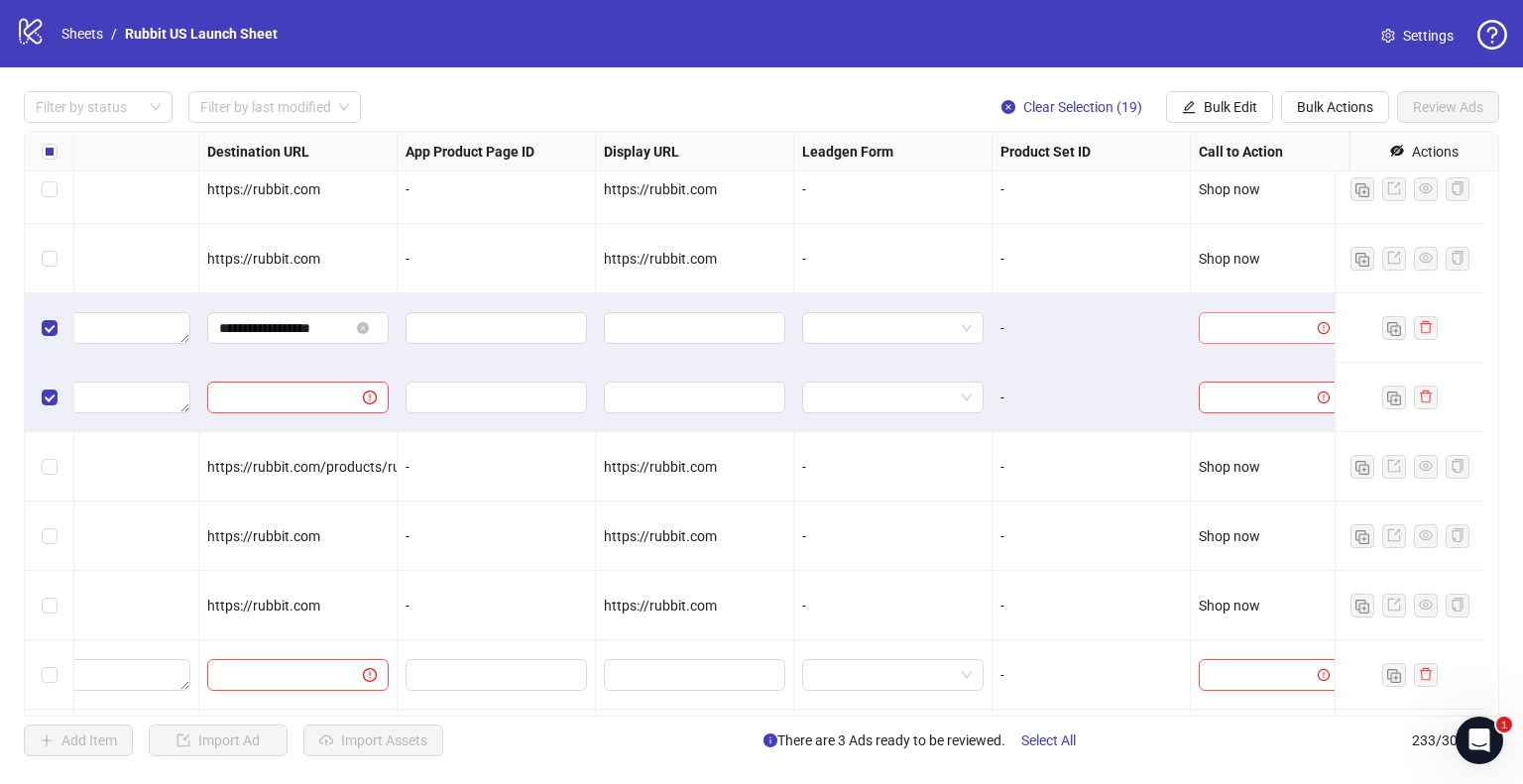 click at bounding box center [1260, 328] 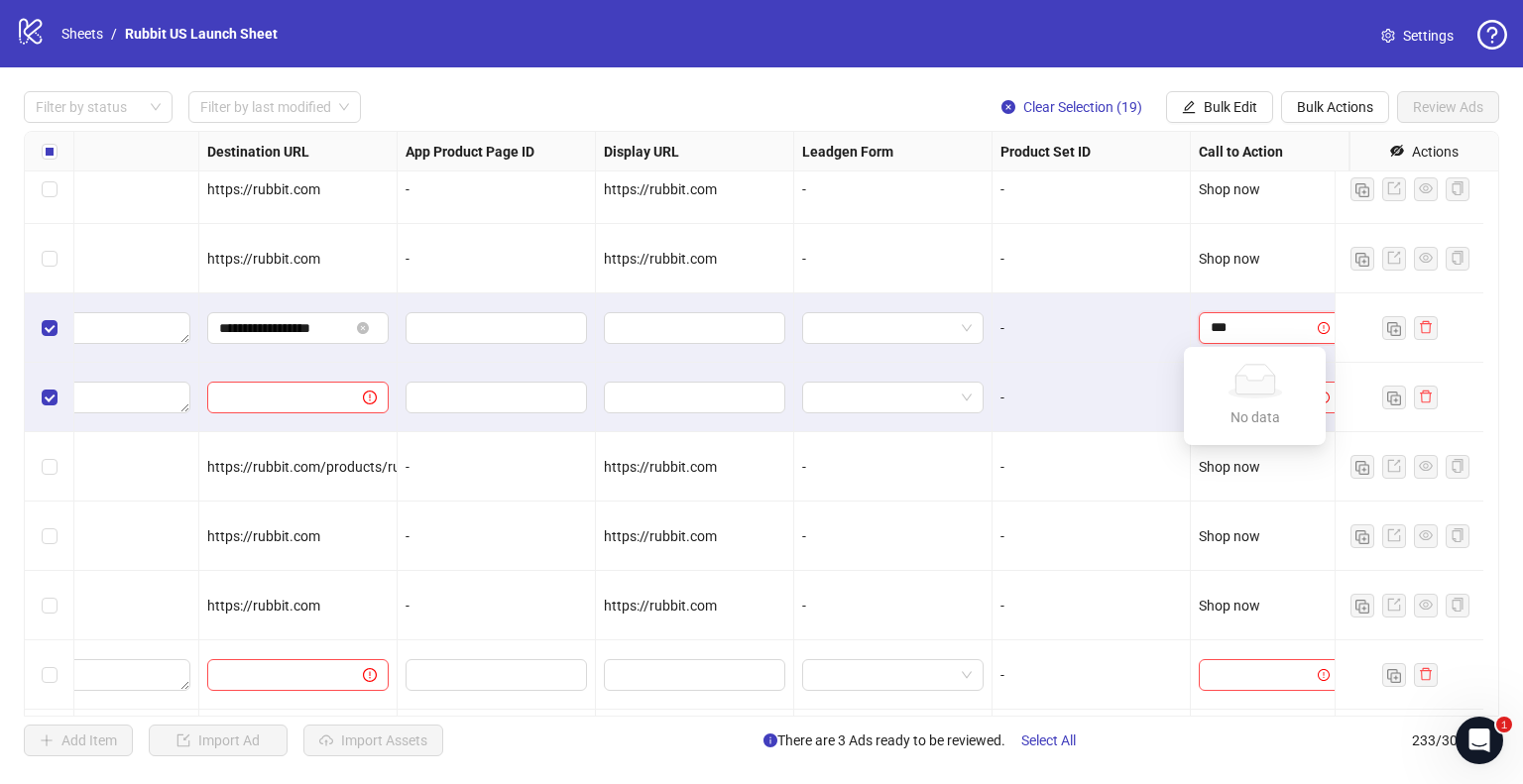 type on "**" 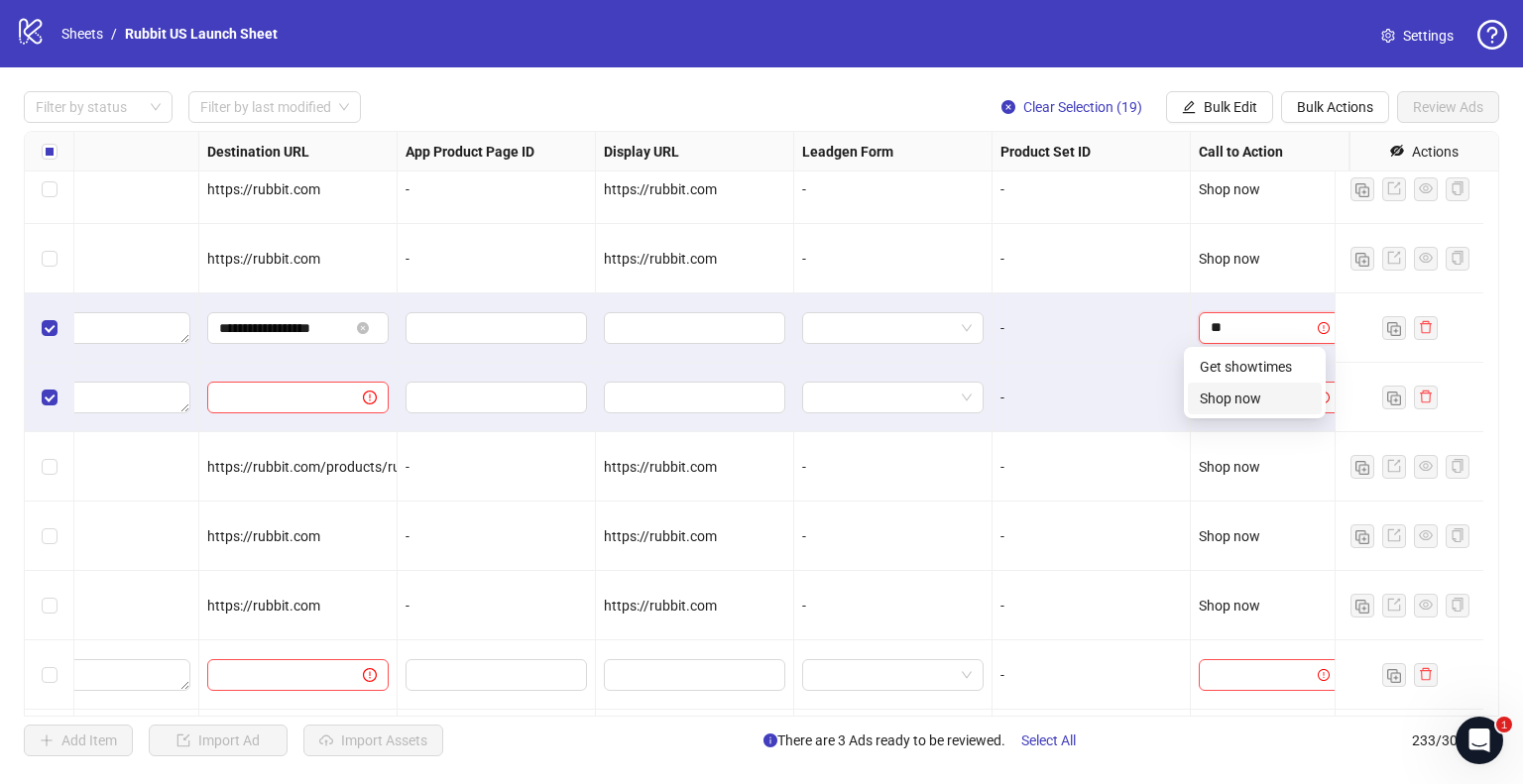 click on "Shop now" at bounding box center (1254, 398) 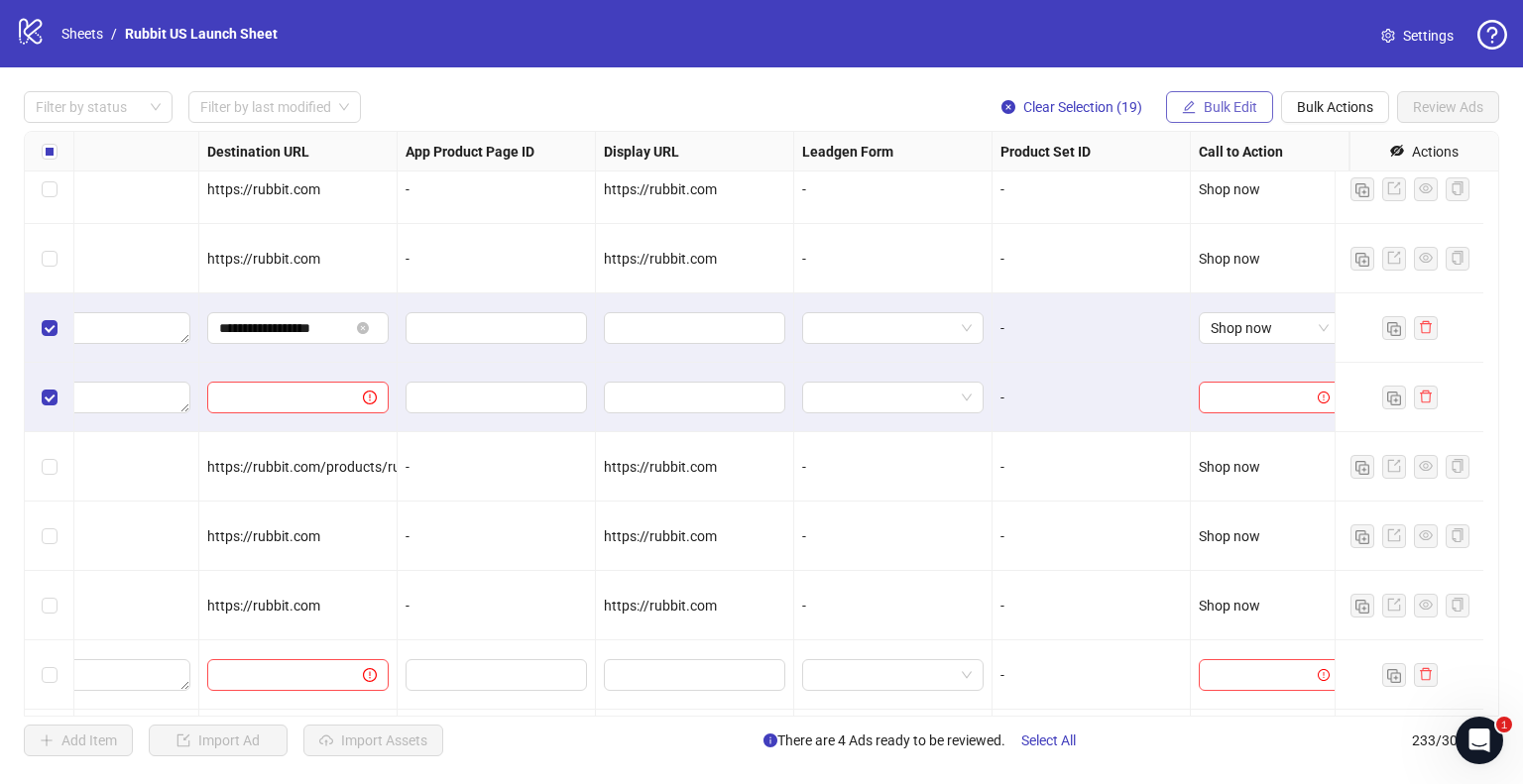 click on "Bulk Edit" at bounding box center [1220, 107] 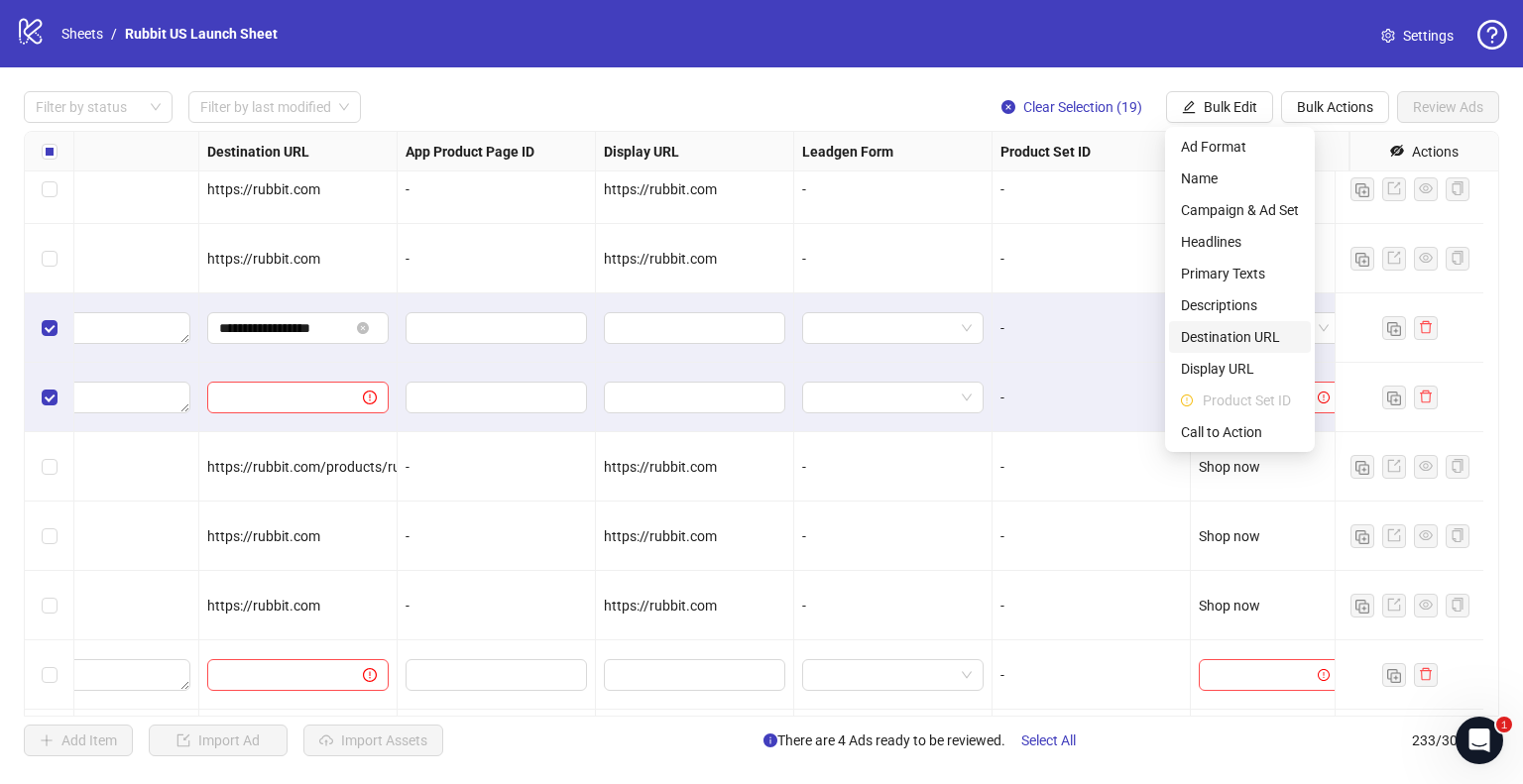 click on "Destination URL" at bounding box center (1239, 337) 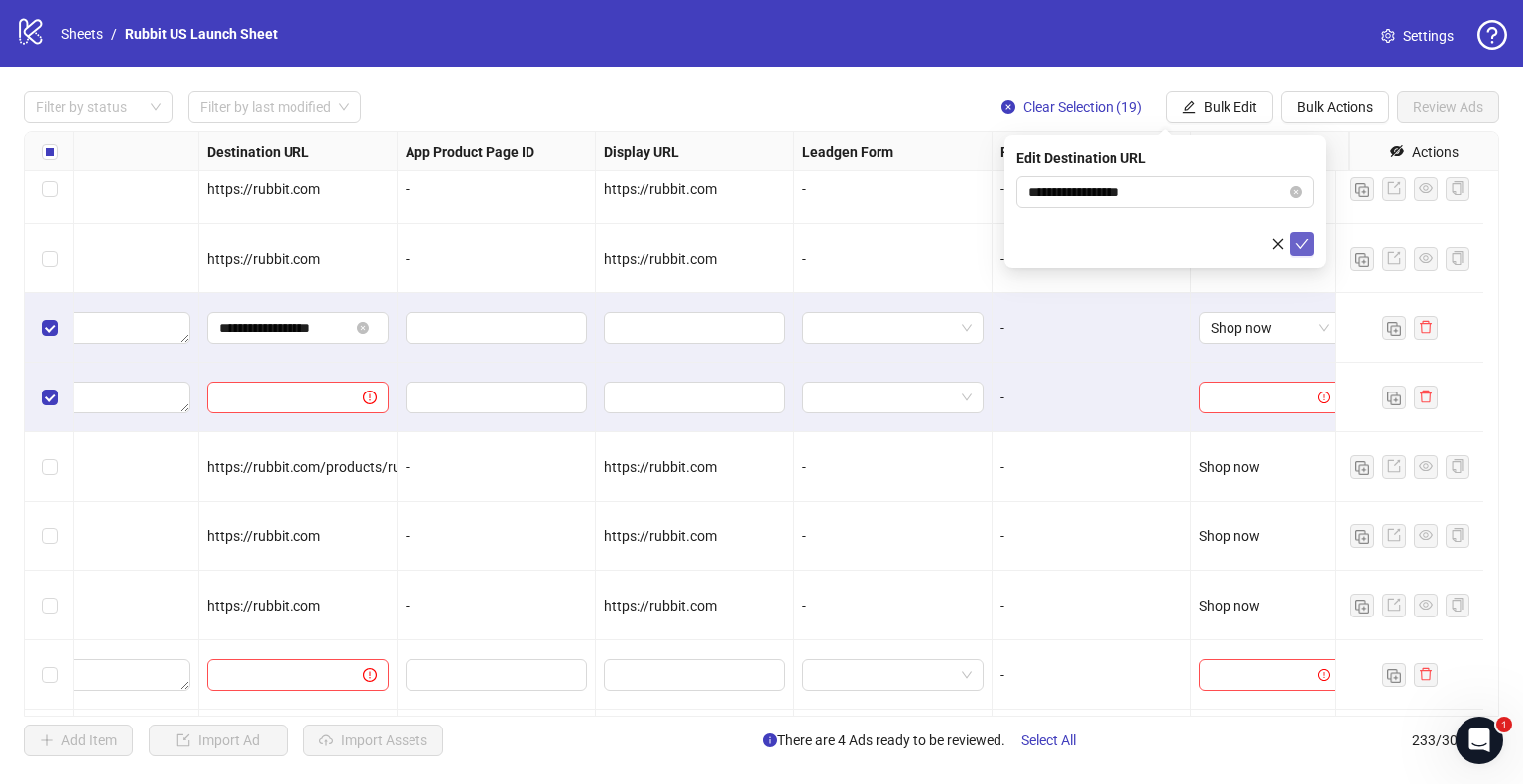 click 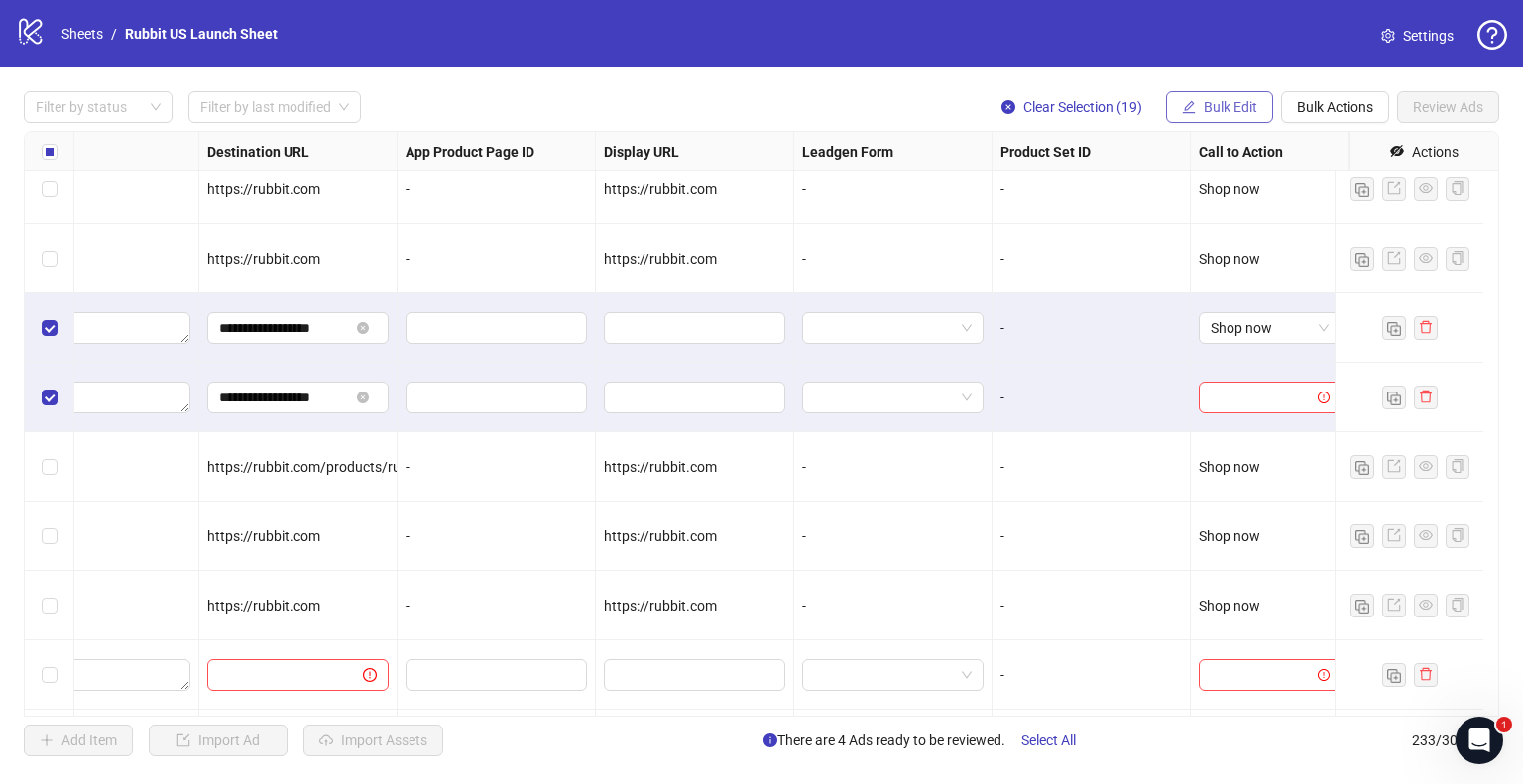 click on "Bulk Edit" at bounding box center [1230, 107] 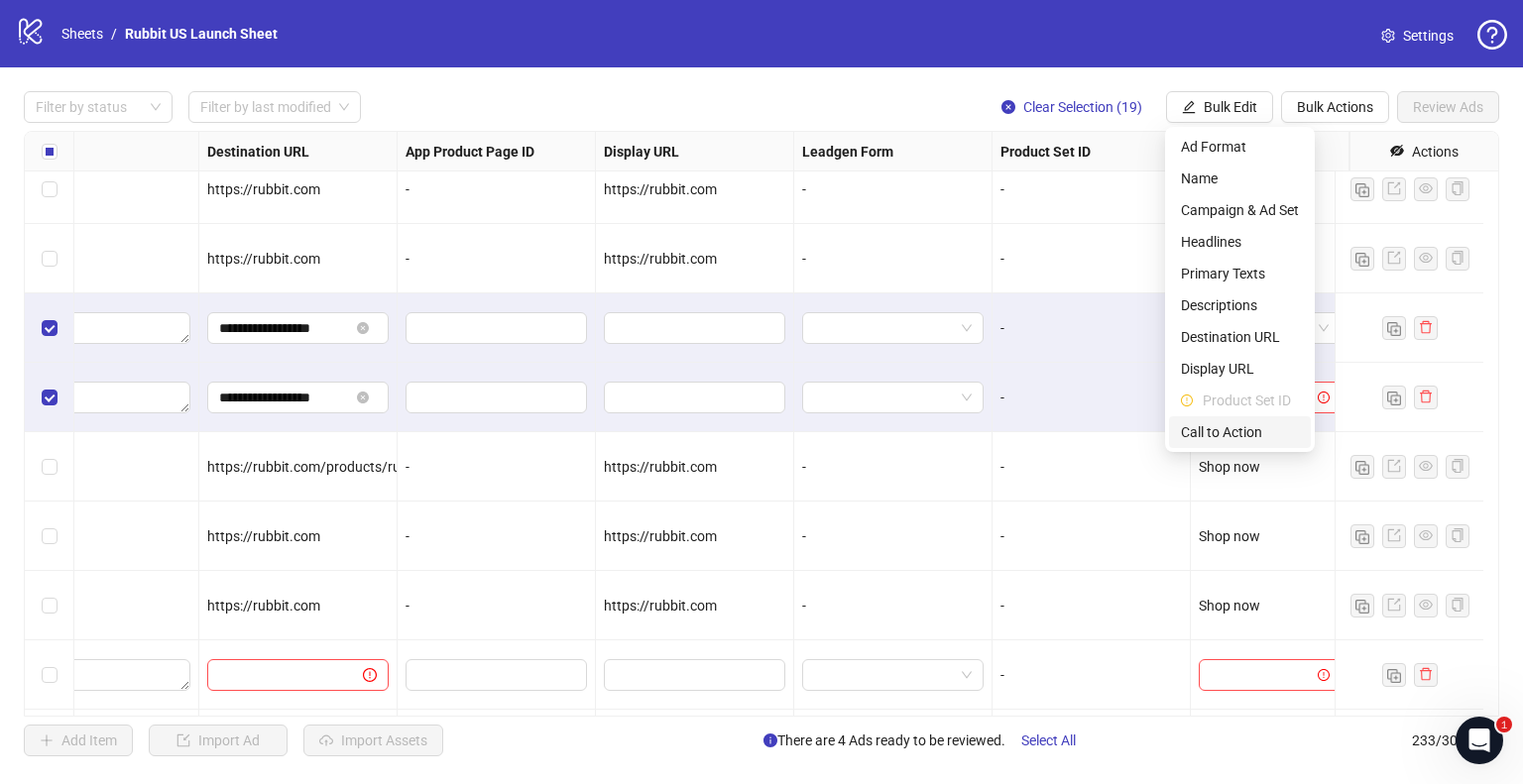 click on "Call to Action" at bounding box center [1239, 432] 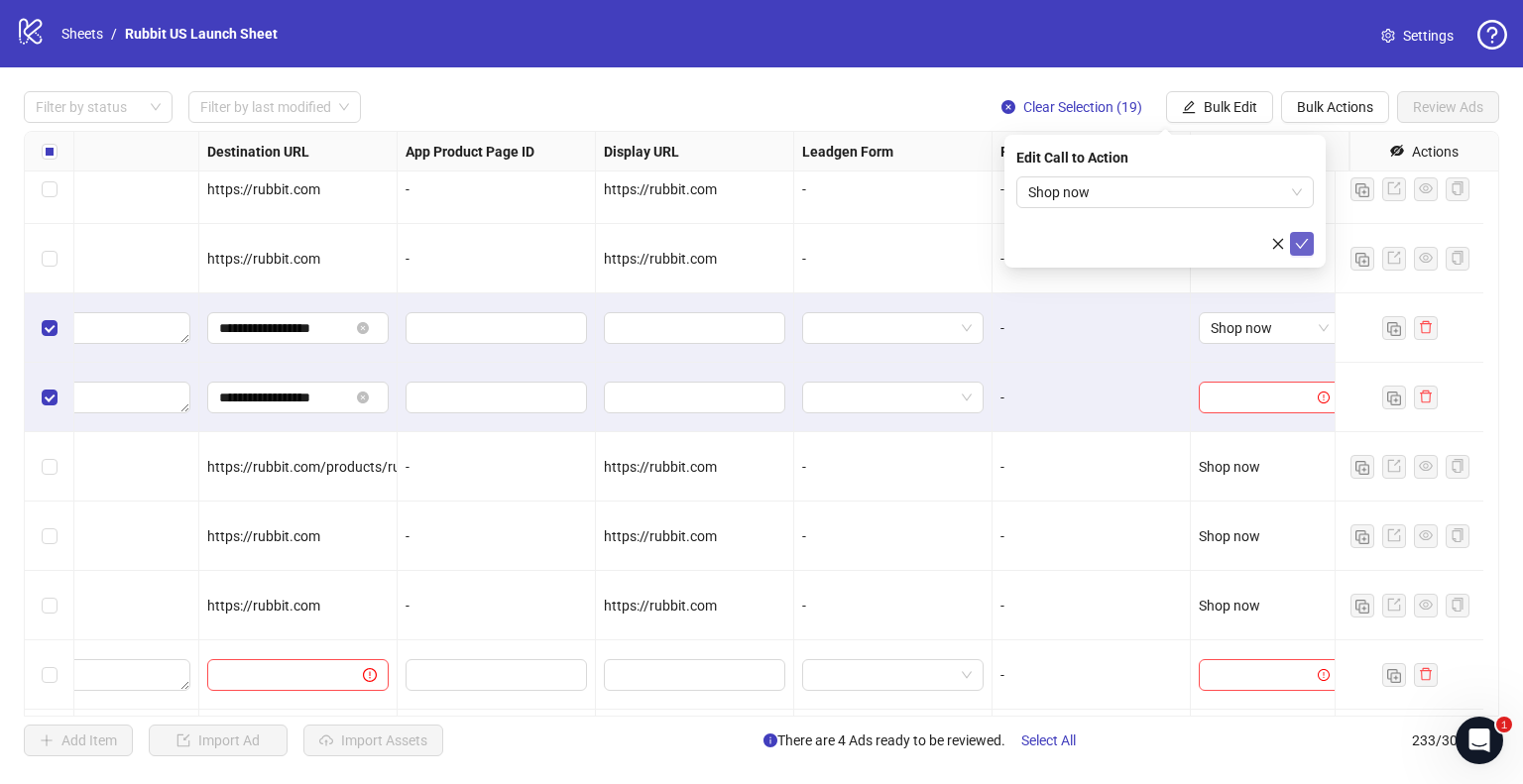 click at bounding box center [1302, 244] 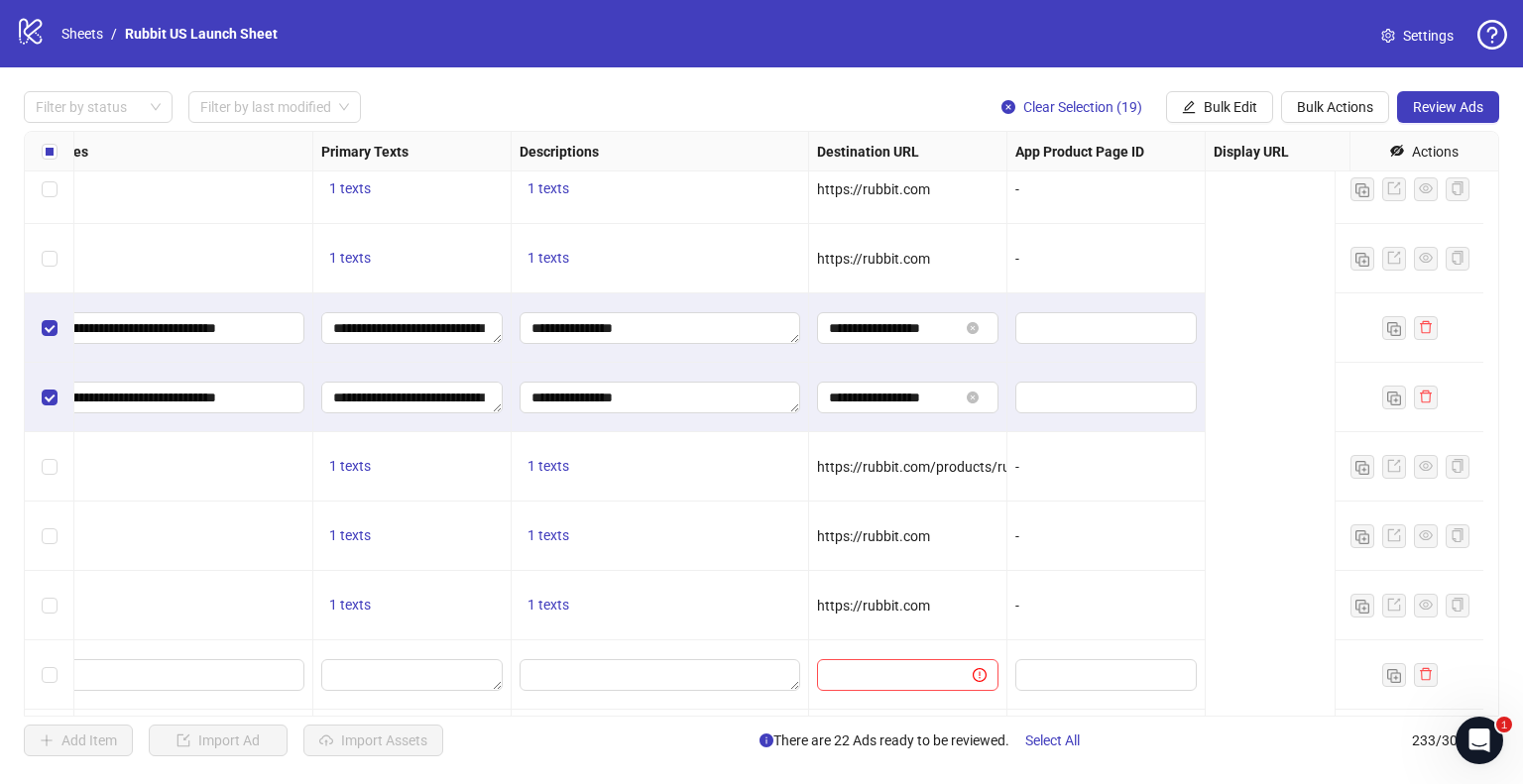 scroll, scrollTop: 13159, scrollLeft: 621, axis: both 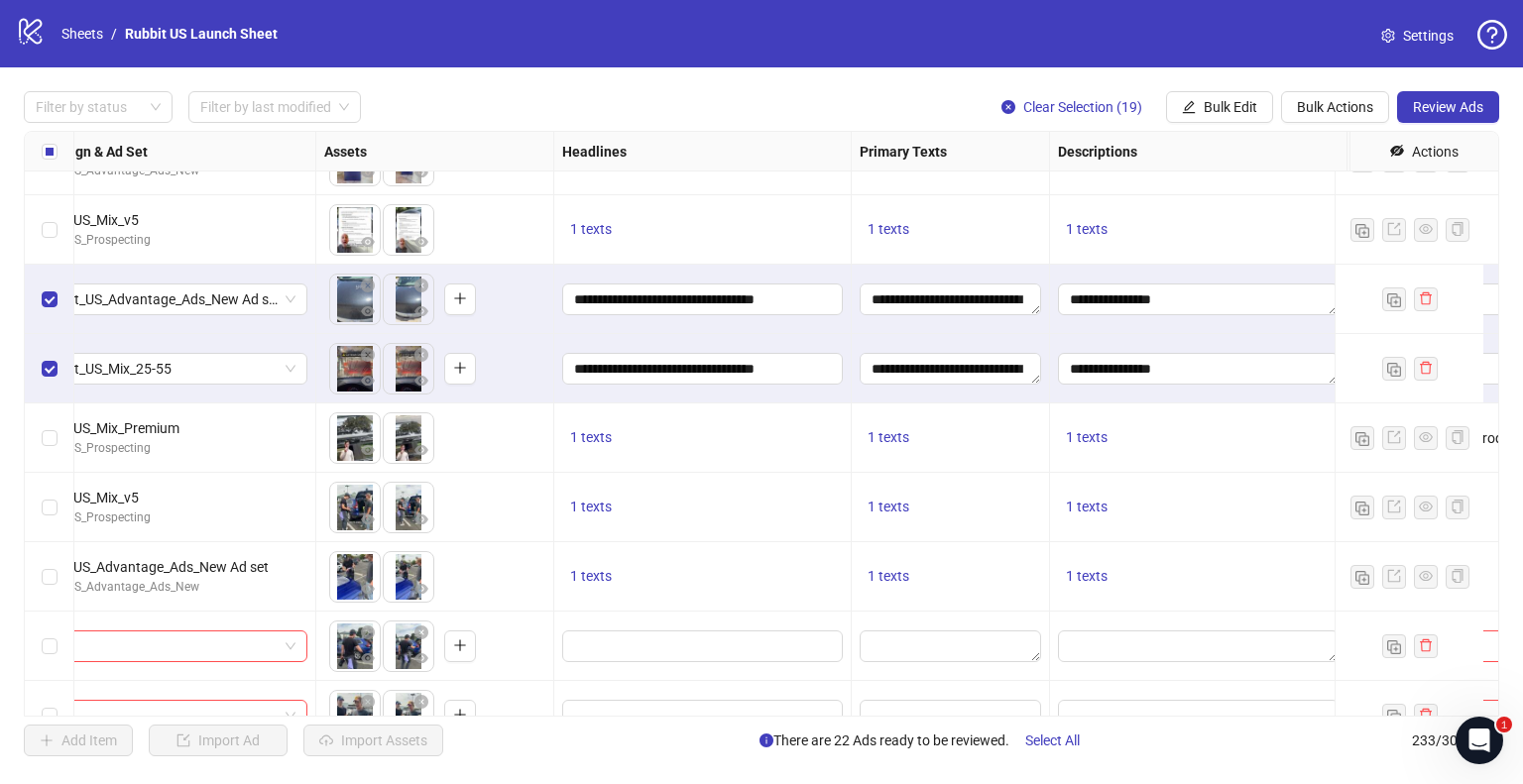 click on "**********" at bounding box center [762, 423] 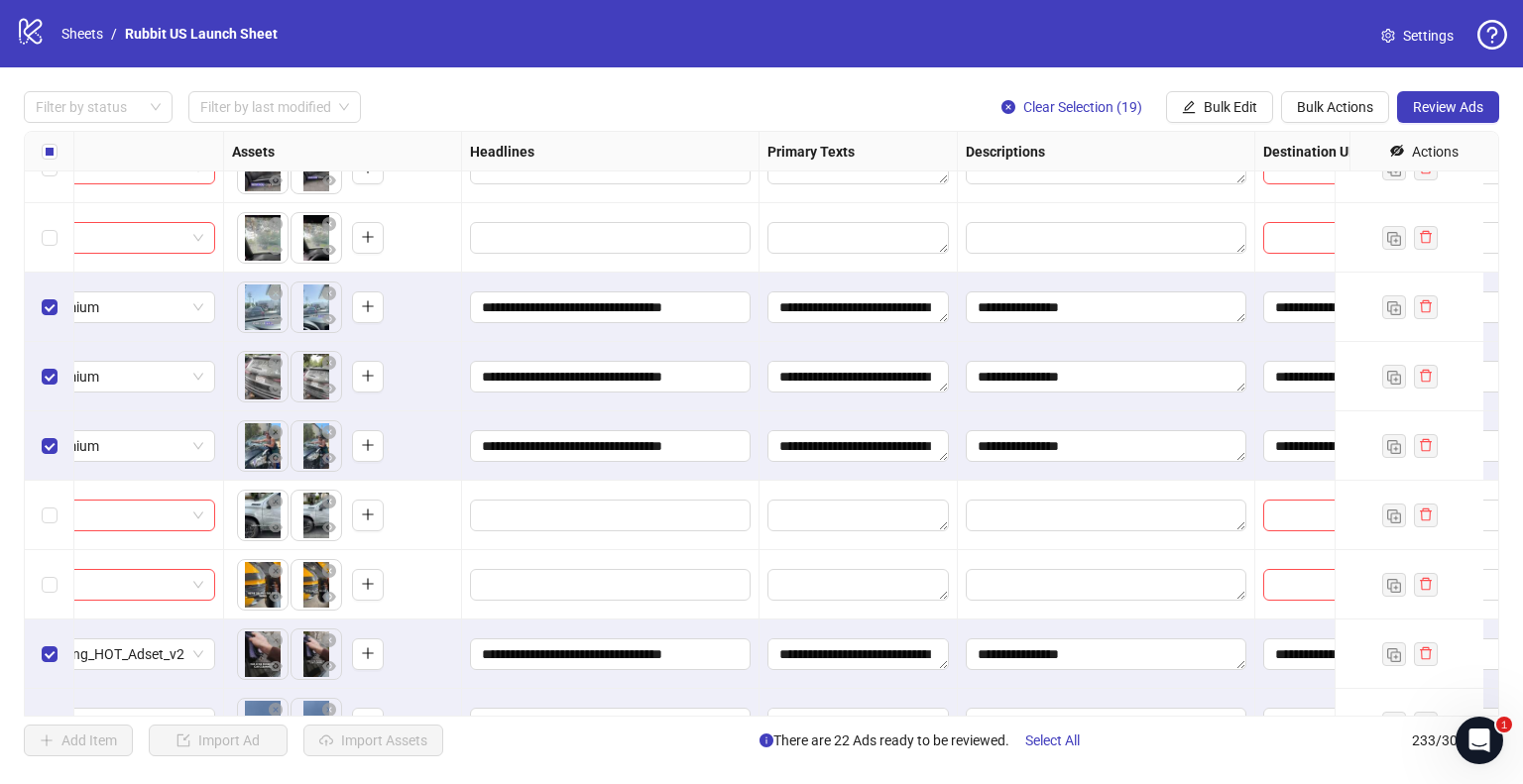 scroll, scrollTop: 15426, scrollLeft: 713, axis: both 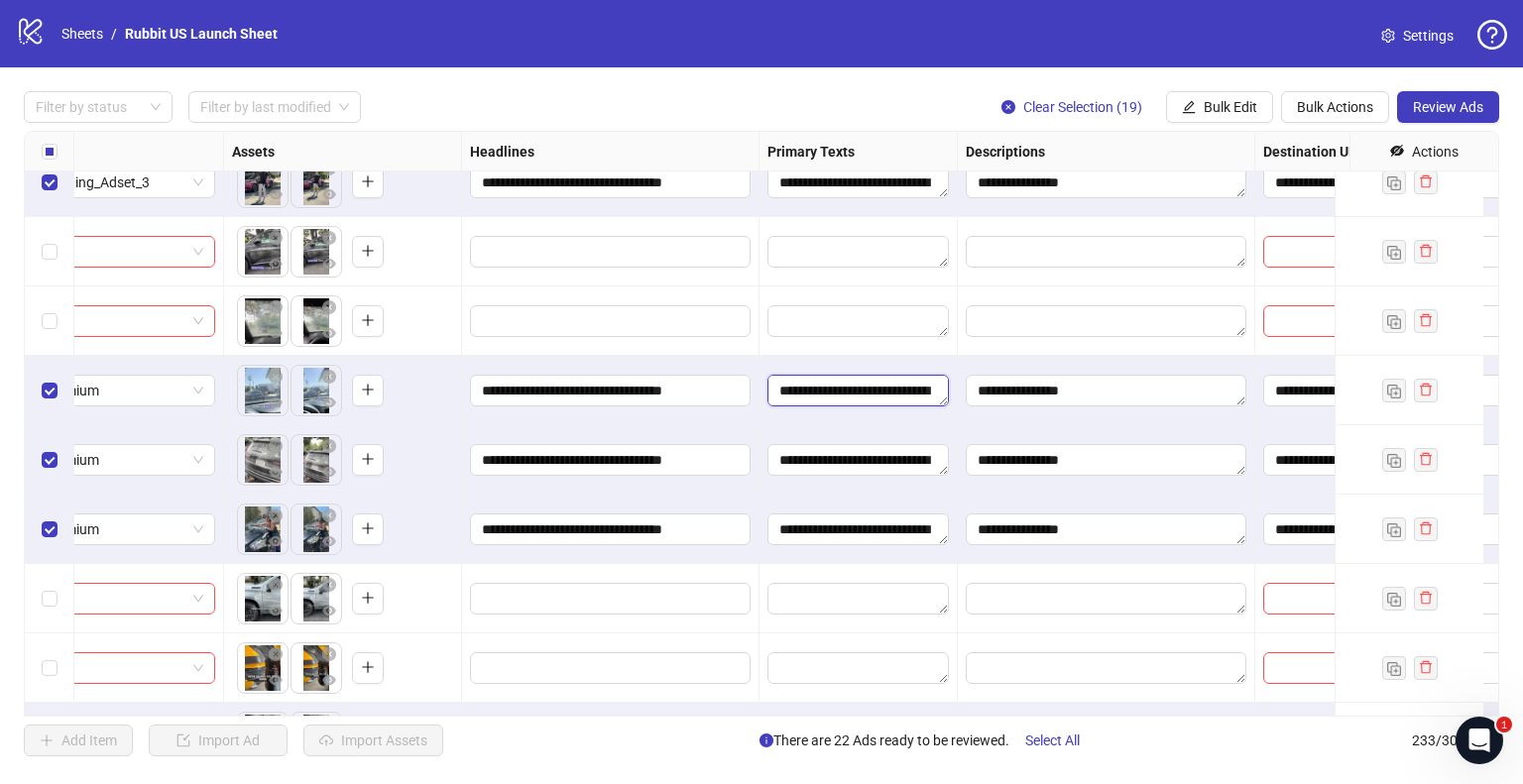 click on "**********" at bounding box center (858, 391) 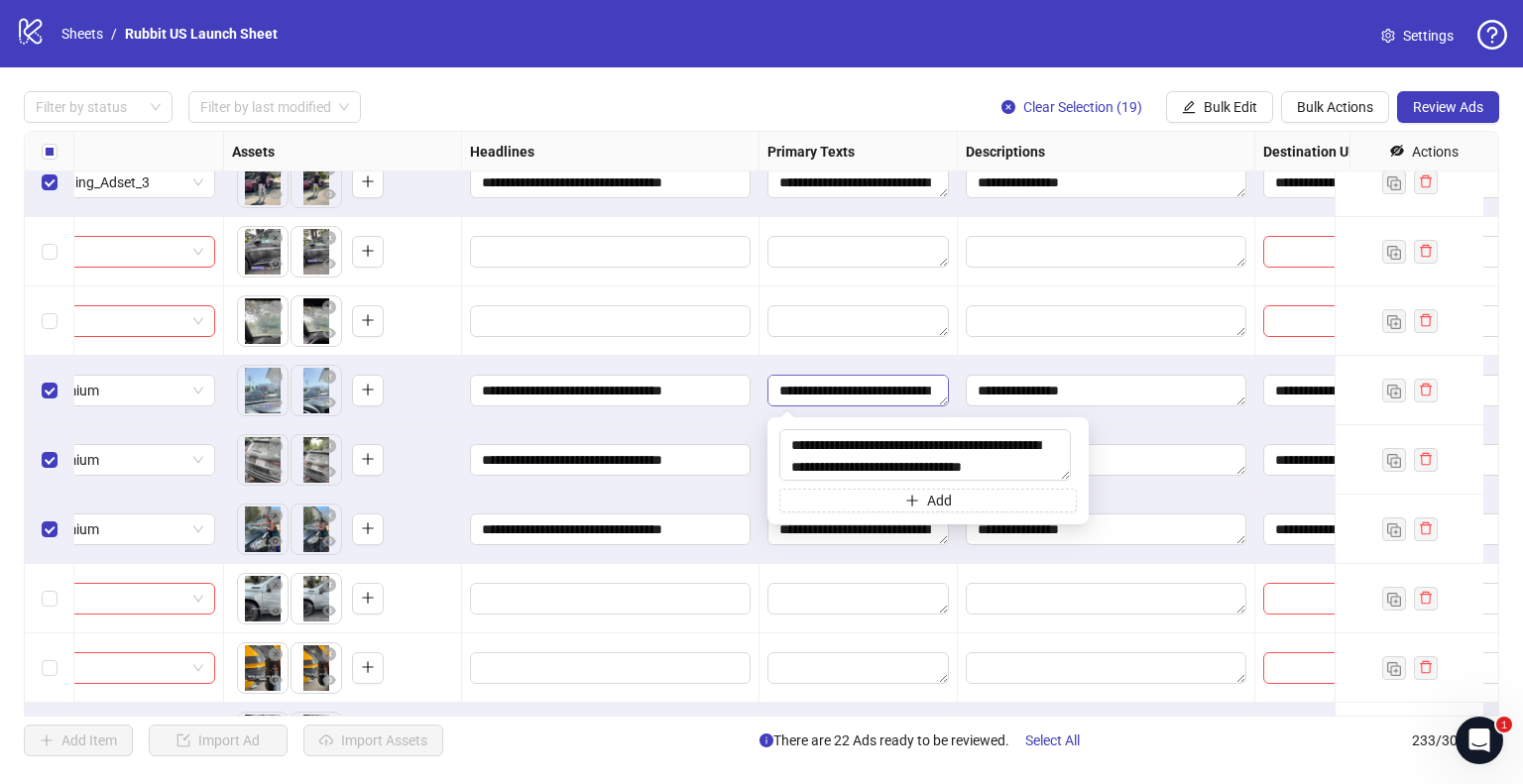 scroll, scrollTop: 452, scrollLeft: 0, axis: vertical 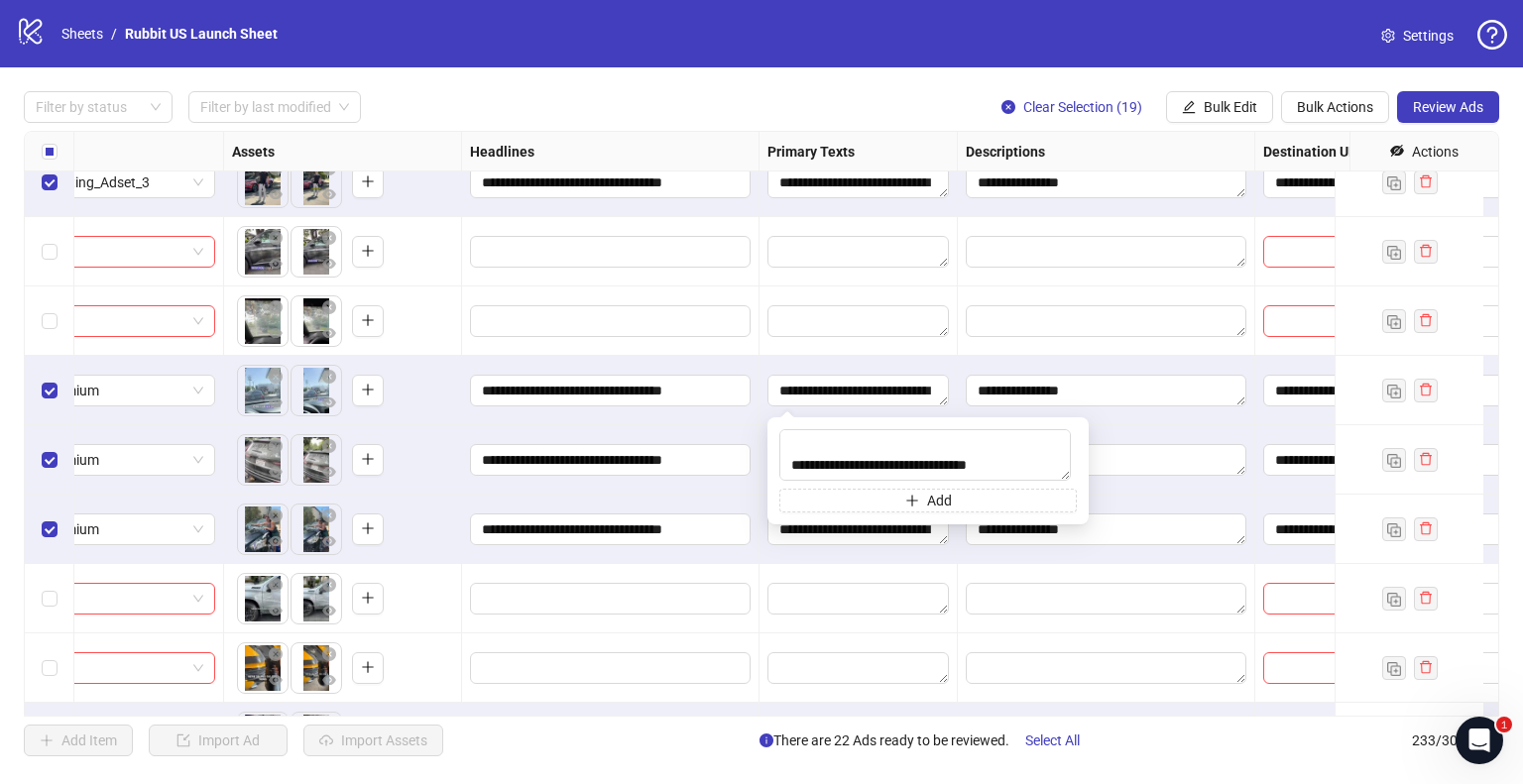 click on "**********" at bounding box center [611, 460] 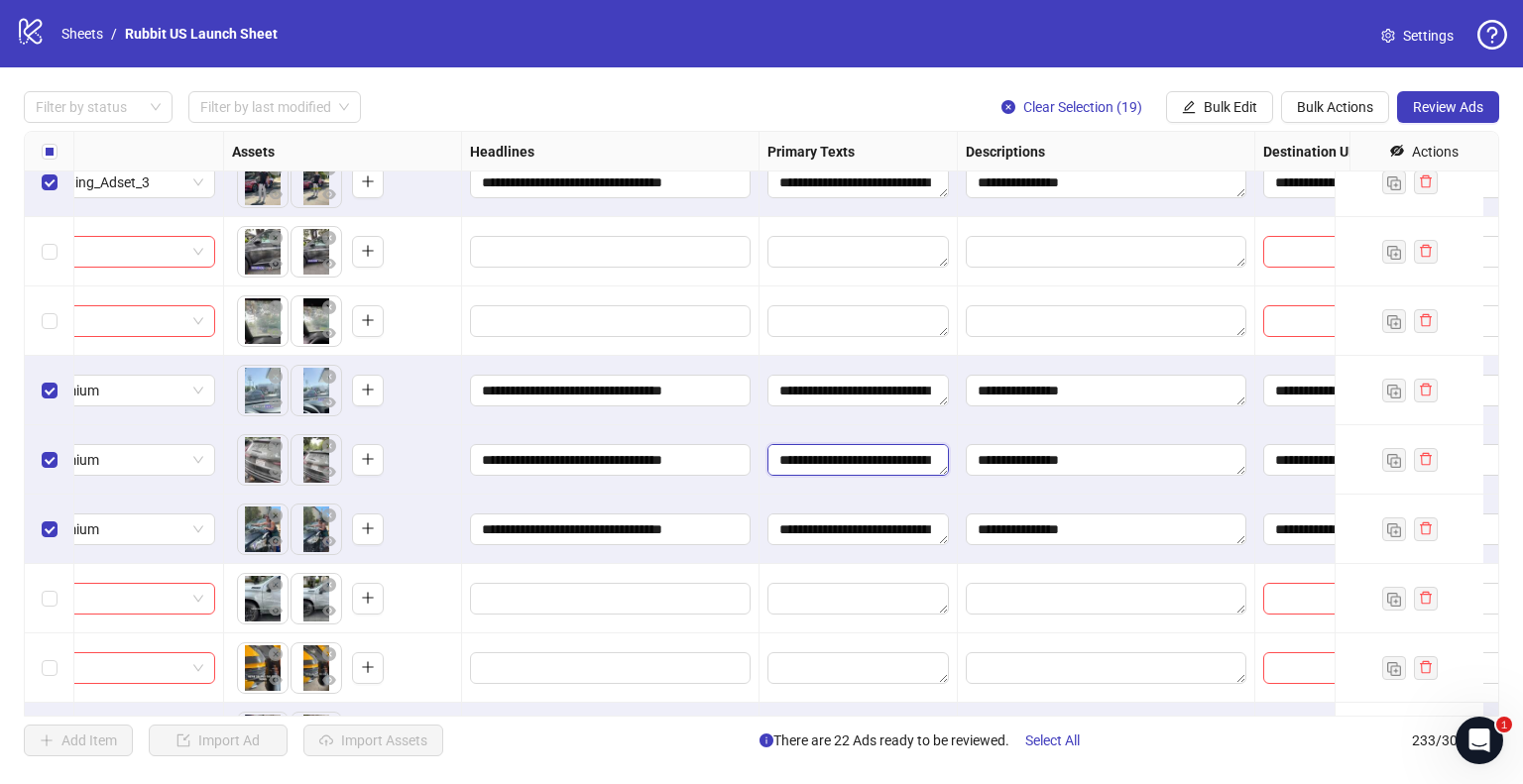 click on "**********" at bounding box center [858, 460] 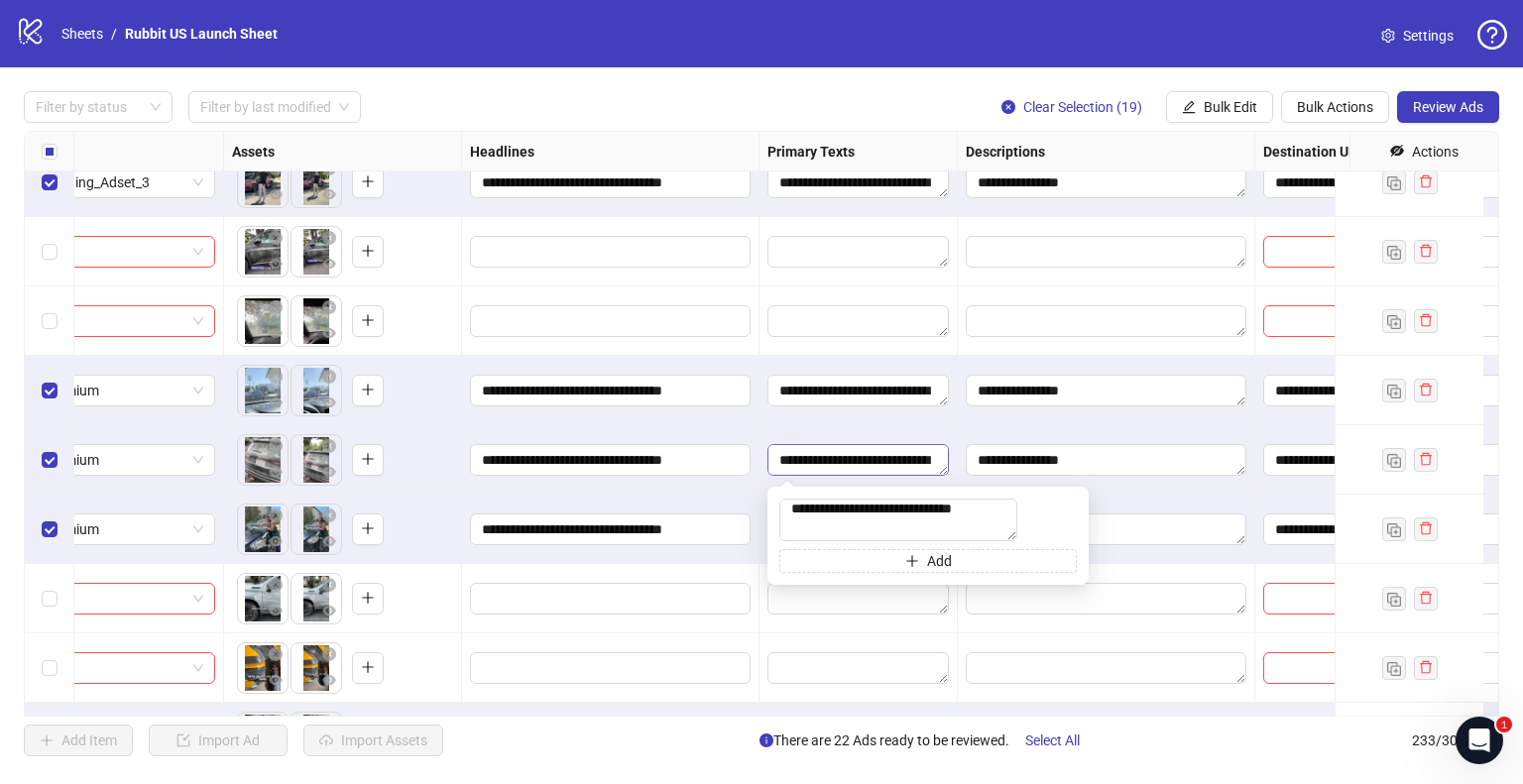 scroll, scrollTop: 451, scrollLeft: 0, axis: vertical 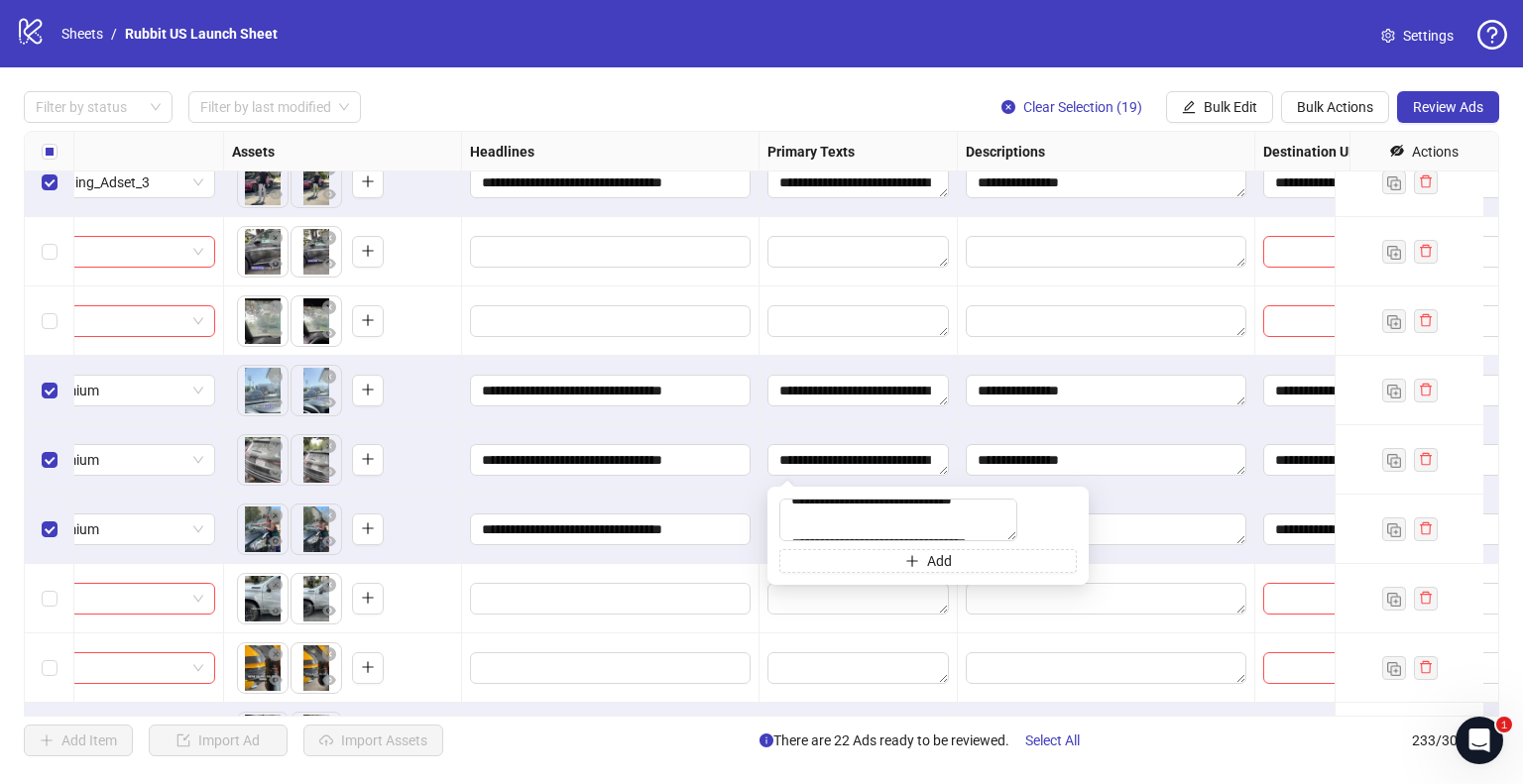click on "**********" at bounding box center [611, 460] 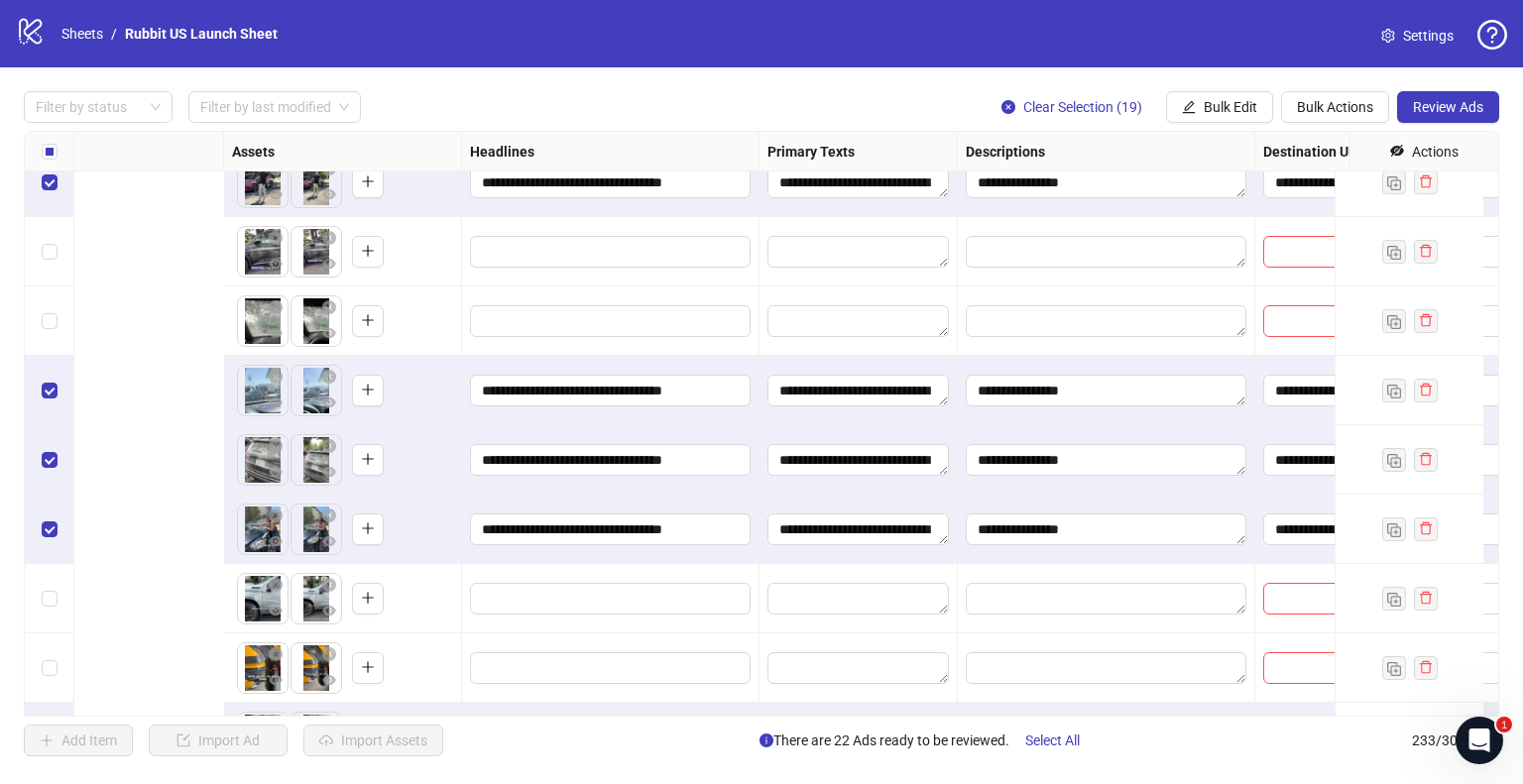 scroll, scrollTop: 15414, scrollLeft: 1188, axis: both 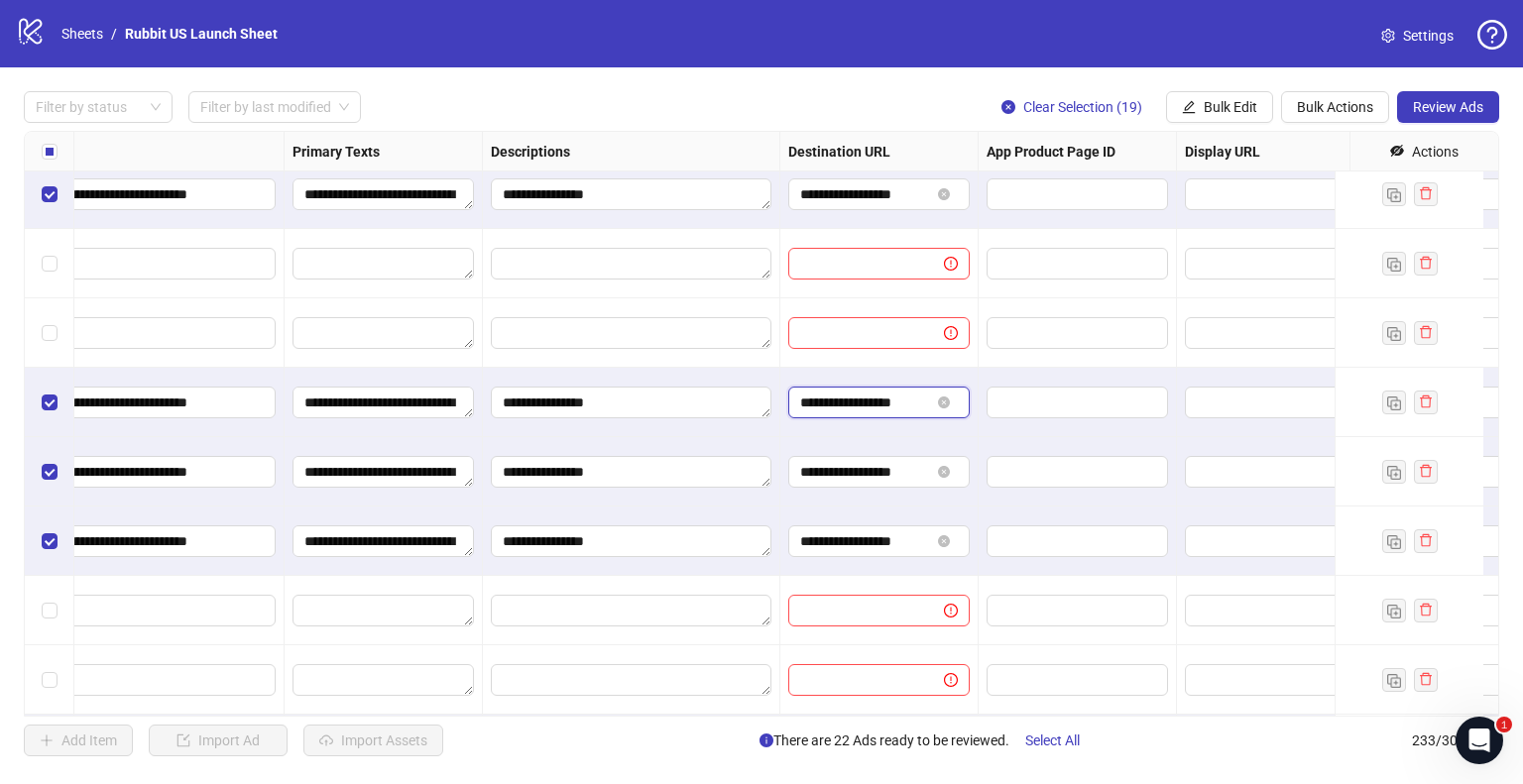 click on "**********" at bounding box center [865, 402] 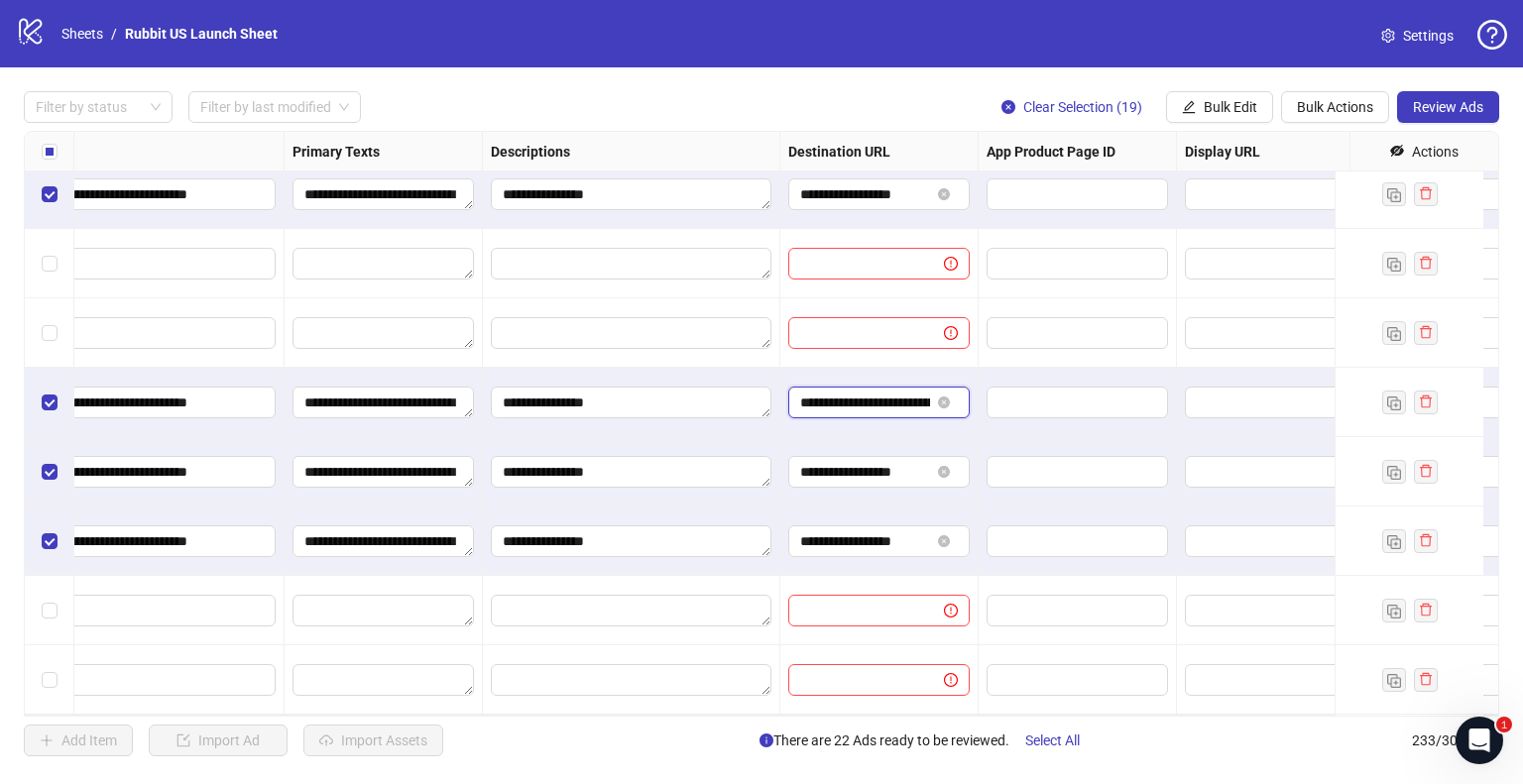 scroll, scrollTop: 0, scrollLeft: 168, axis: horizontal 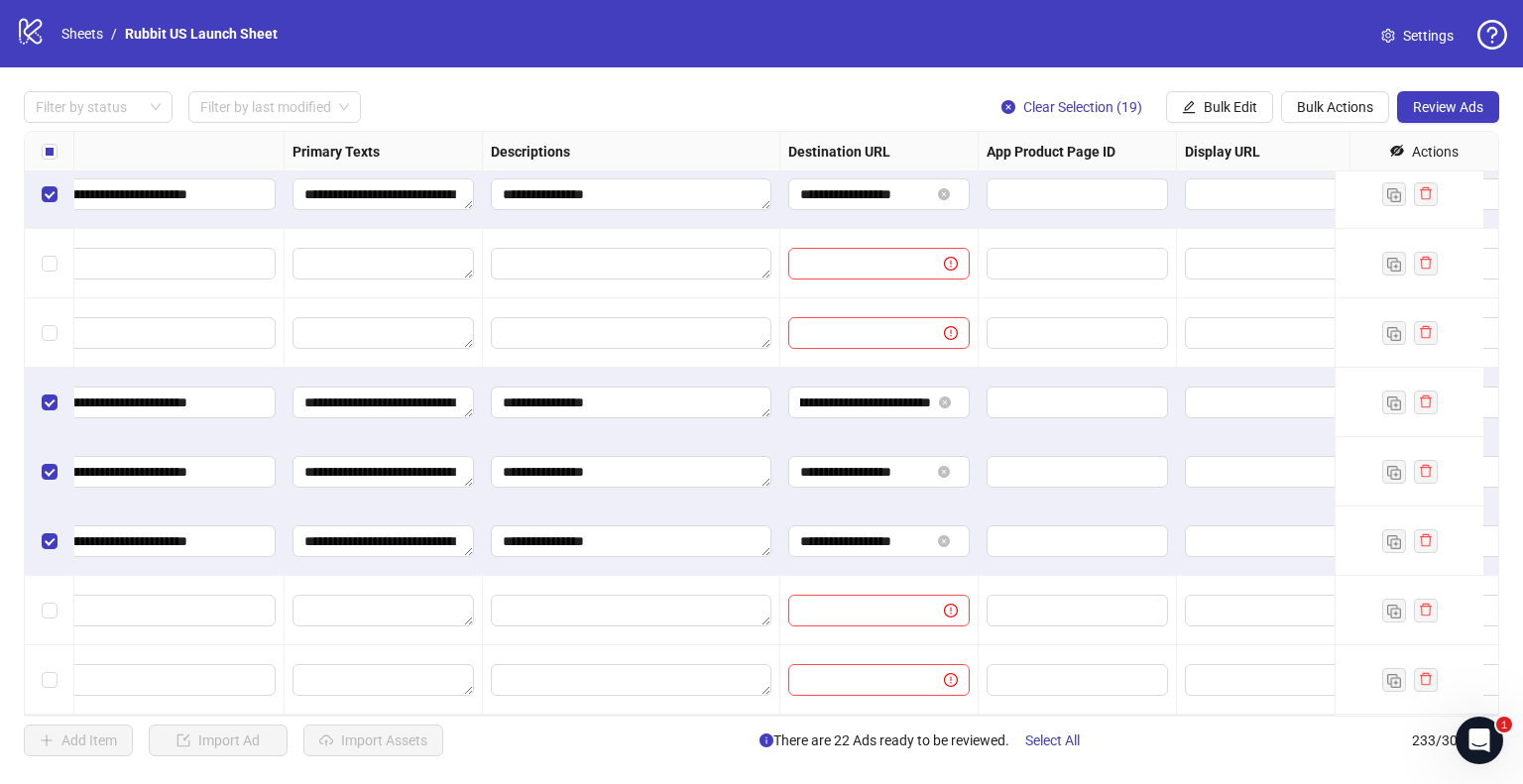 click on "**********" at bounding box center [879, 472] 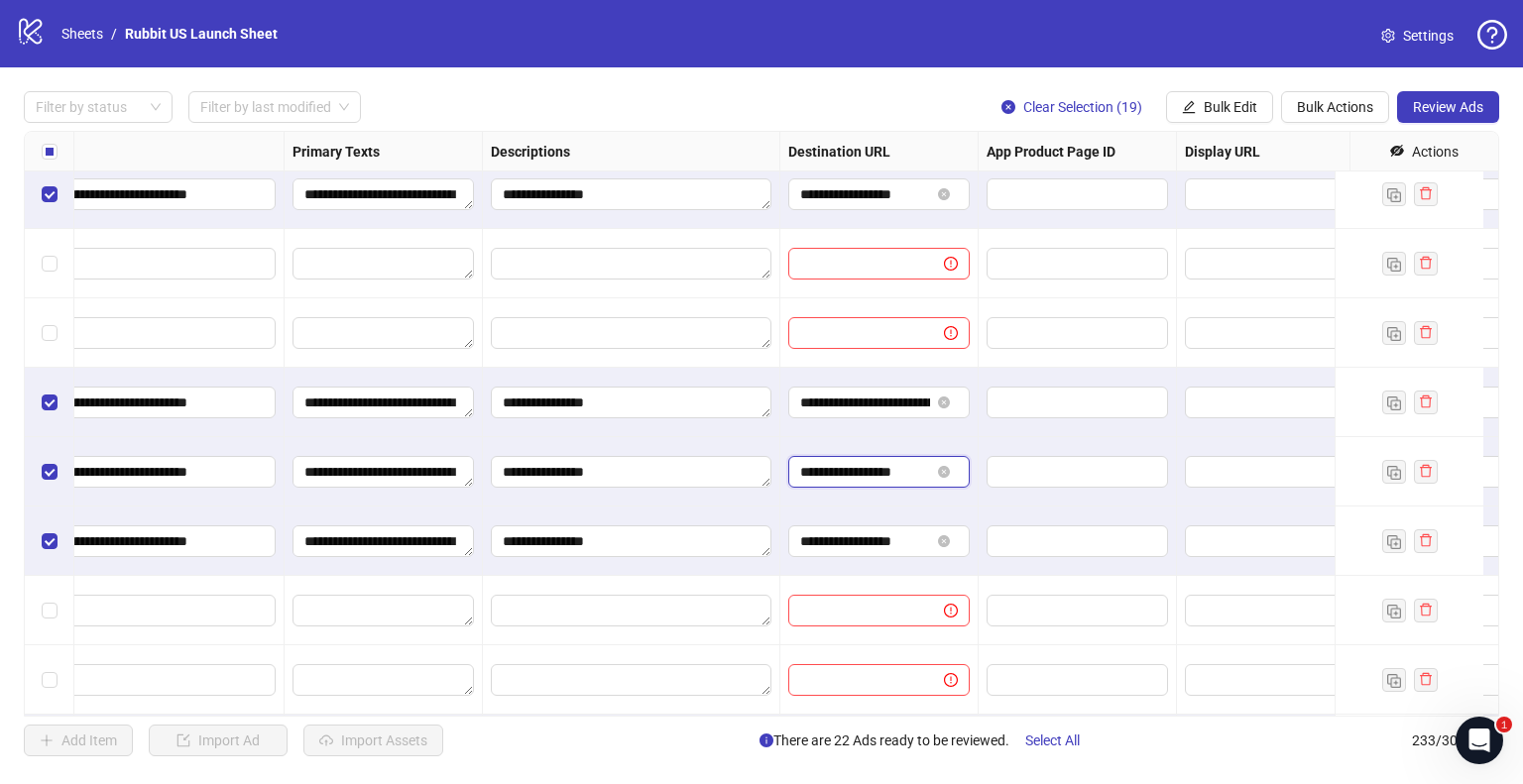 click on "**********" at bounding box center [865, 472] 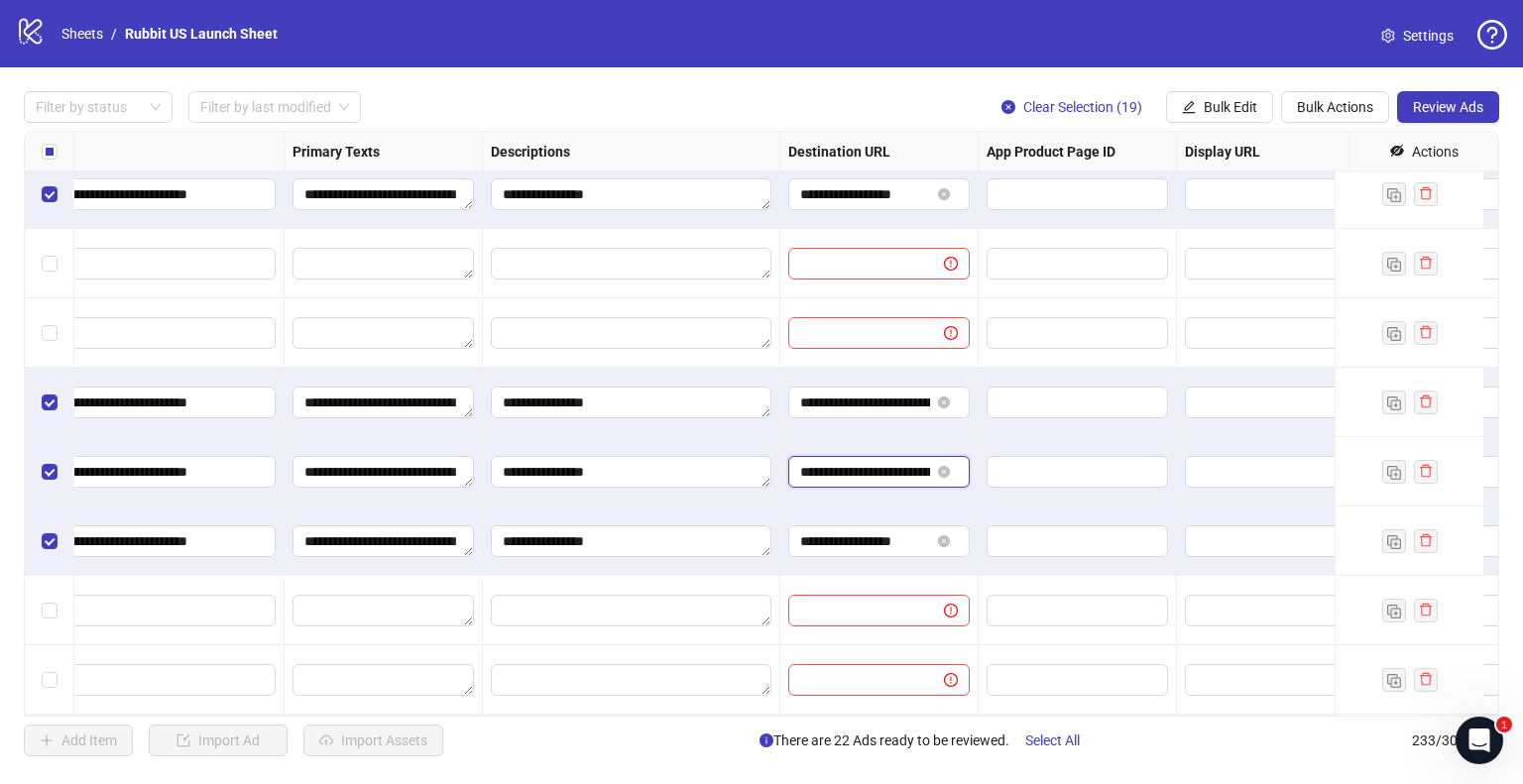 scroll, scrollTop: 0, scrollLeft: 168, axis: horizontal 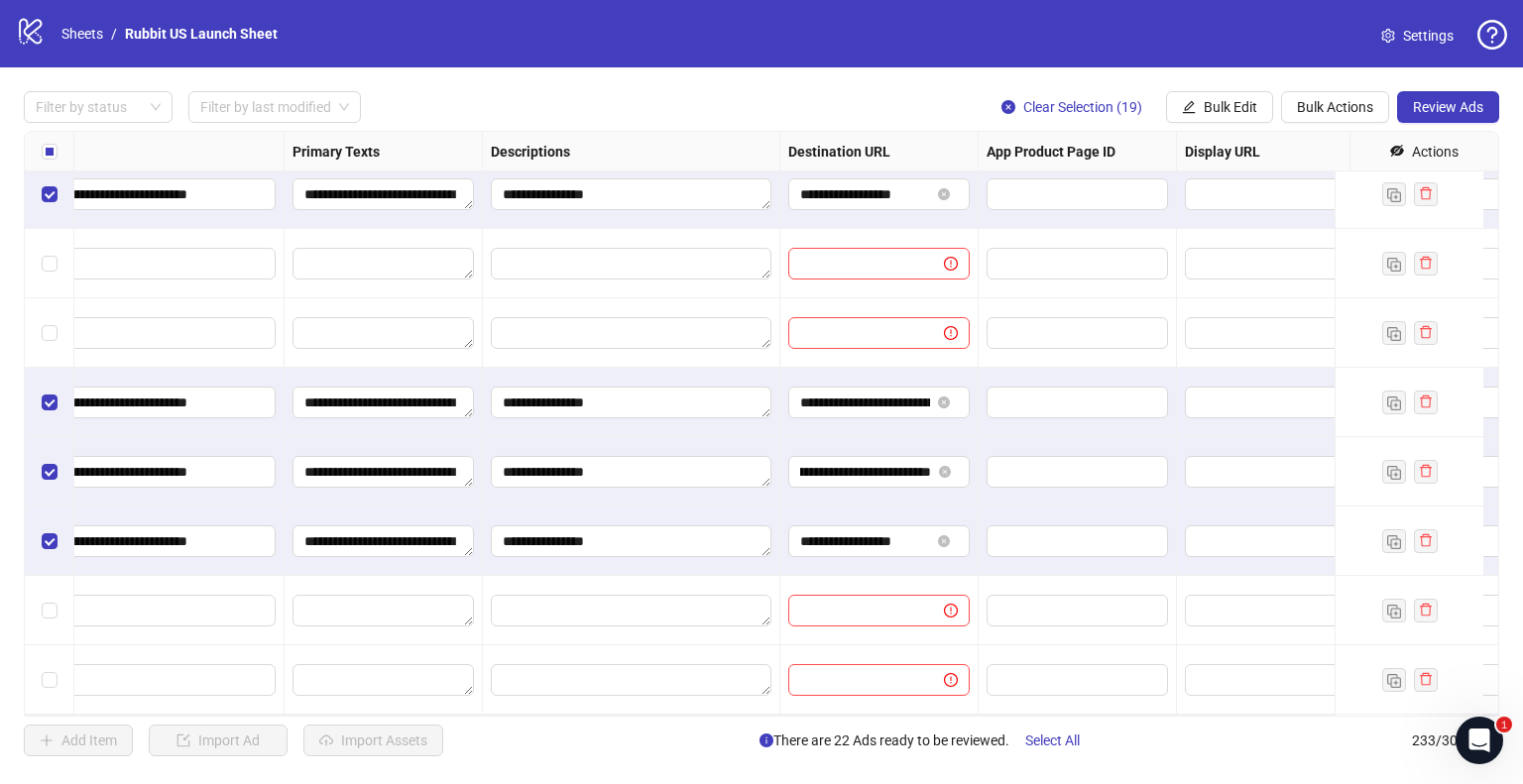 click on "**********" at bounding box center [879, 402] 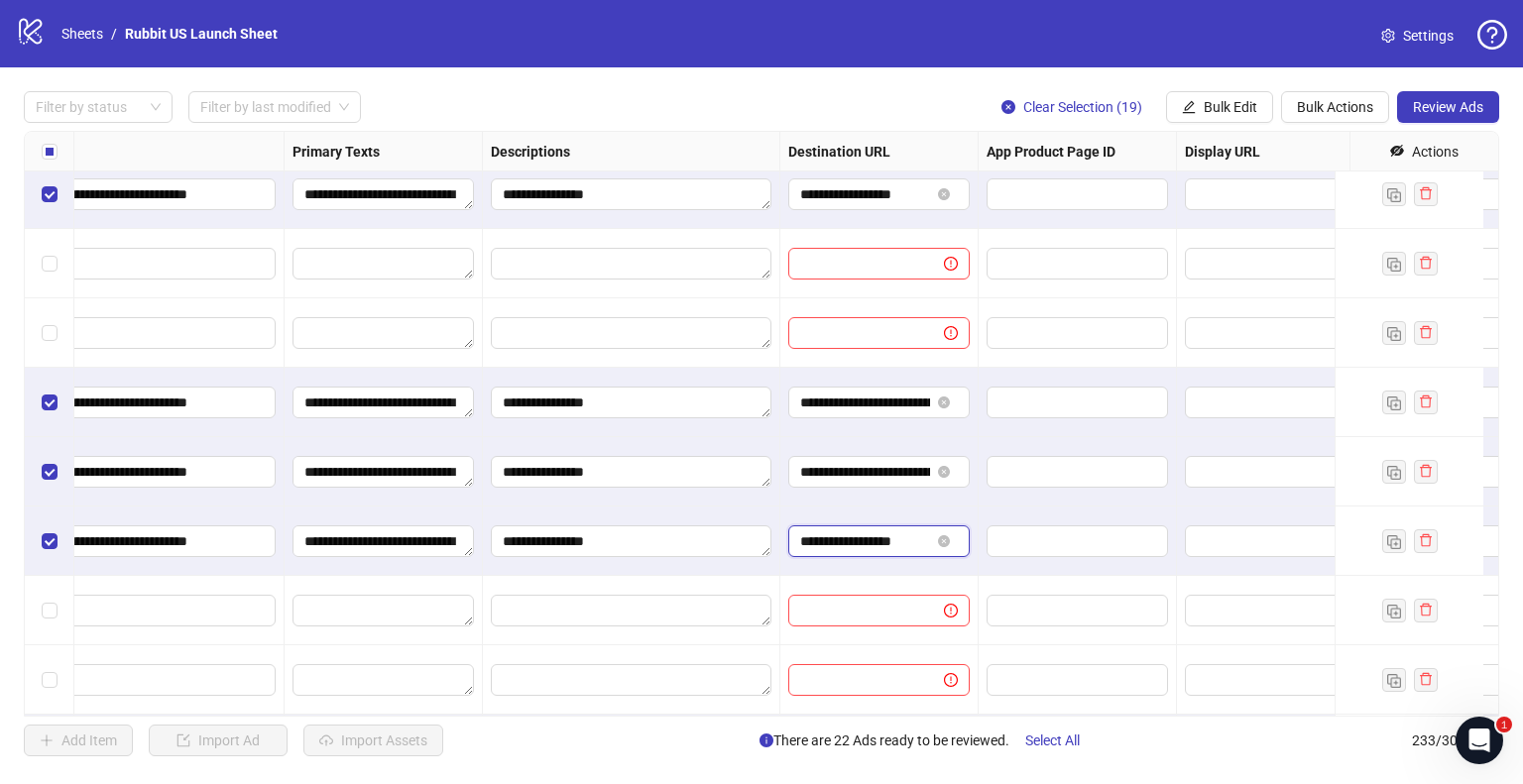click on "**********" at bounding box center [865, 541] 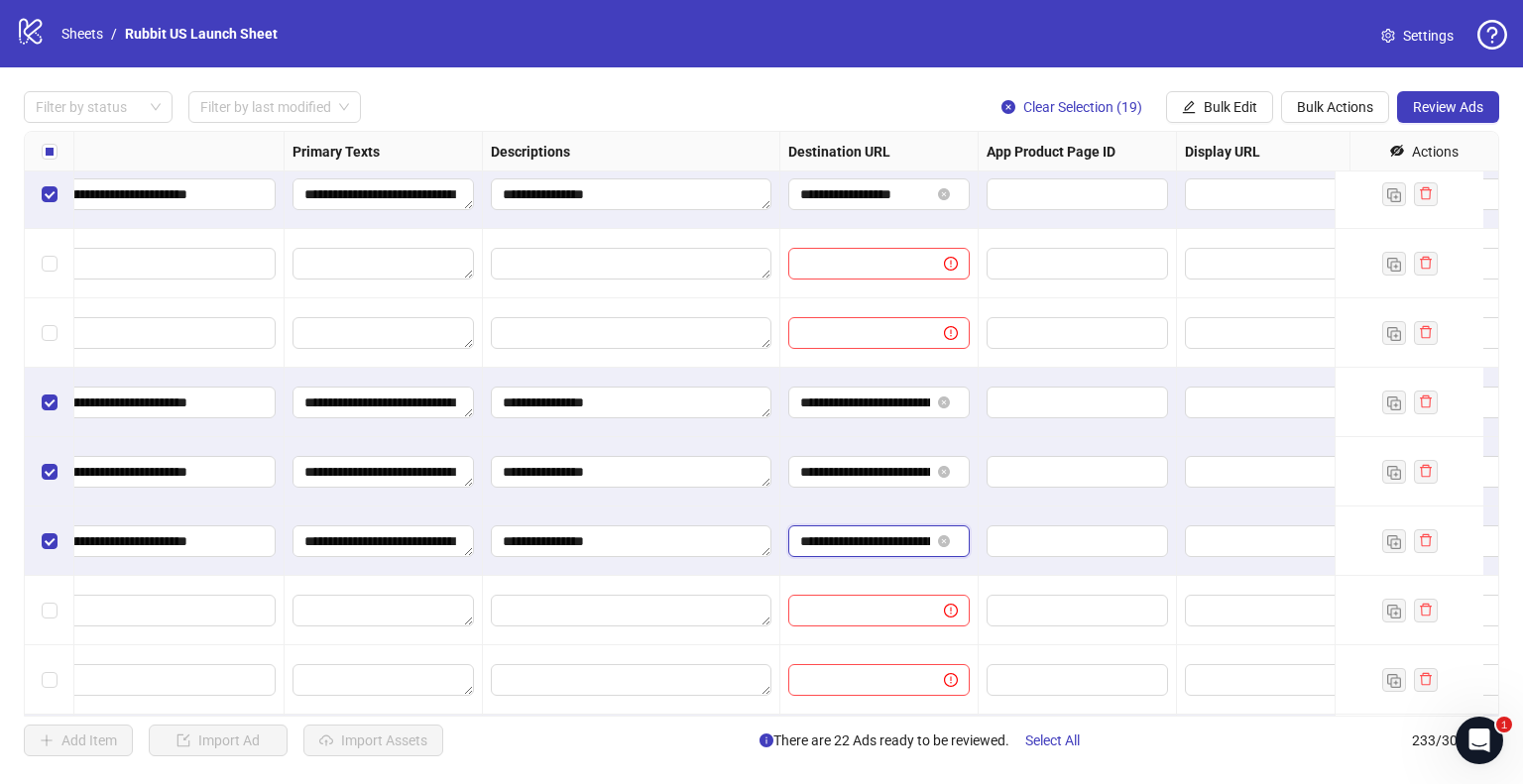 scroll, scrollTop: 0, scrollLeft: 168, axis: horizontal 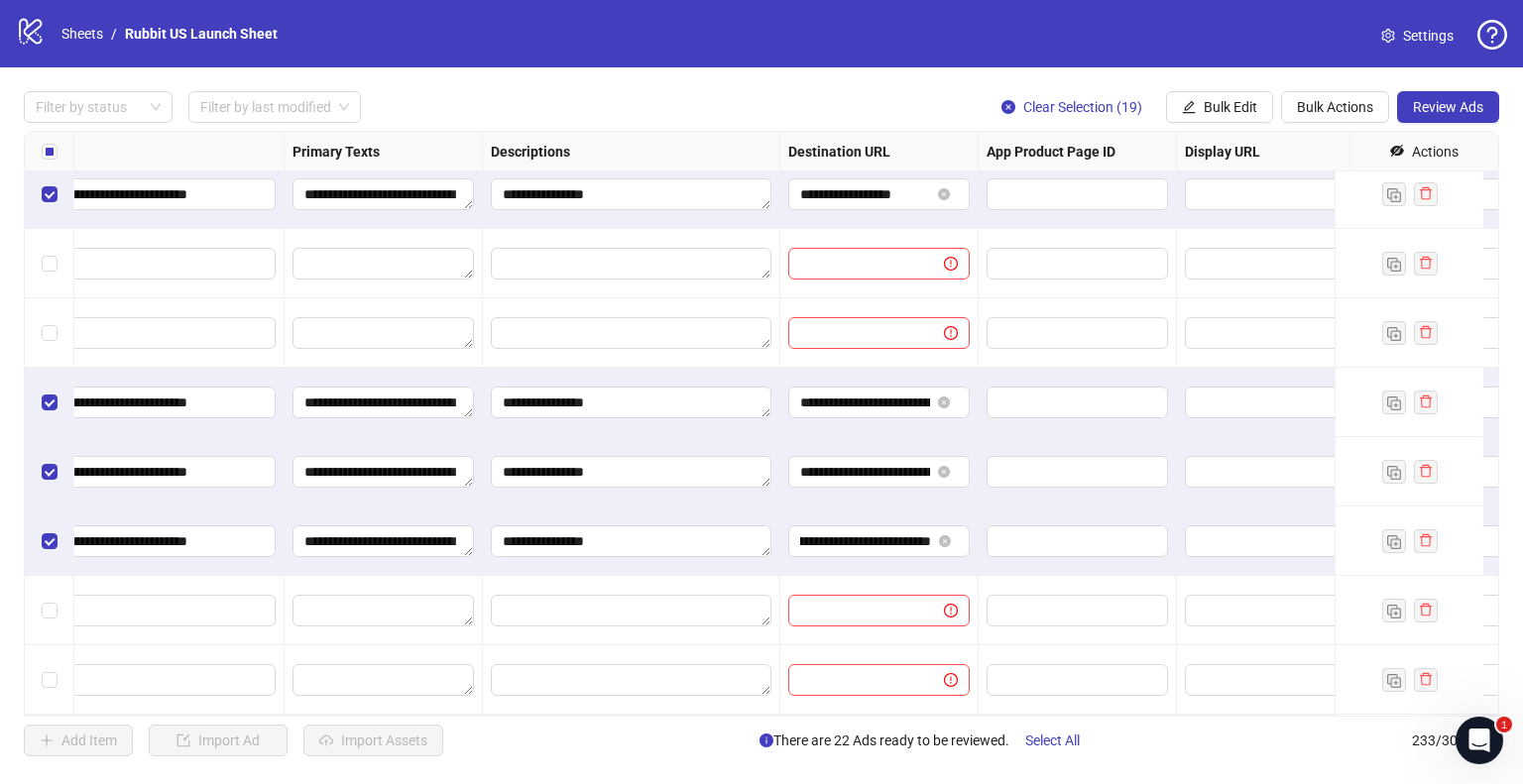 click on "**********" at bounding box center (879, 541) 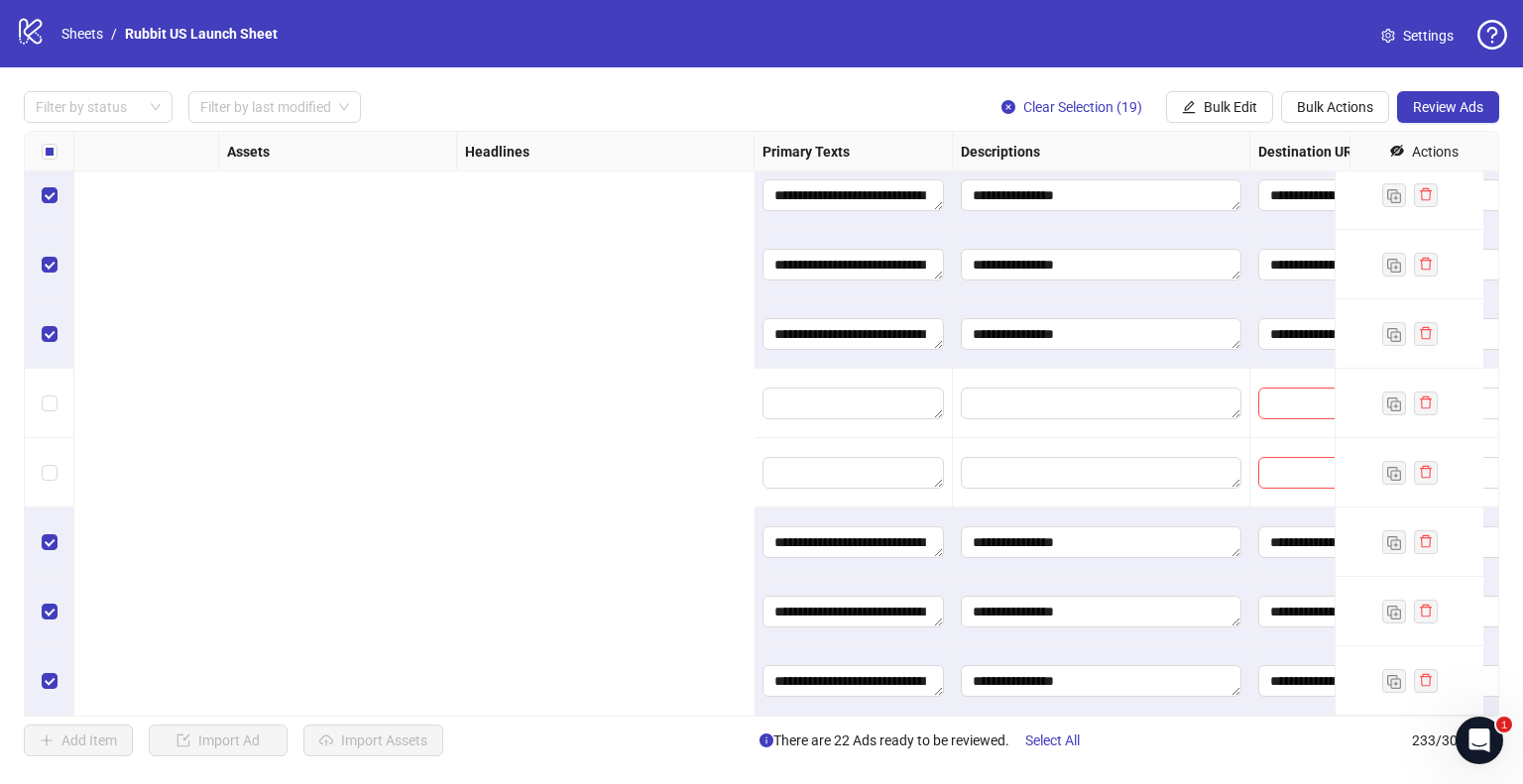 scroll, scrollTop: 15636, scrollLeft: 1784, axis: both 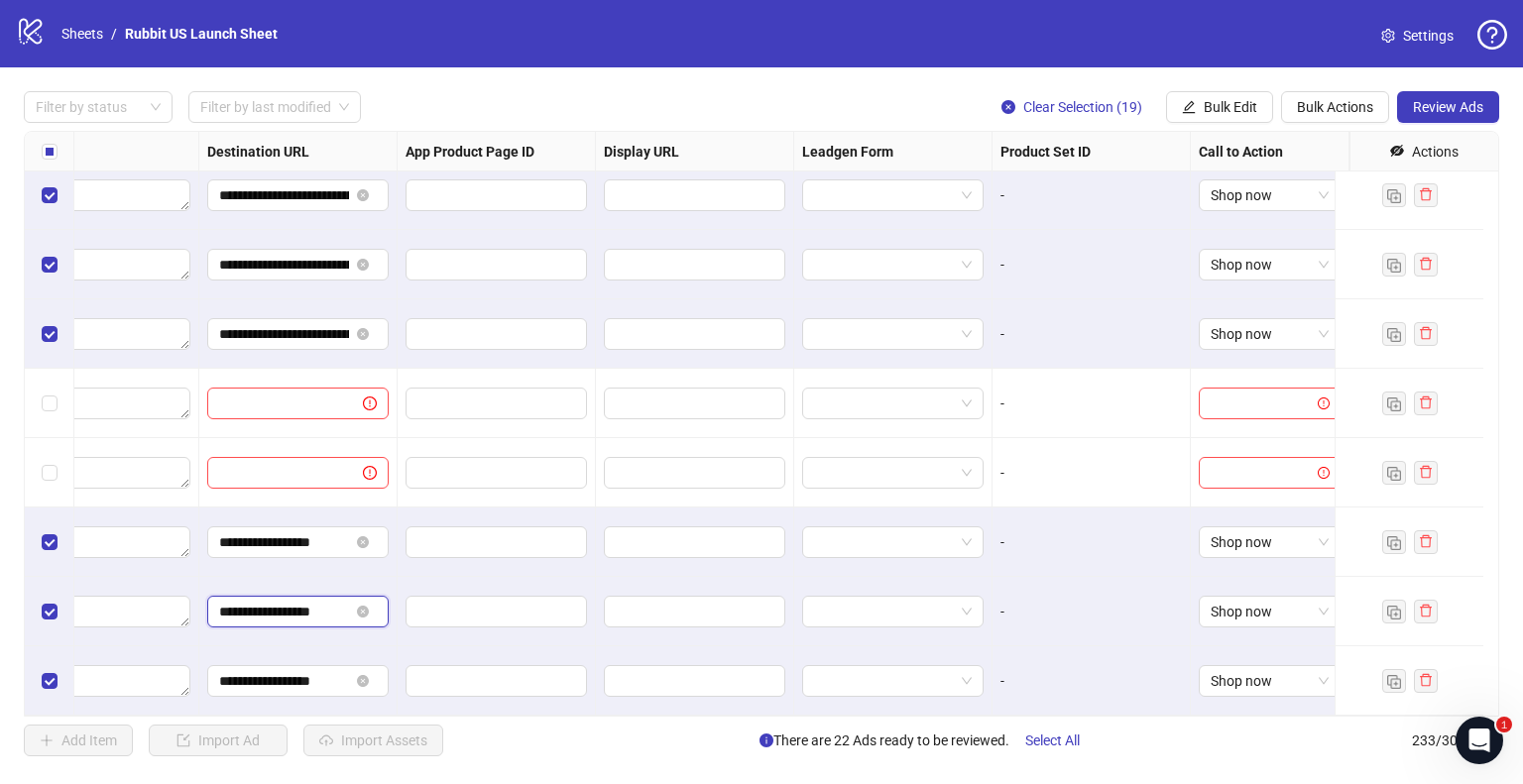 click on "**********" at bounding box center (284, 612) 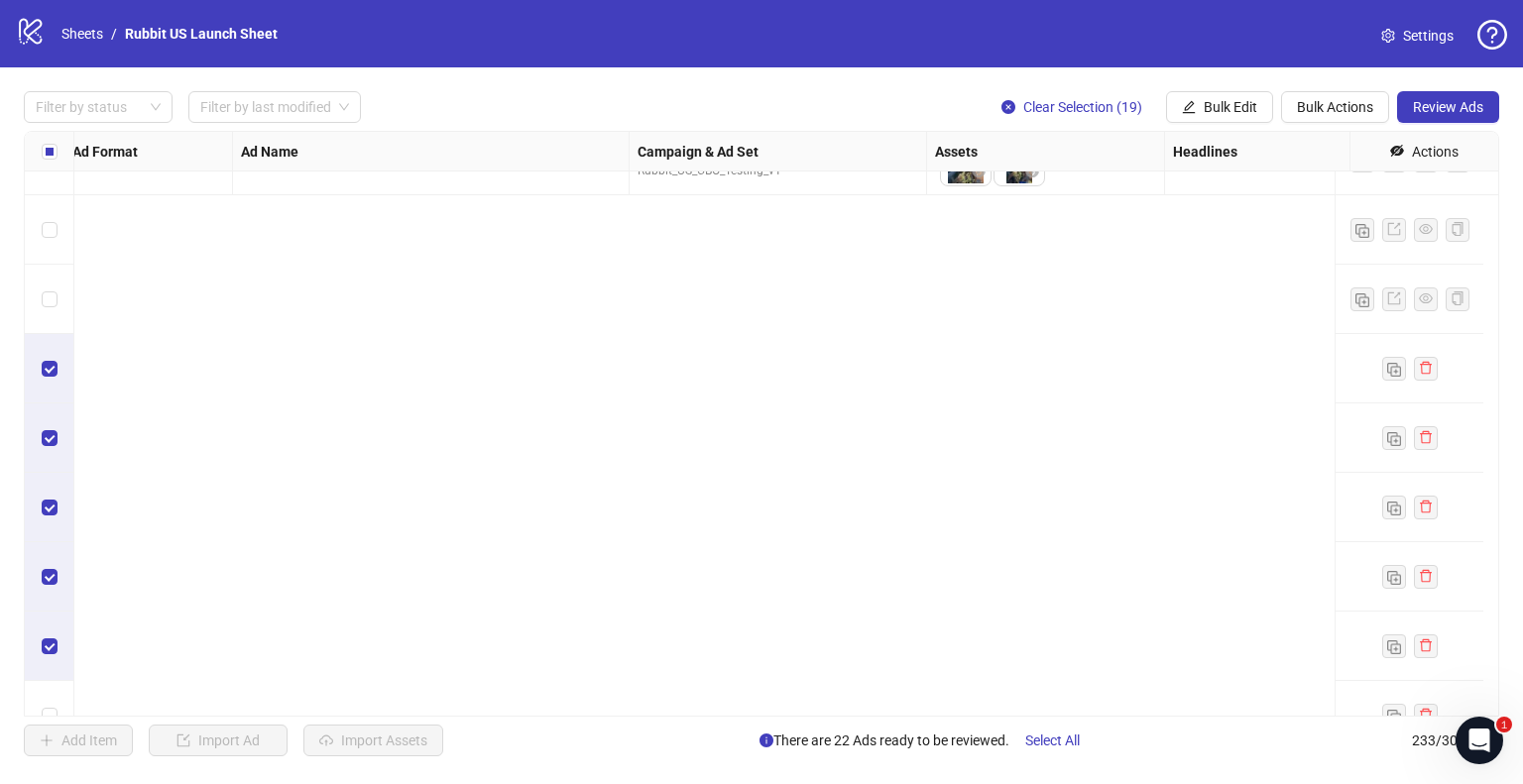scroll, scrollTop: 13769, scrollLeft: 0, axis: vertical 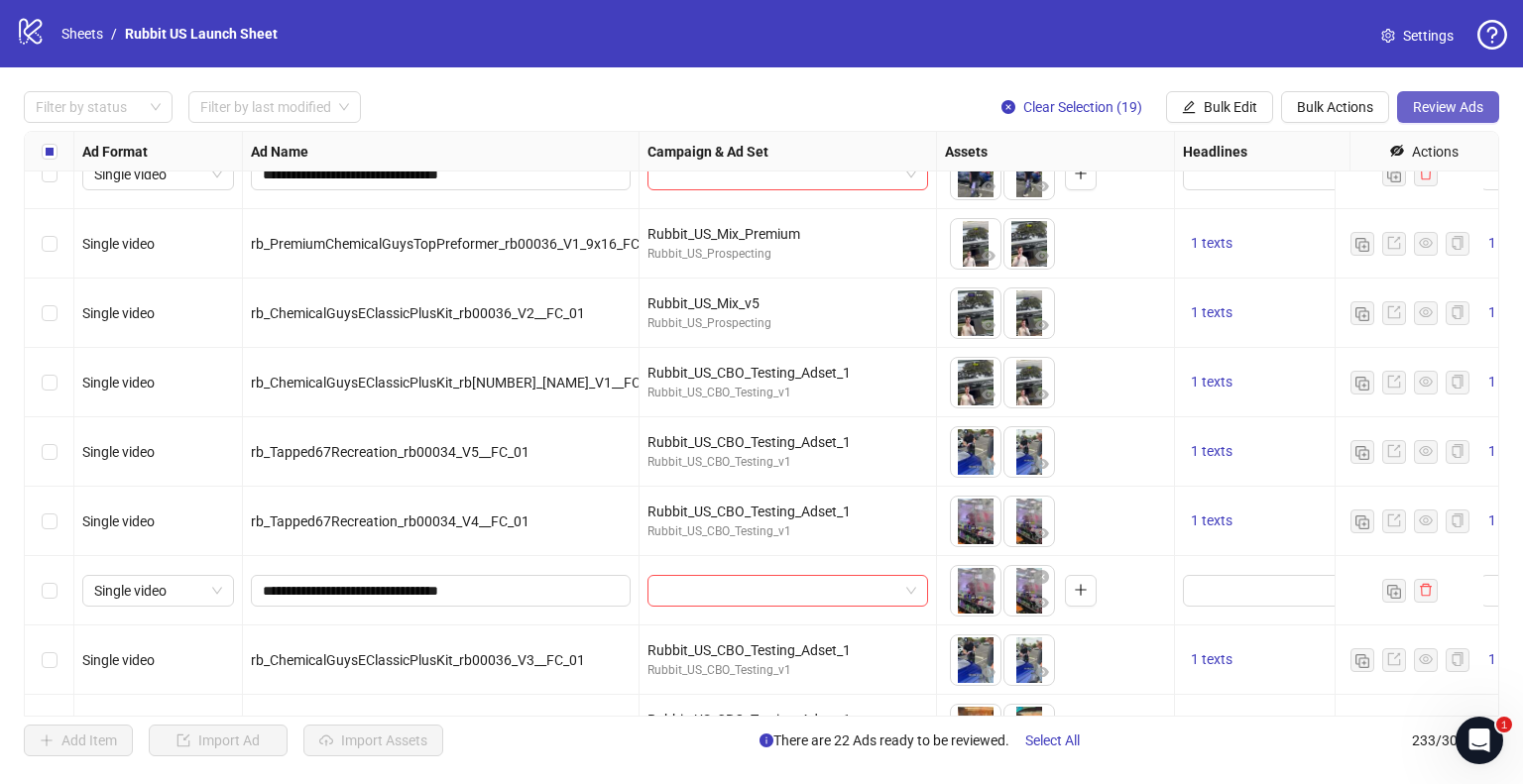 click on "Review Ads" at bounding box center [1448, 107] 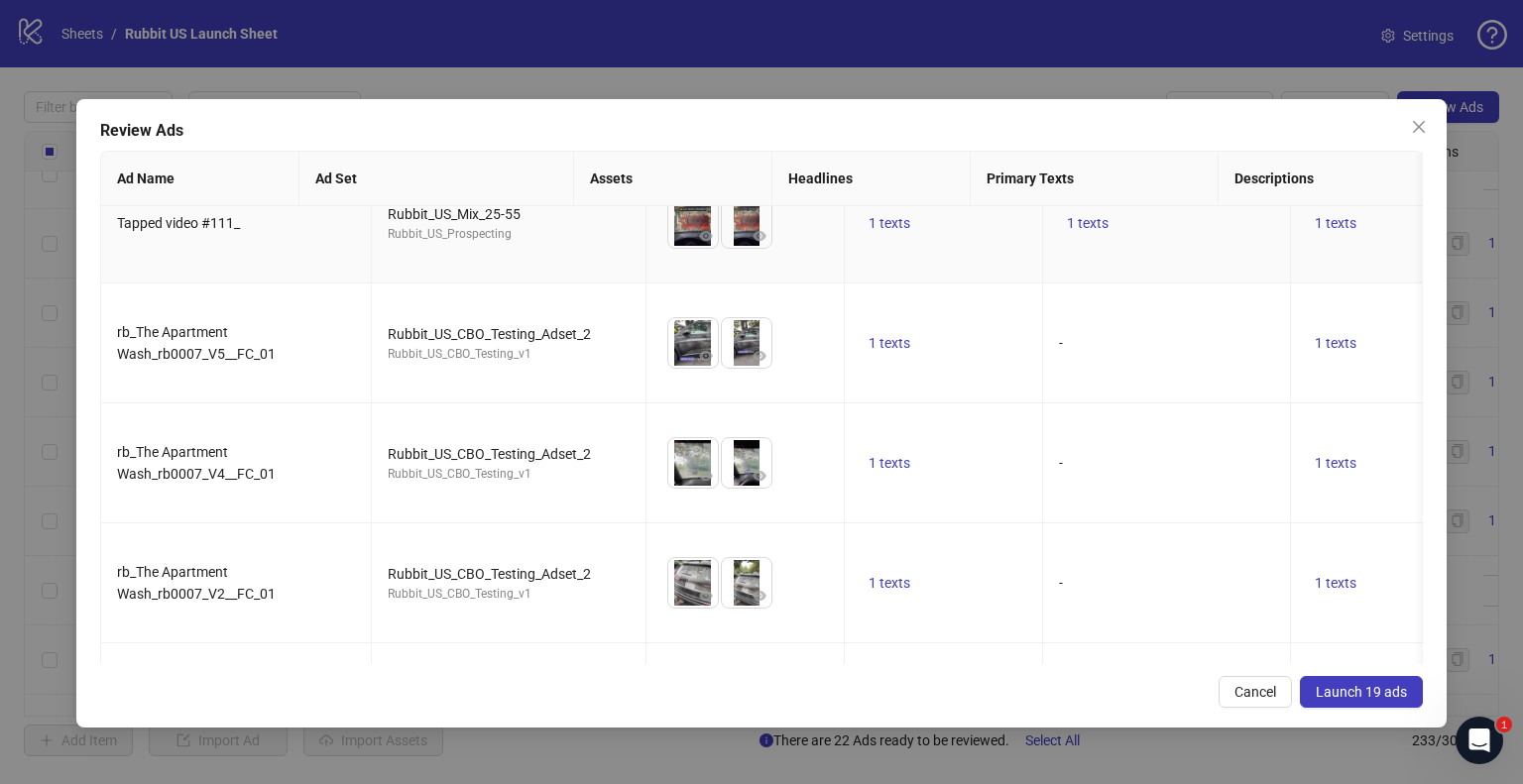 scroll, scrollTop: 230, scrollLeft: 0, axis: vertical 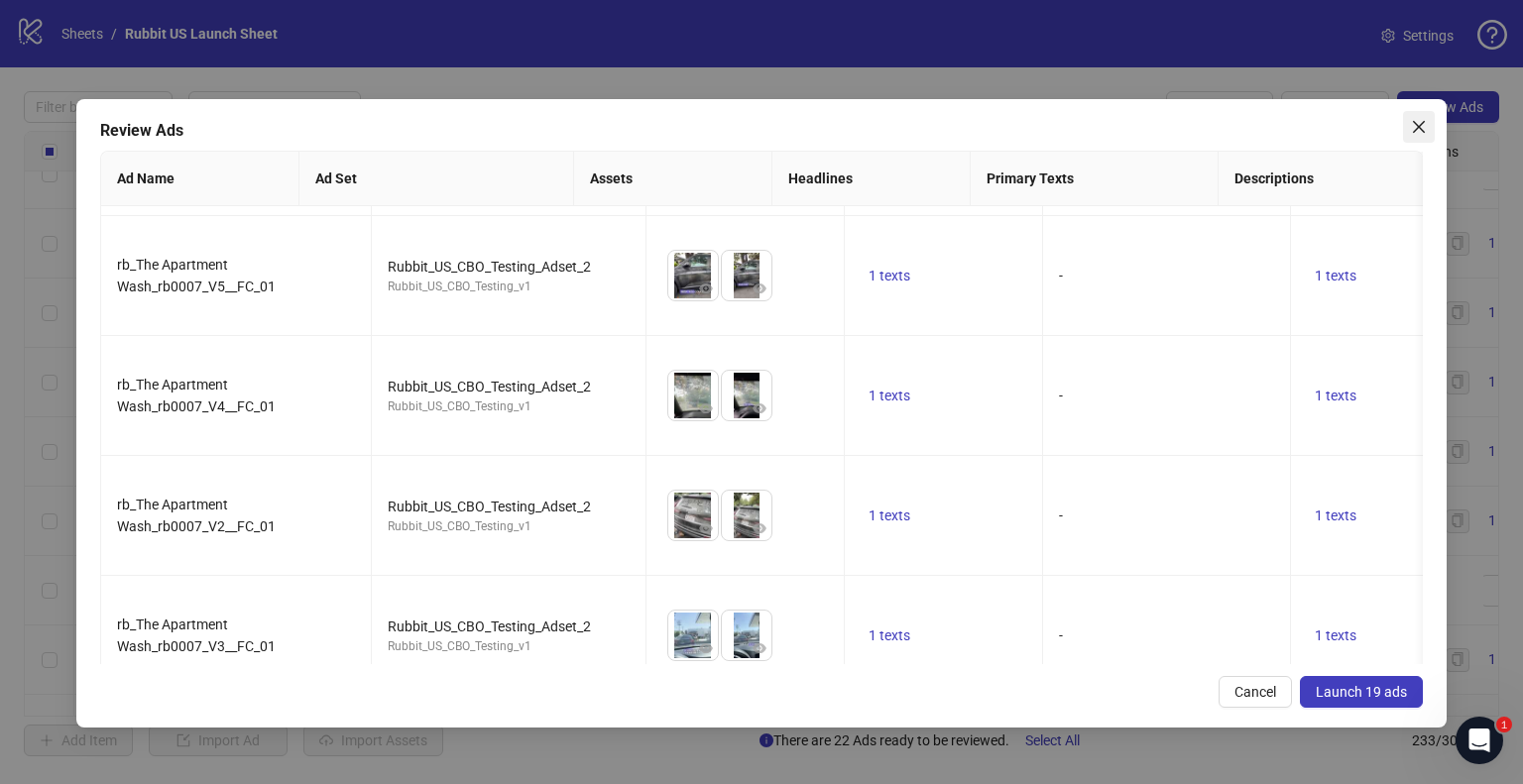 click 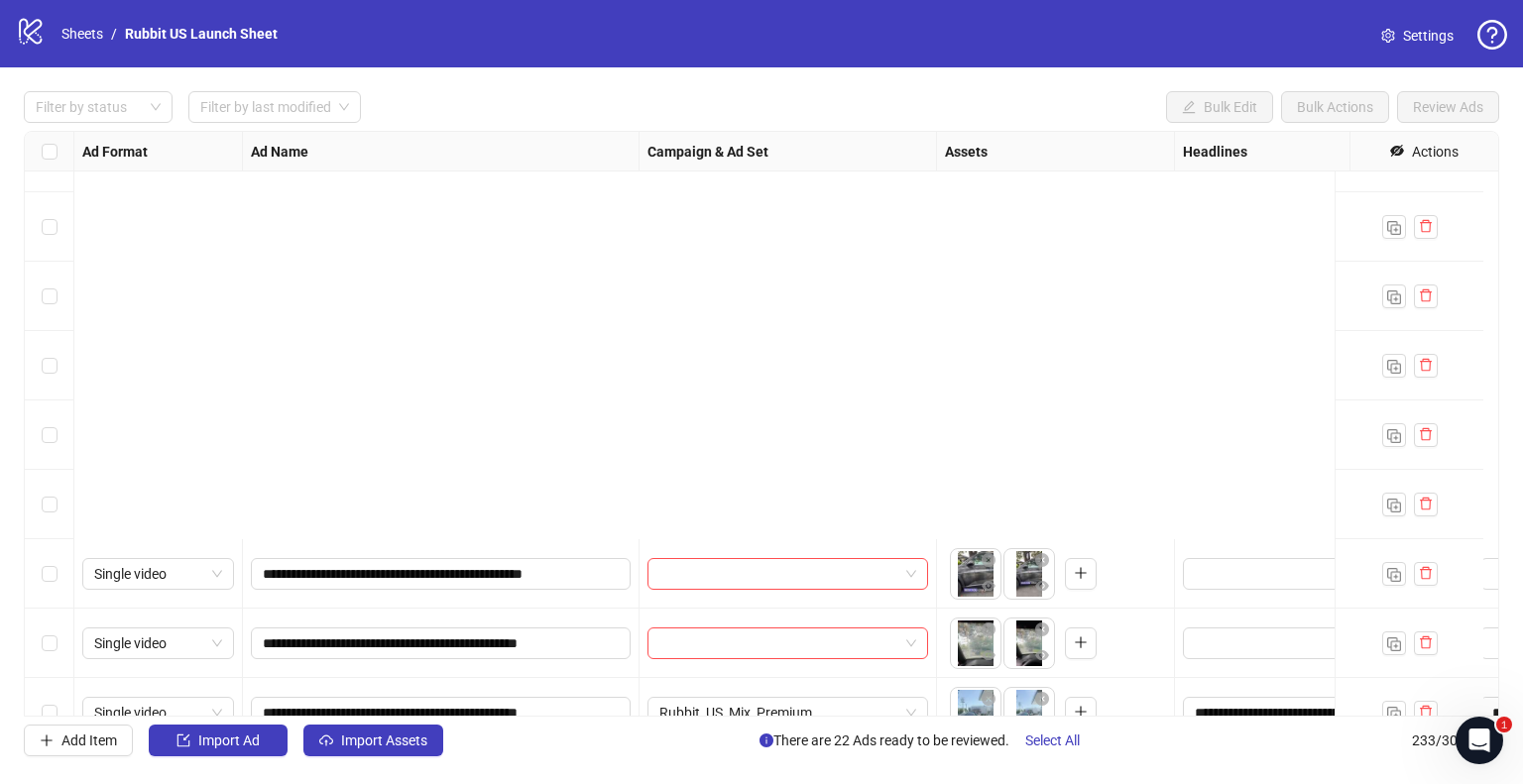 scroll, scrollTop: 15636, scrollLeft: 0, axis: vertical 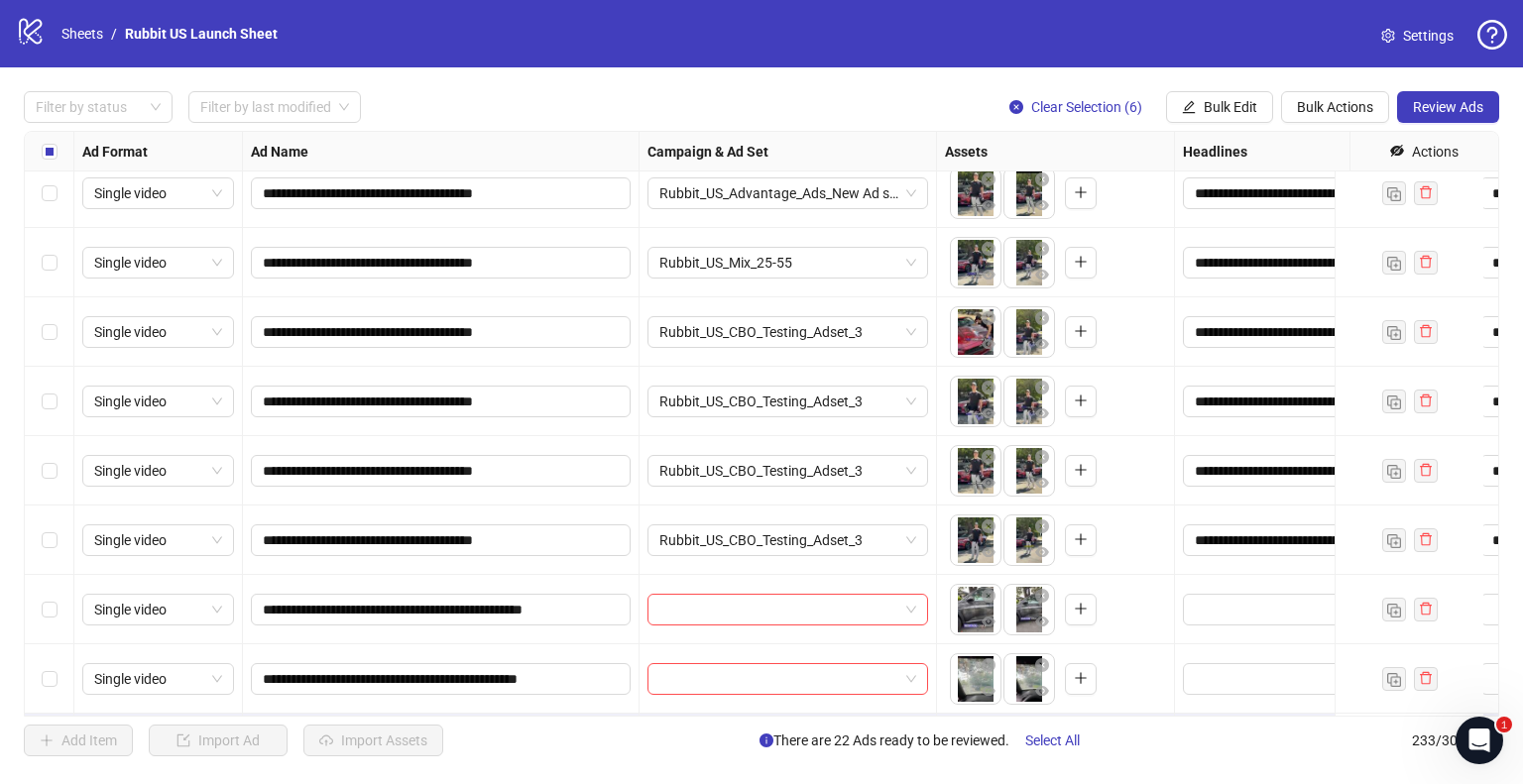 click at bounding box center (50, 540) 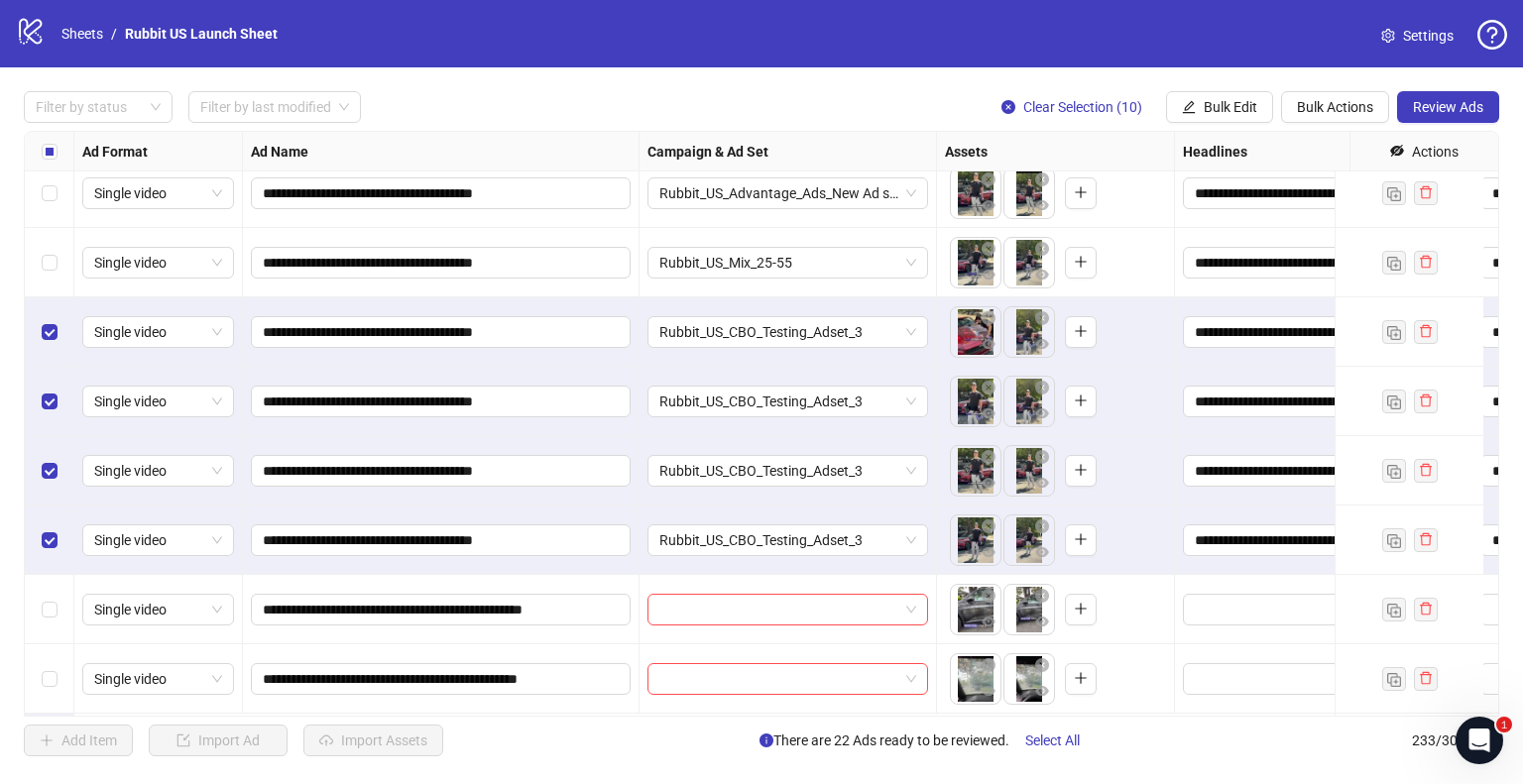scroll, scrollTop: 14926, scrollLeft: 0, axis: vertical 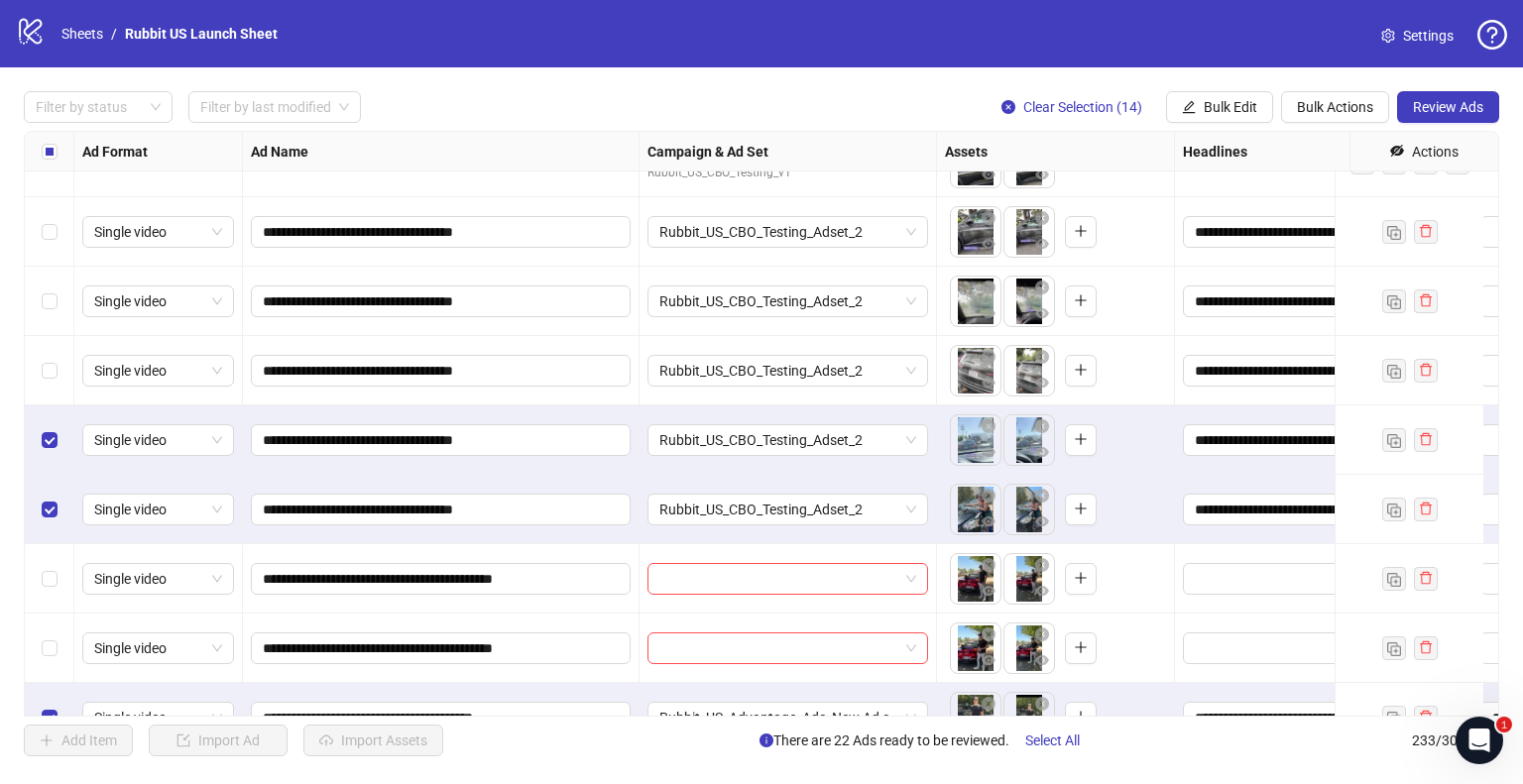 click at bounding box center (50, 371) 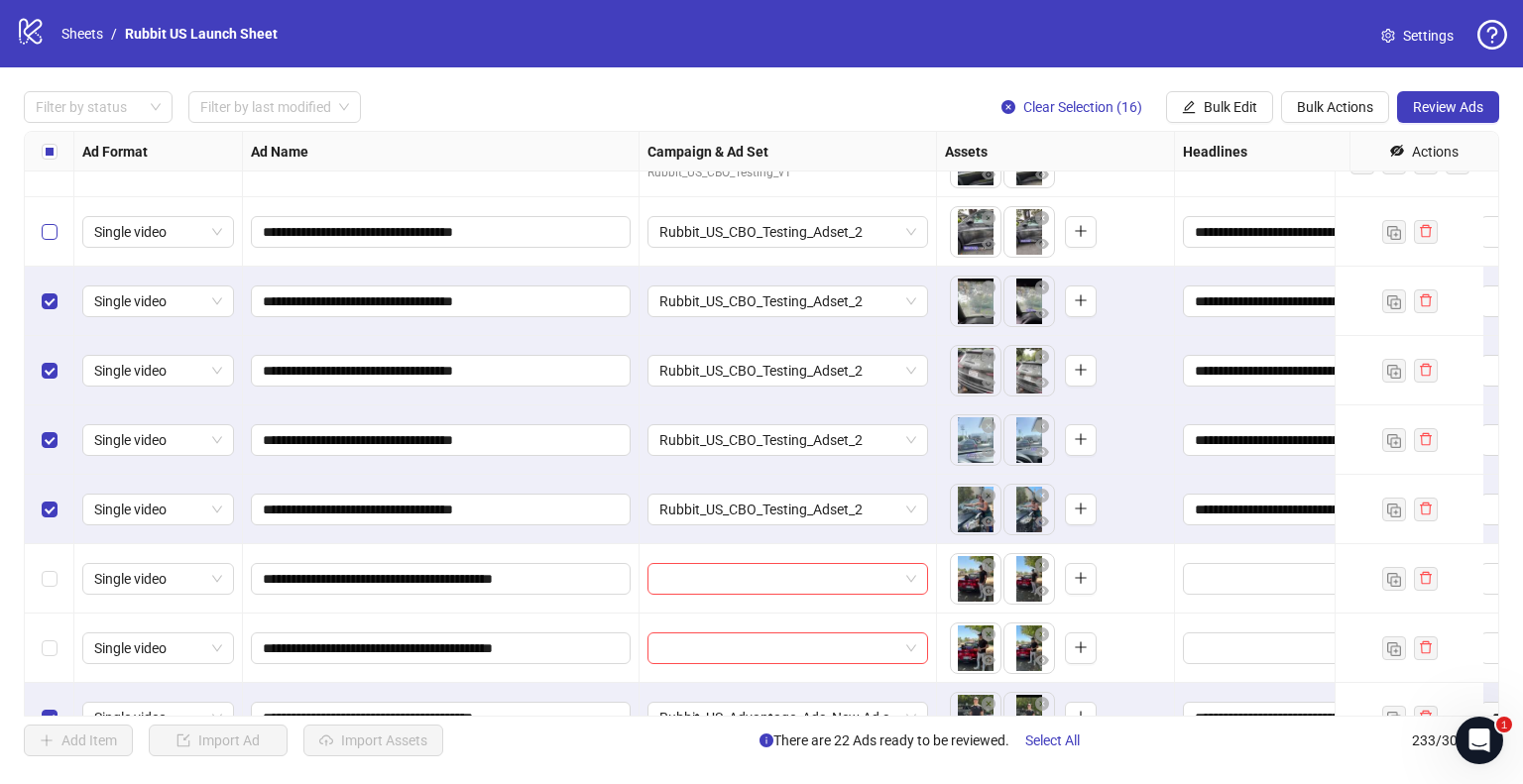 scroll, scrollTop: 14506, scrollLeft: 0, axis: vertical 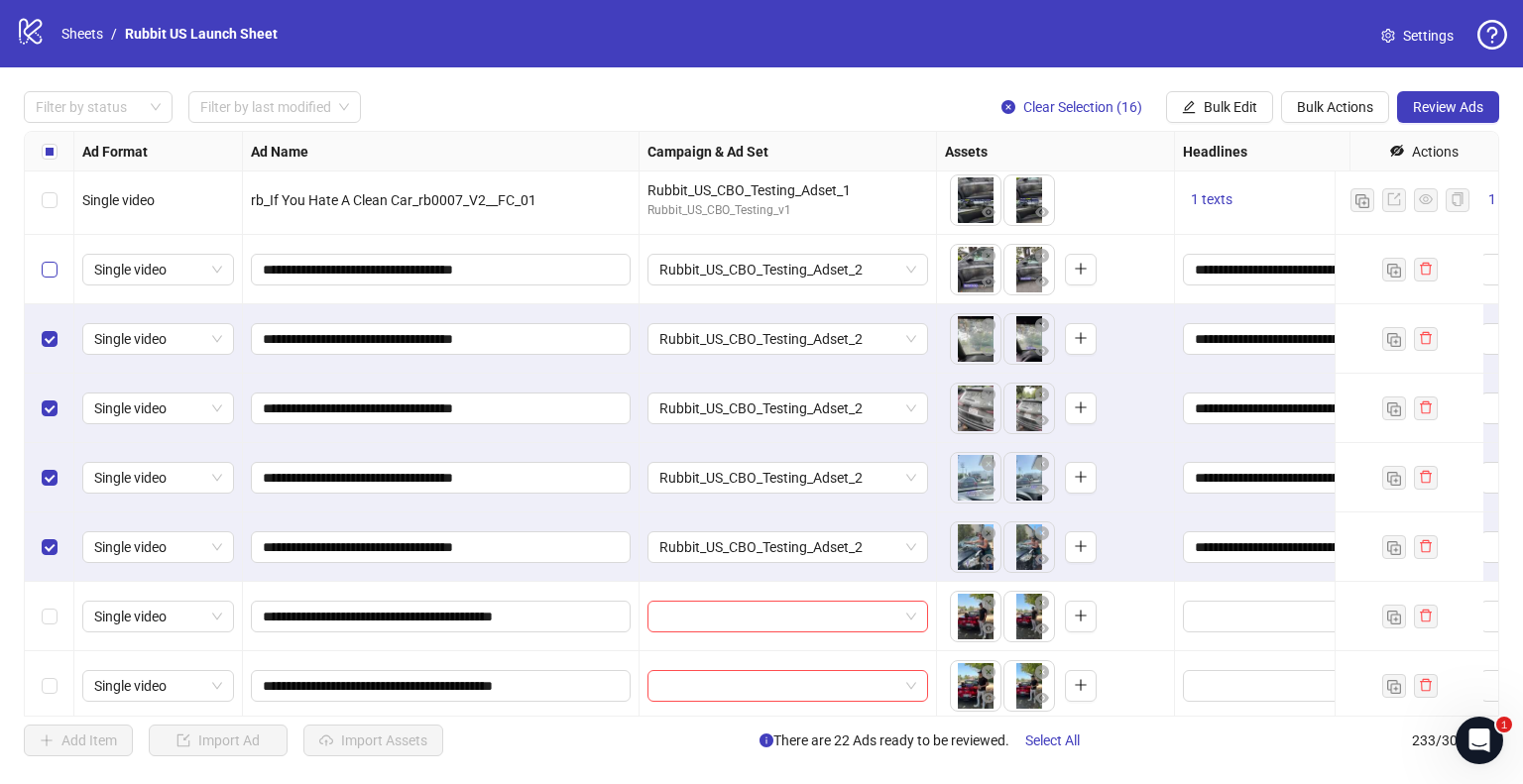 click at bounding box center (50, 270) 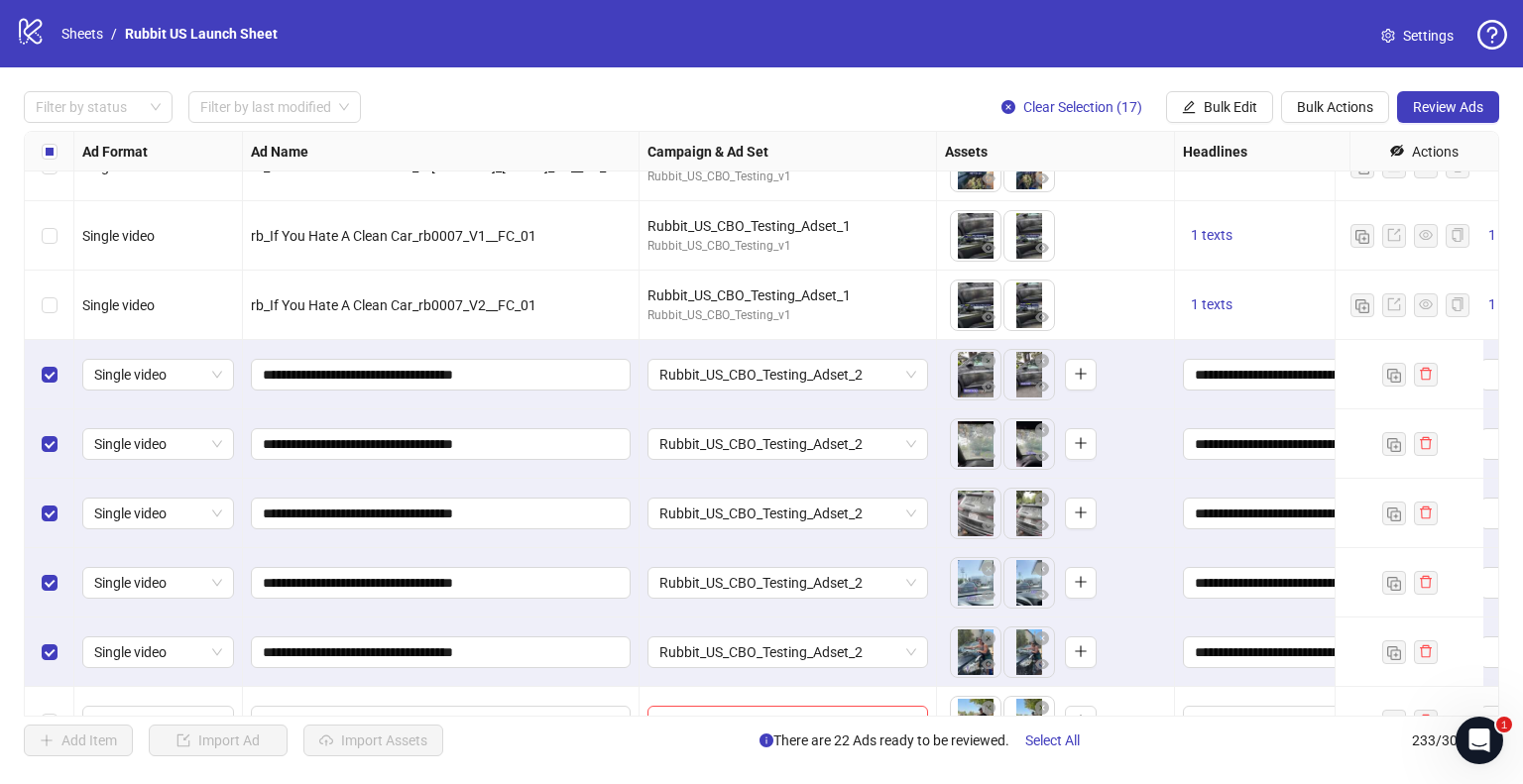 scroll, scrollTop: 14401, scrollLeft: 559, axis: both 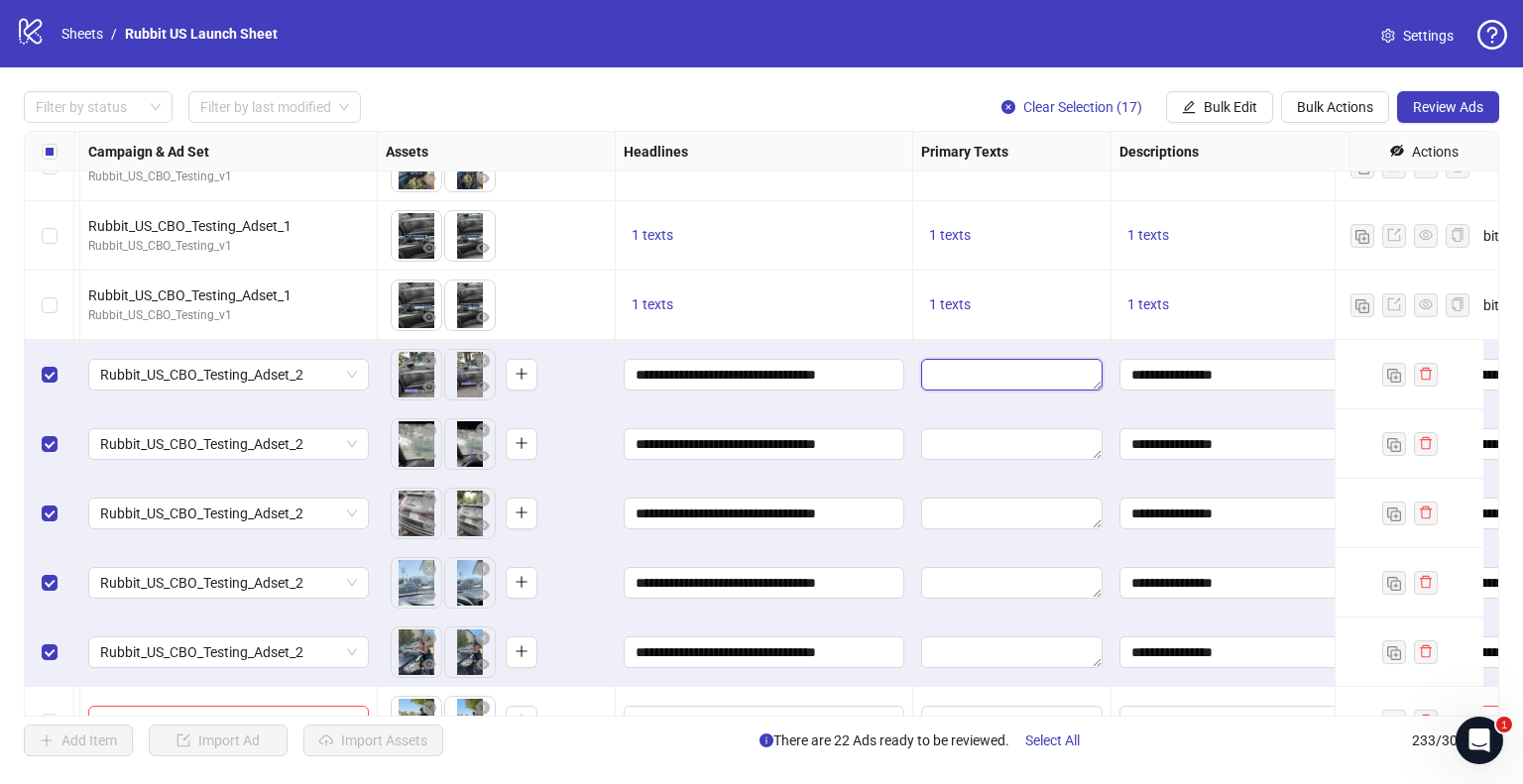 click at bounding box center (1011, 375) 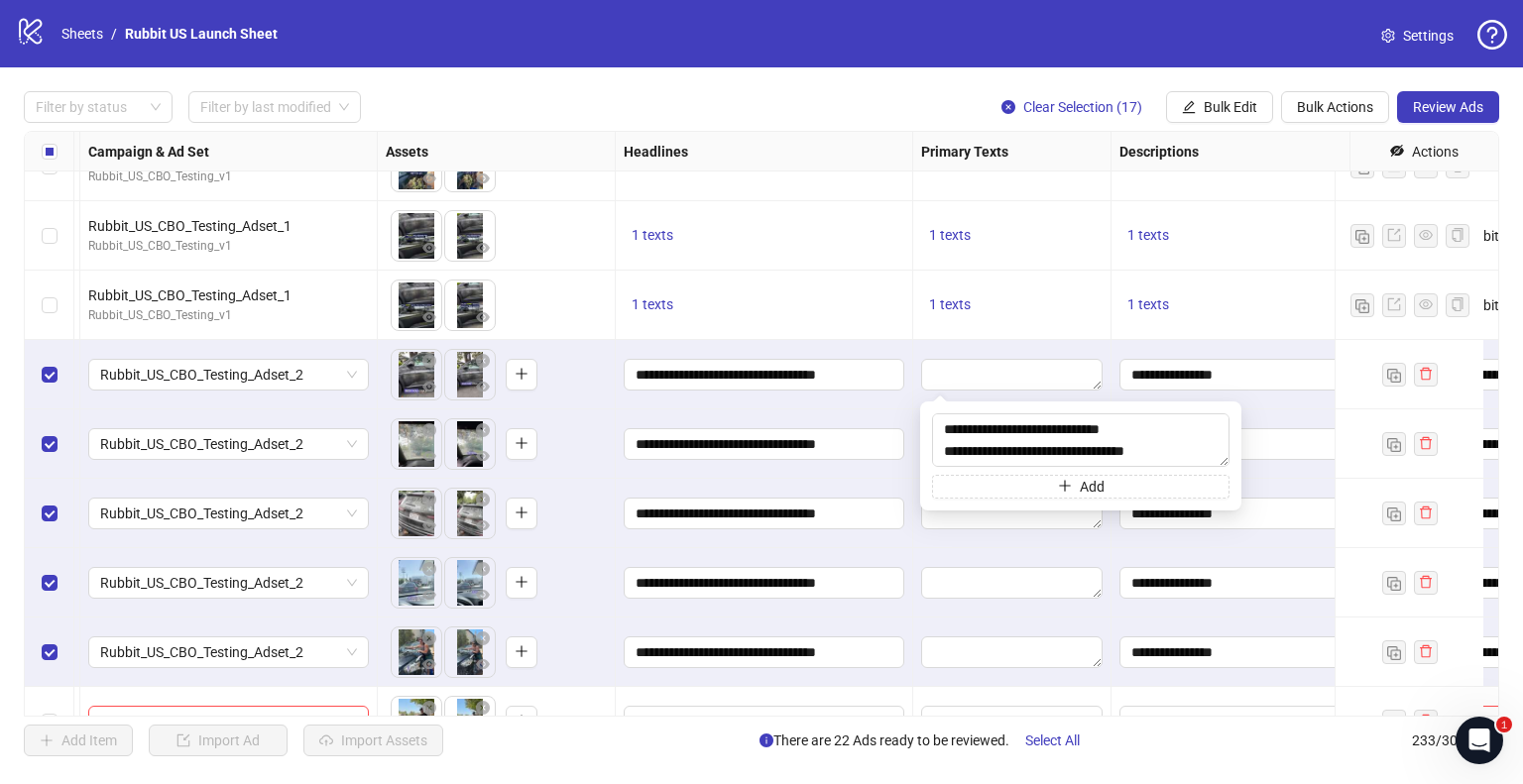 scroll, scrollTop: 321, scrollLeft: 0, axis: vertical 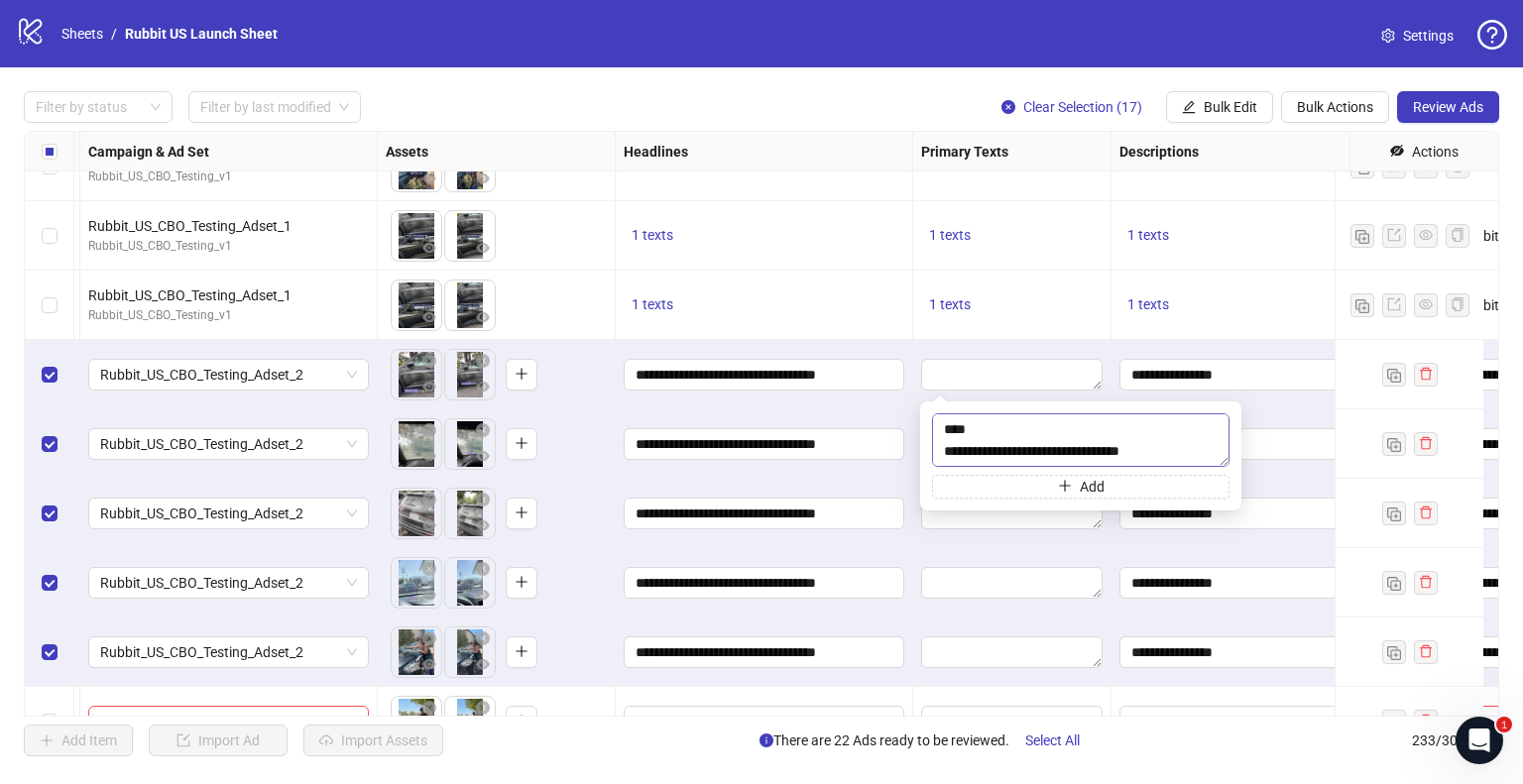 click on "**********" at bounding box center (1081, 440) 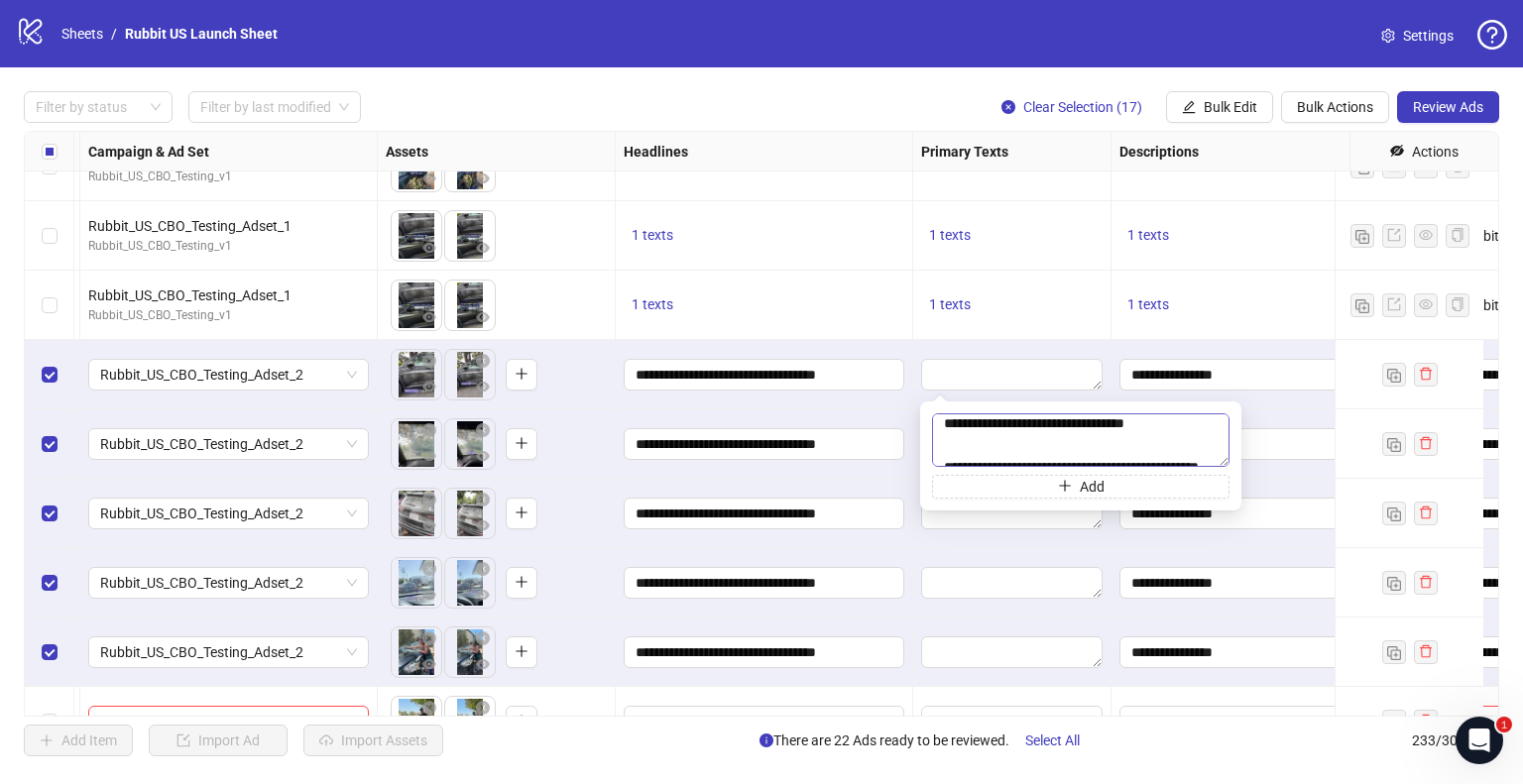 scroll, scrollTop: 6, scrollLeft: 0, axis: vertical 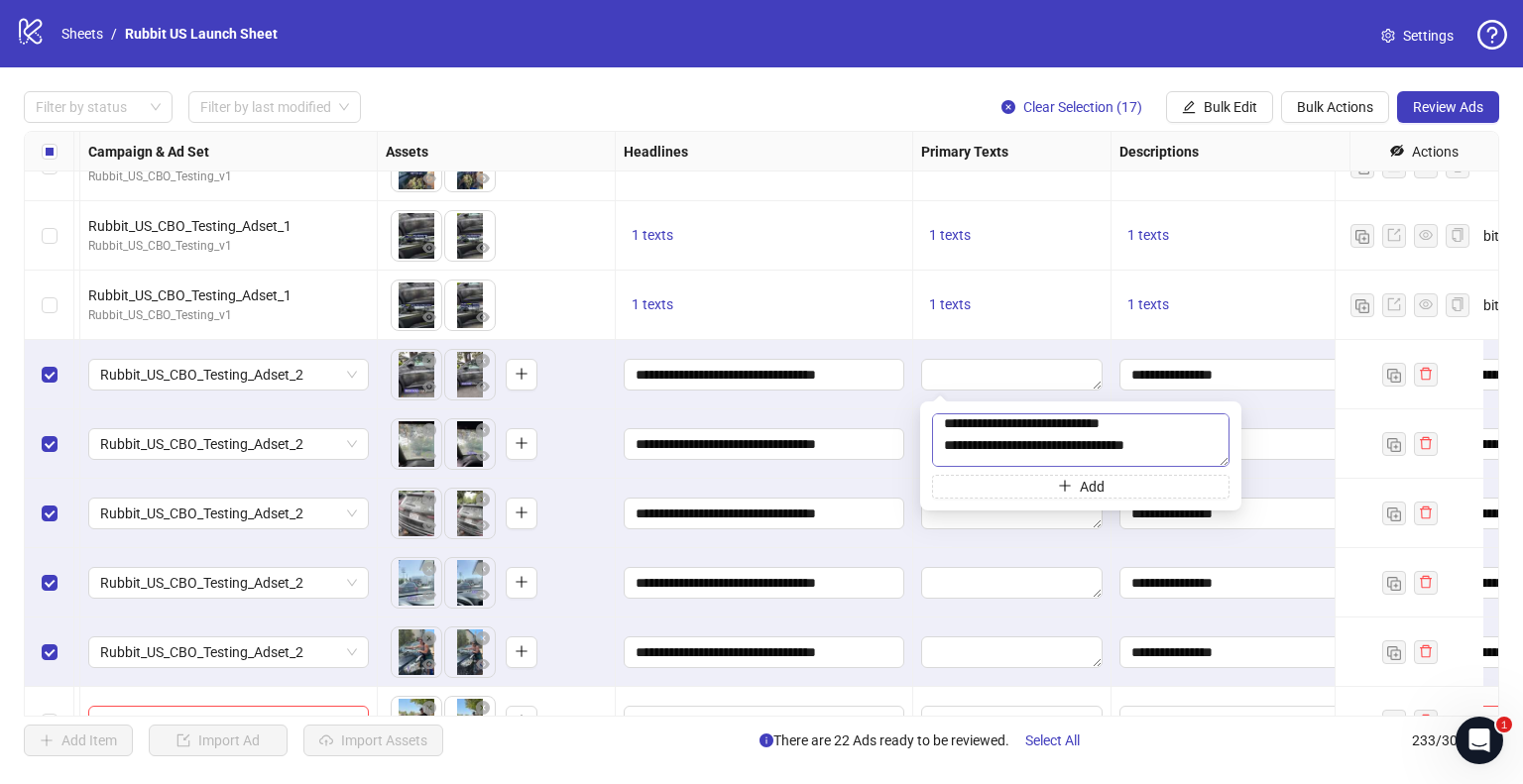 type on "**********" 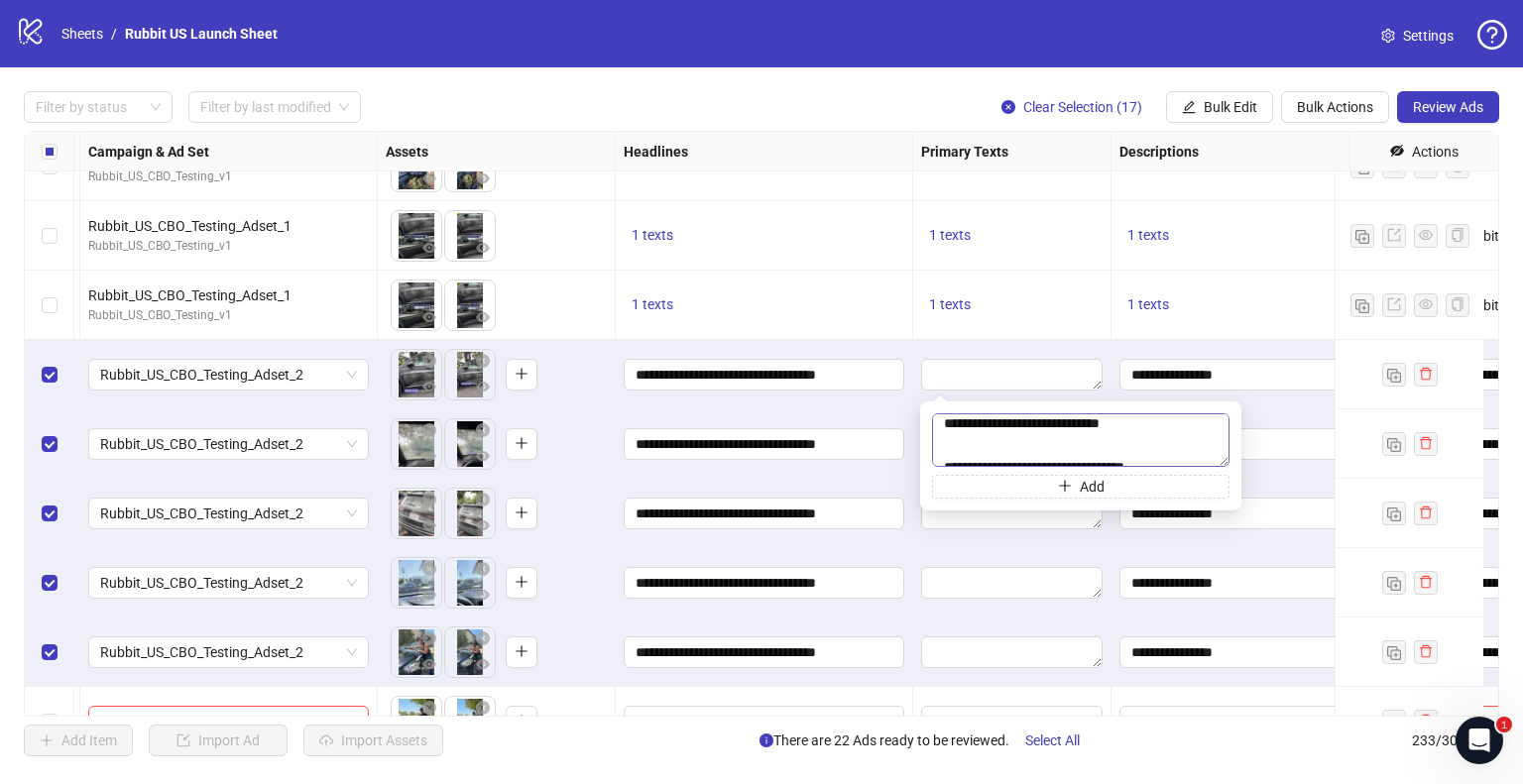 scroll, scrollTop: 16, scrollLeft: 0, axis: vertical 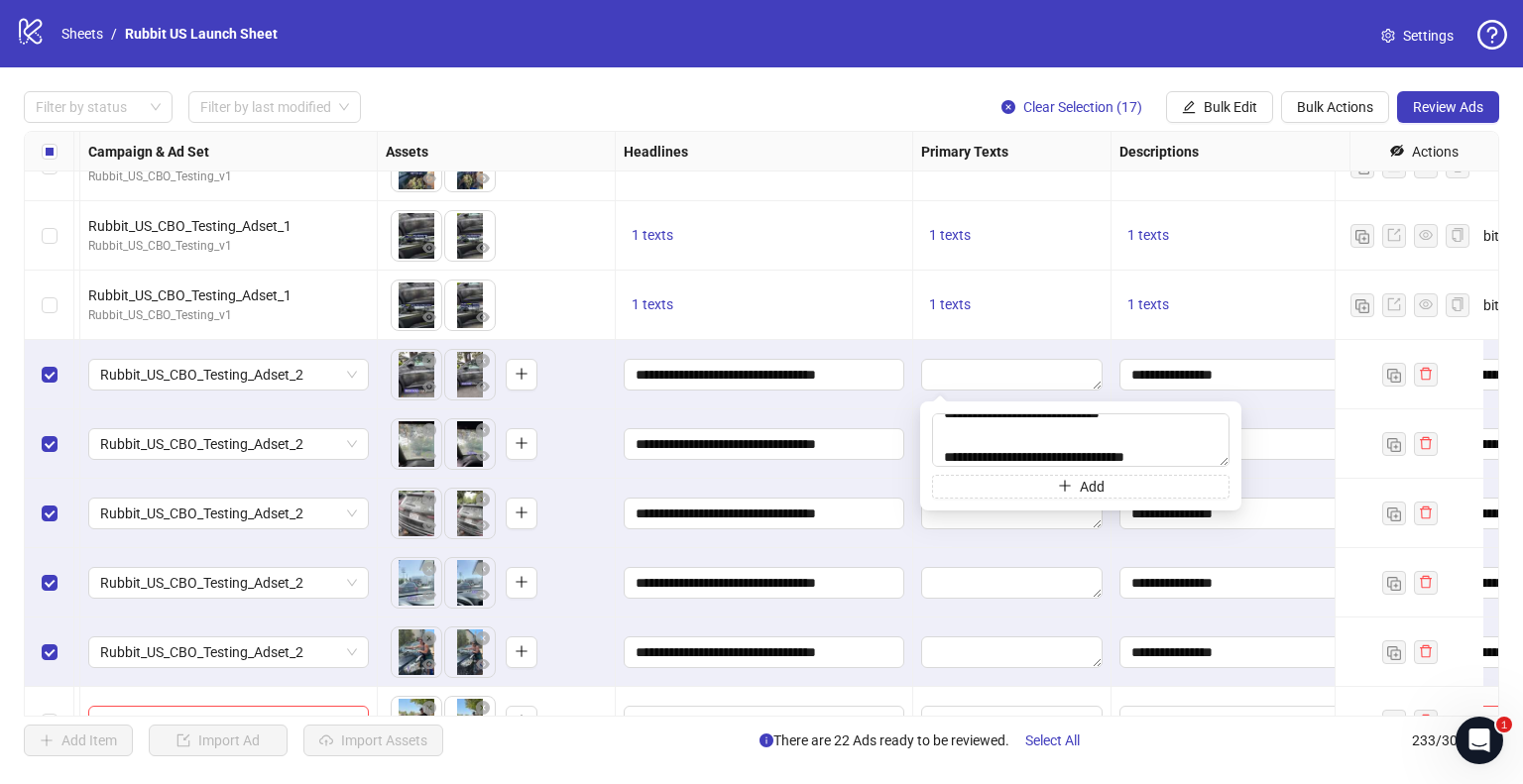 click on "**********" at bounding box center (764, 375) 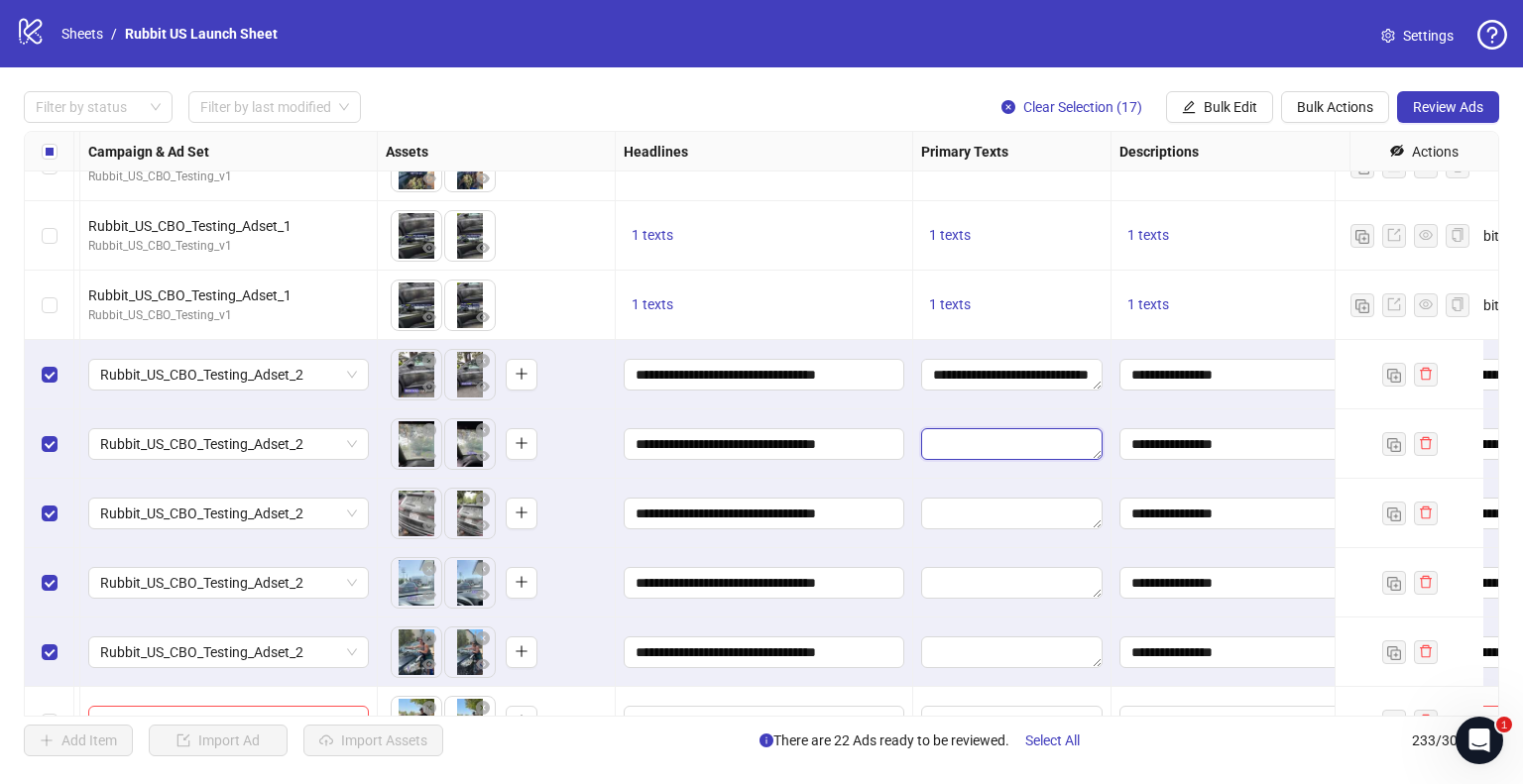 click at bounding box center [1011, 444] 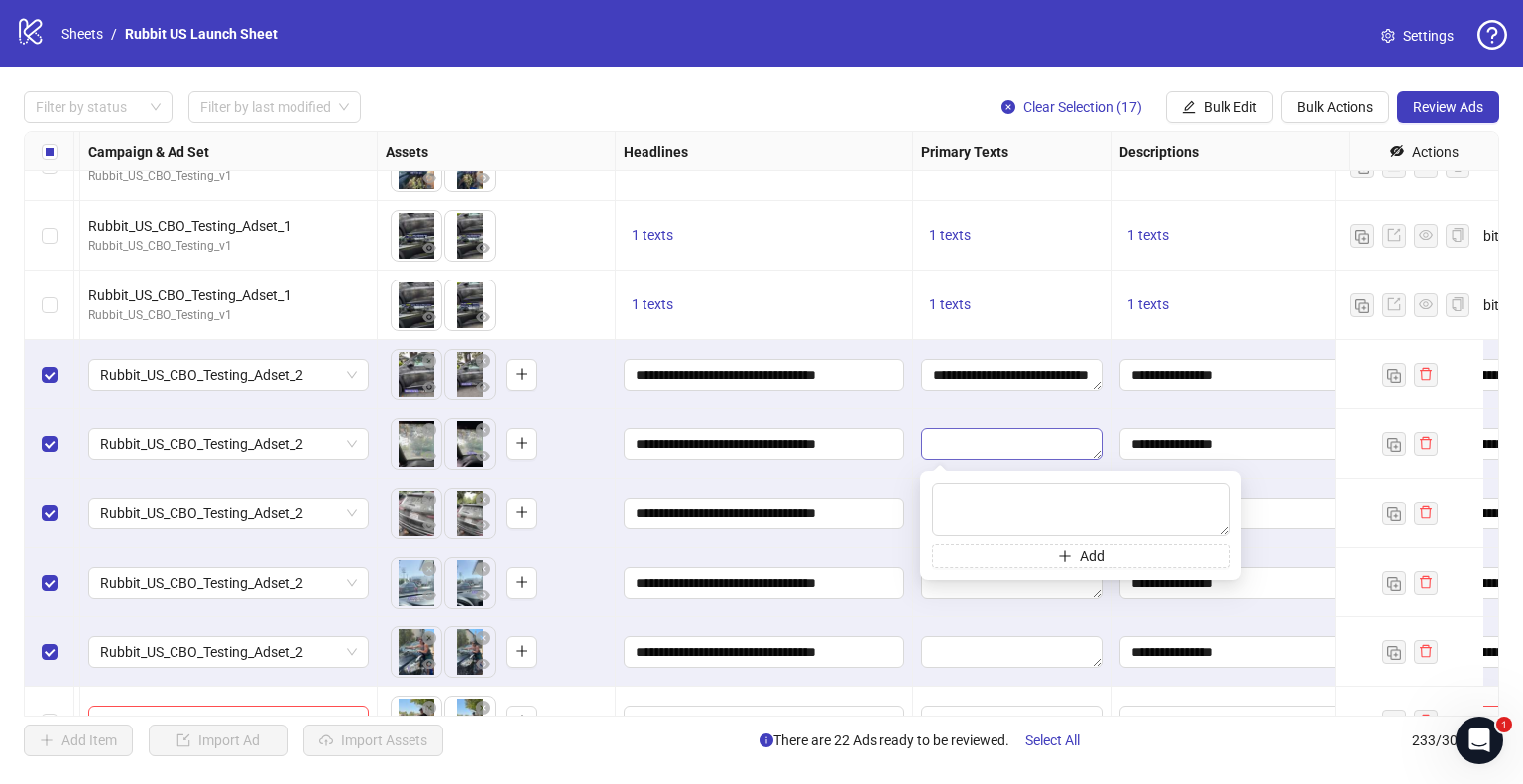 type on "**********" 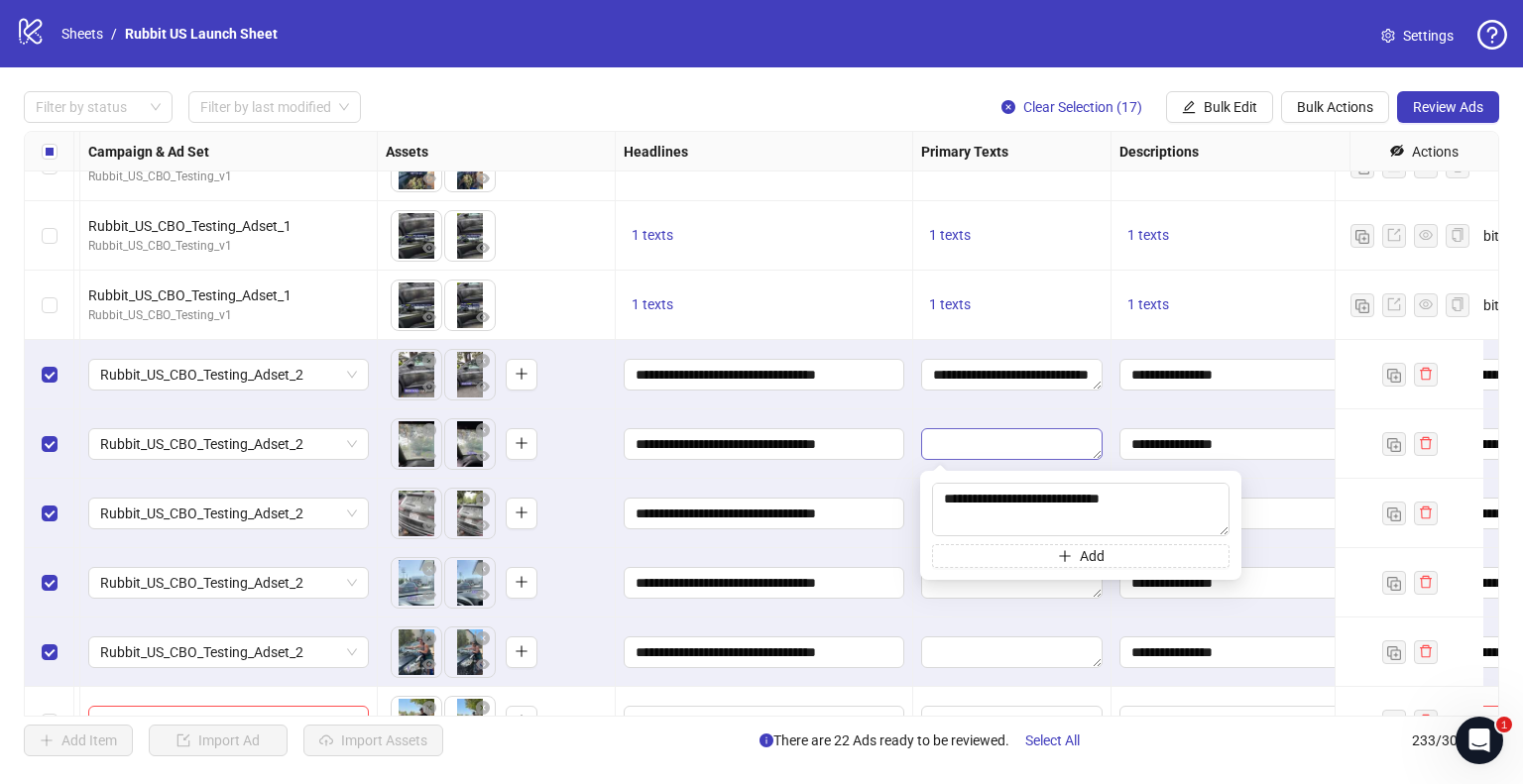 scroll, scrollTop: 365, scrollLeft: 0, axis: vertical 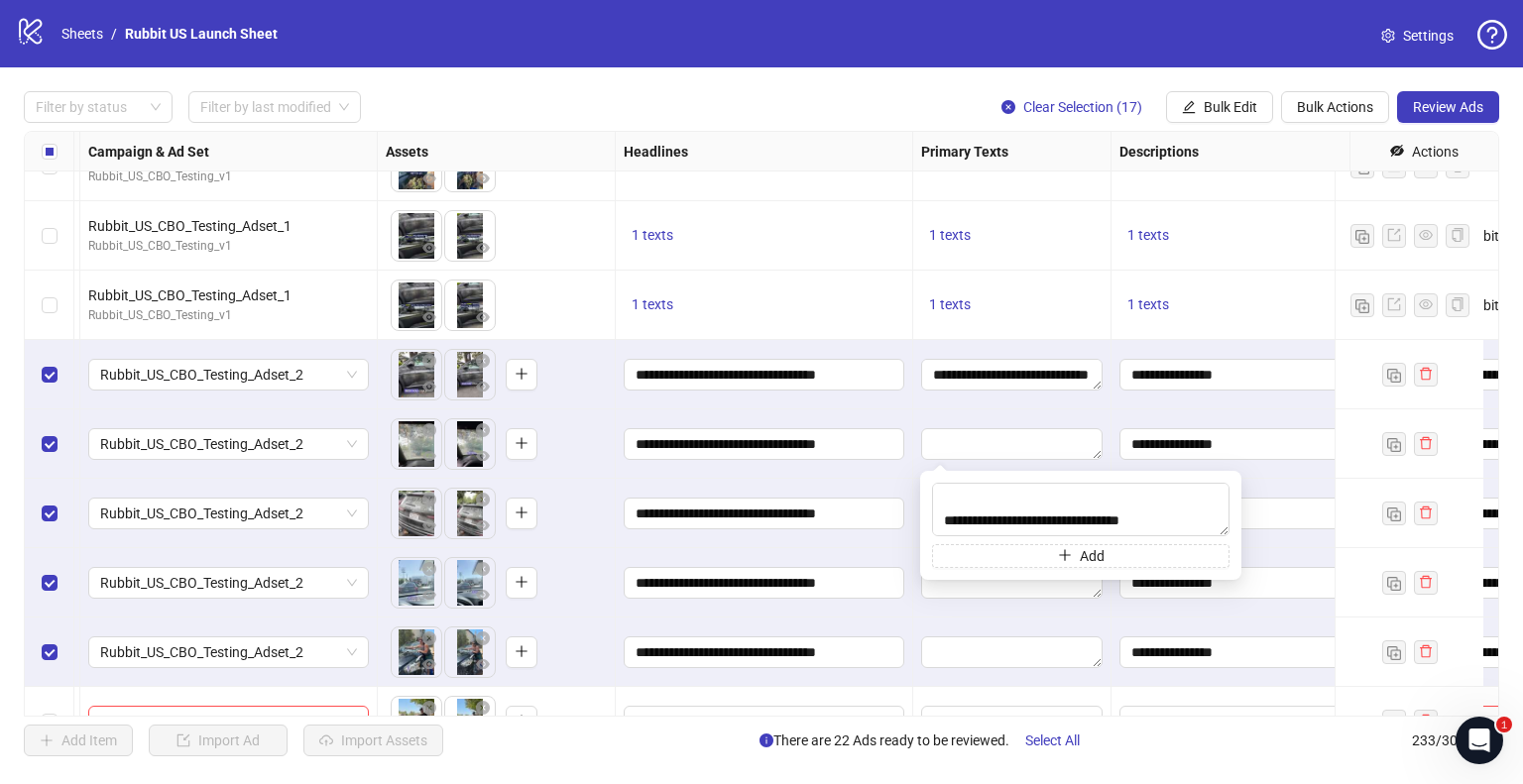 click at bounding box center [1012, 444] 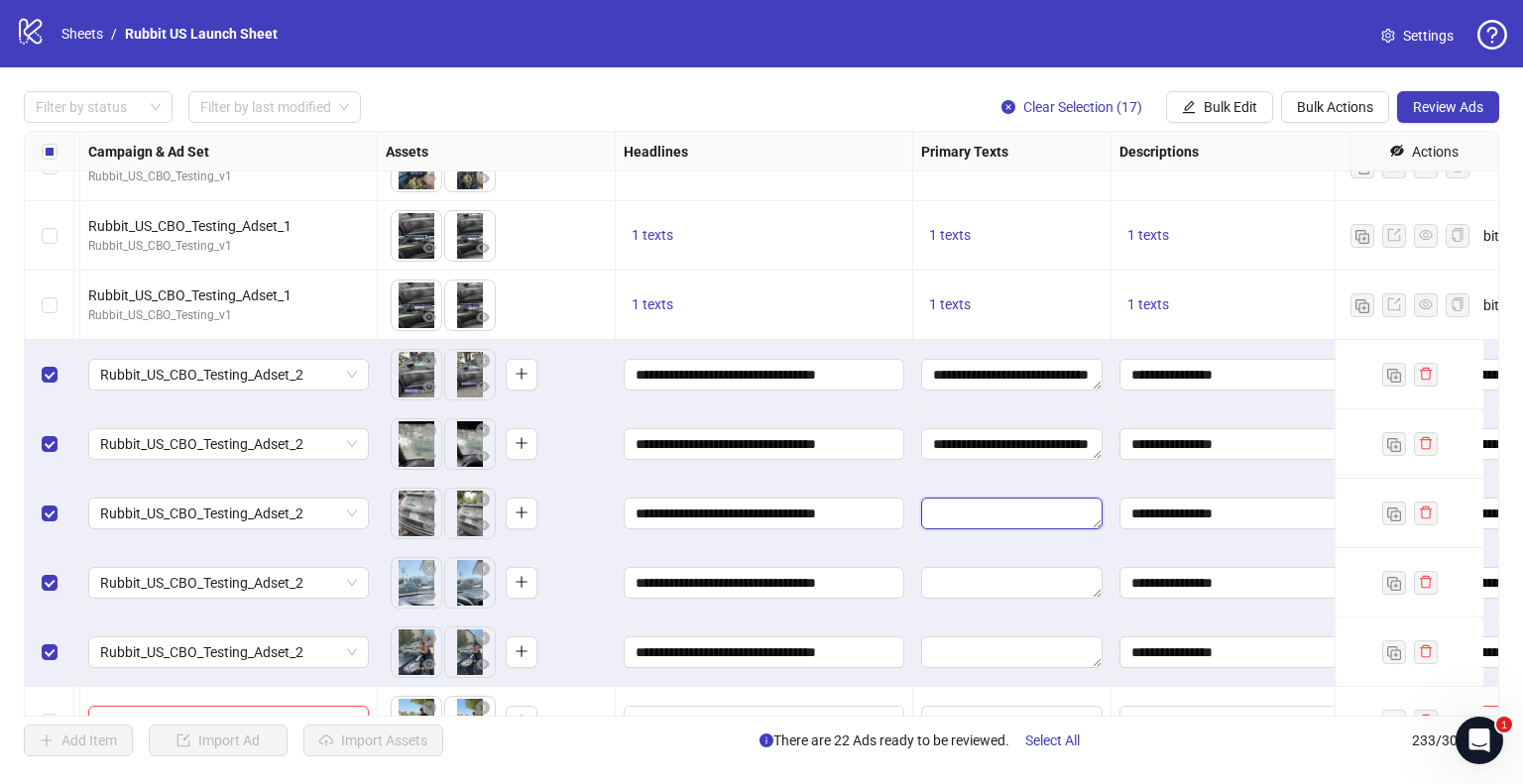 click at bounding box center (1011, 513) 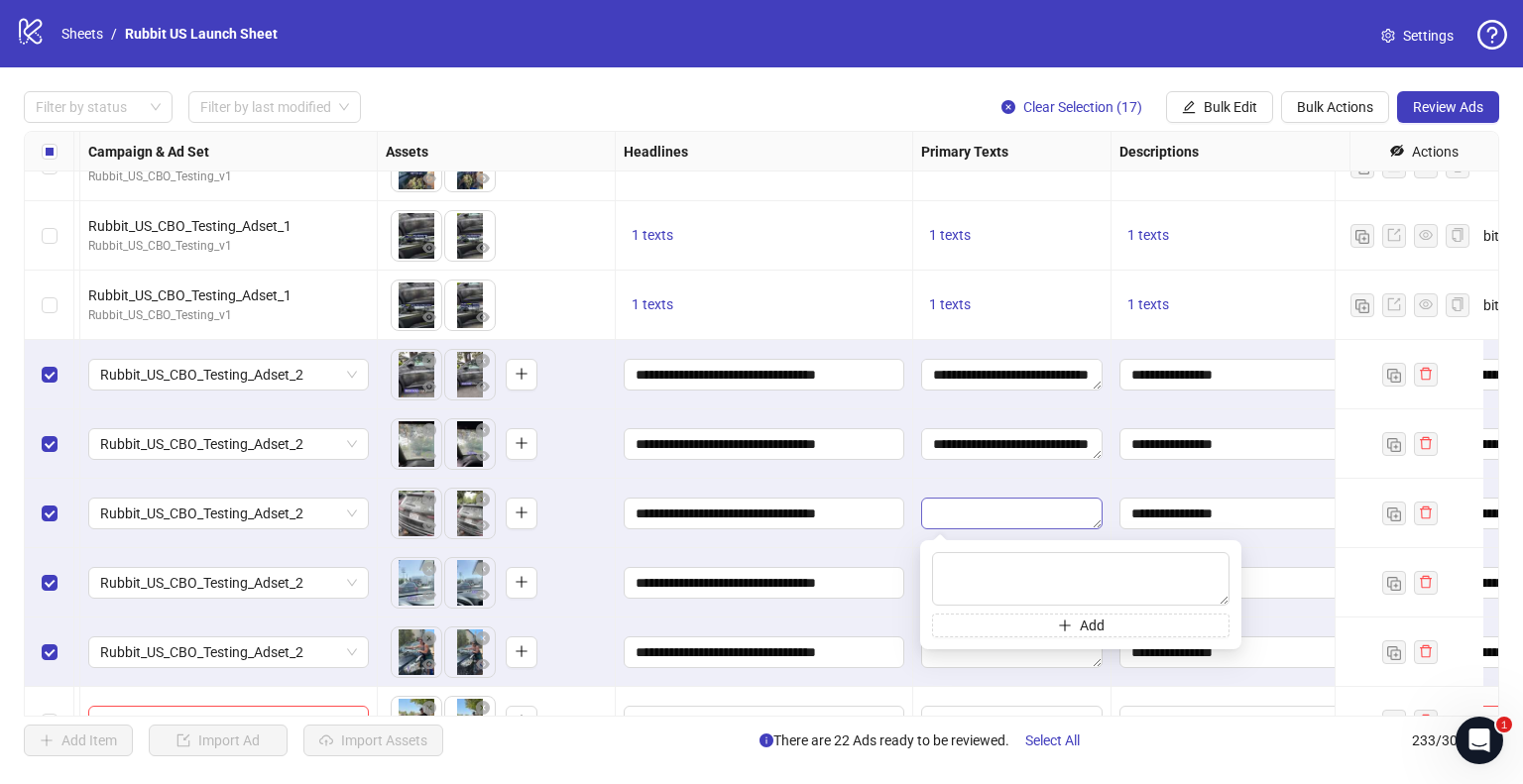 type on "**********" 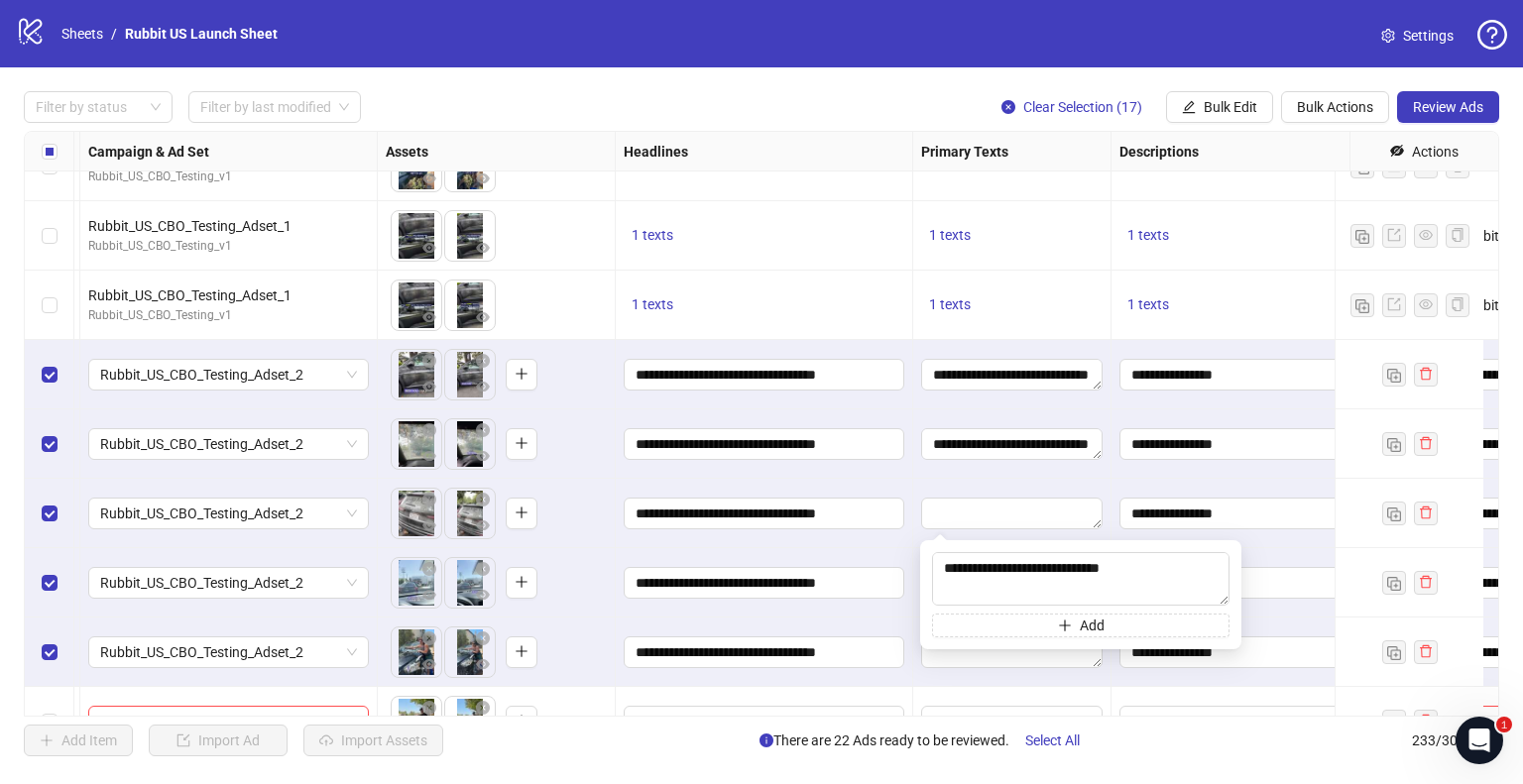 scroll, scrollTop: 365, scrollLeft: 0, axis: vertical 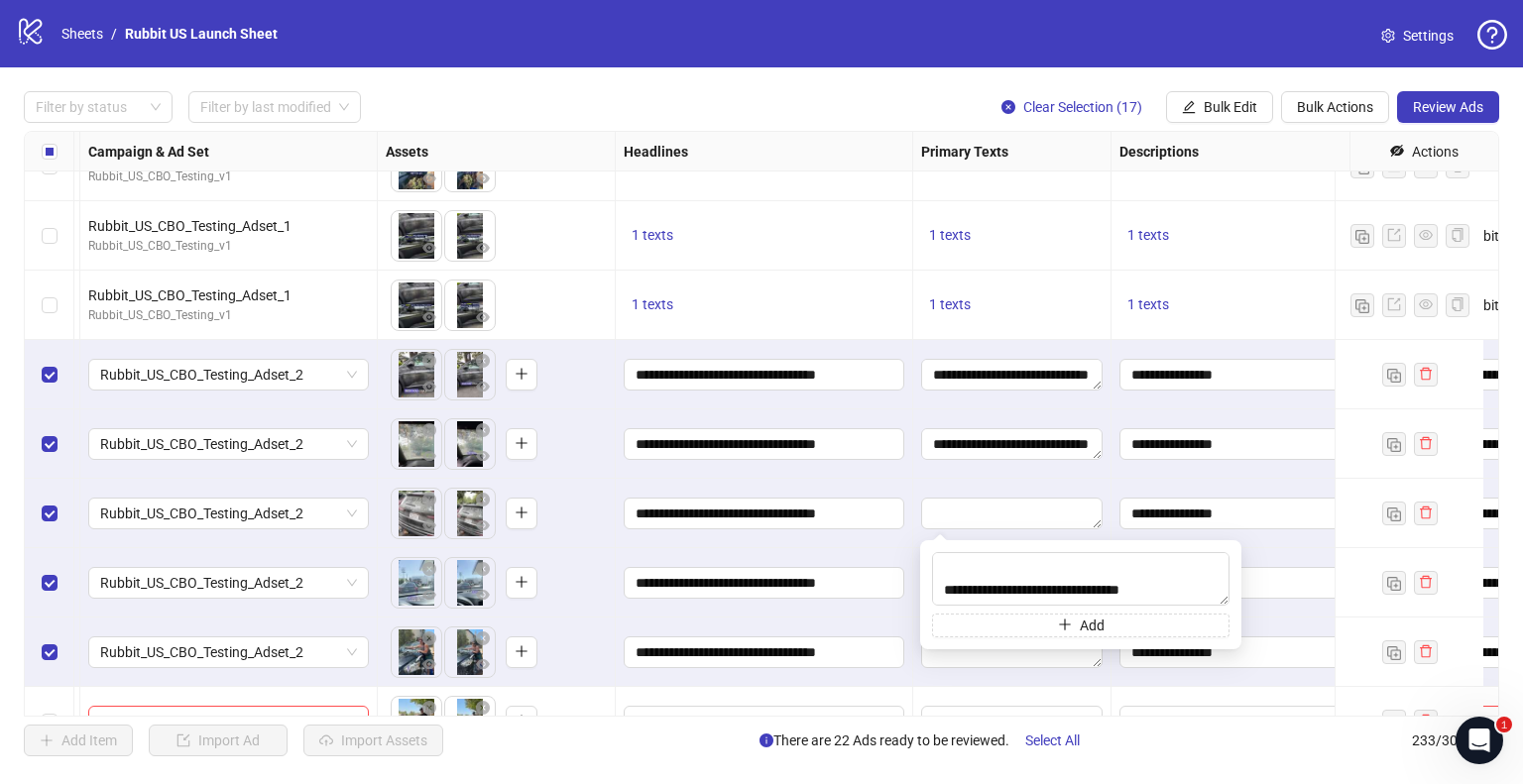 click on "**********" at bounding box center (1012, 444) 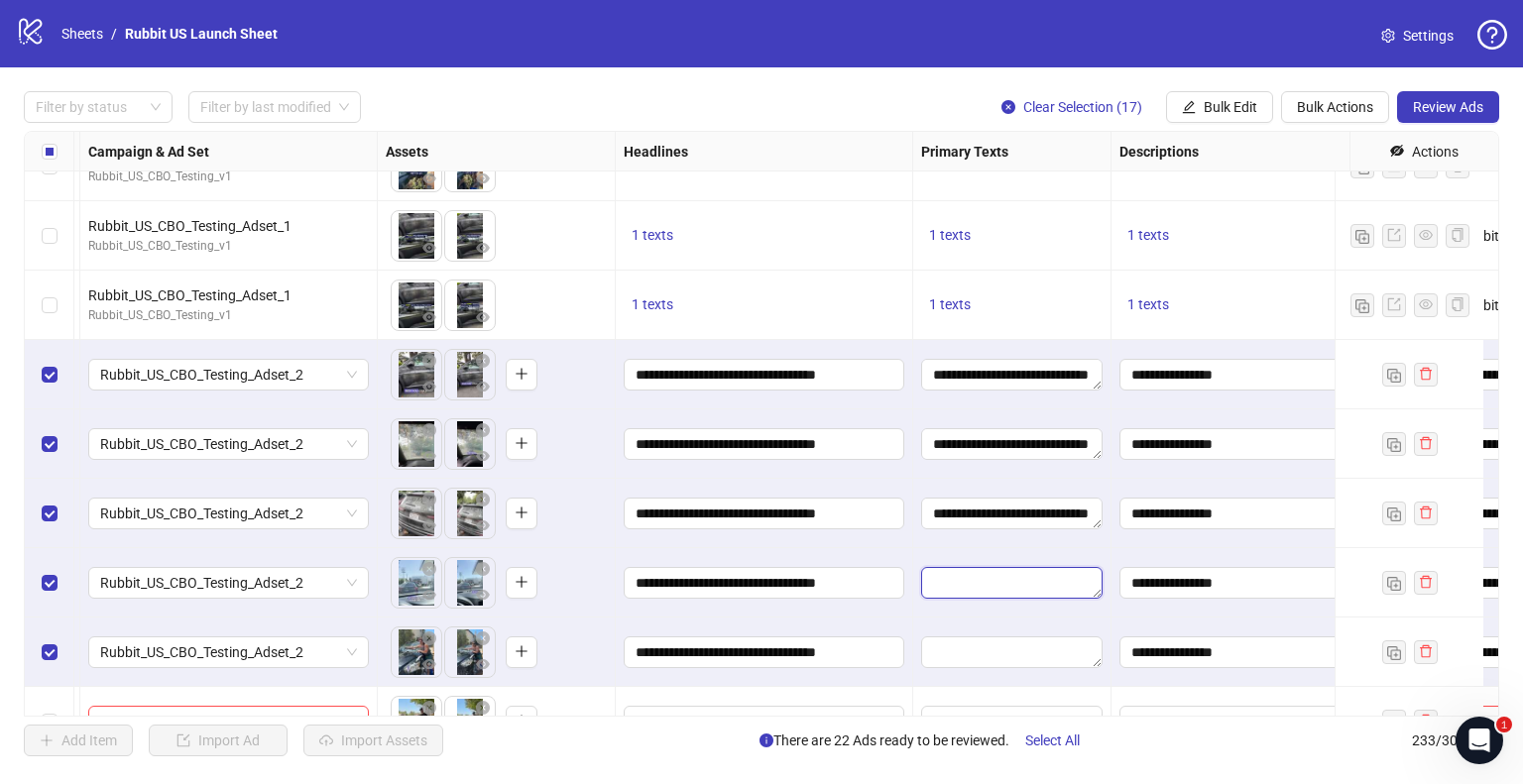 click at bounding box center [1011, 583] 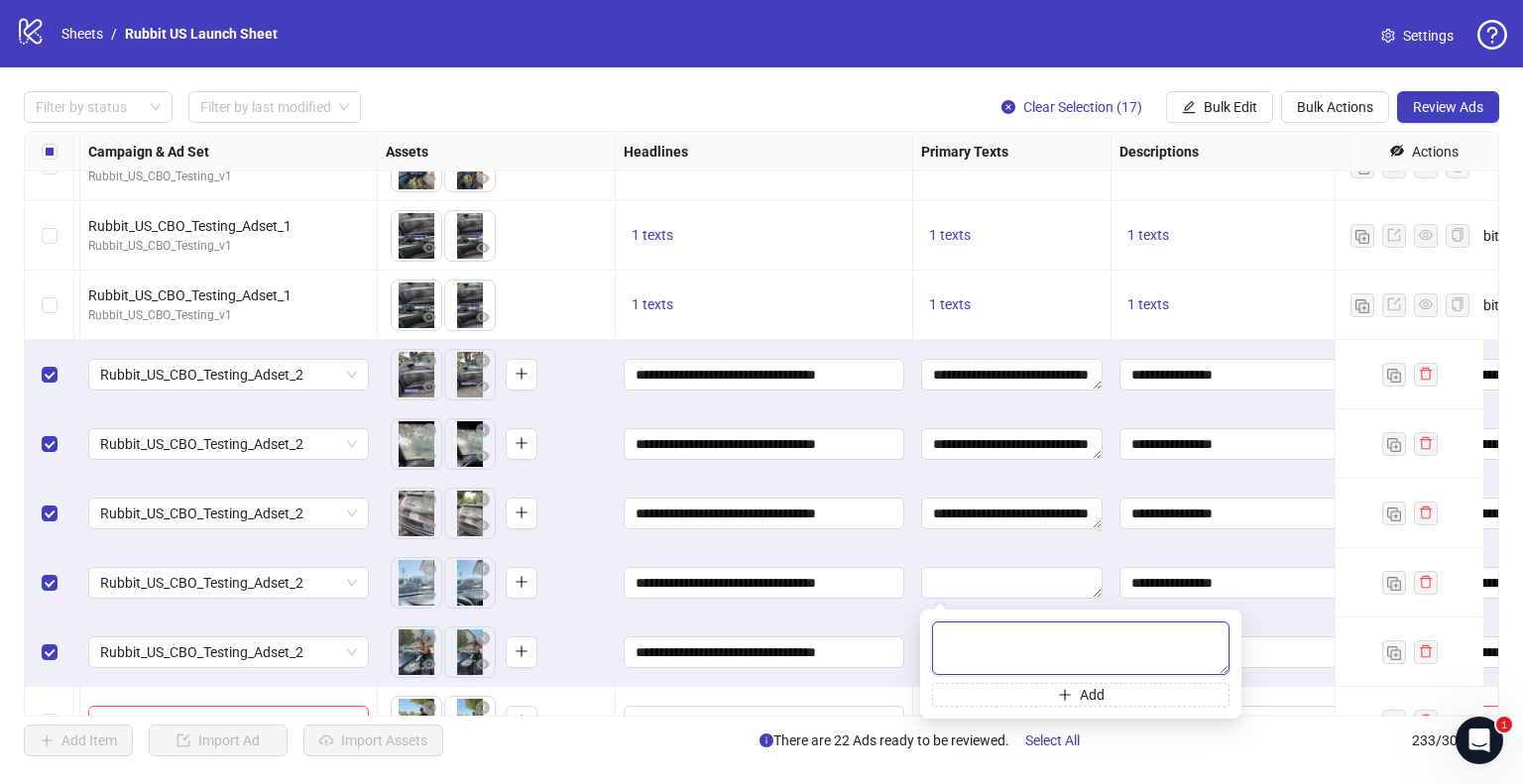 paste on "**********" 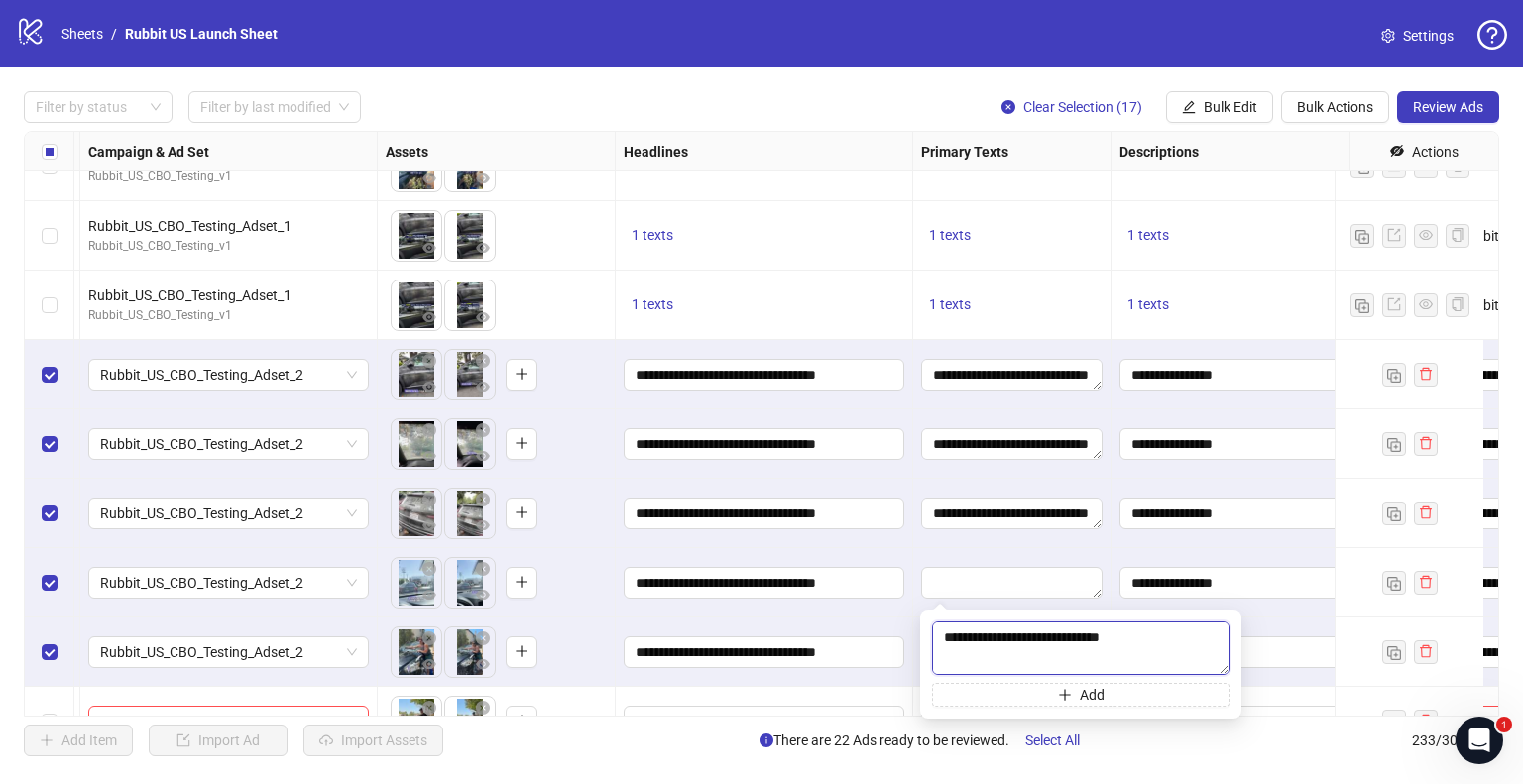 scroll, scrollTop: 364, scrollLeft: 0, axis: vertical 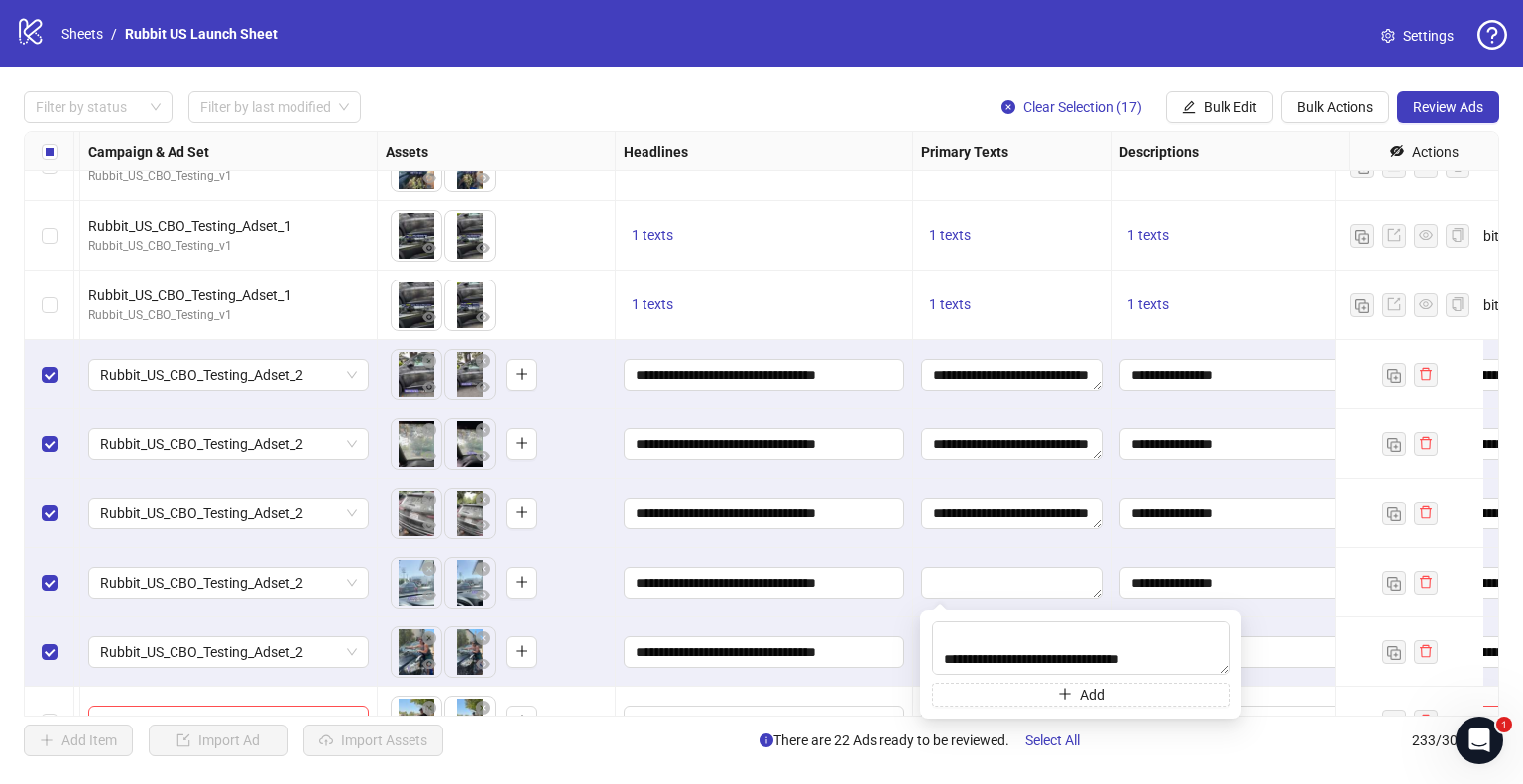 click on "**********" at bounding box center [1012, 513] 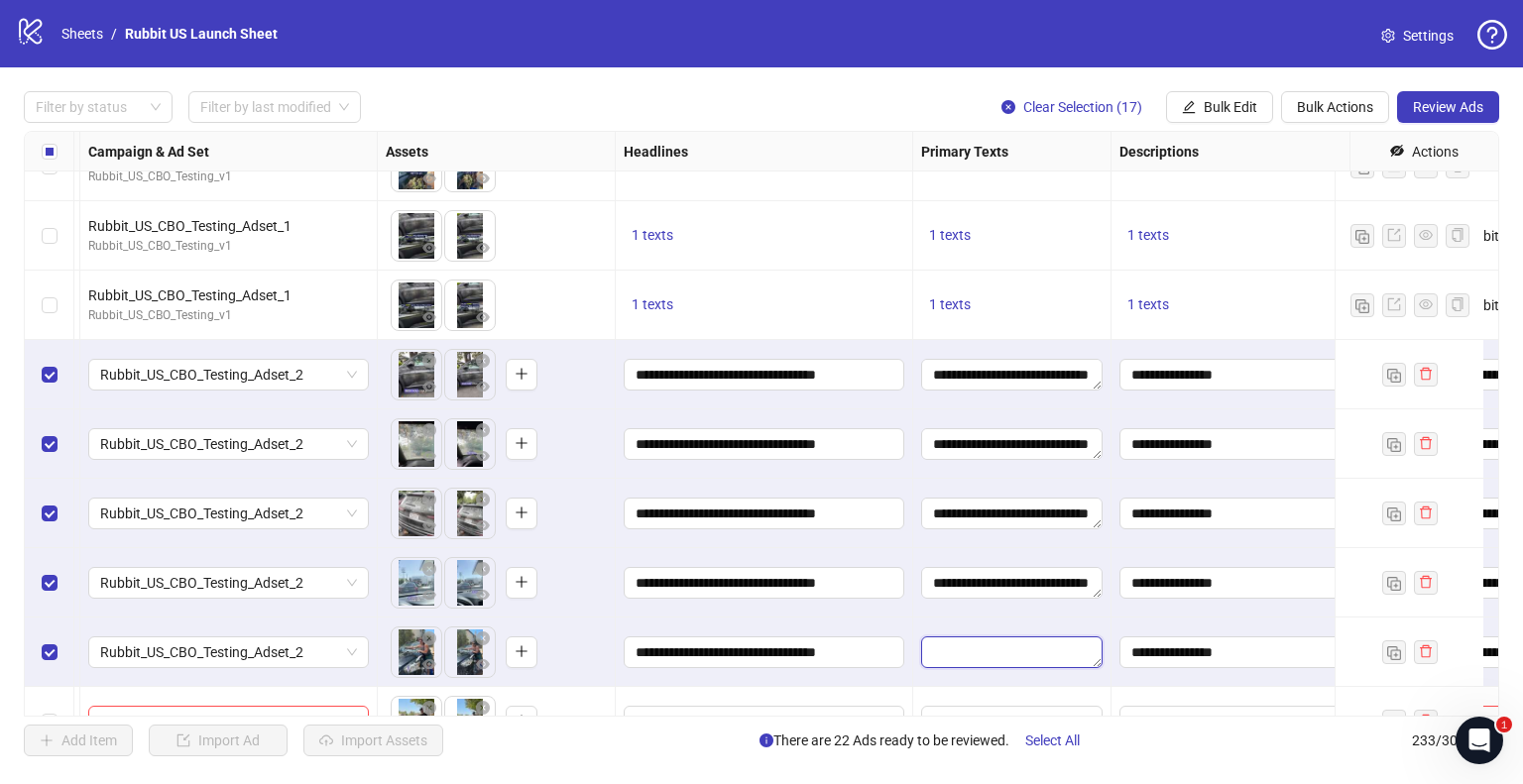 click at bounding box center [1011, 652] 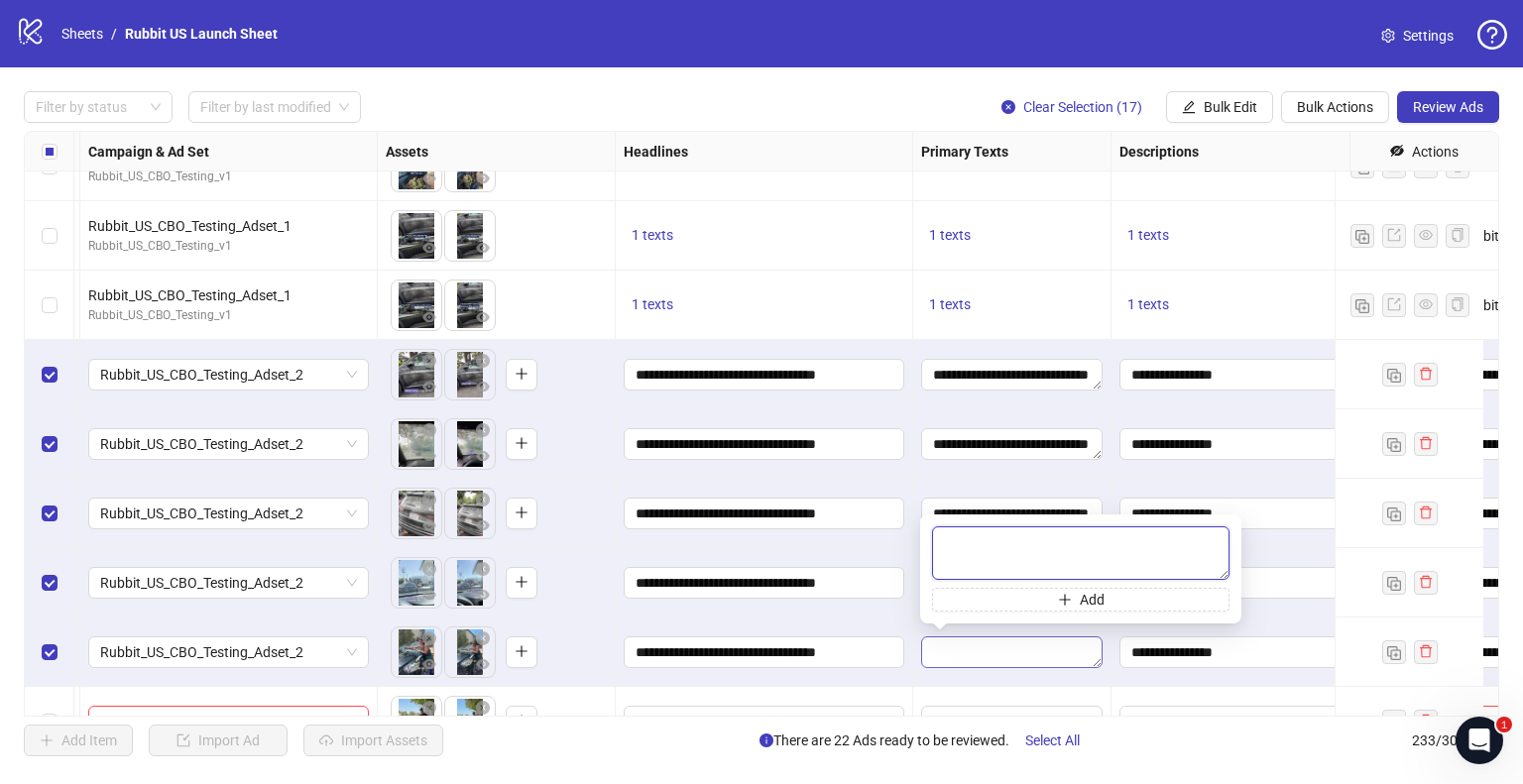paste on "**********" 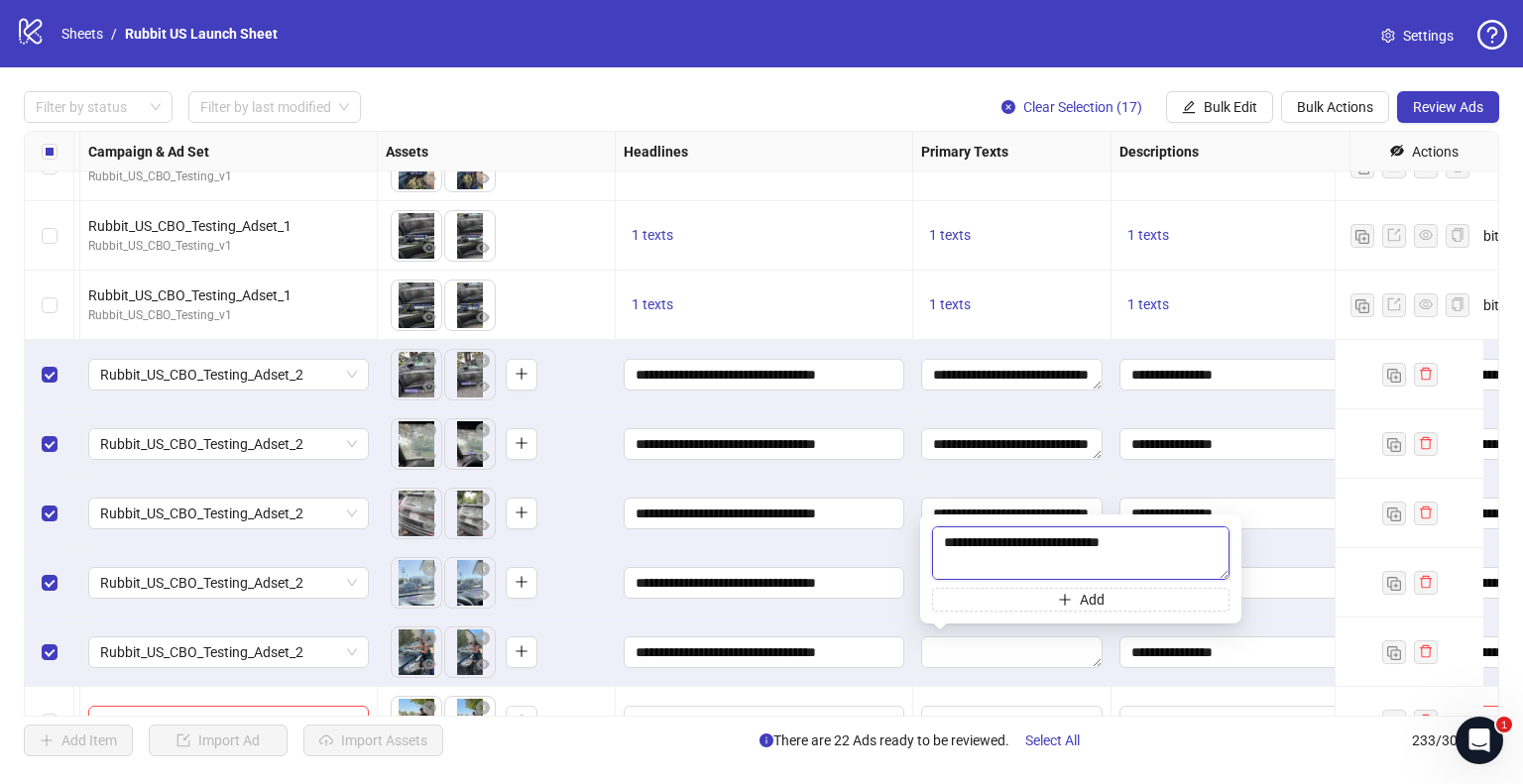 scroll, scrollTop: 365, scrollLeft: 0, axis: vertical 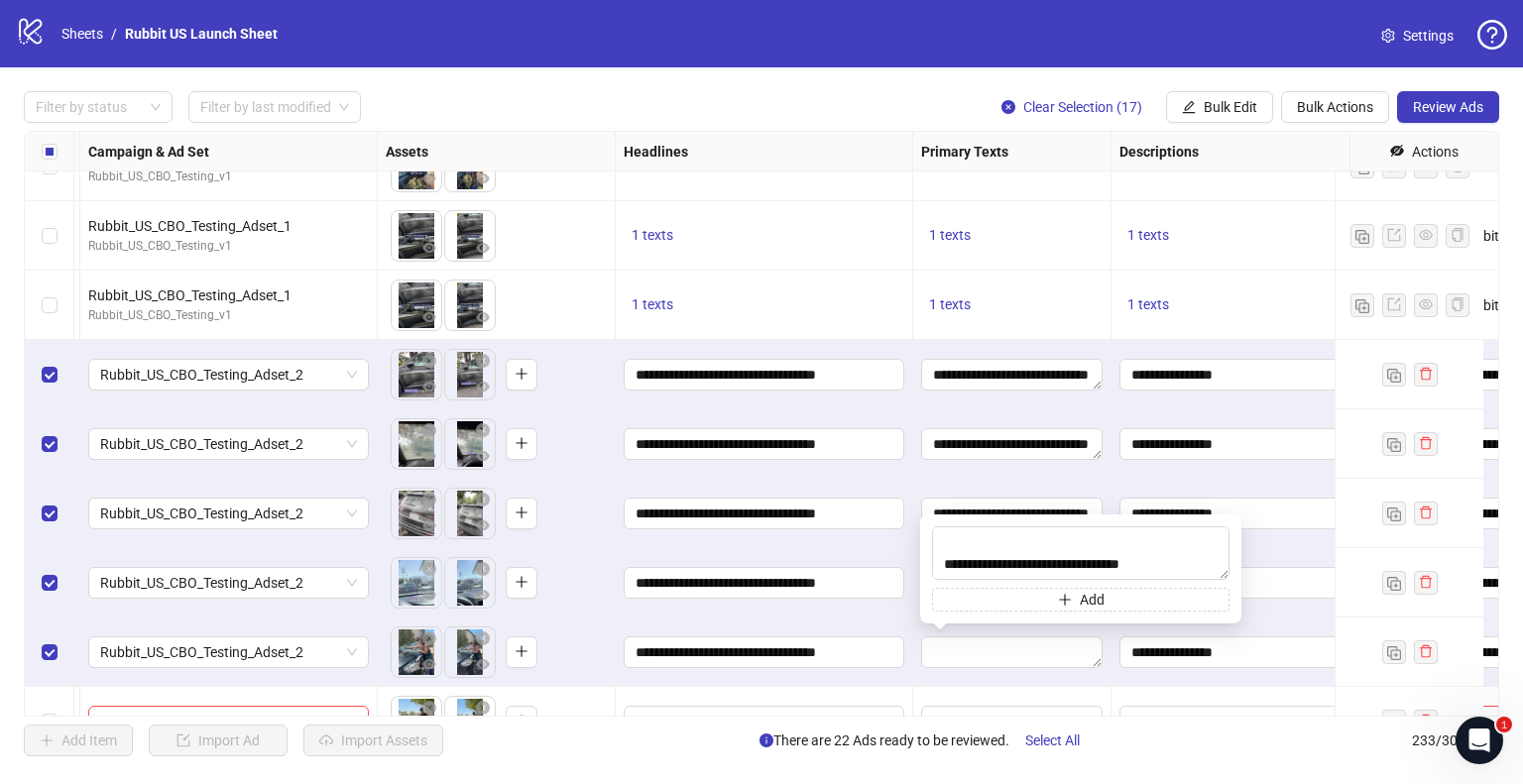 click on "**********" at bounding box center (764, 652) 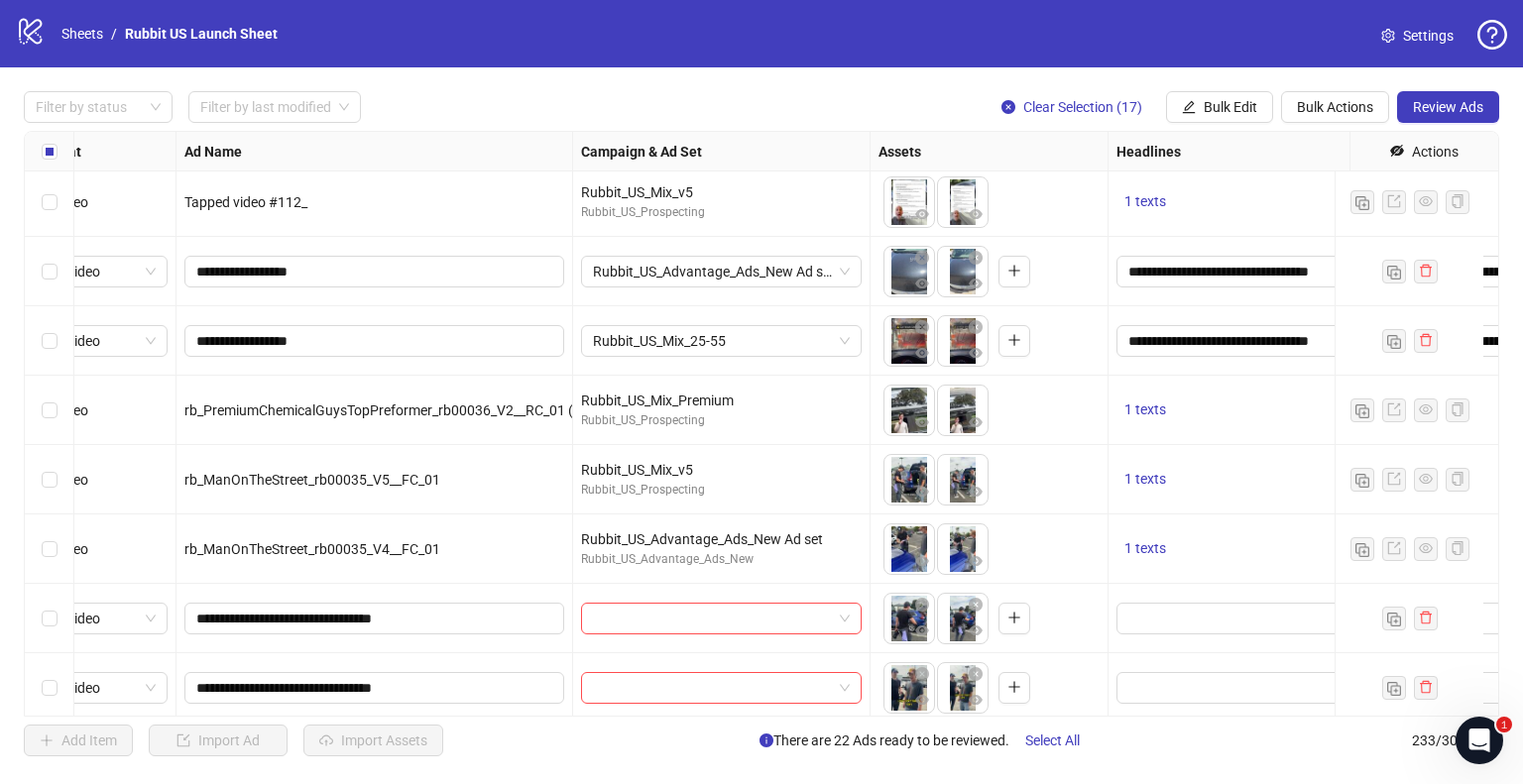 scroll, scrollTop: 13186, scrollLeft: 22, axis: both 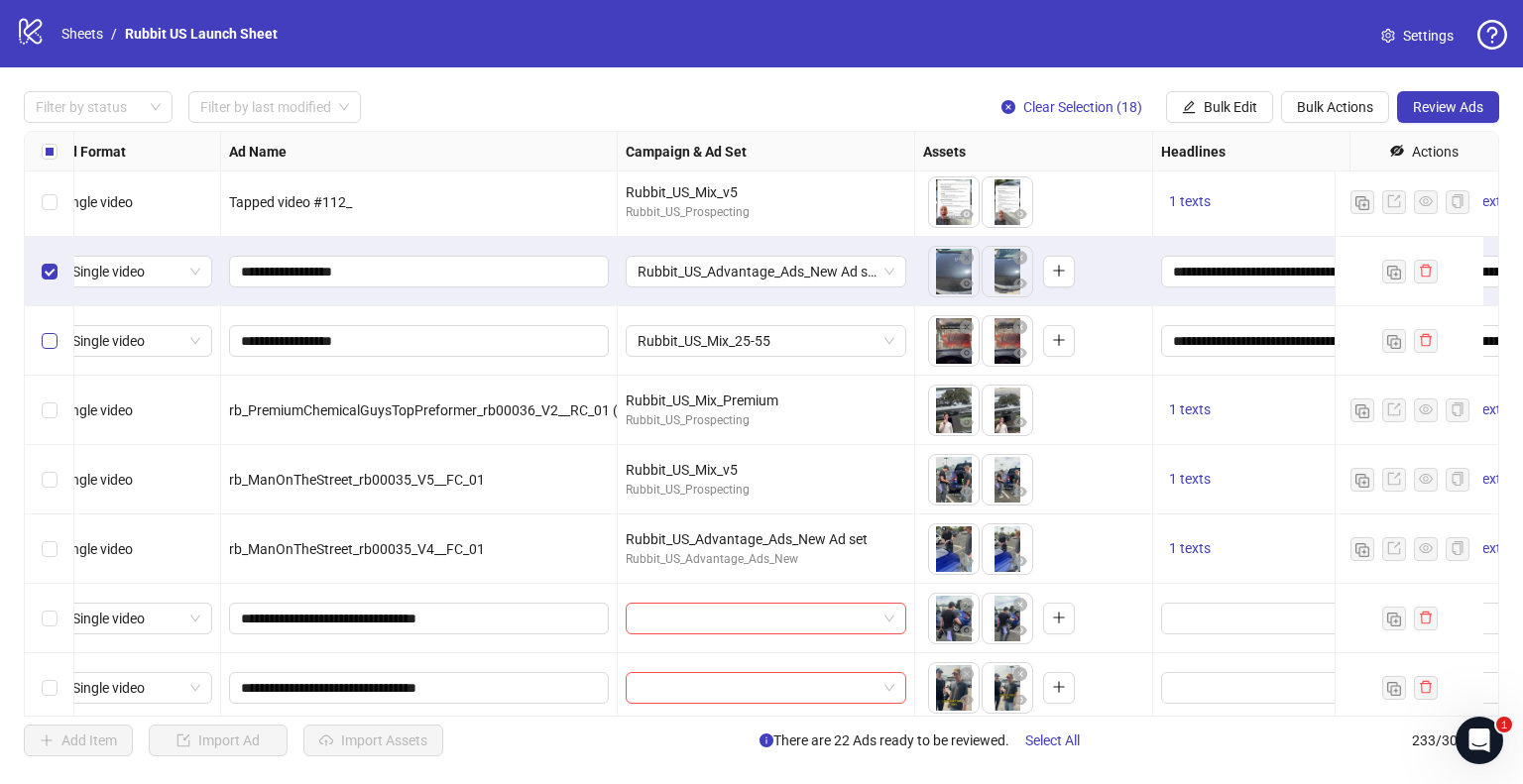 click at bounding box center [50, 341] 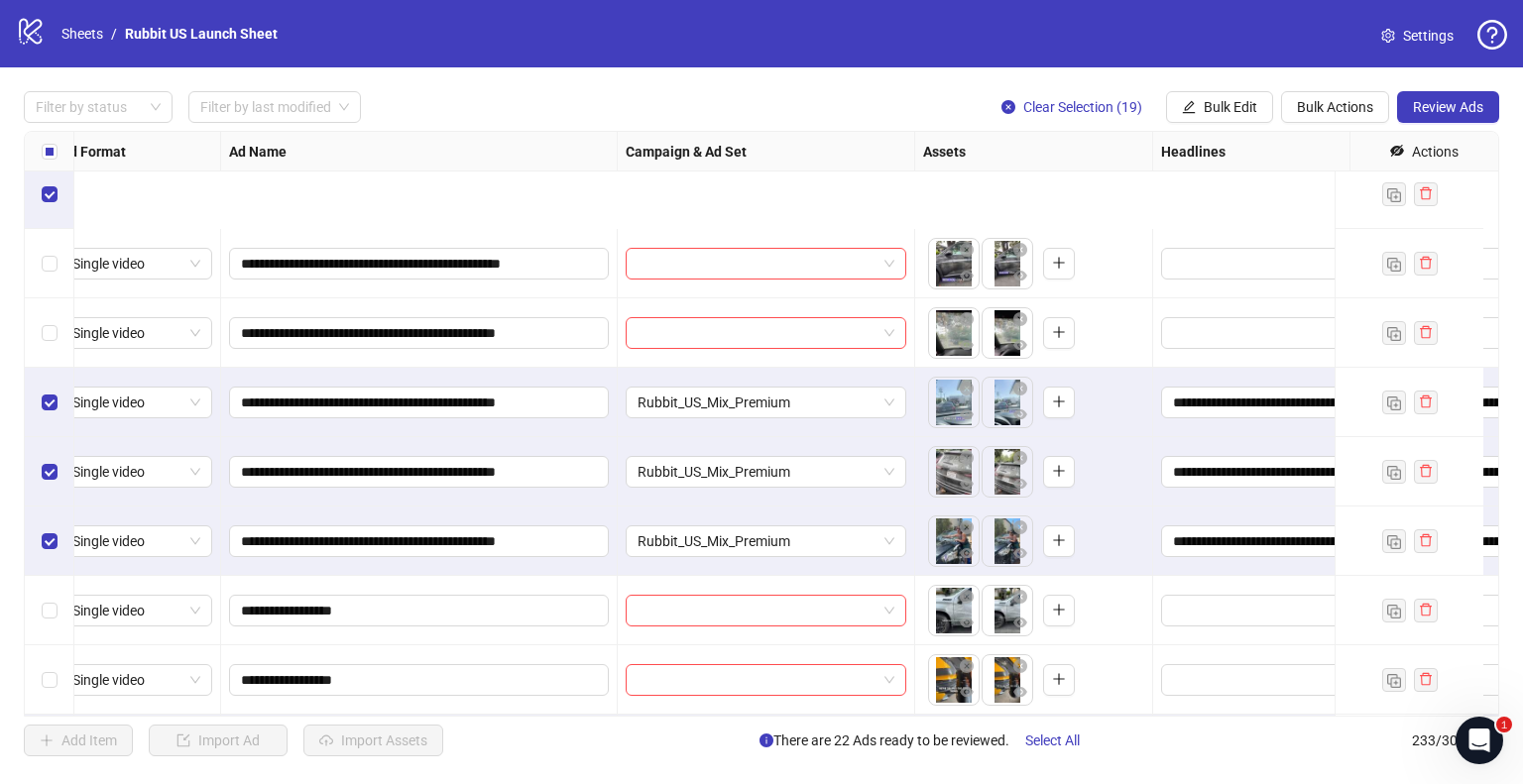 scroll, scrollTop: 15636, scrollLeft: 22, axis: both 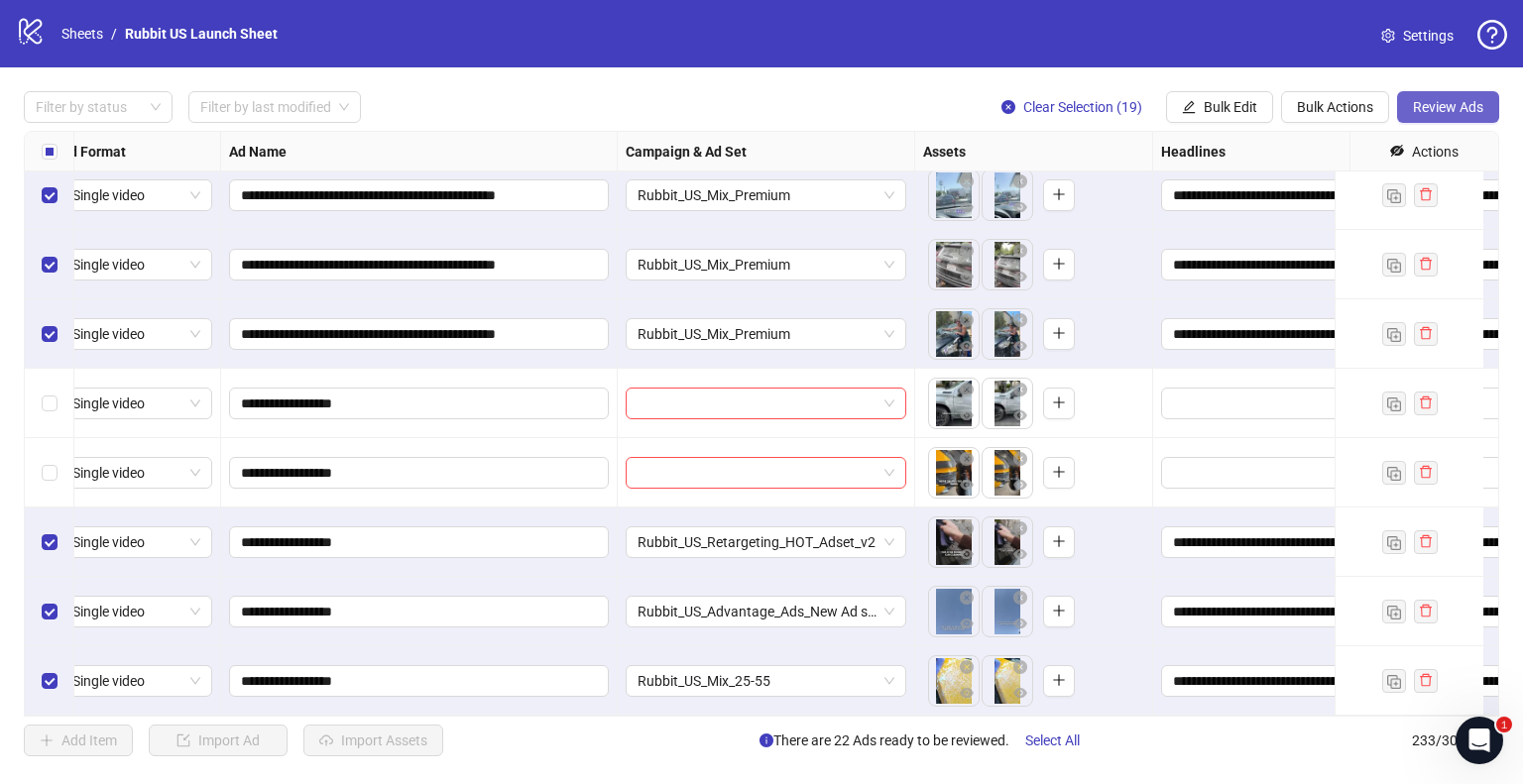 click on "Review Ads" at bounding box center (1448, 107) 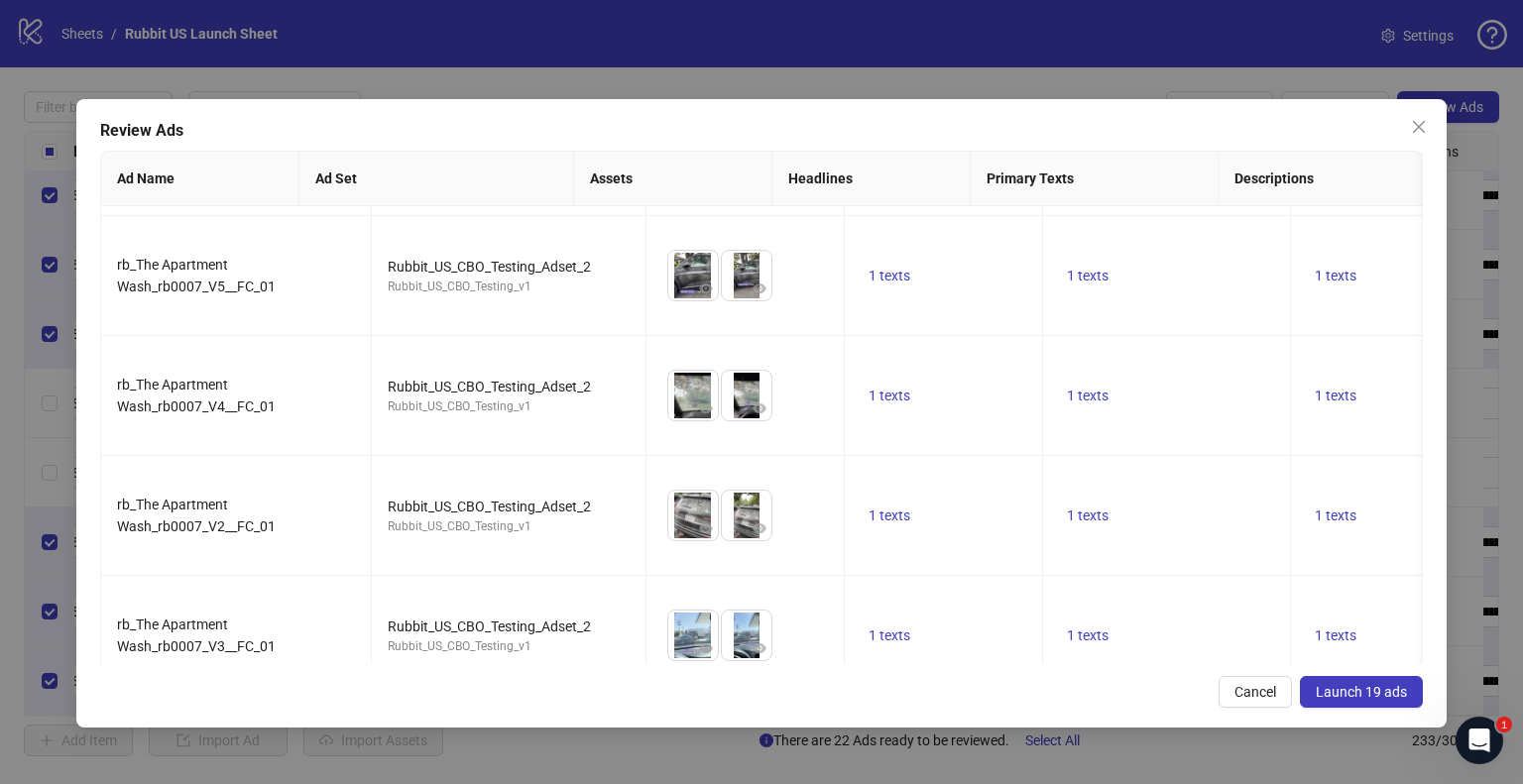 click on "Launch 19 ads" at bounding box center (1361, 692) 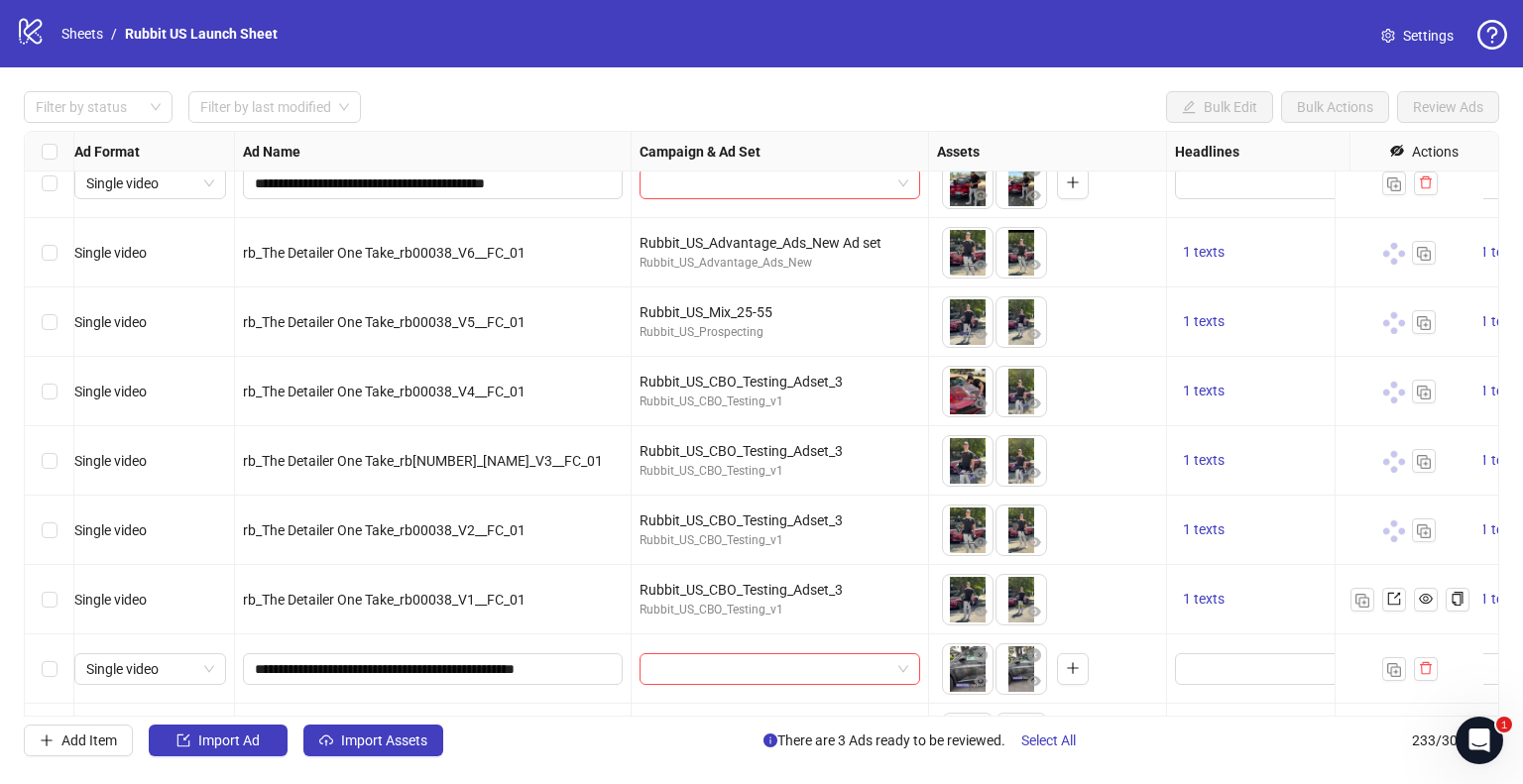 scroll, scrollTop: 14994, scrollLeft: 8, axis: both 